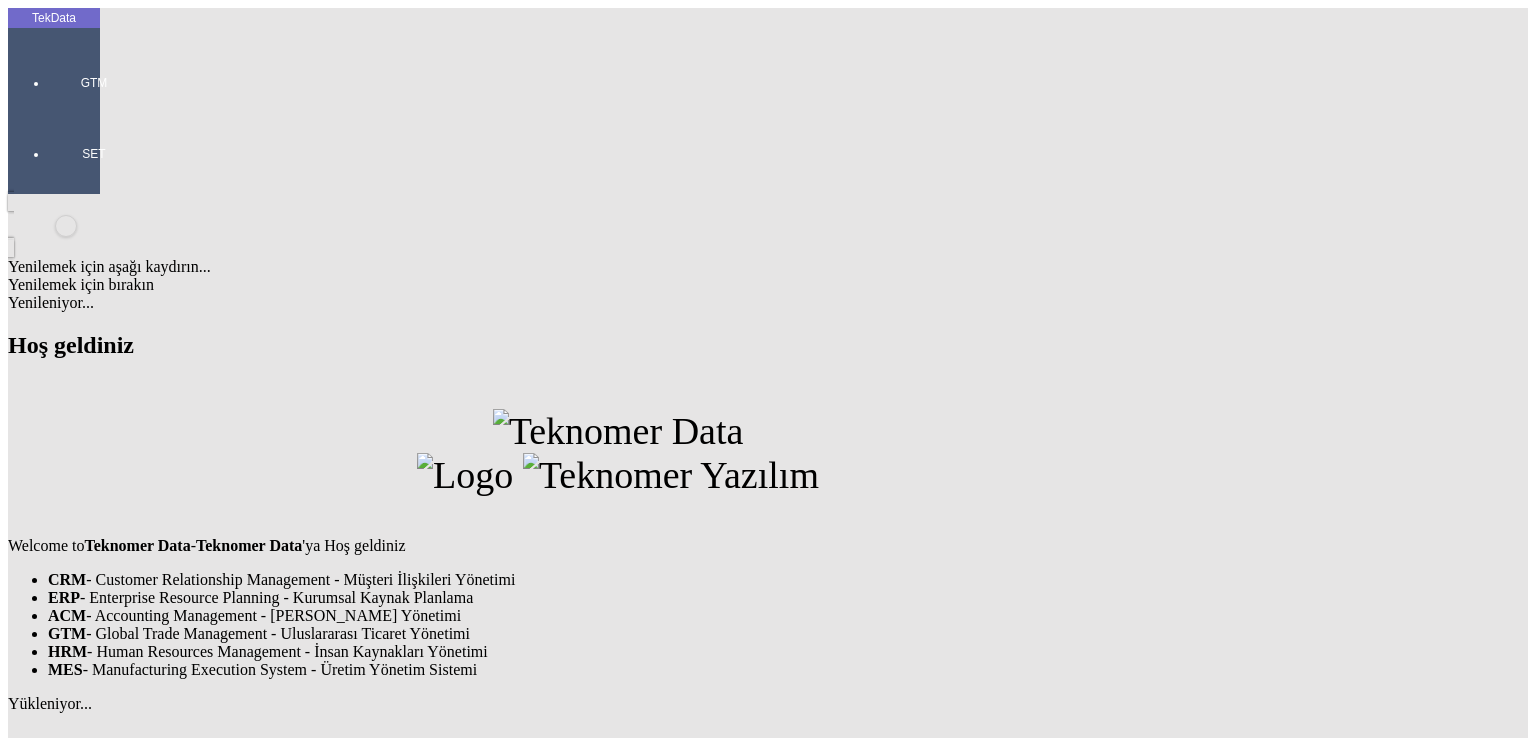 scroll, scrollTop: 0, scrollLeft: 0, axis: both 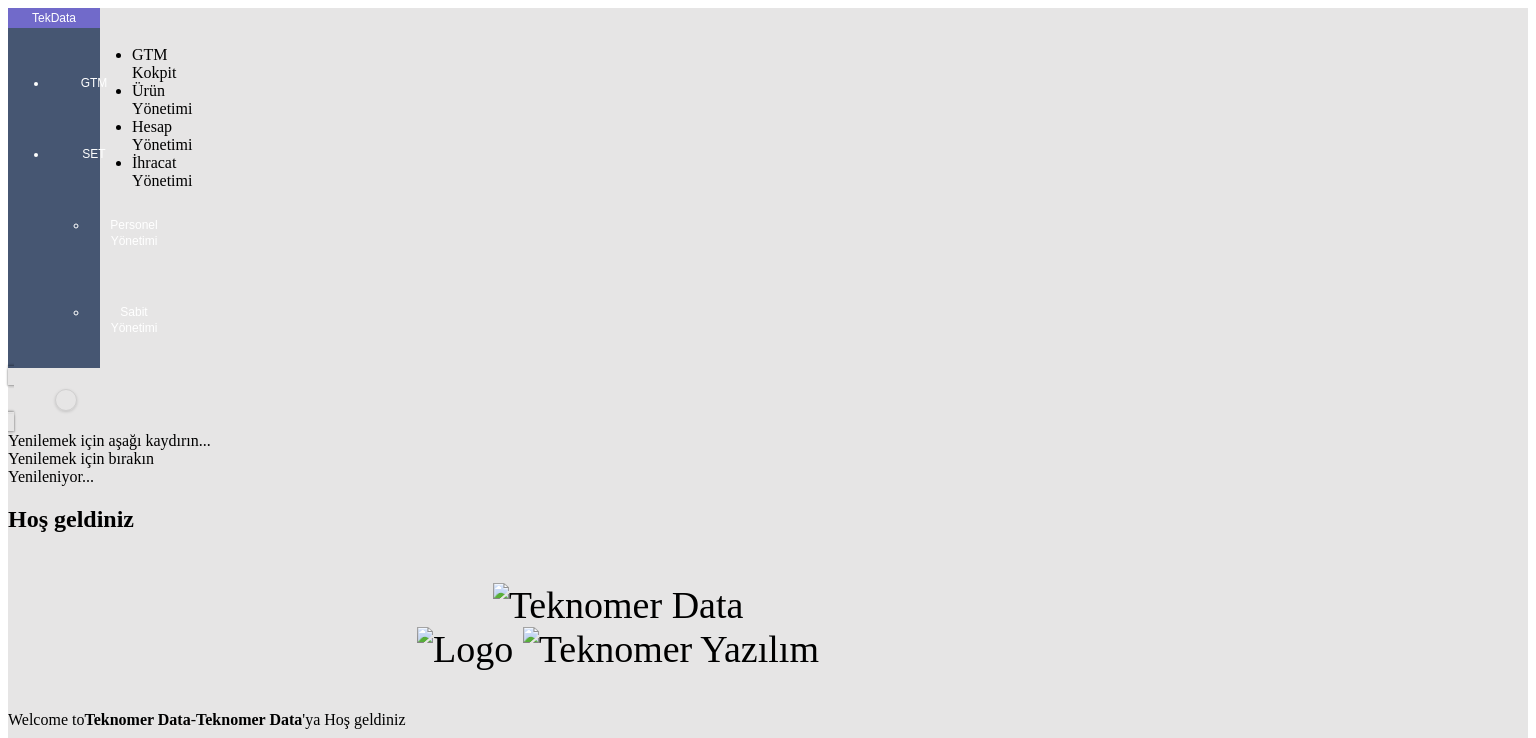 drag, startPoint x: 40, startPoint y: 85, endPoint x: 75, endPoint y: 93, distance: 35.902645 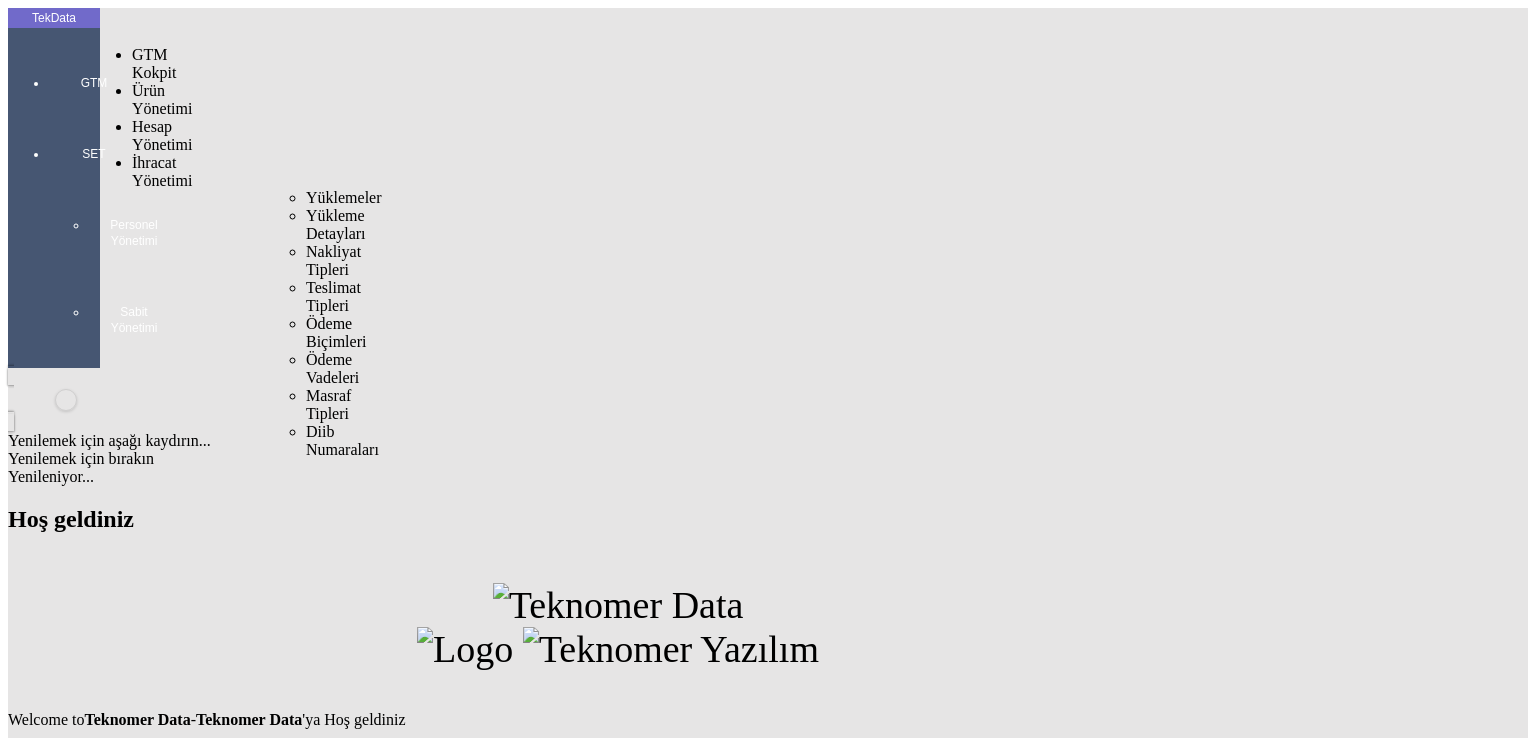 drag, startPoint x: 172, startPoint y: 117, endPoint x: 240, endPoint y: 117, distance: 68 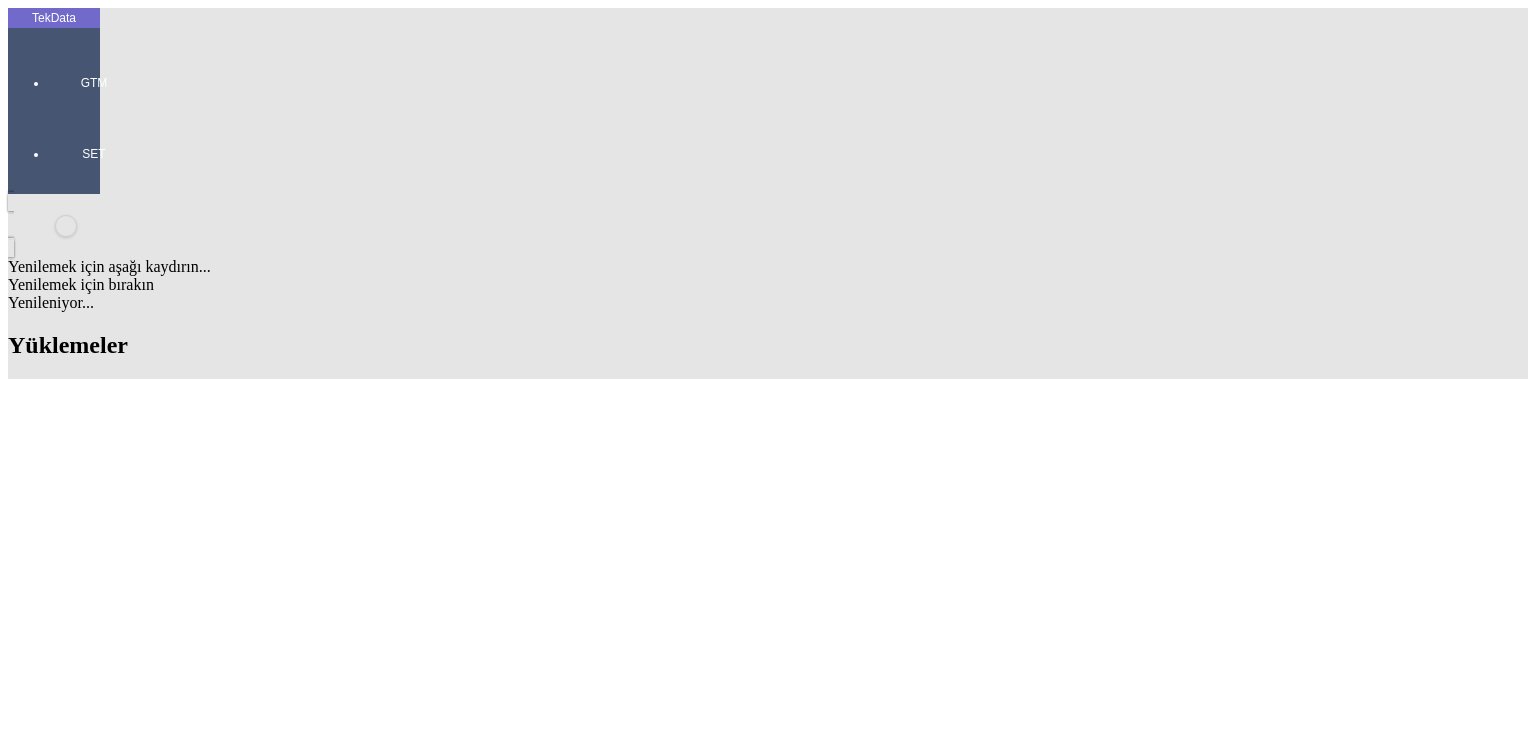 scroll, scrollTop: 0, scrollLeft: 0, axis: both 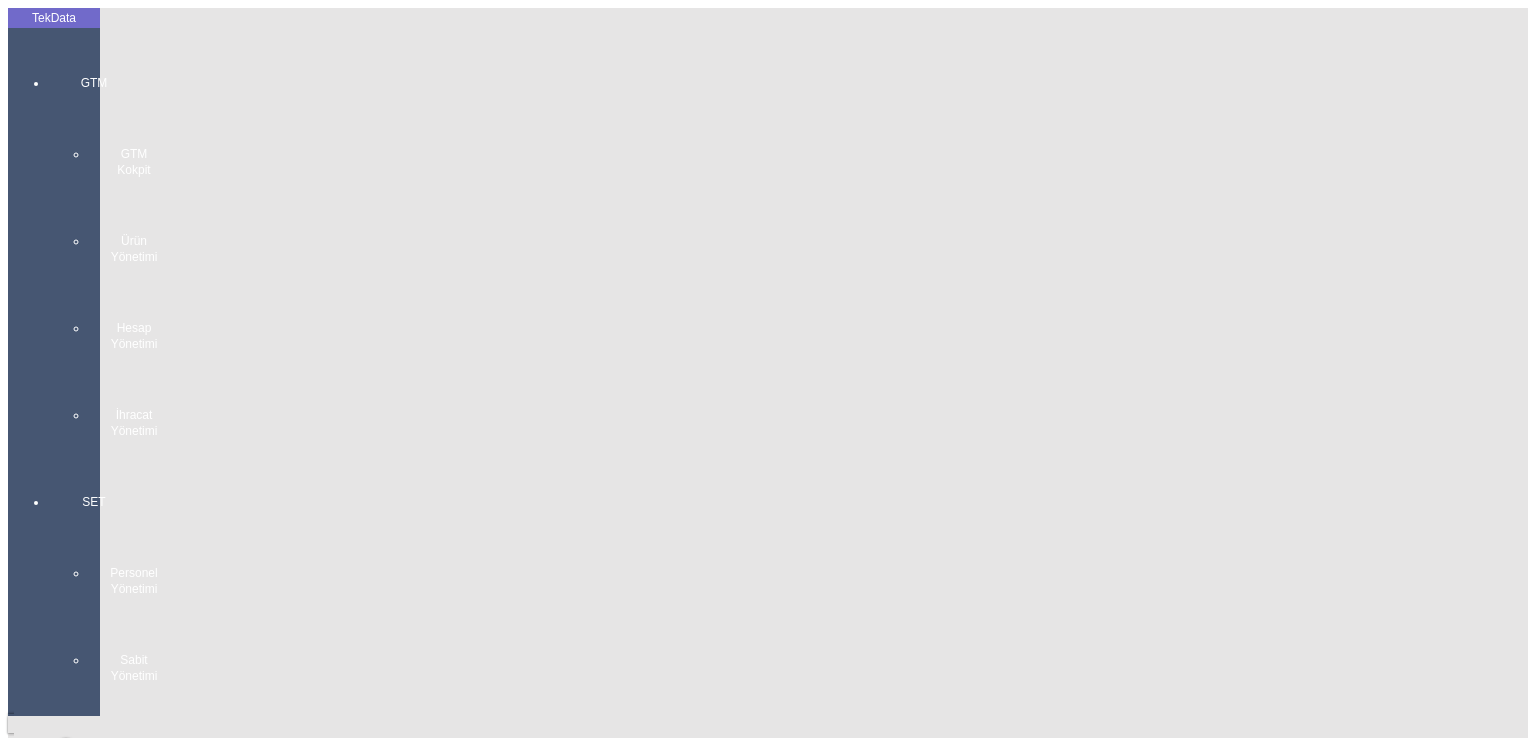 click on "GTM  GTM Kokpit  Ürün Yönetimi  Hesap Yönetimi  İhracat Yönetimi" at bounding box center [94, 249] 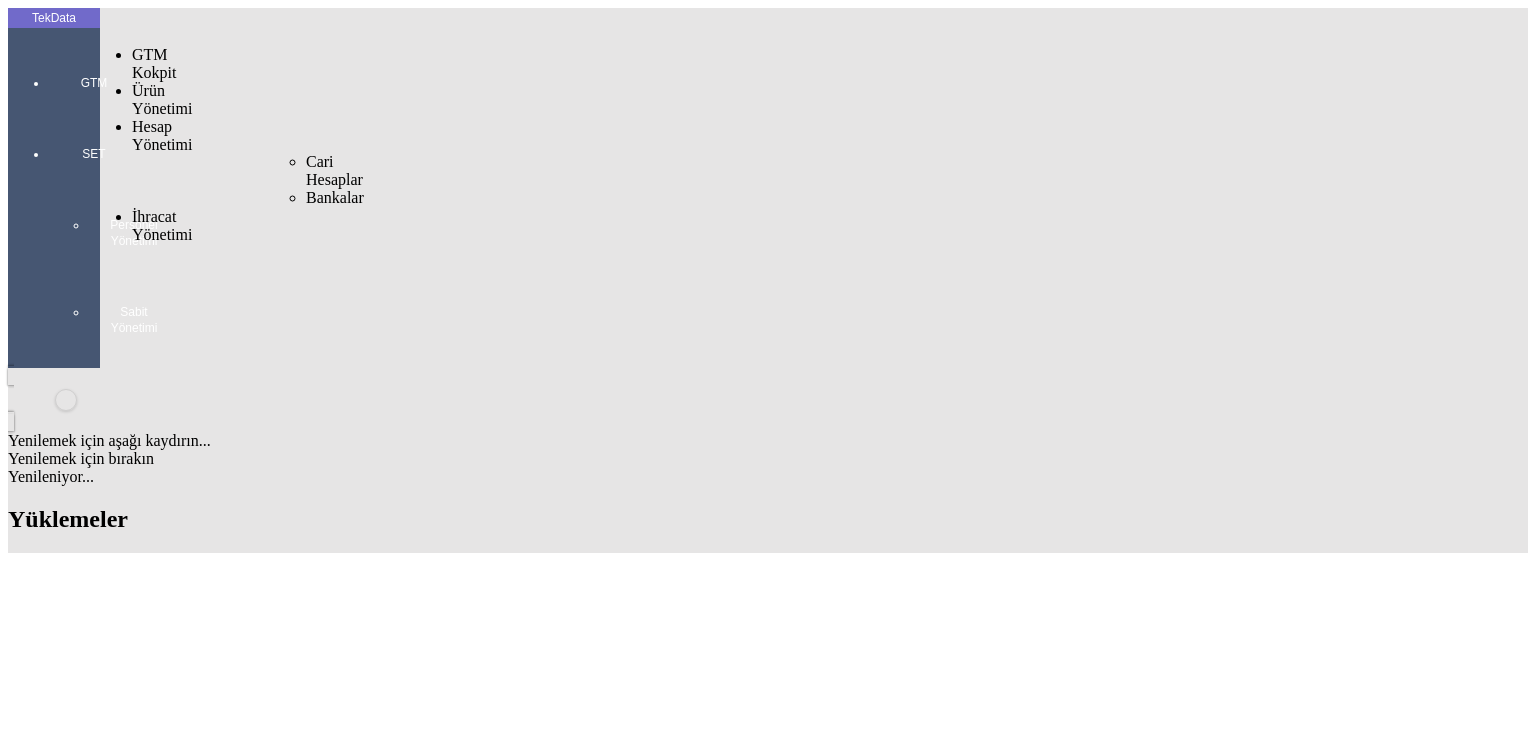 click on "Cari Hesaplar" at bounding box center [334, 170] 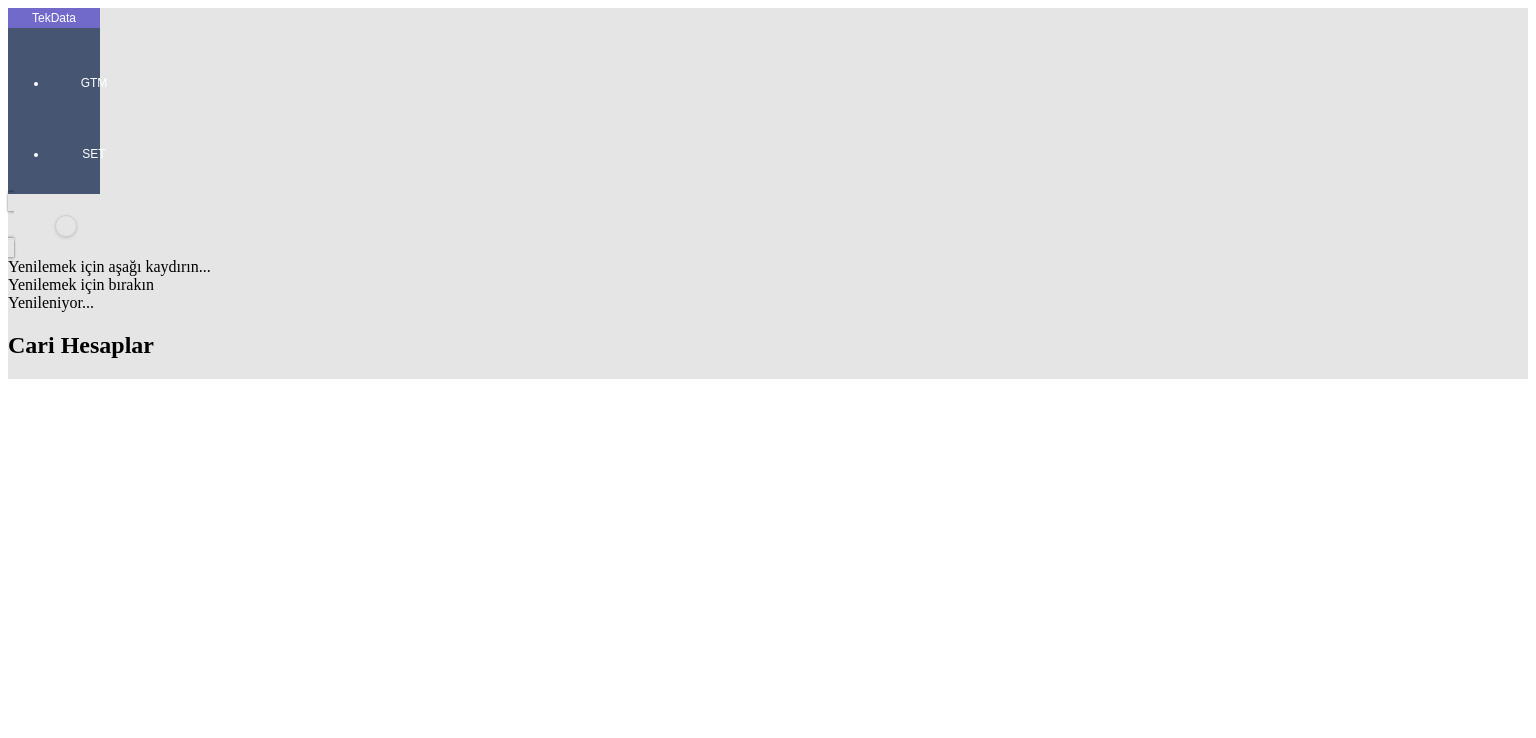 click 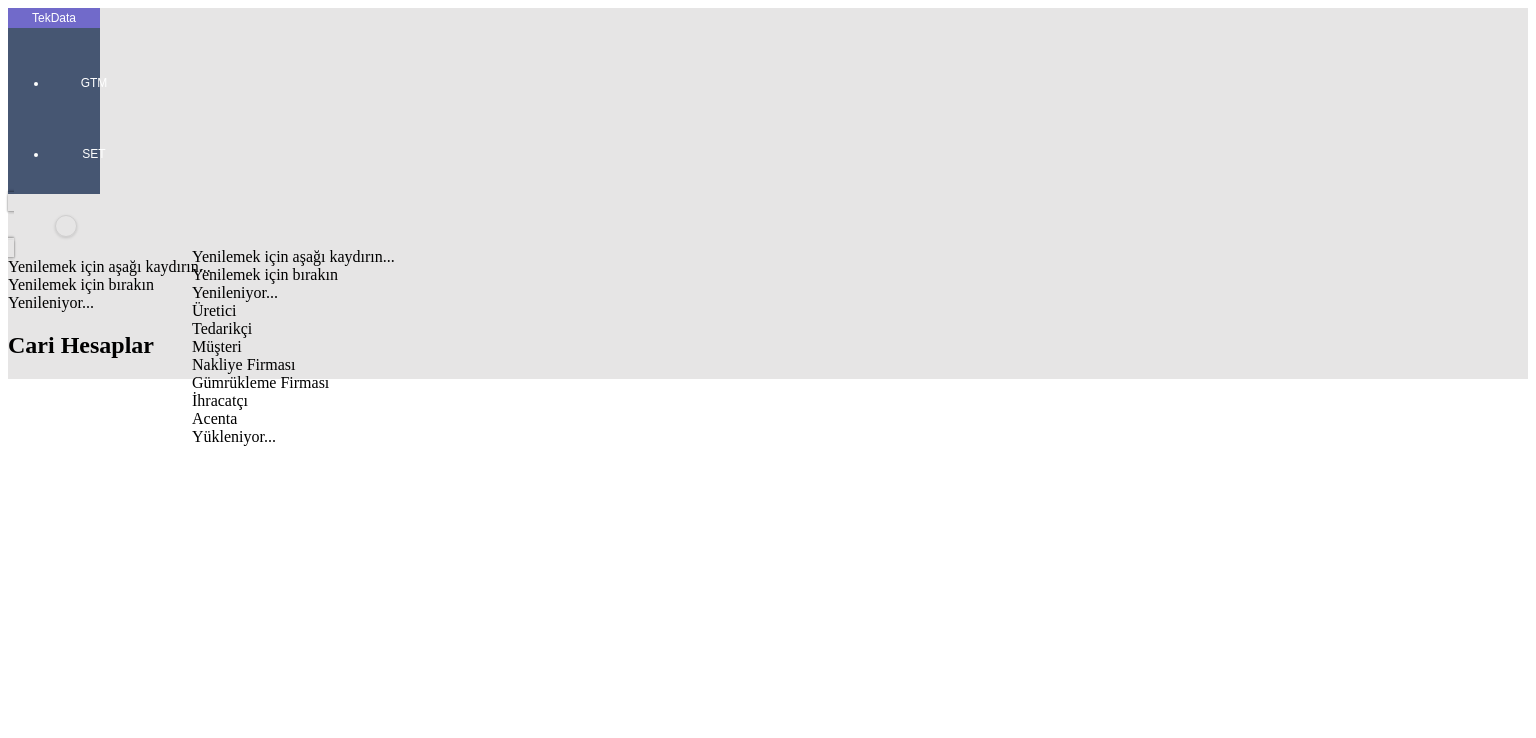 click on "Müşteri" at bounding box center [492, 347] 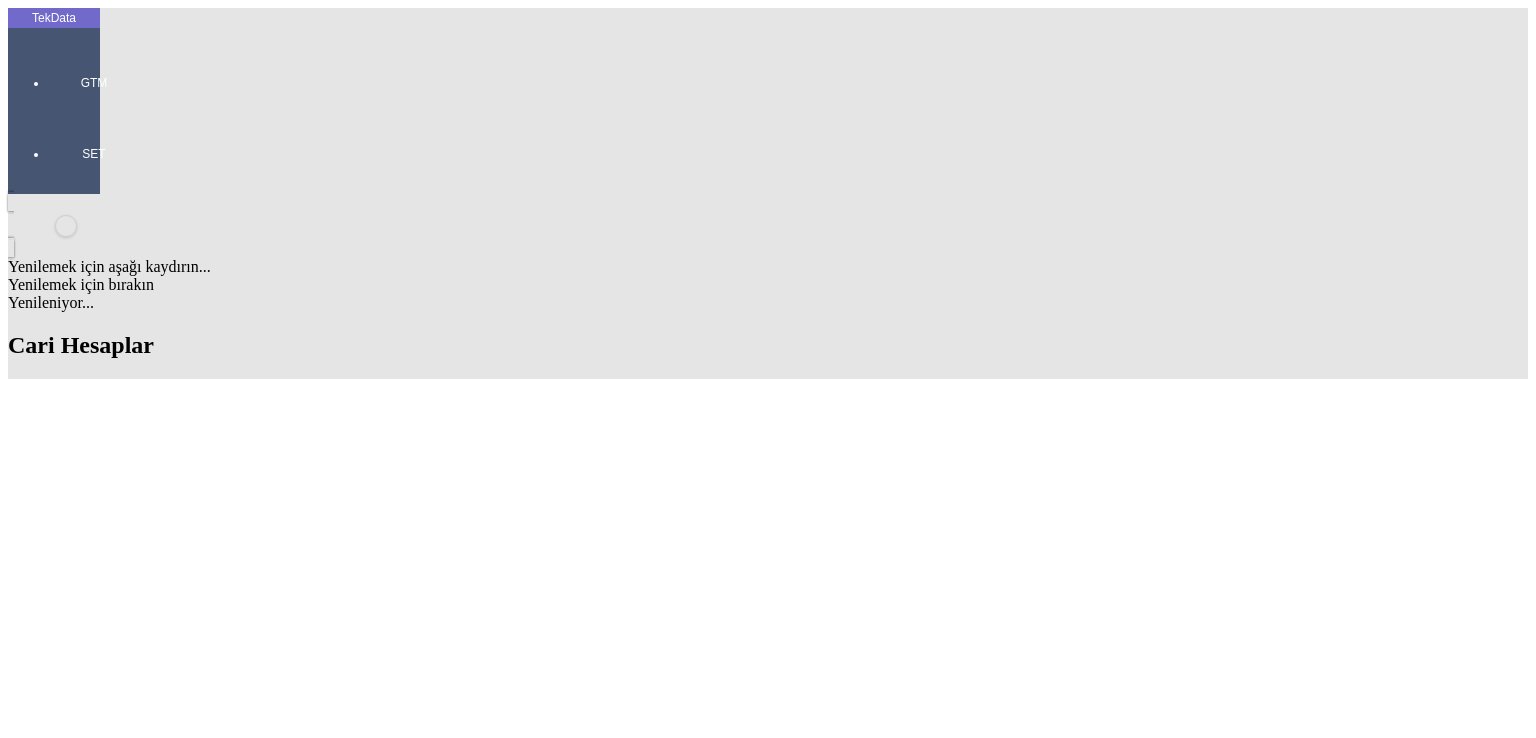 click on "Kaydet" 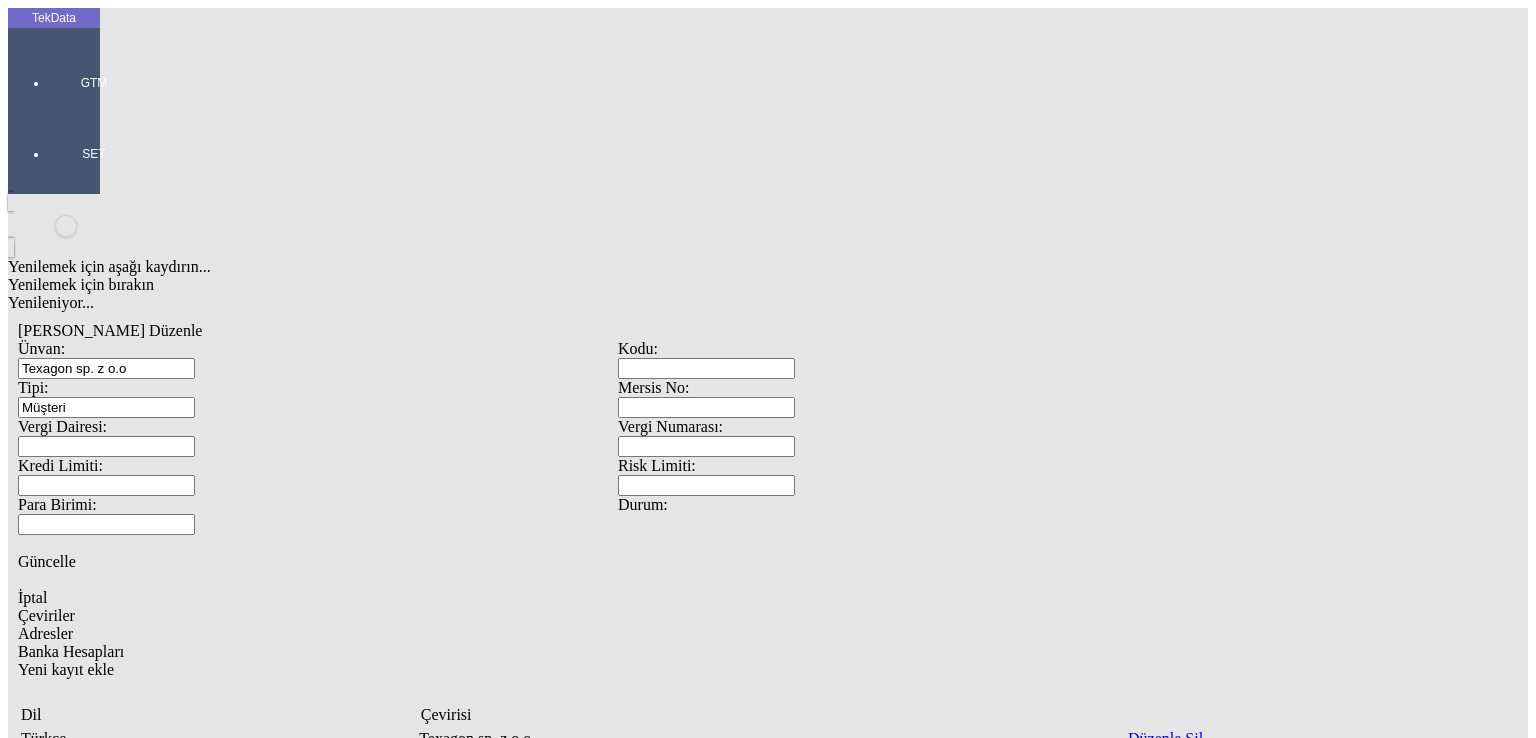 click on "Adresler" 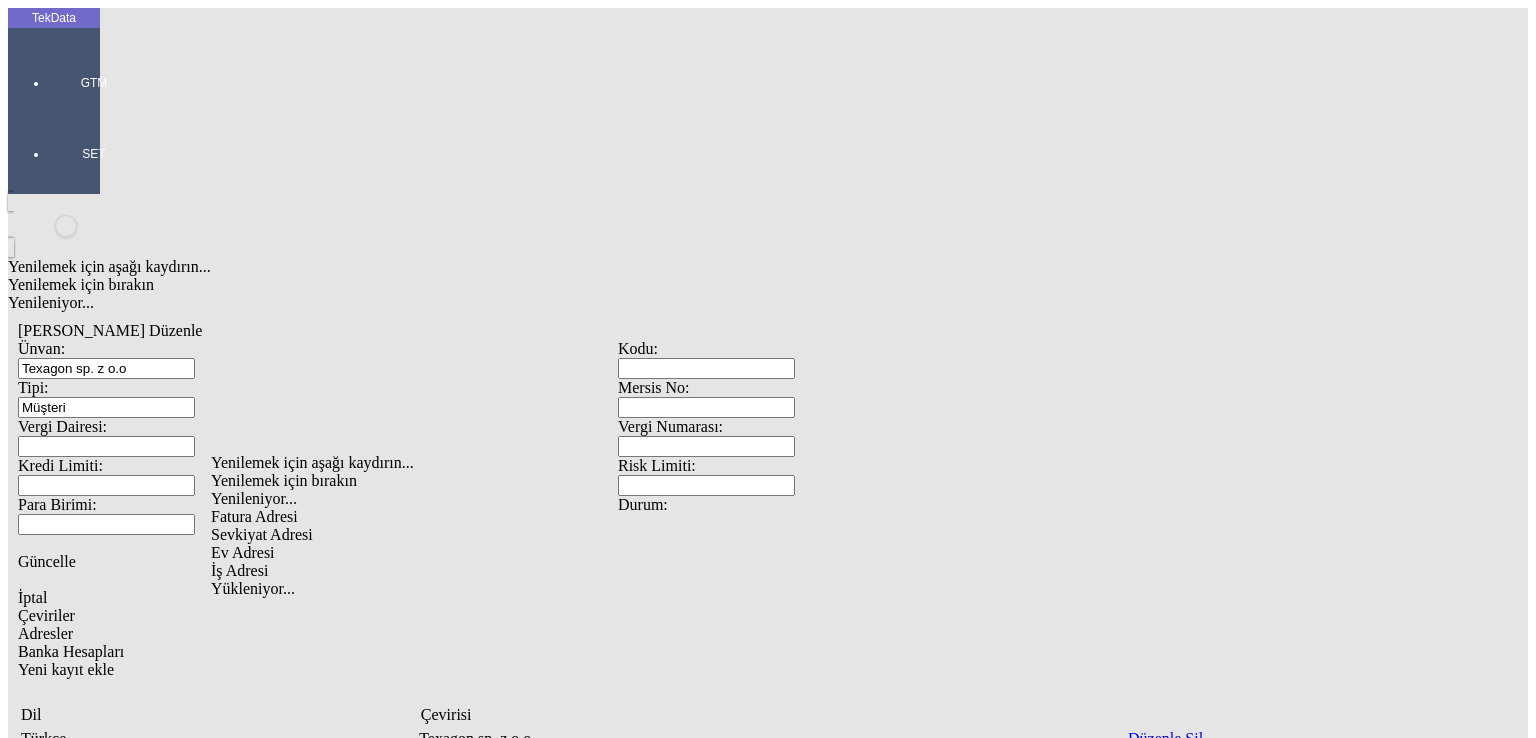click on "Fatura Adresi" at bounding box center [505, 517] 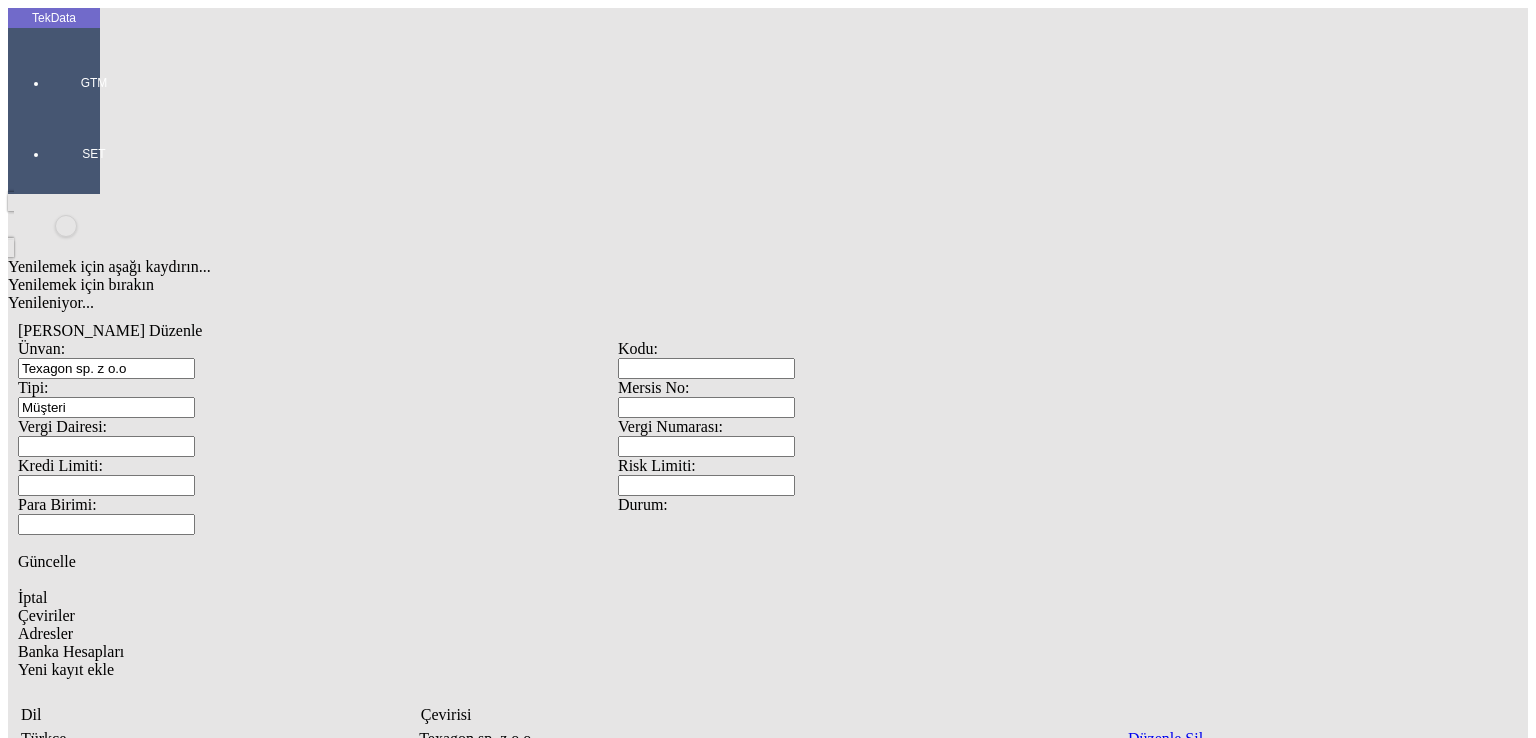 drag, startPoint x: 248, startPoint y: 555, endPoint x: 266, endPoint y: 549, distance: 18.973665 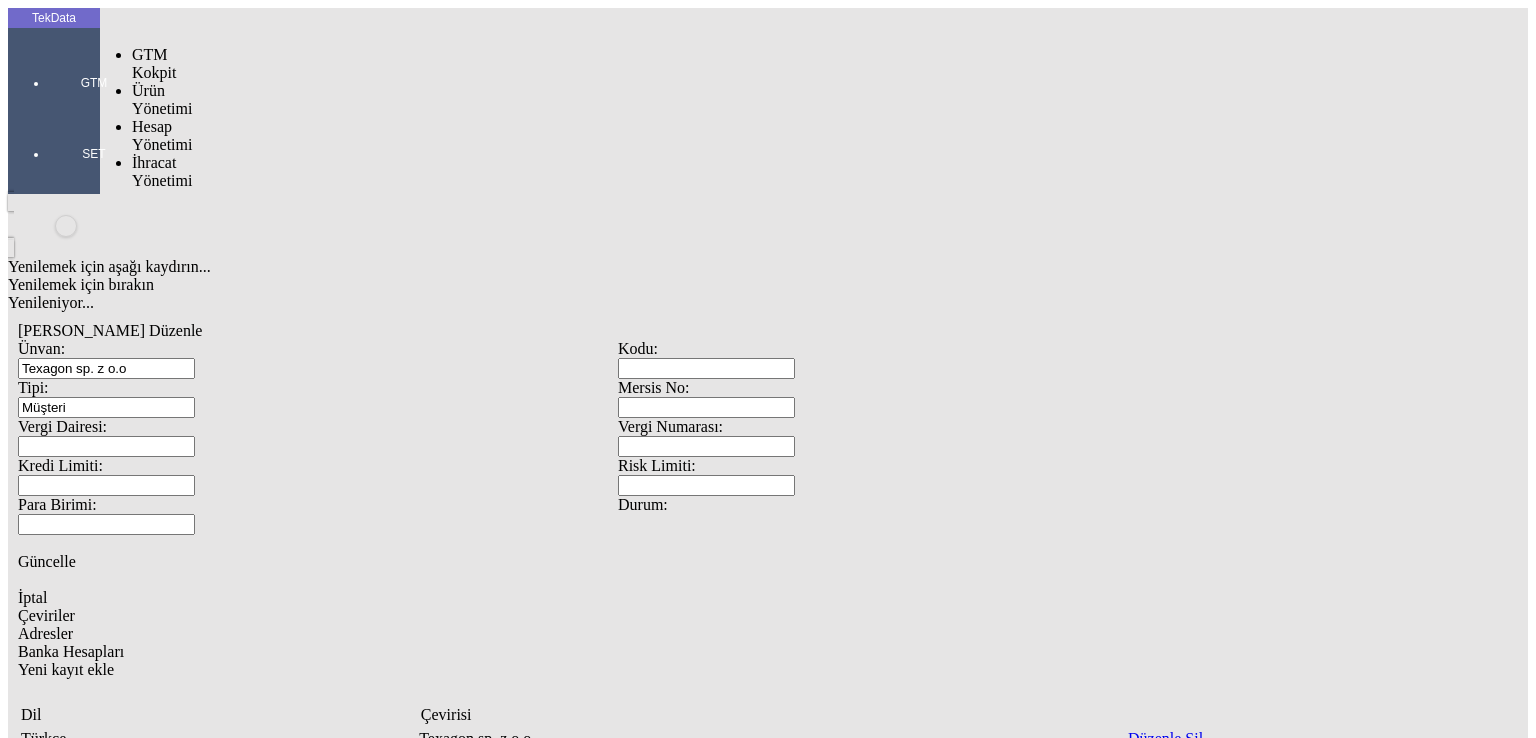 click at bounding box center (94, 111) 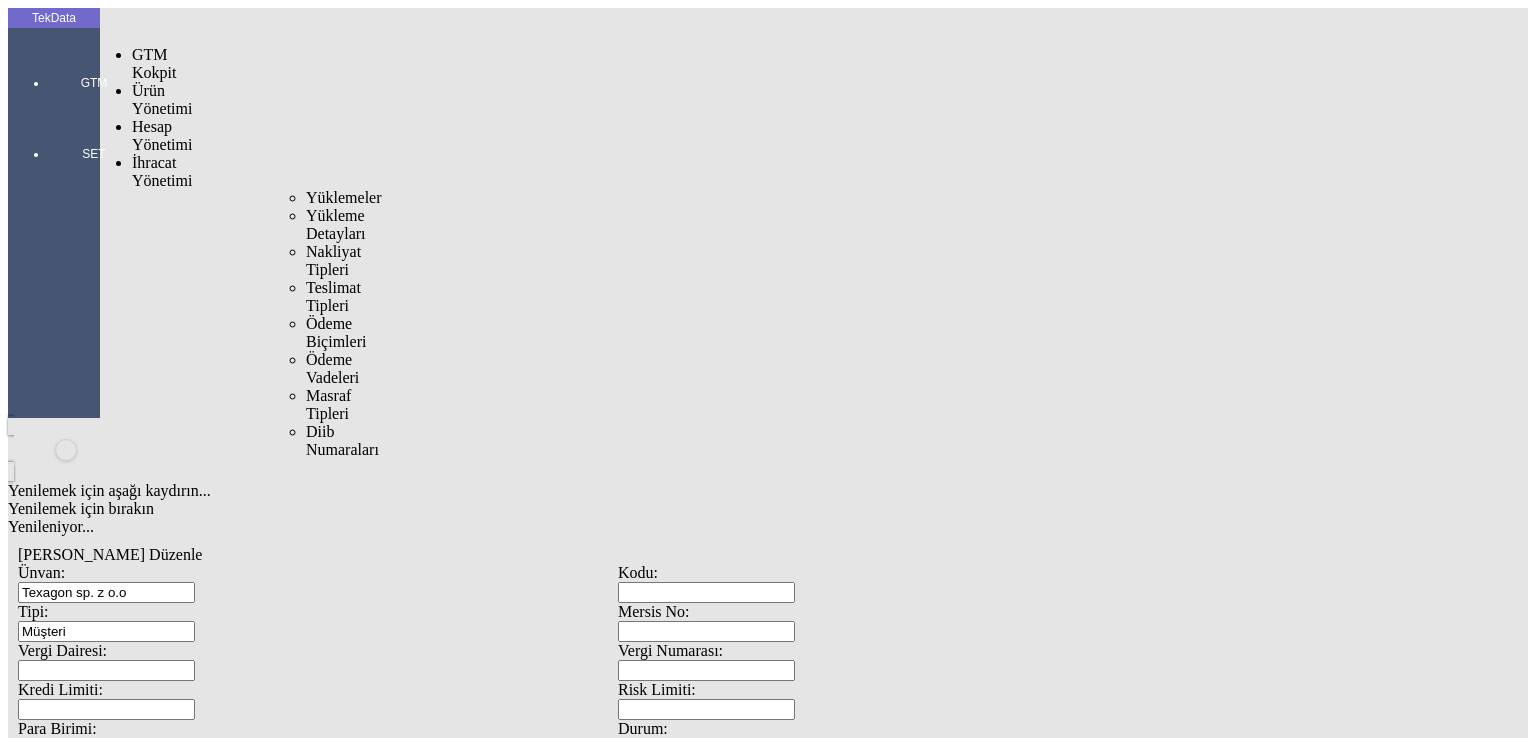 click on "İhracat Yönetimi" at bounding box center [162, 171] 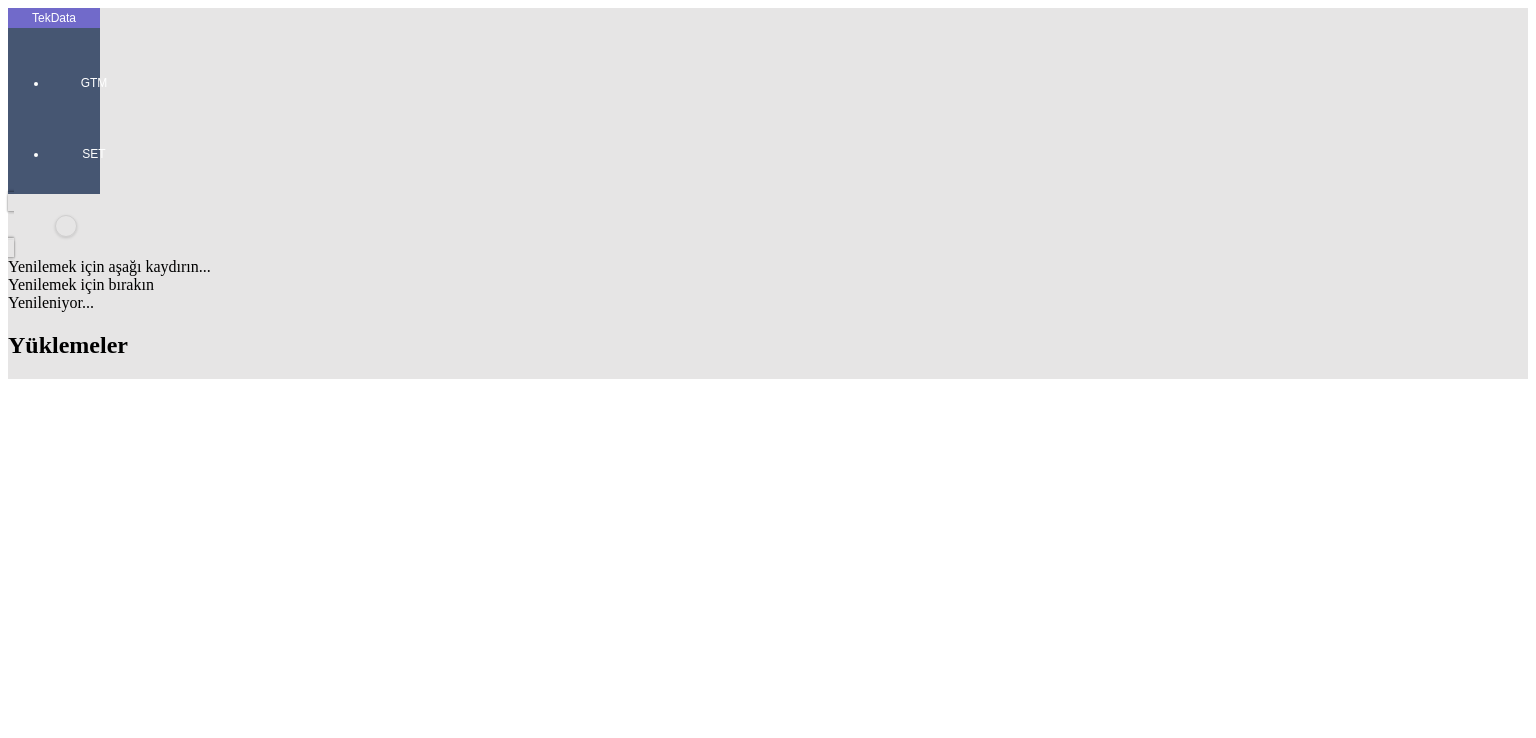 scroll, scrollTop: 0, scrollLeft: 0, axis: both 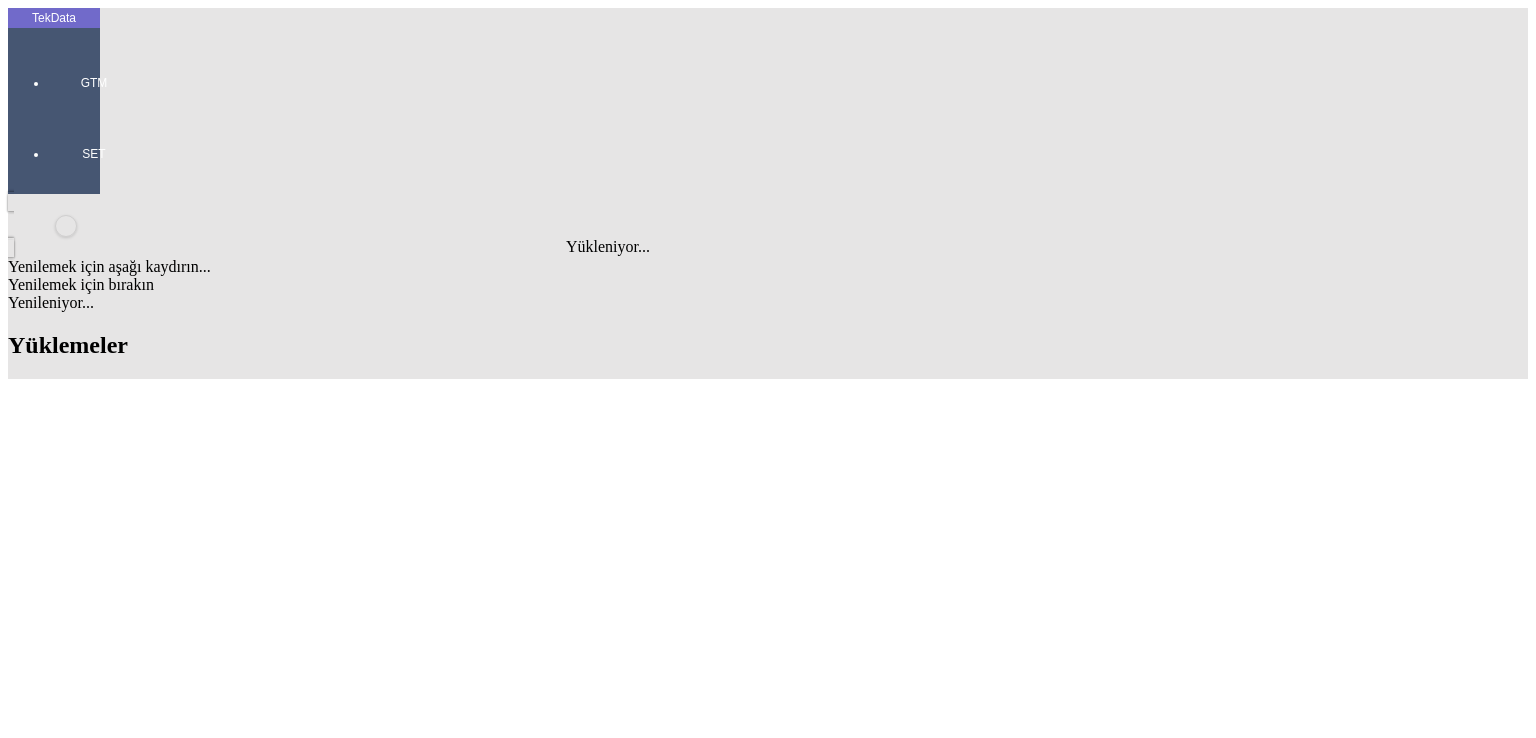 type 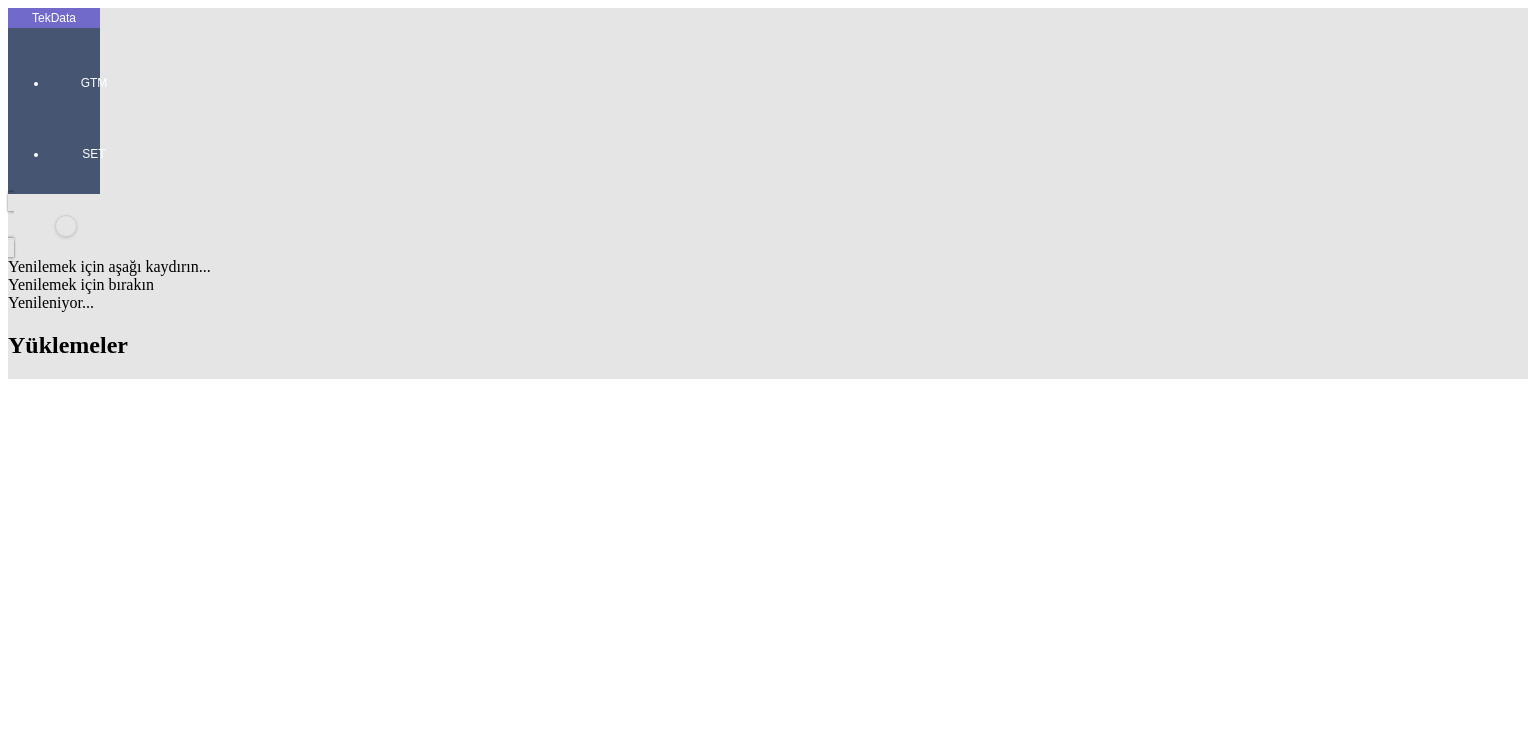 scroll, scrollTop: 2168, scrollLeft: 0, axis: vertical 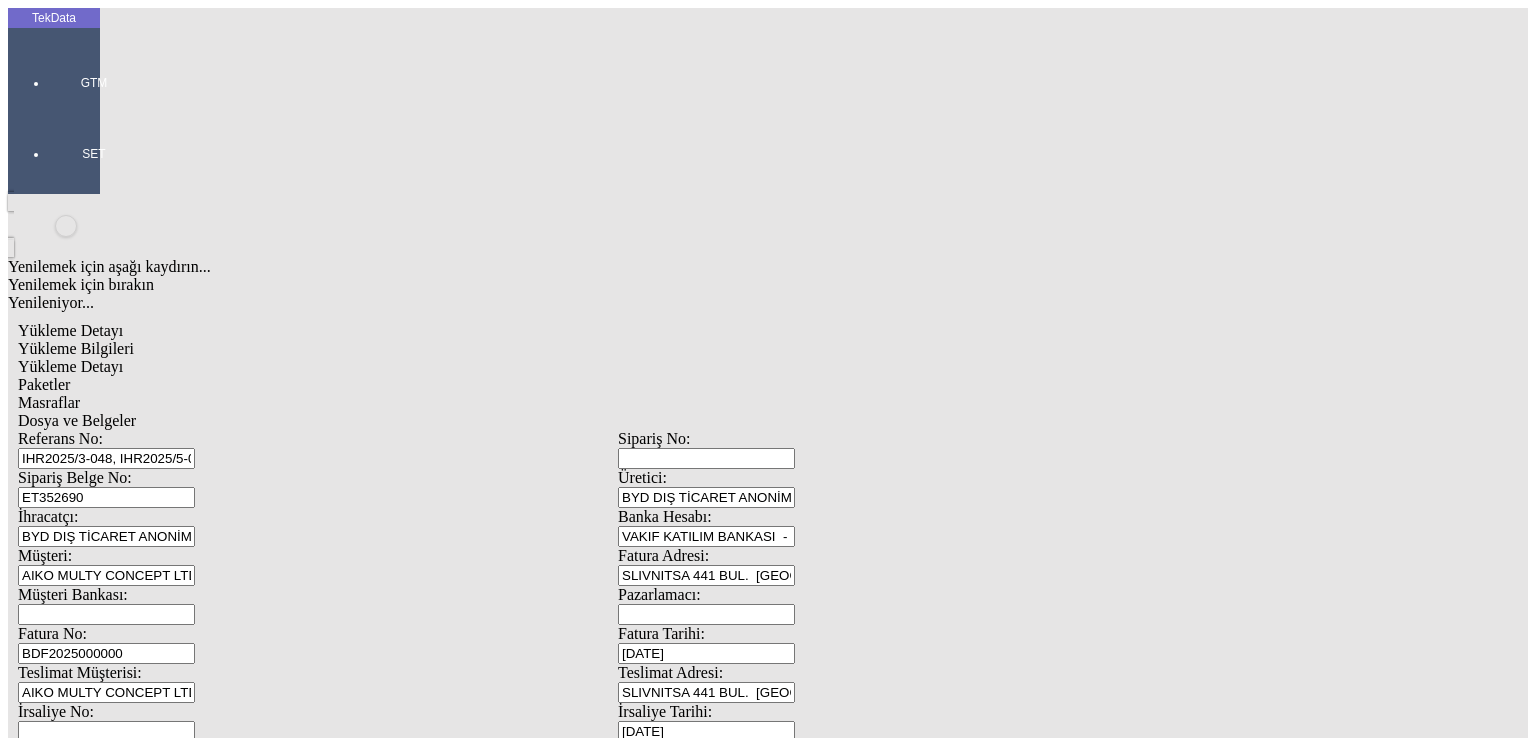 click on "BDF2025000000" at bounding box center (106, 653) 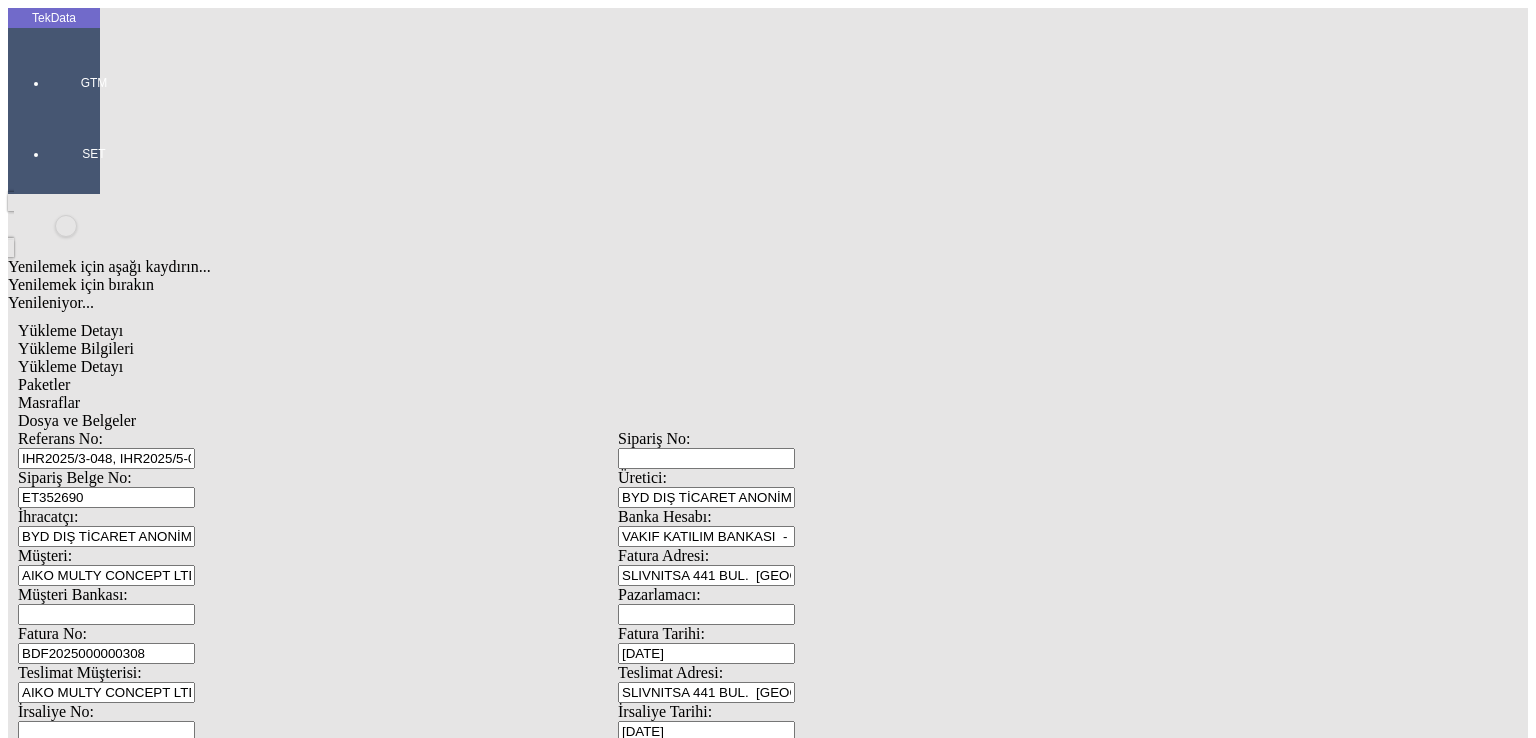 click on "BDF2025000000308" at bounding box center (106, 653) 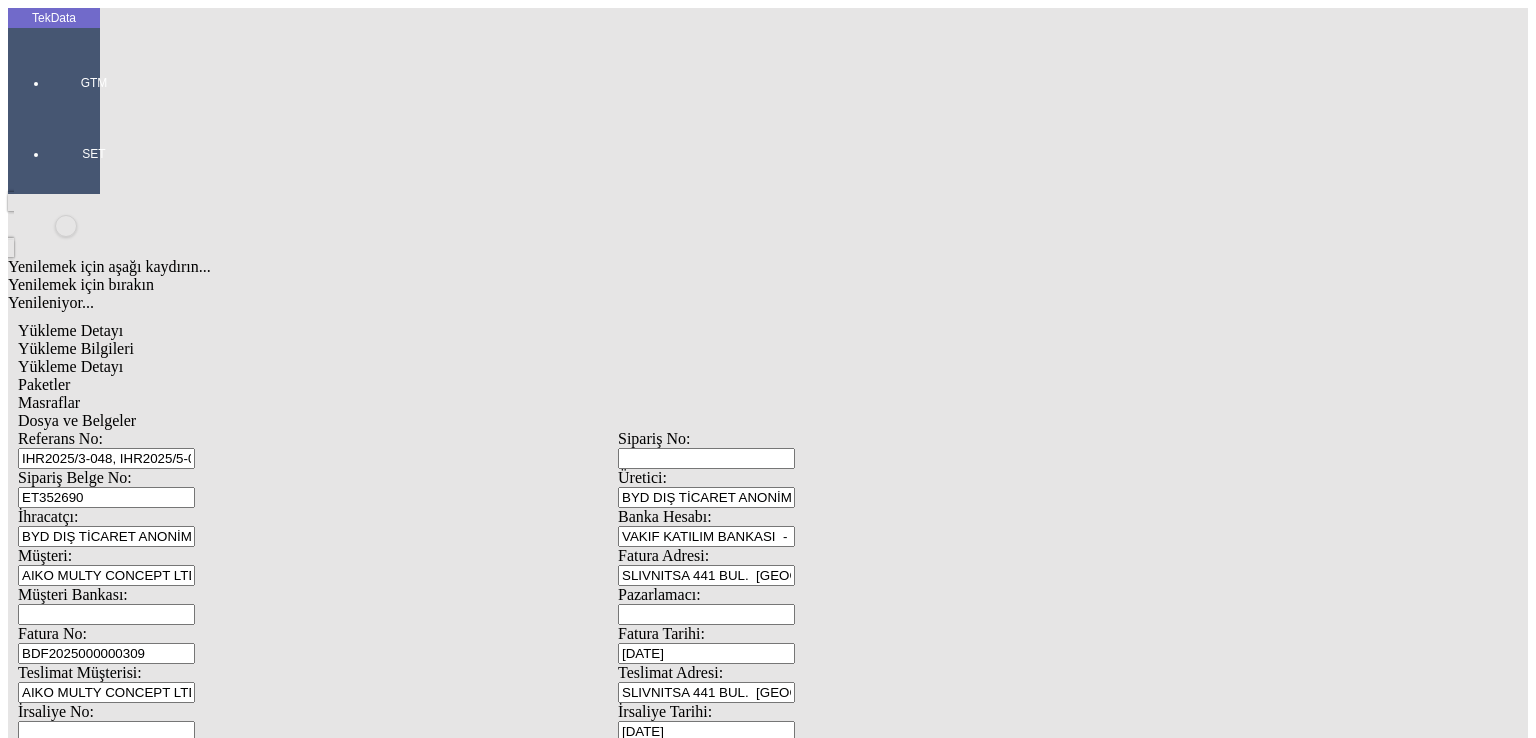drag, startPoint x: 296, startPoint y: 333, endPoint x: 117, endPoint y: 345, distance: 179.40178 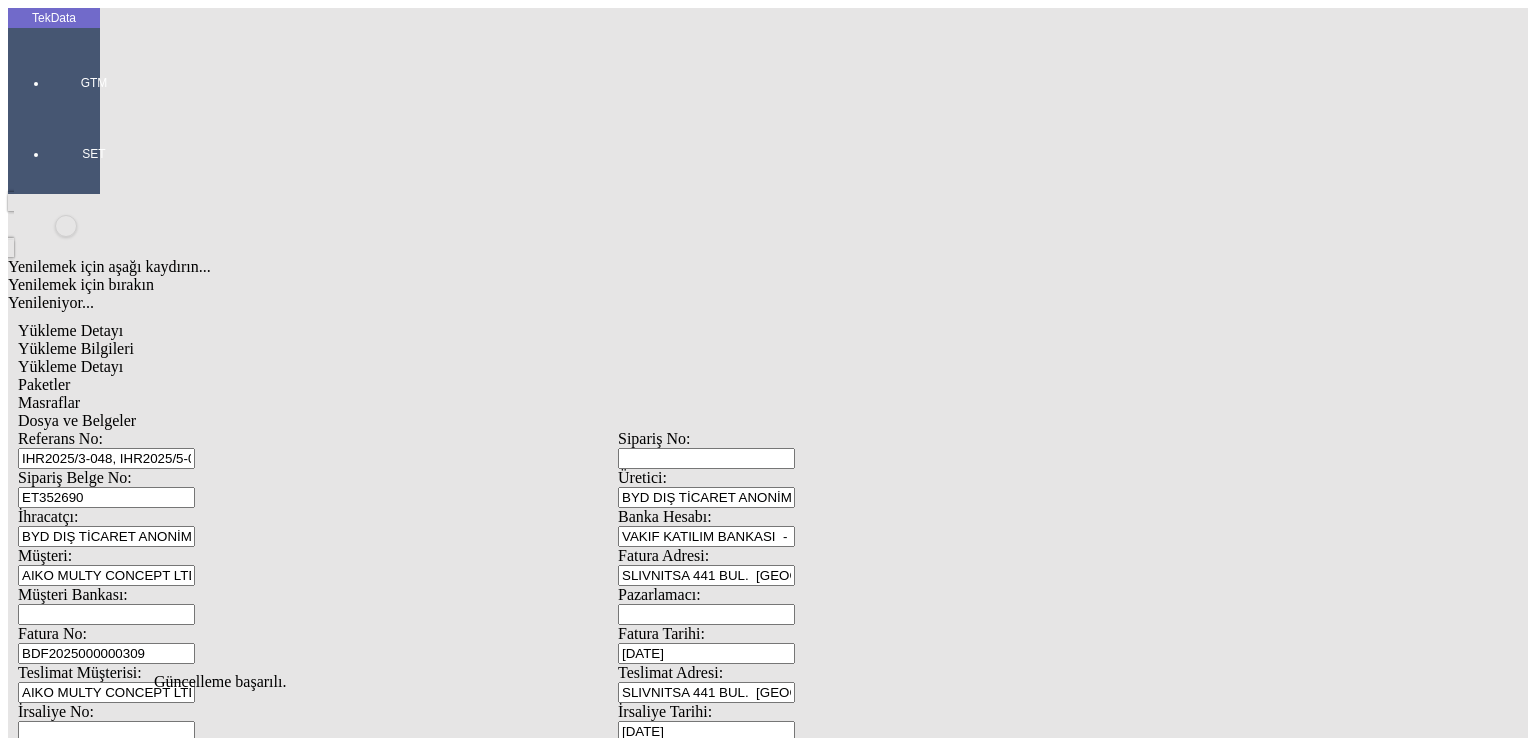 click on "GTM" at bounding box center [94, 75] 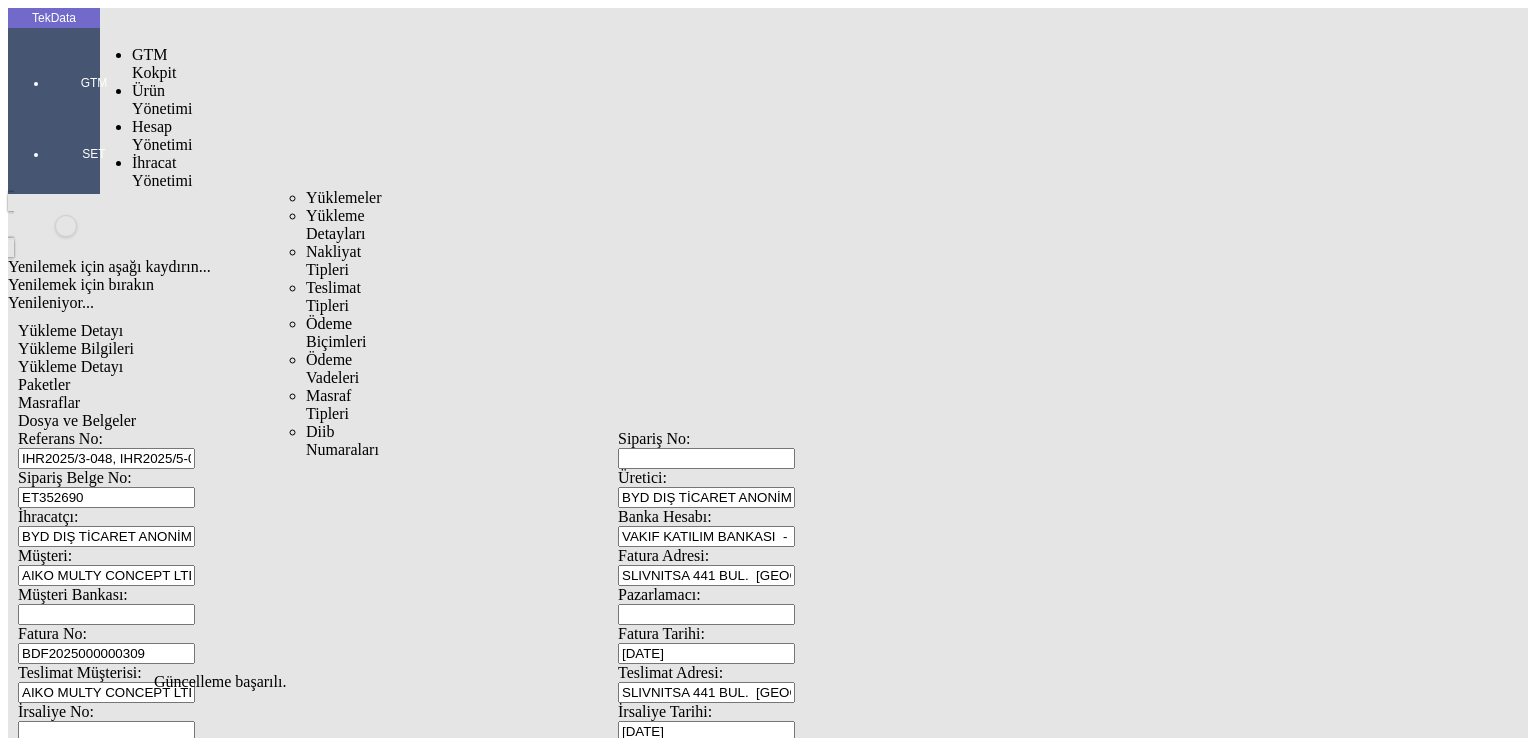 click on "İhracat Yönetimi" at bounding box center (162, 171) 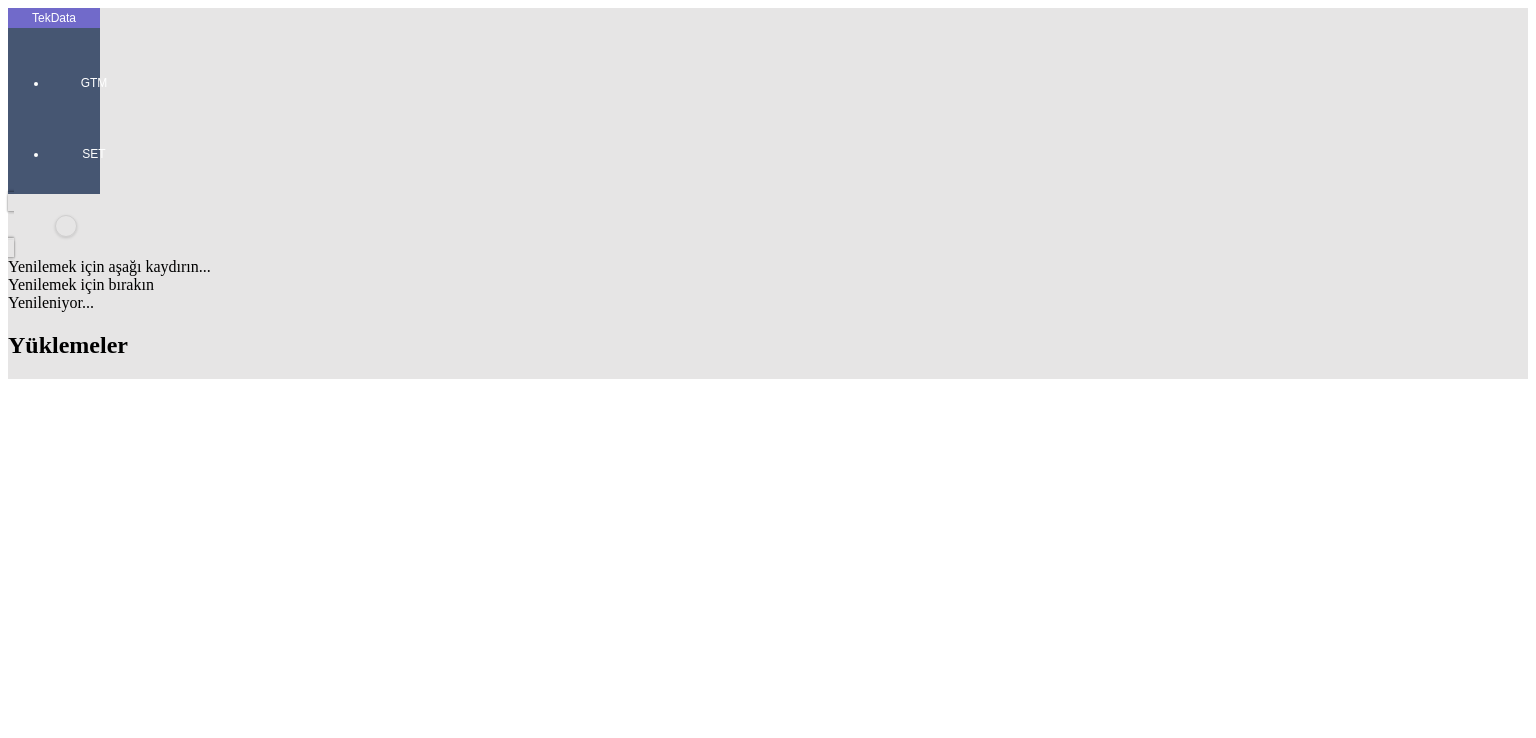scroll, scrollTop: 1000, scrollLeft: 0, axis: vertical 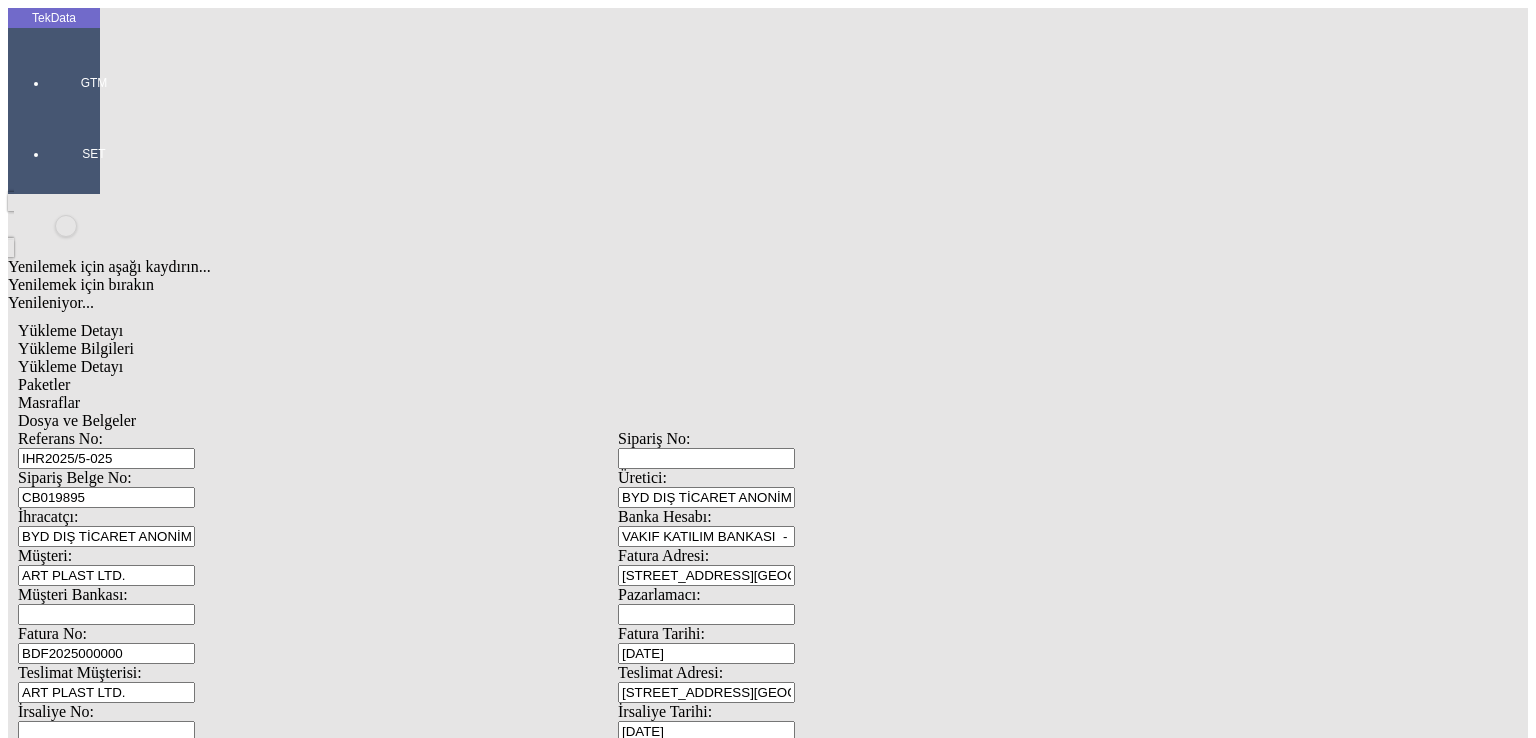 click on "İptal" 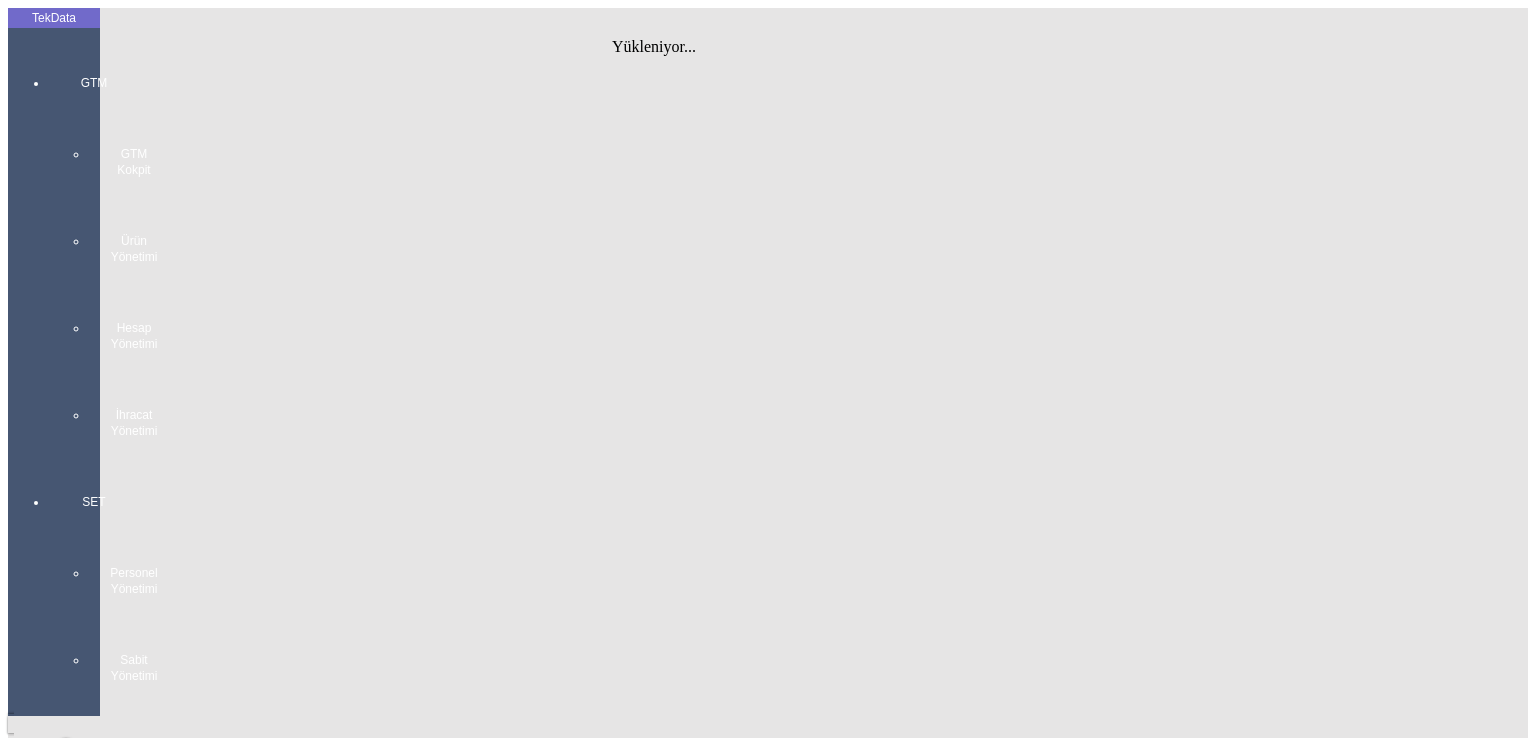 click on "GTM  GTM Kokpit  Ürün Yönetimi  Hesap Yönetimi  İhracat Yönetimi" at bounding box center [94, 249] 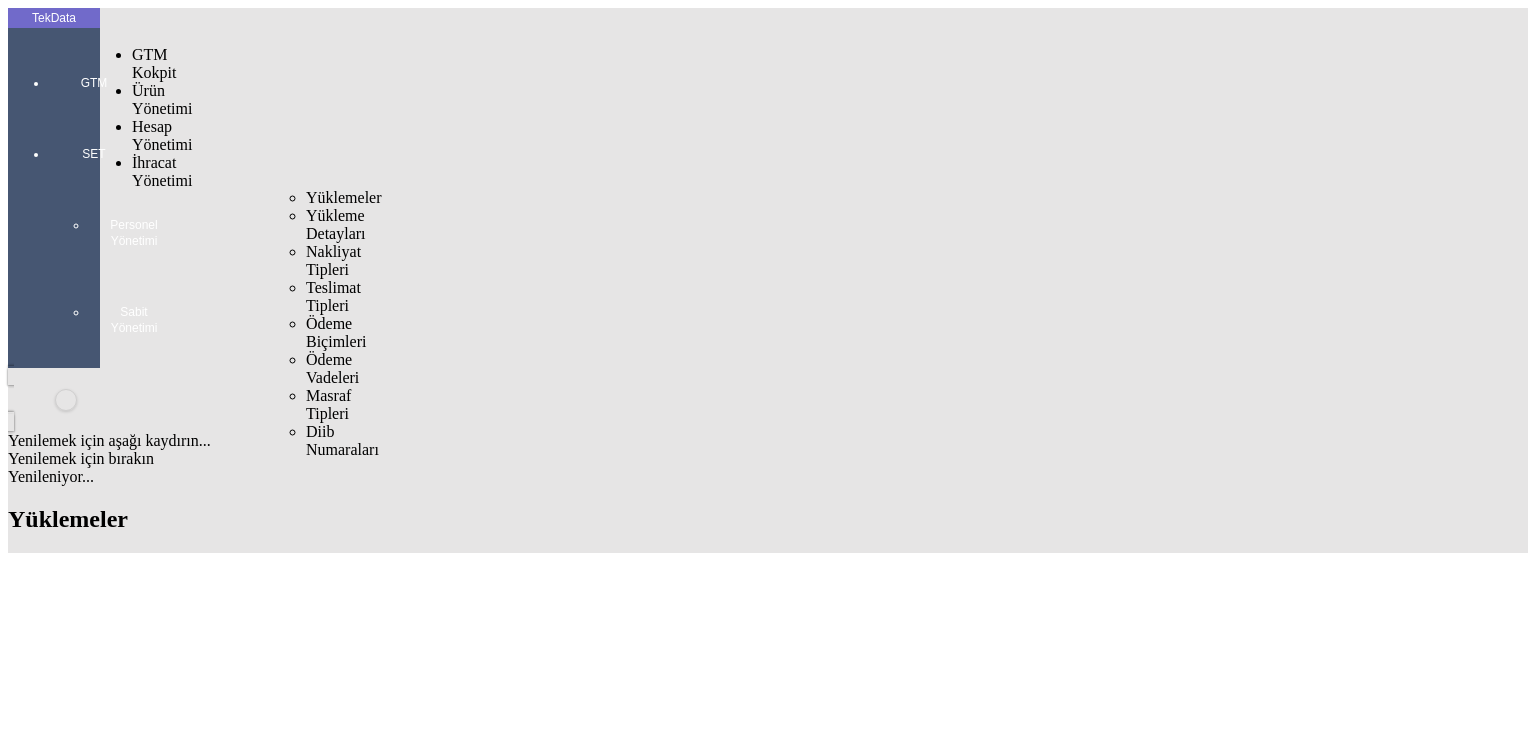drag, startPoint x: 148, startPoint y: 110, endPoint x: 236, endPoint y: 116, distance: 88.20431 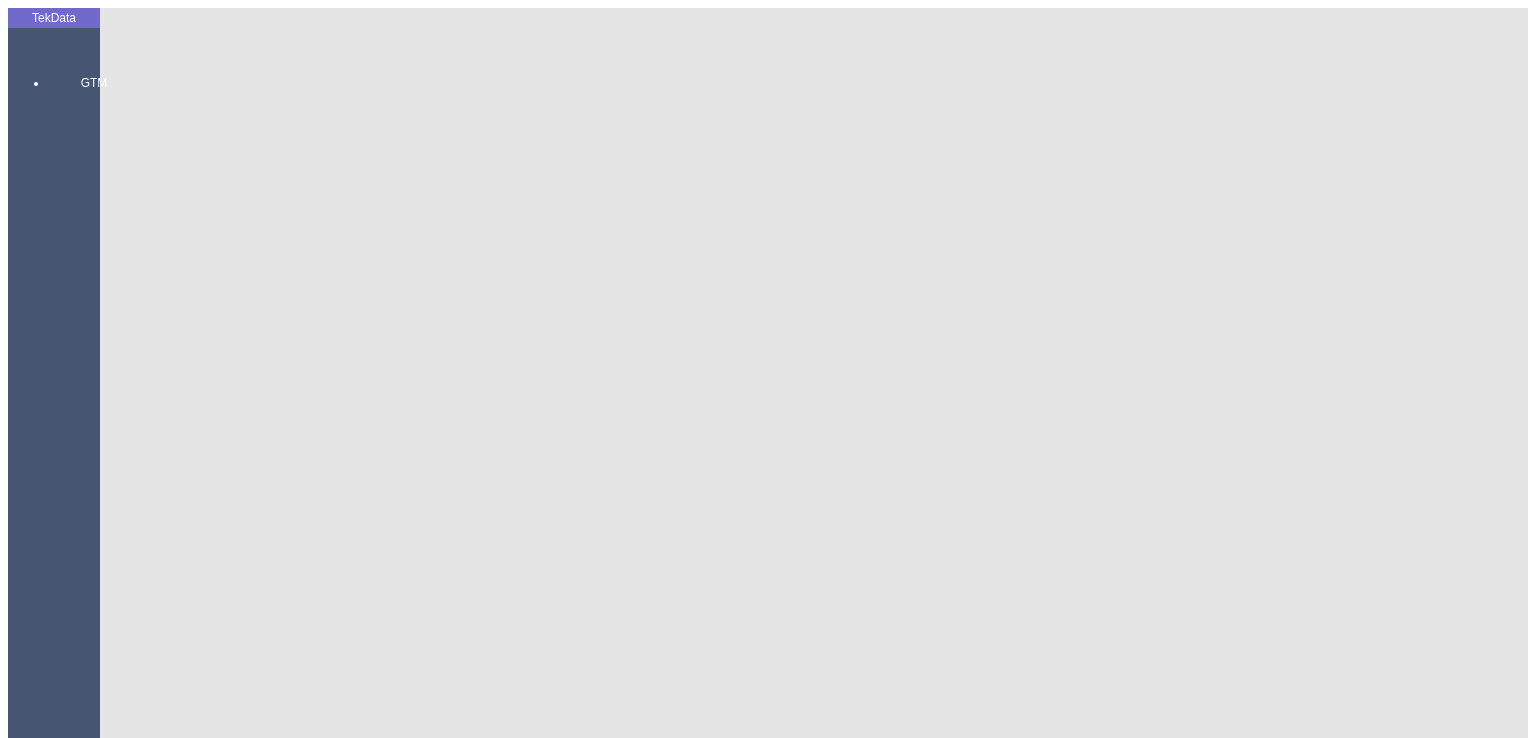 click 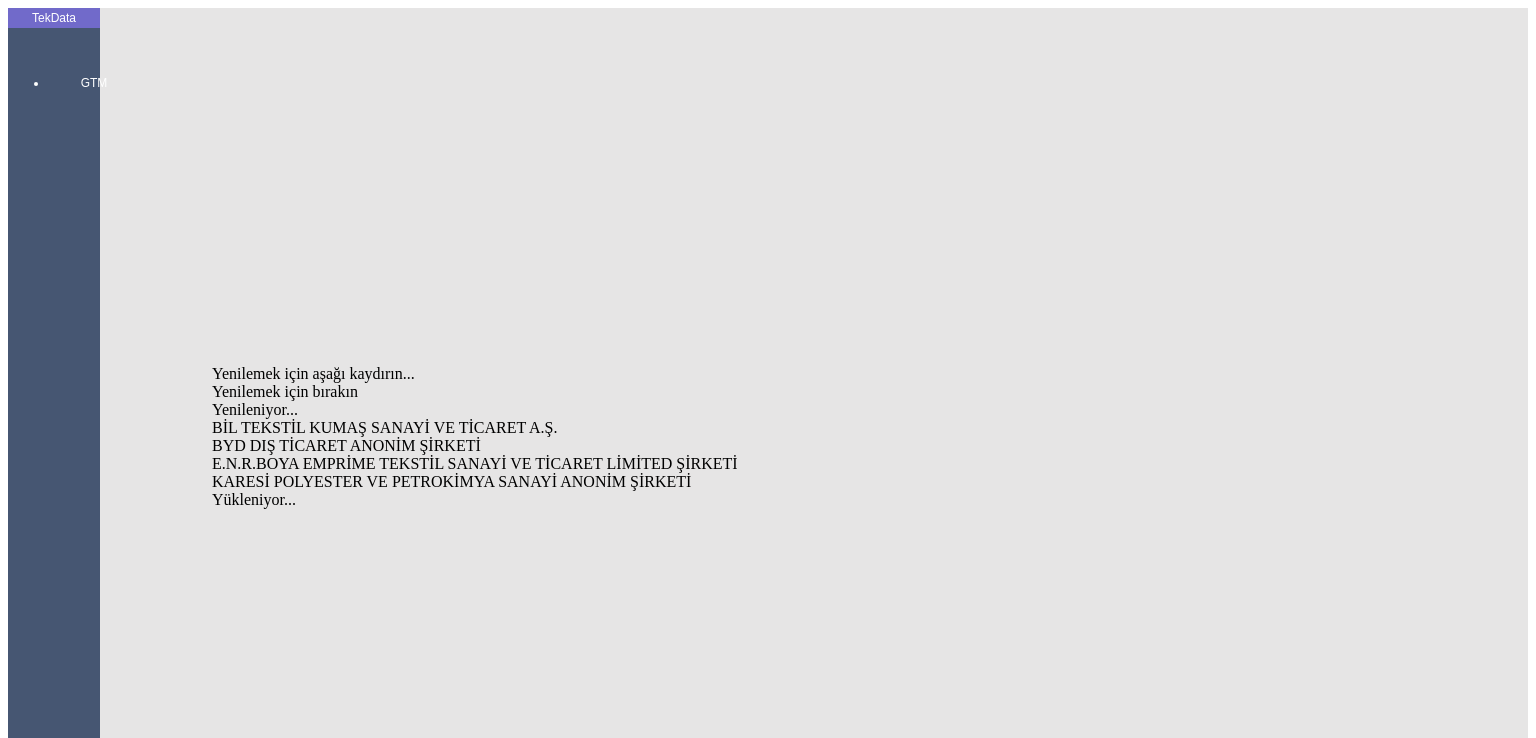 click on "Fatura No:" at bounding box center [286, 15072] 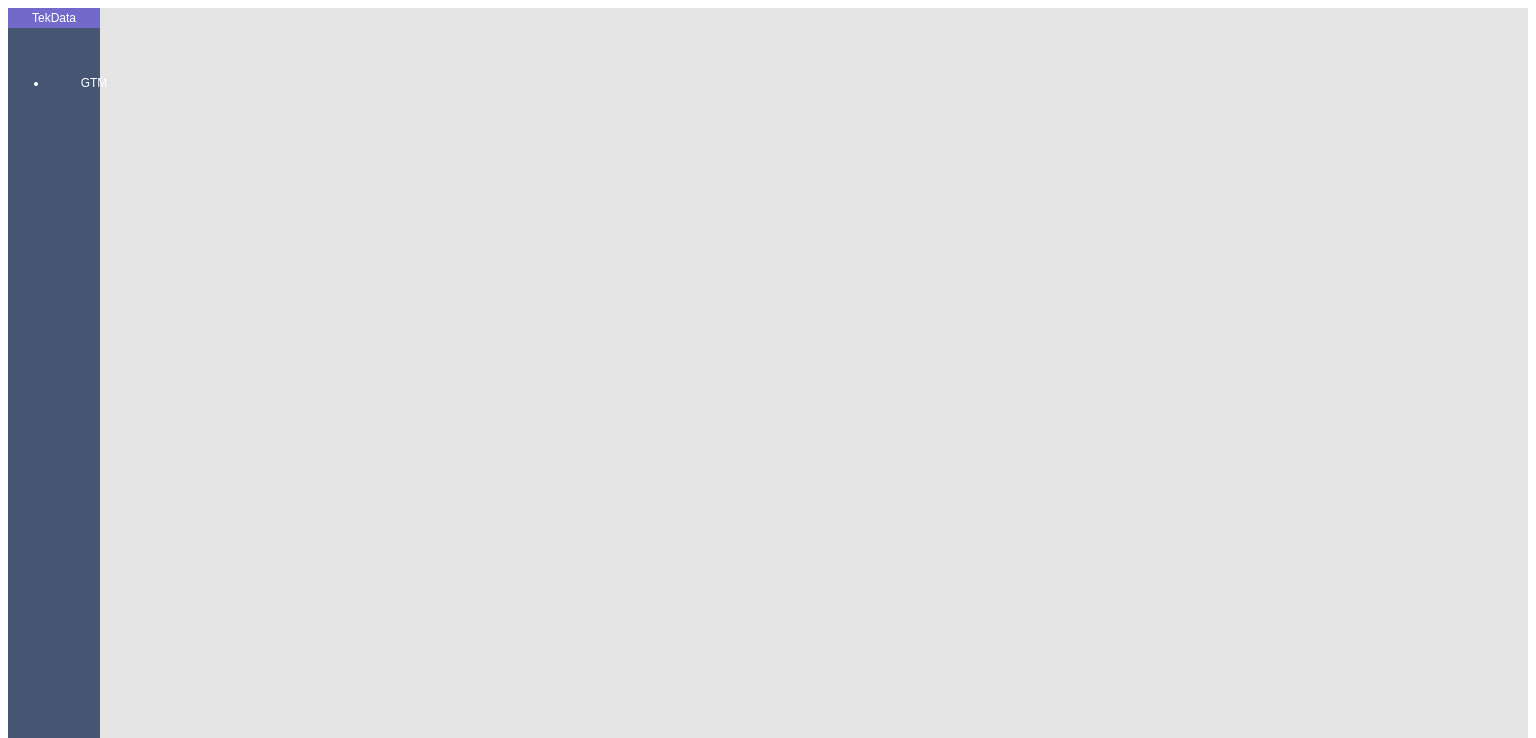 paste on "BDF2025000000309" 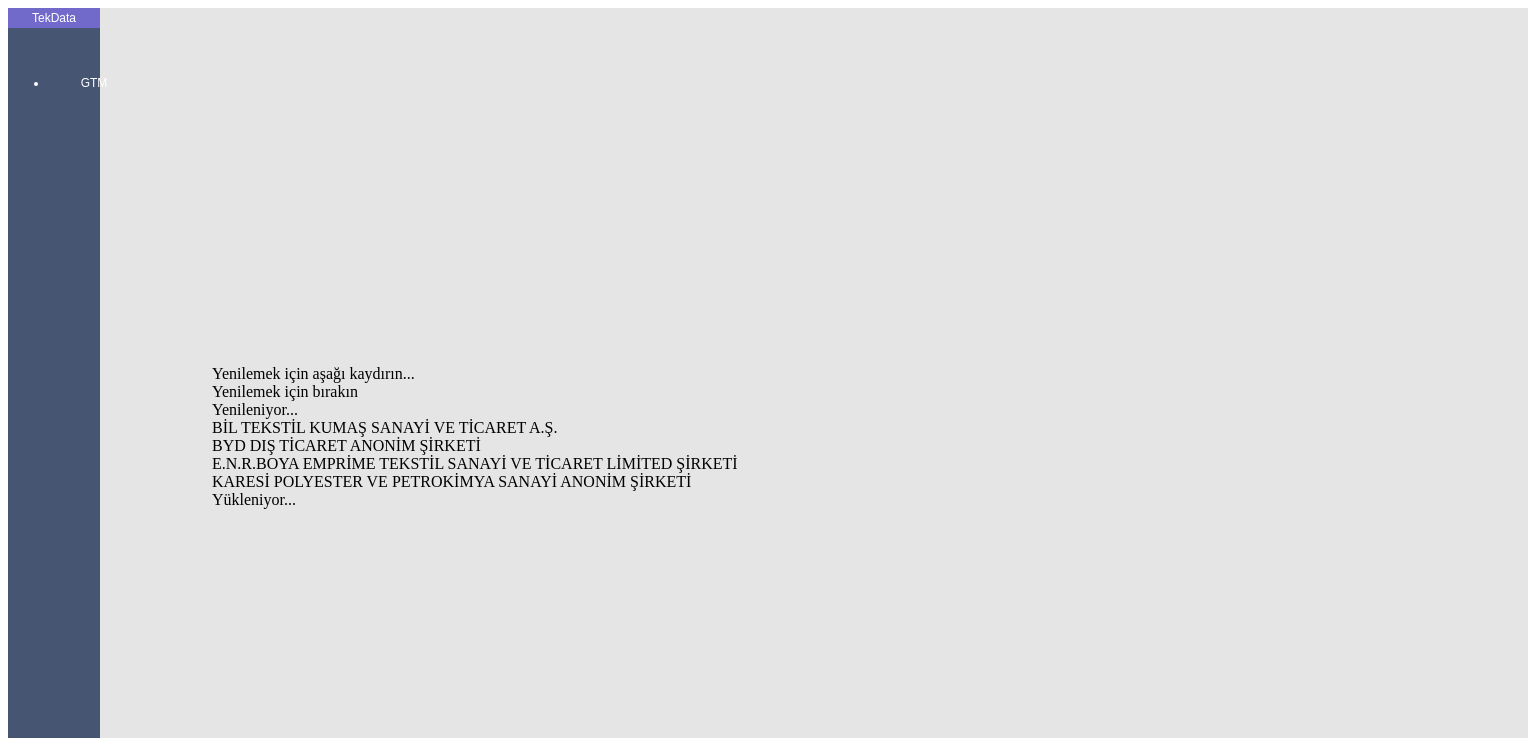 click on "BYD DIŞ TİCARET ANONİM ŞİRKETİ" at bounding box center [502, 446] 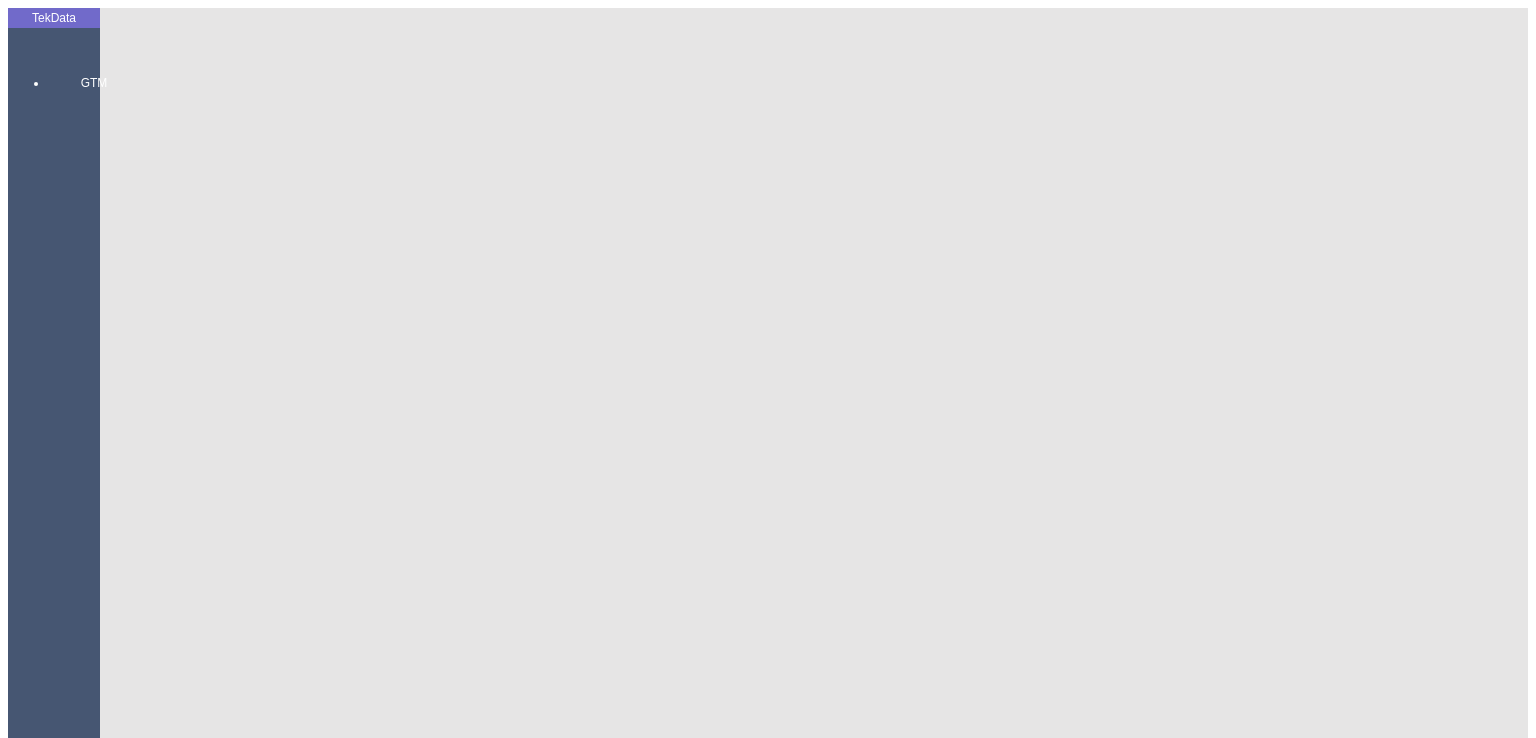 click on "Banka Hesabı:" at bounding box center [286, 15096] 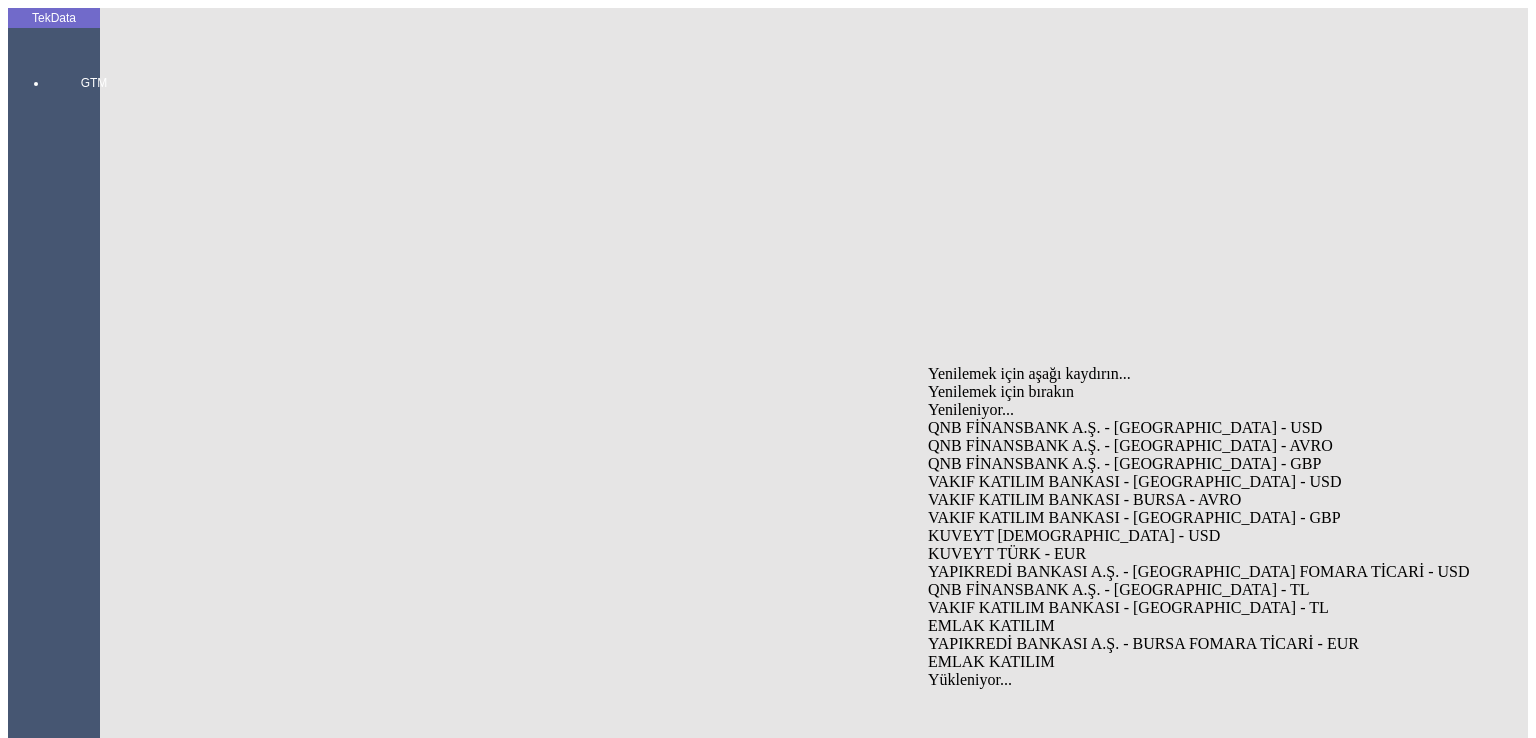 click on "VAKIF KATILIM BANKASI  - [GEOGRAPHIC_DATA]  - USD" at bounding box center (1214, 482) 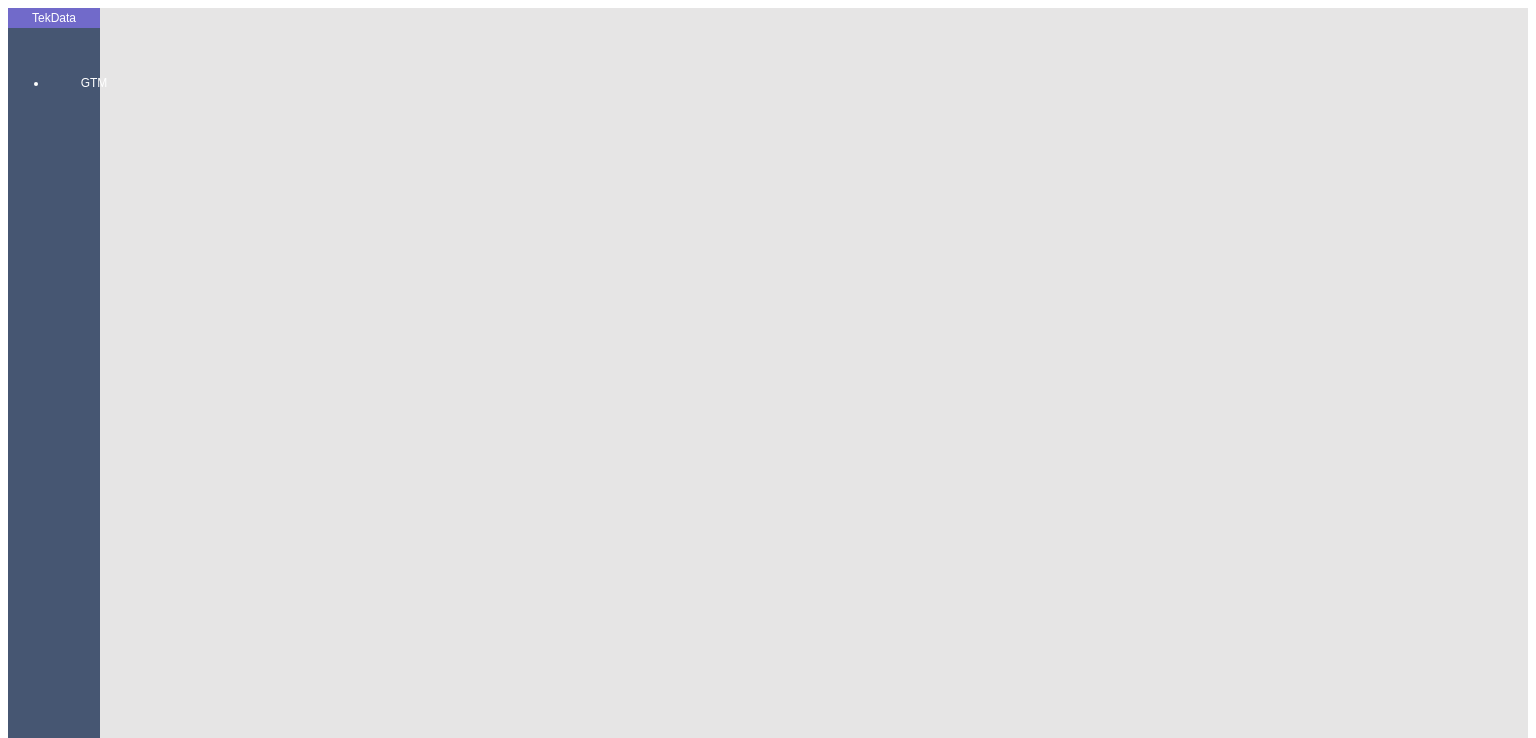 type on "TEXA" 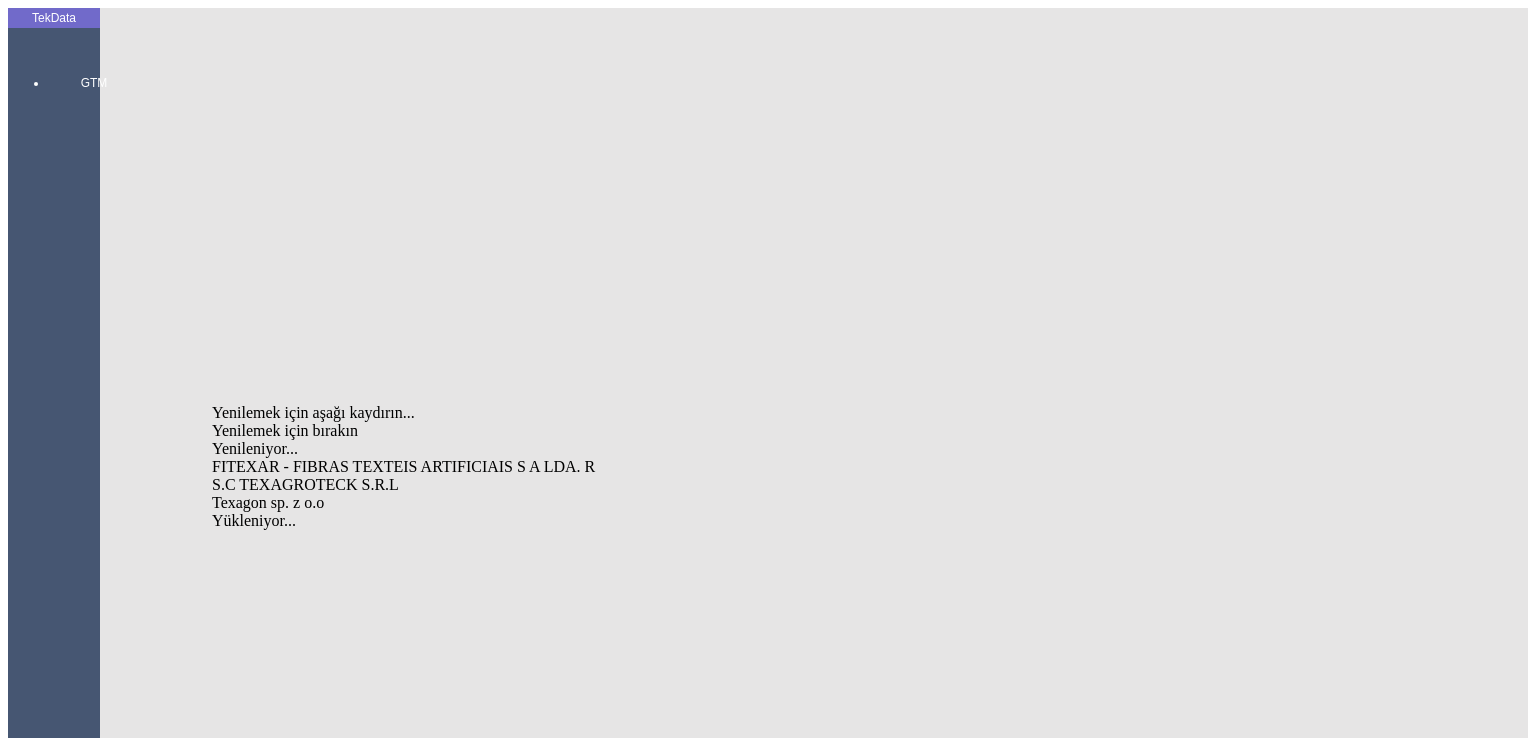 click on "Texagon sp. z o.o" at bounding box center [502, 503] 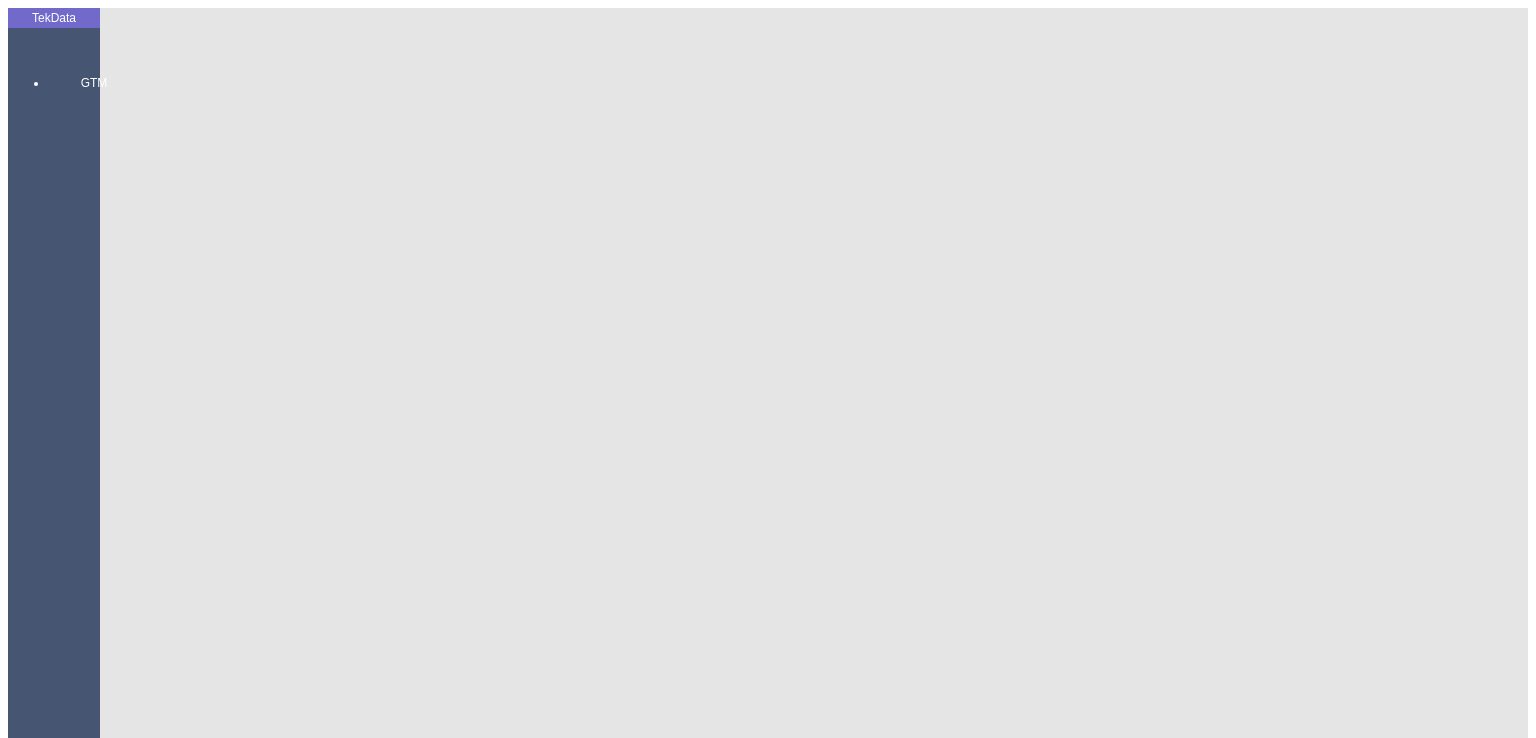 click on "Fatura Adresi:" at bounding box center [286, 15135] 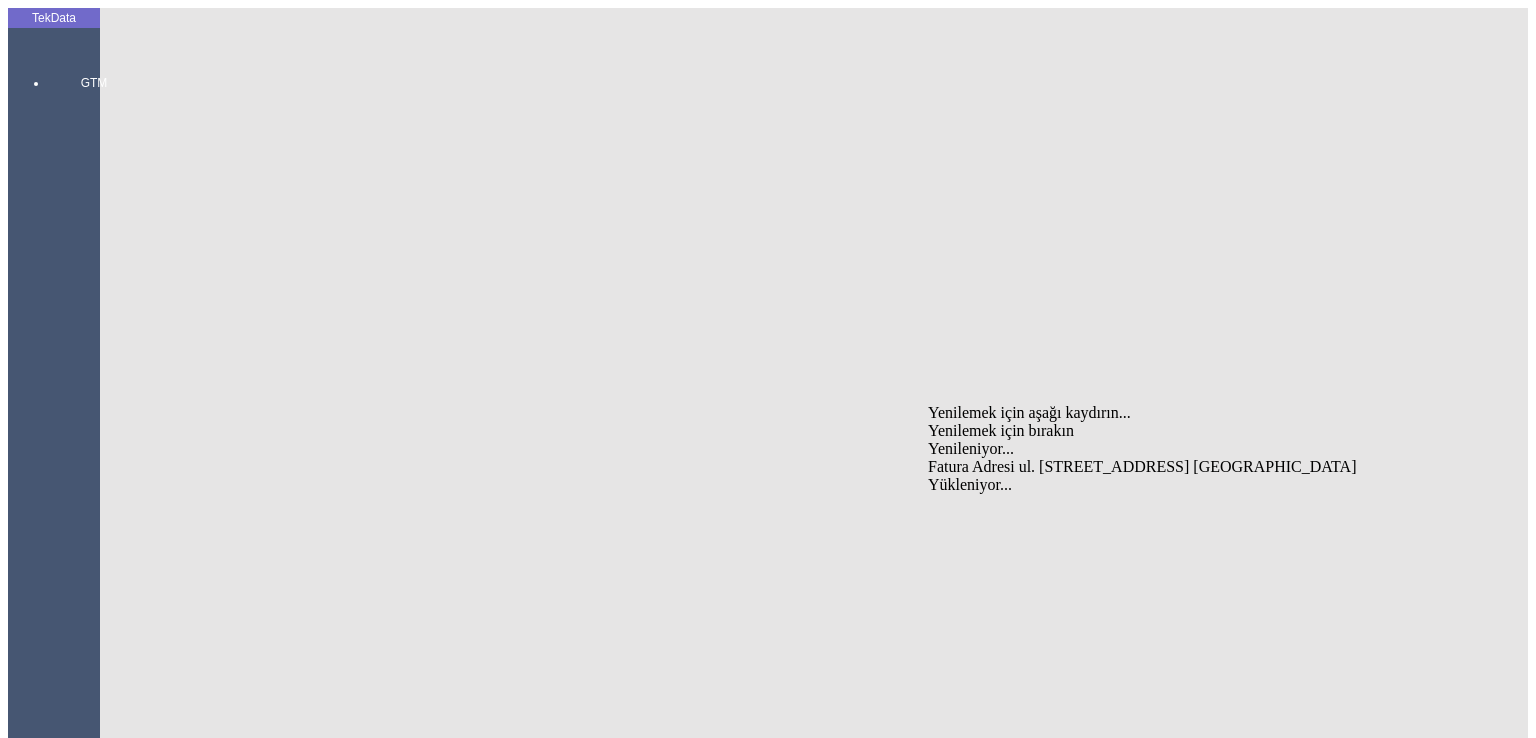 drag, startPoint x: 1005, startPoint y: 417, endPoint x: 933, endPoint y: 417, distance: 72 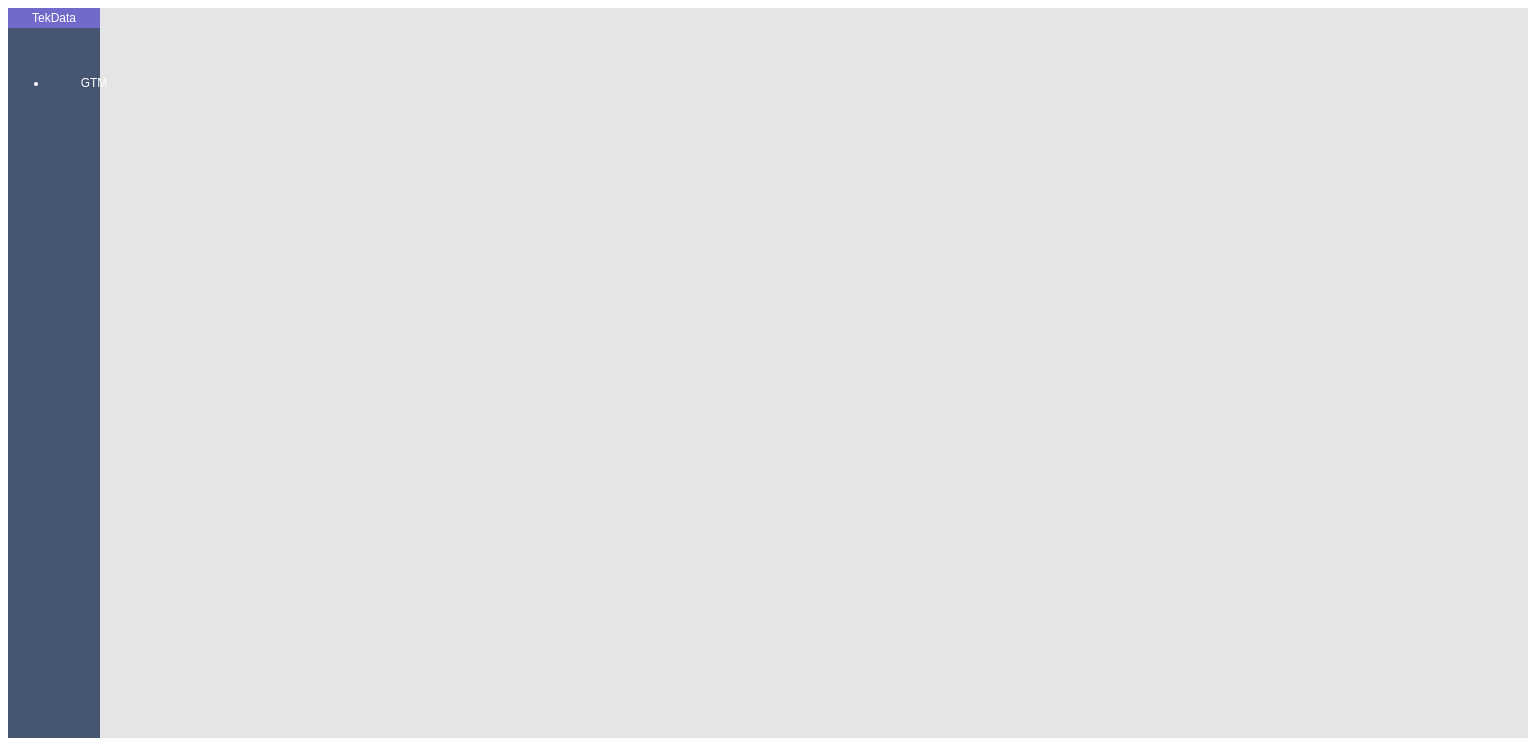 type on "TEXA" 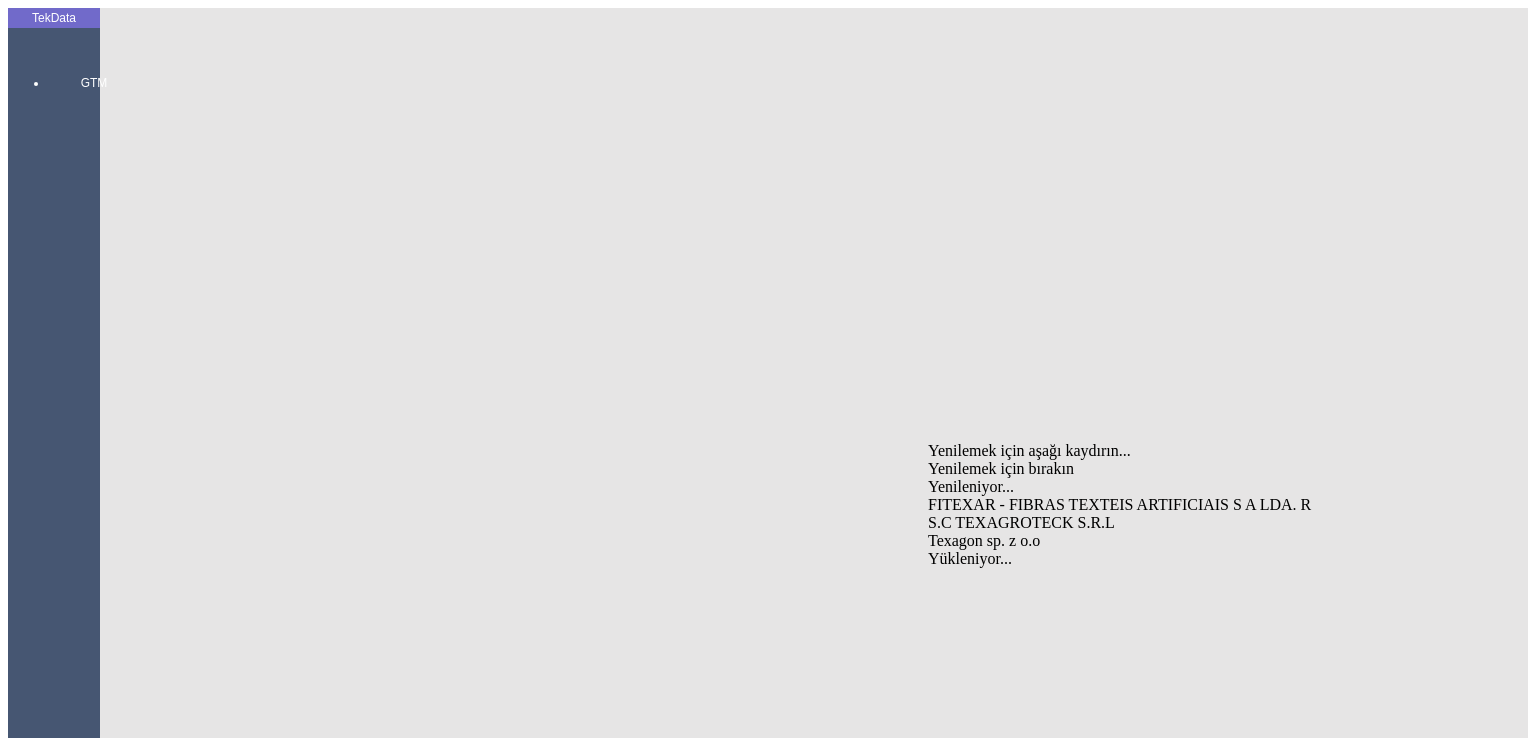 click on "Texagon sp. z o.o" at bounding box center (1214, 541) 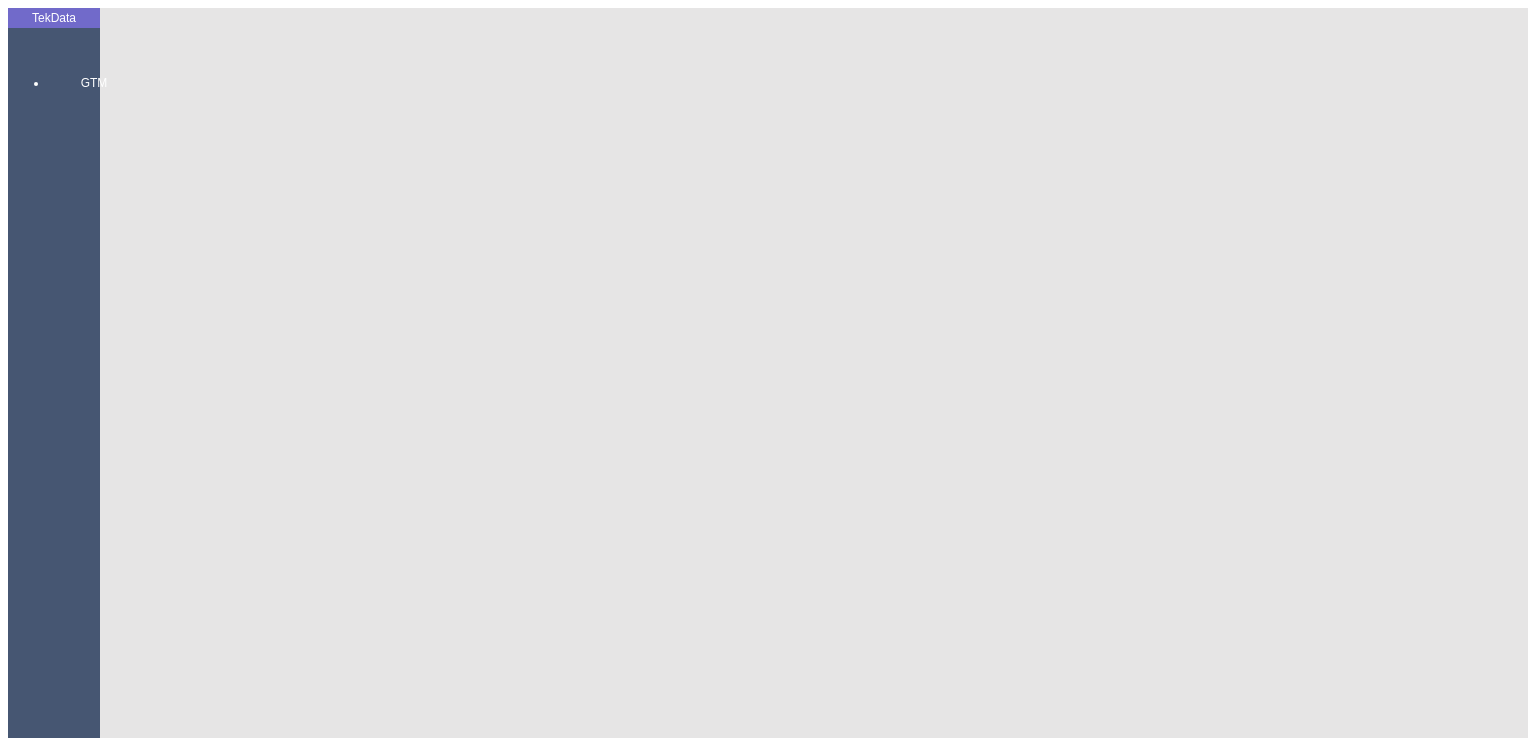 scroll, scrollTop: 400, scrollLeft: 0, axis: vertical 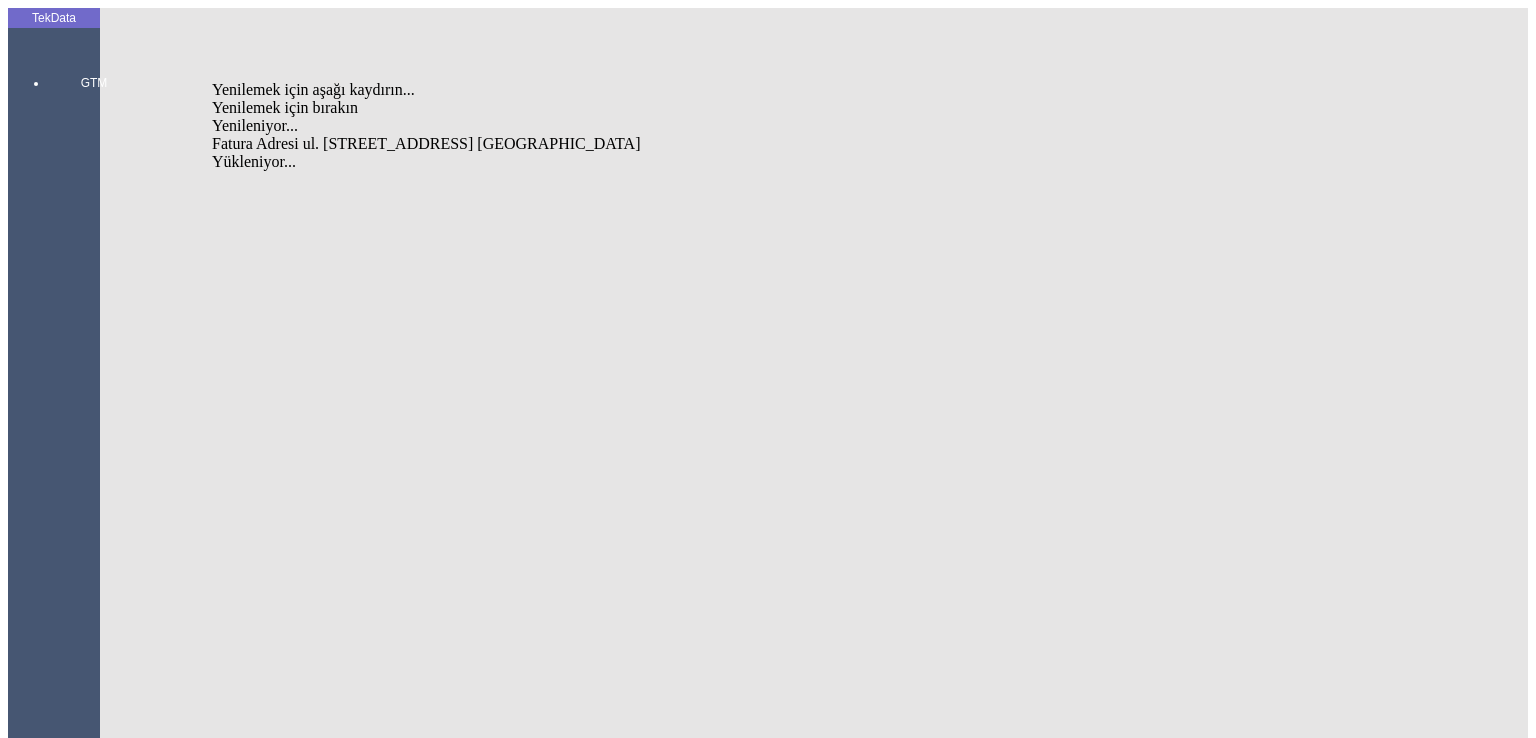 click on "Fatura Adresi ul. [STREET_ADDRESS]  [GEOGRAPHIC_DATA]" at bounding box center (502, 144) 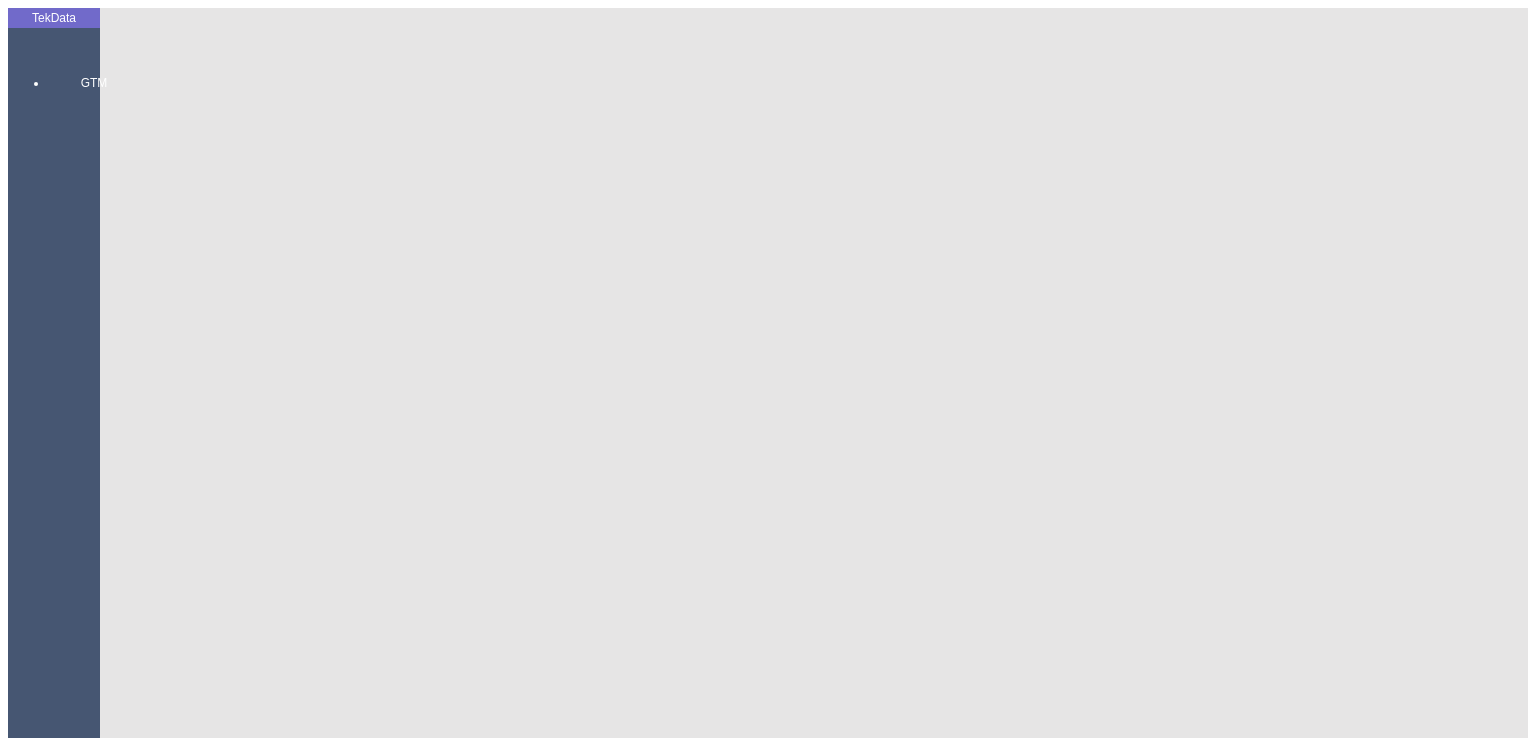 scroll, scrollTop: 300, scrollLeft: 0, axis: vertical 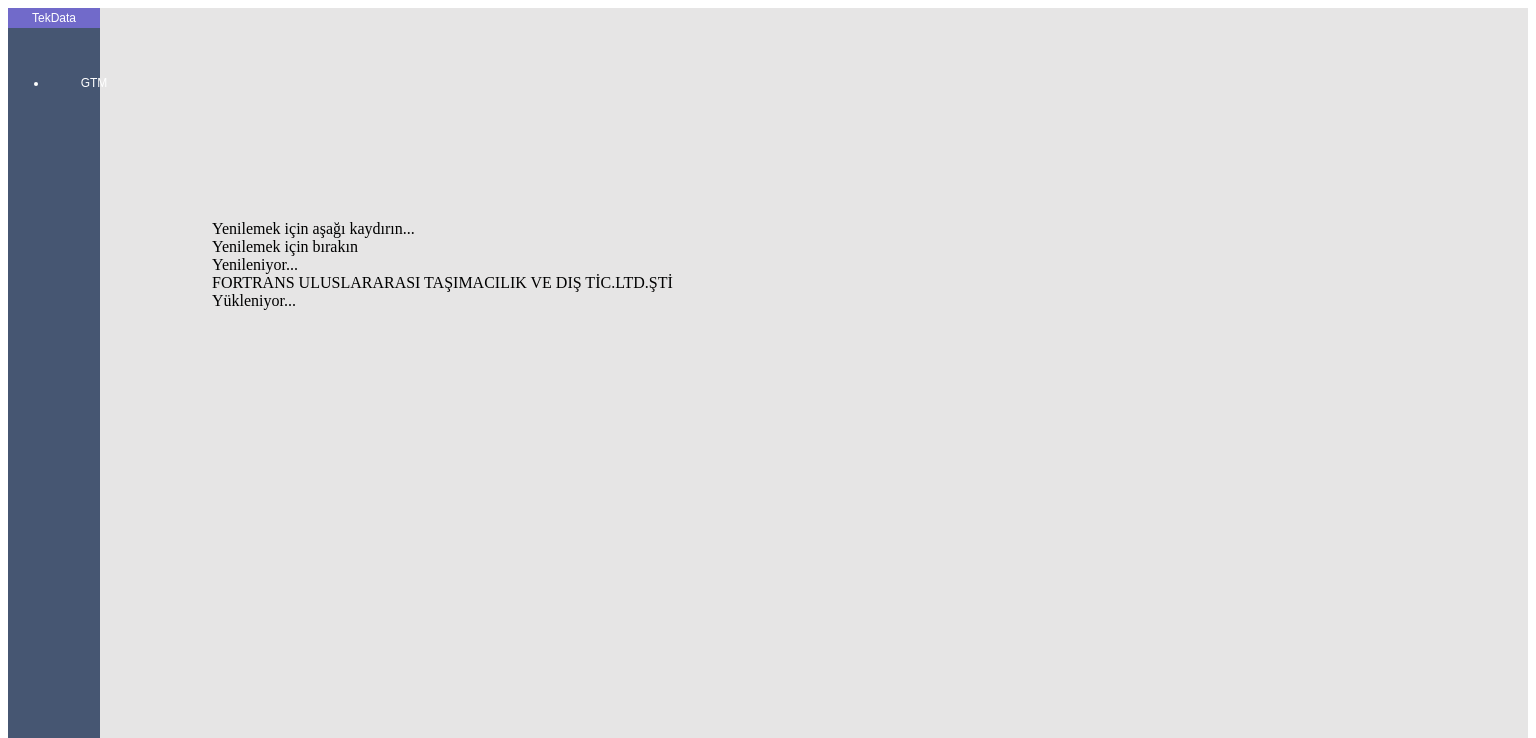 click on "FORTRANS ULUSLARARASI TAŞIMACILIK VE DIŞ TİC.LTD.ŞTİ" at bounding box center (502, 283) 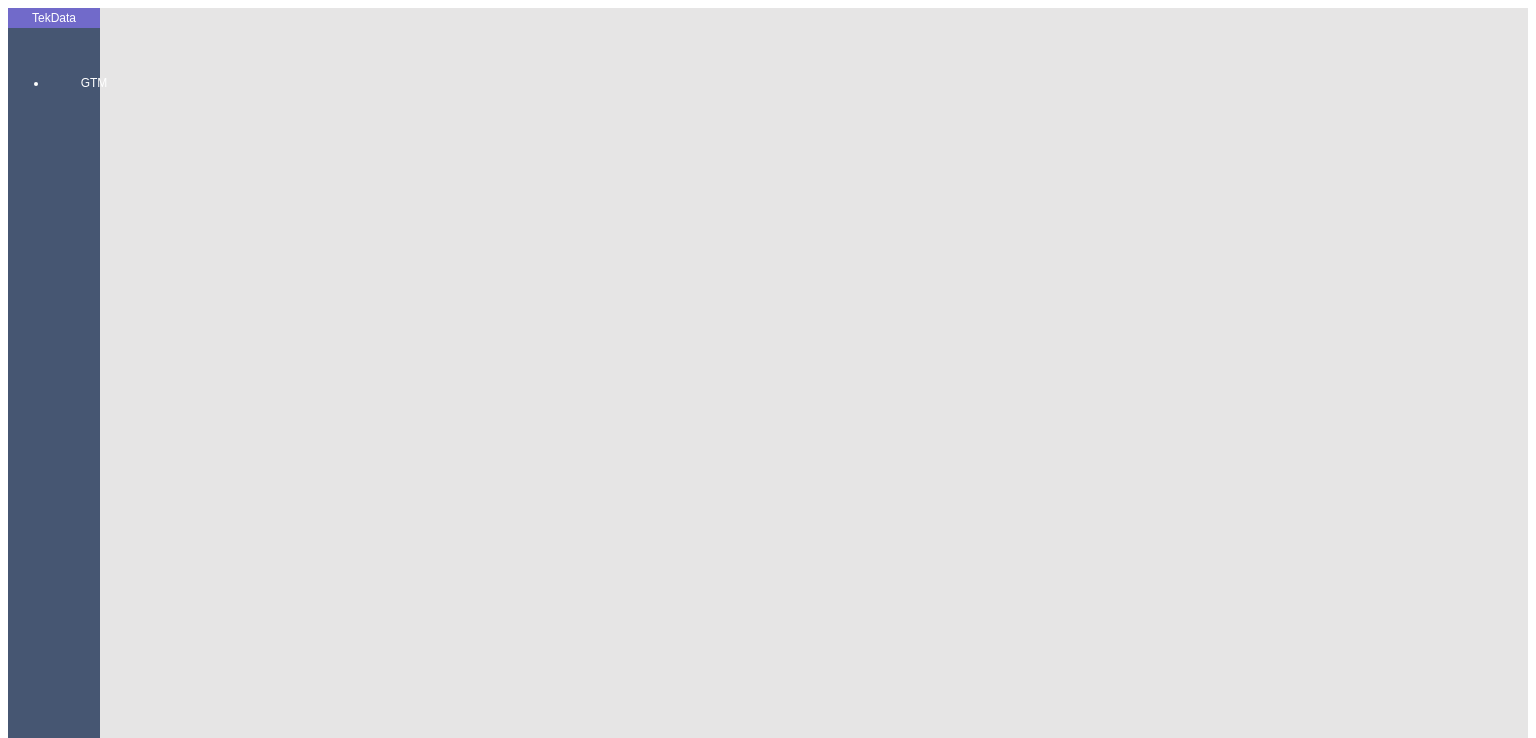 scroll, scrollTop: 400, scrollLeft: 0, axis: vertical 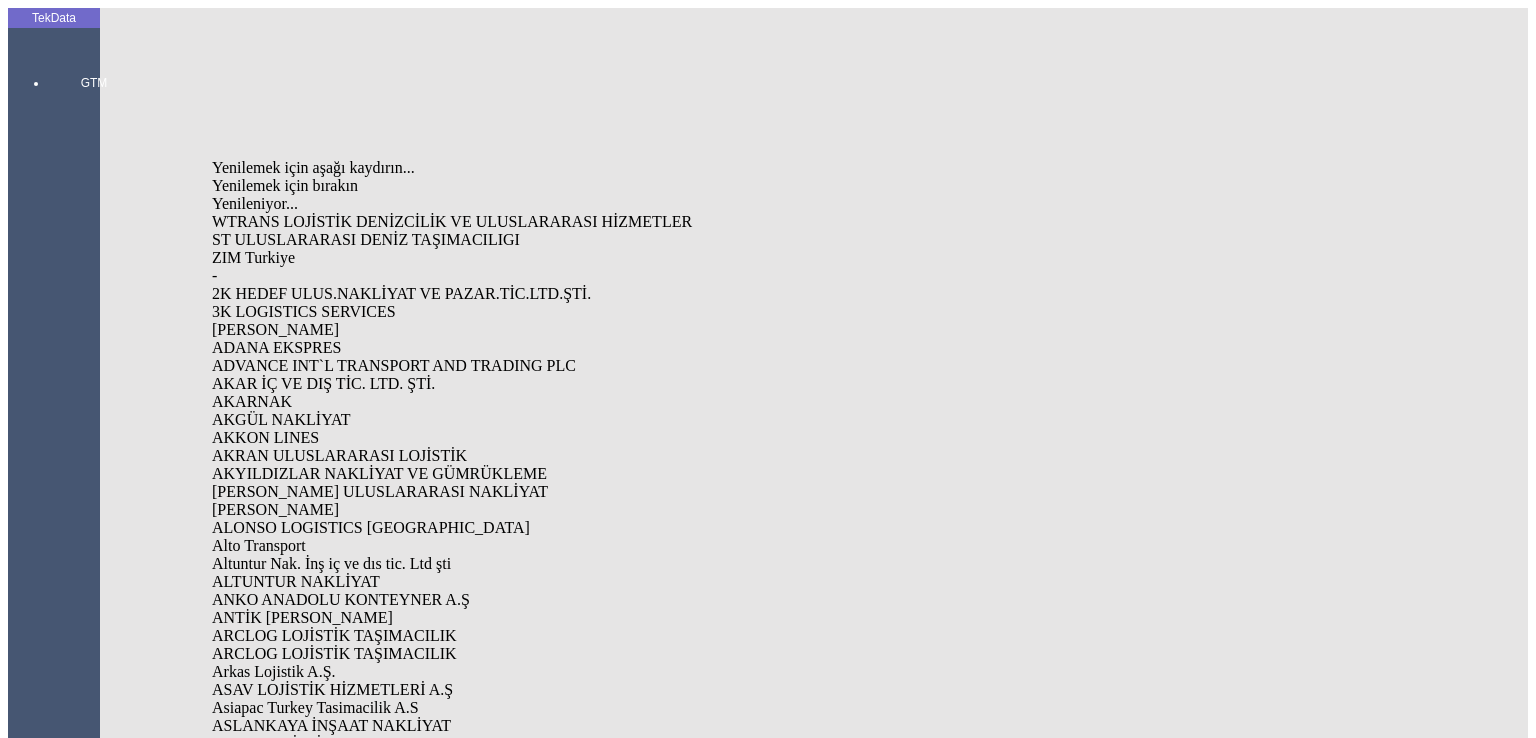 type on "FORT" 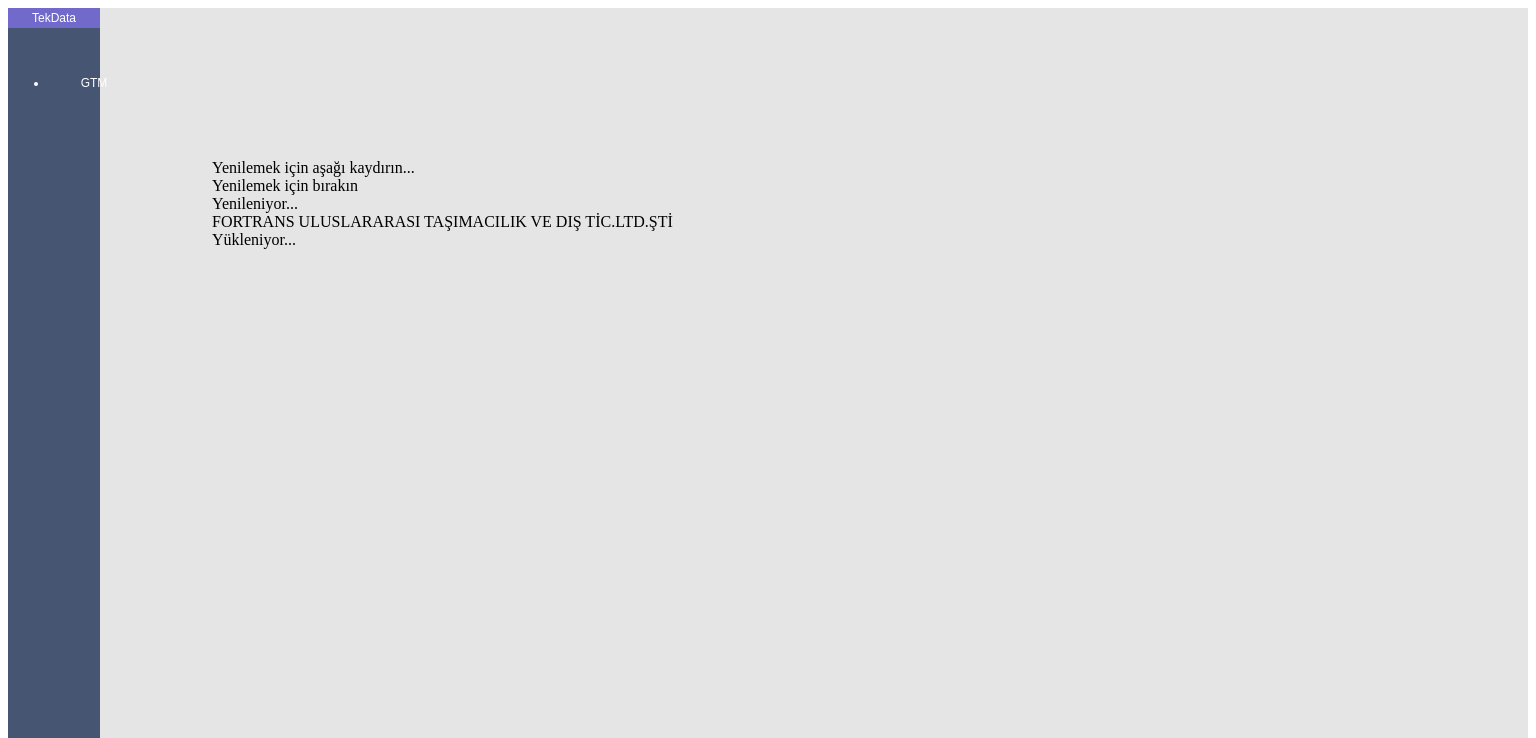click on "FORTRANS ULUSLARARASI TAŞIMACILIK VE DIŞ TİC.LTD.ŞTİ" at bounding box center (502, 222) 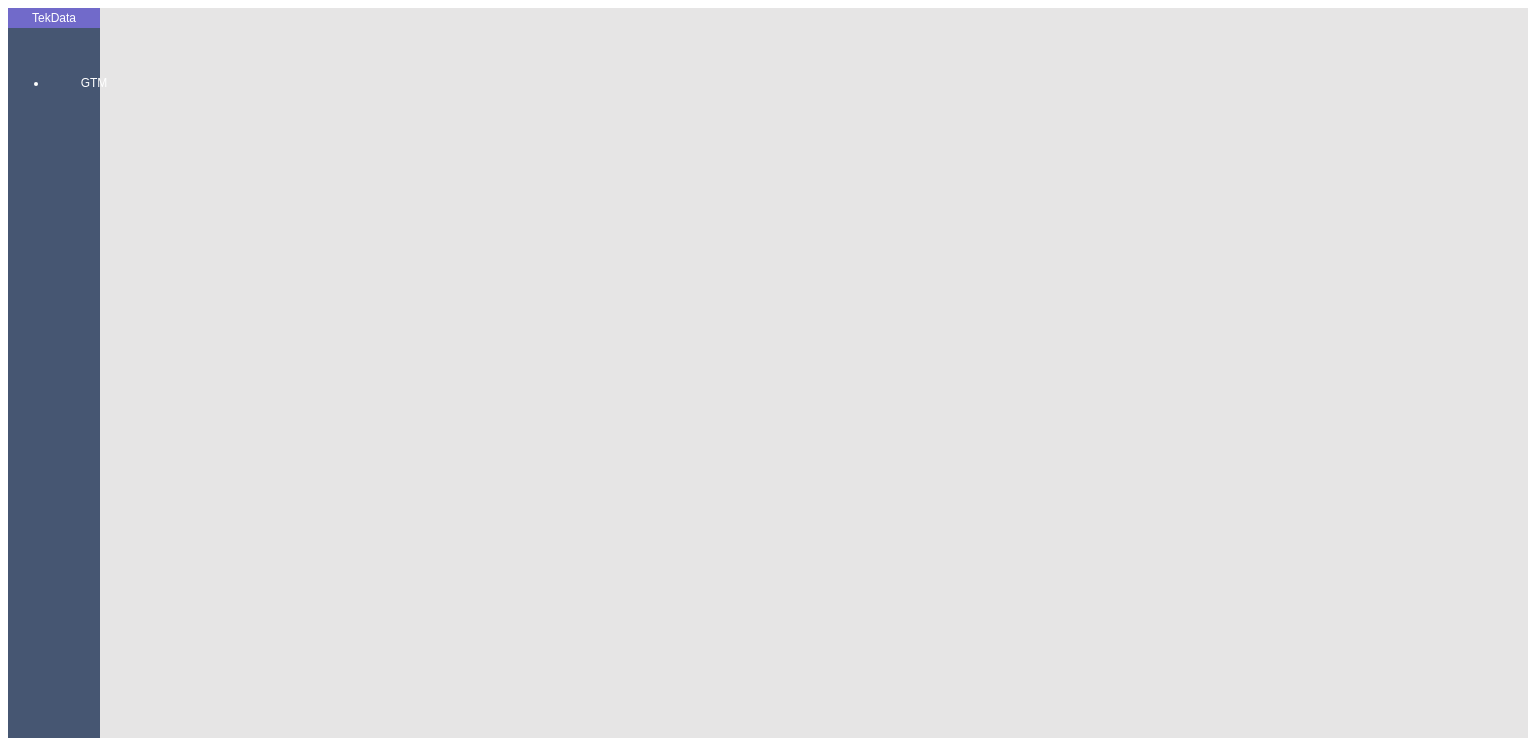 click on "Taşıma Şekli:" at bounding box center [109, 15330] 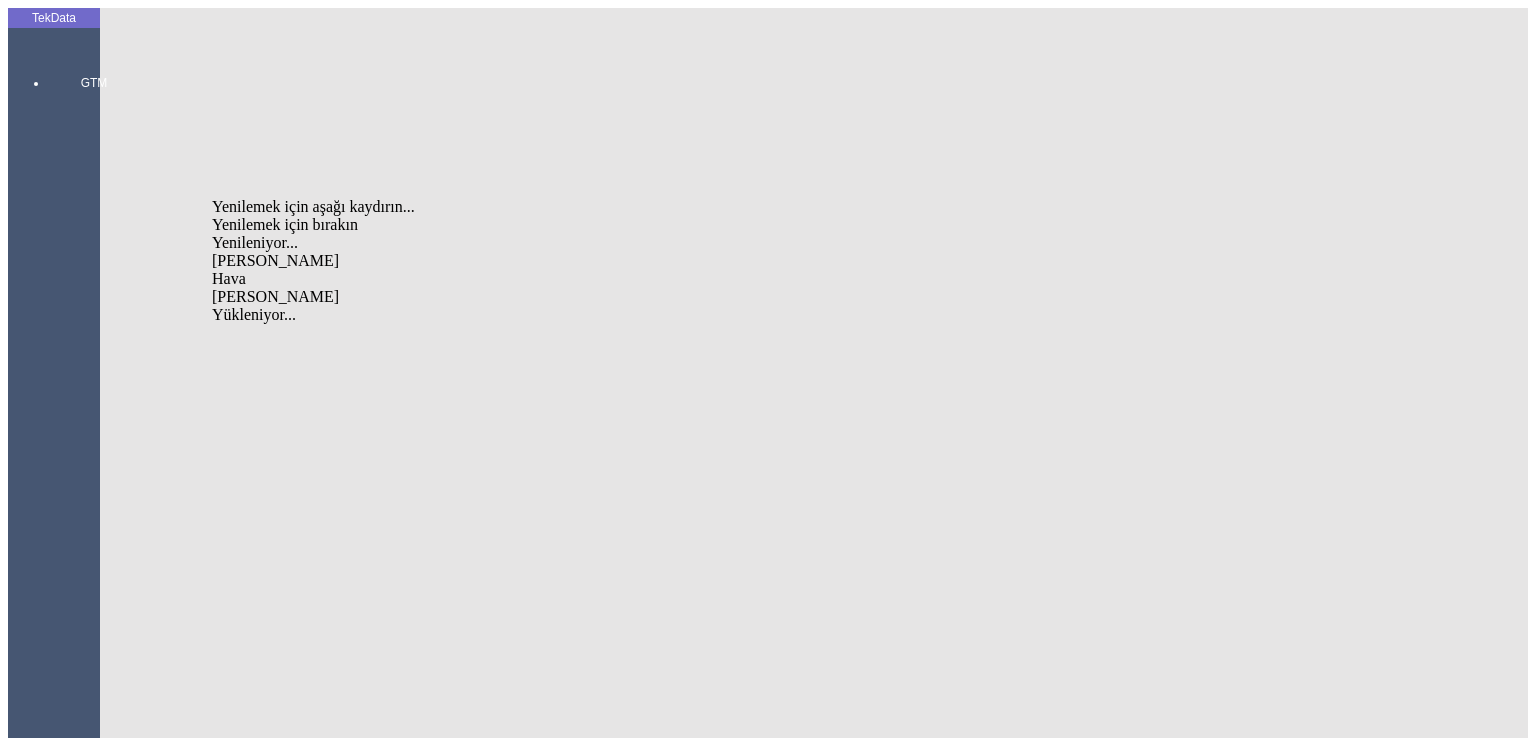 click on "[PERSON_NAME]" at bounding box center [502, 297] 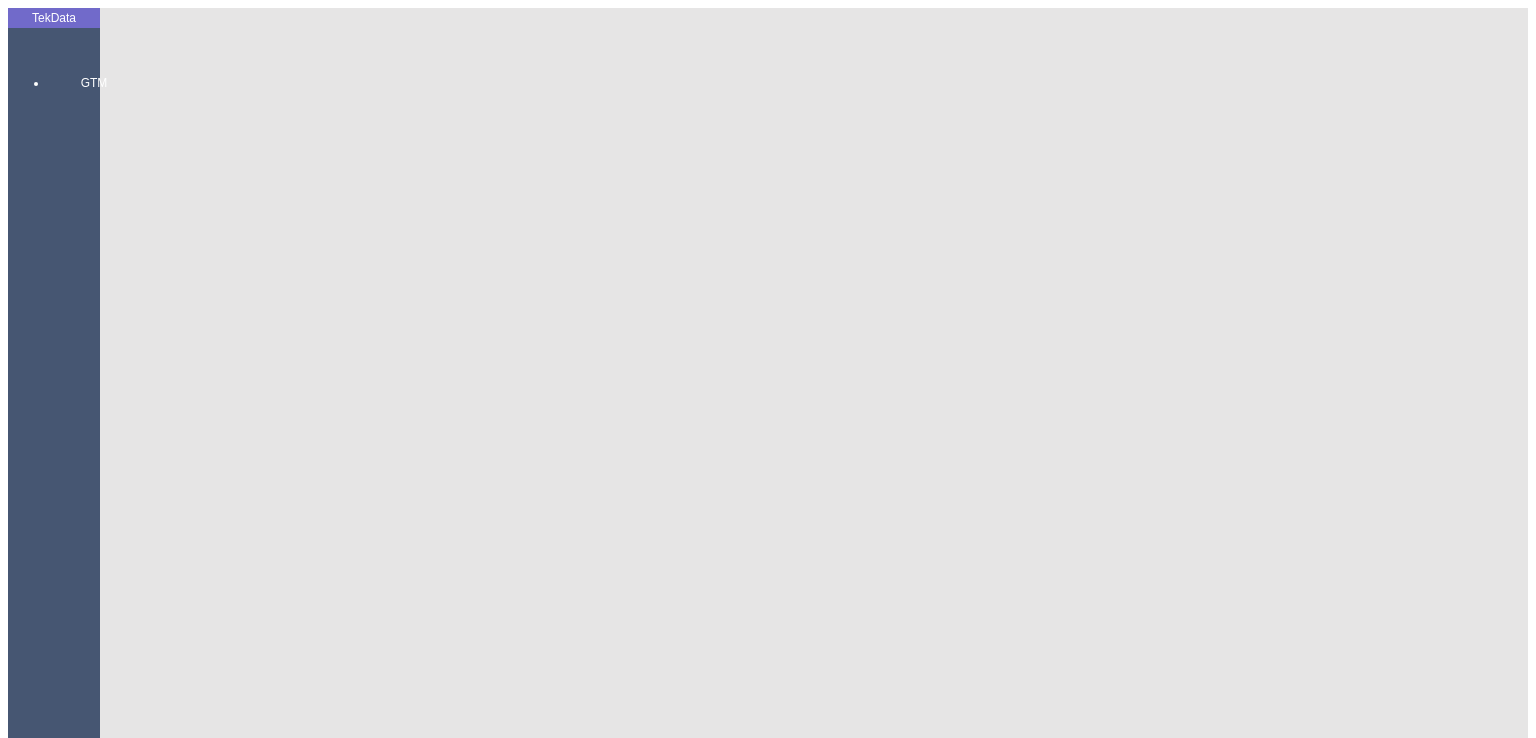 click on "Teslim Şekli:" at bounding box center (487, 15330) 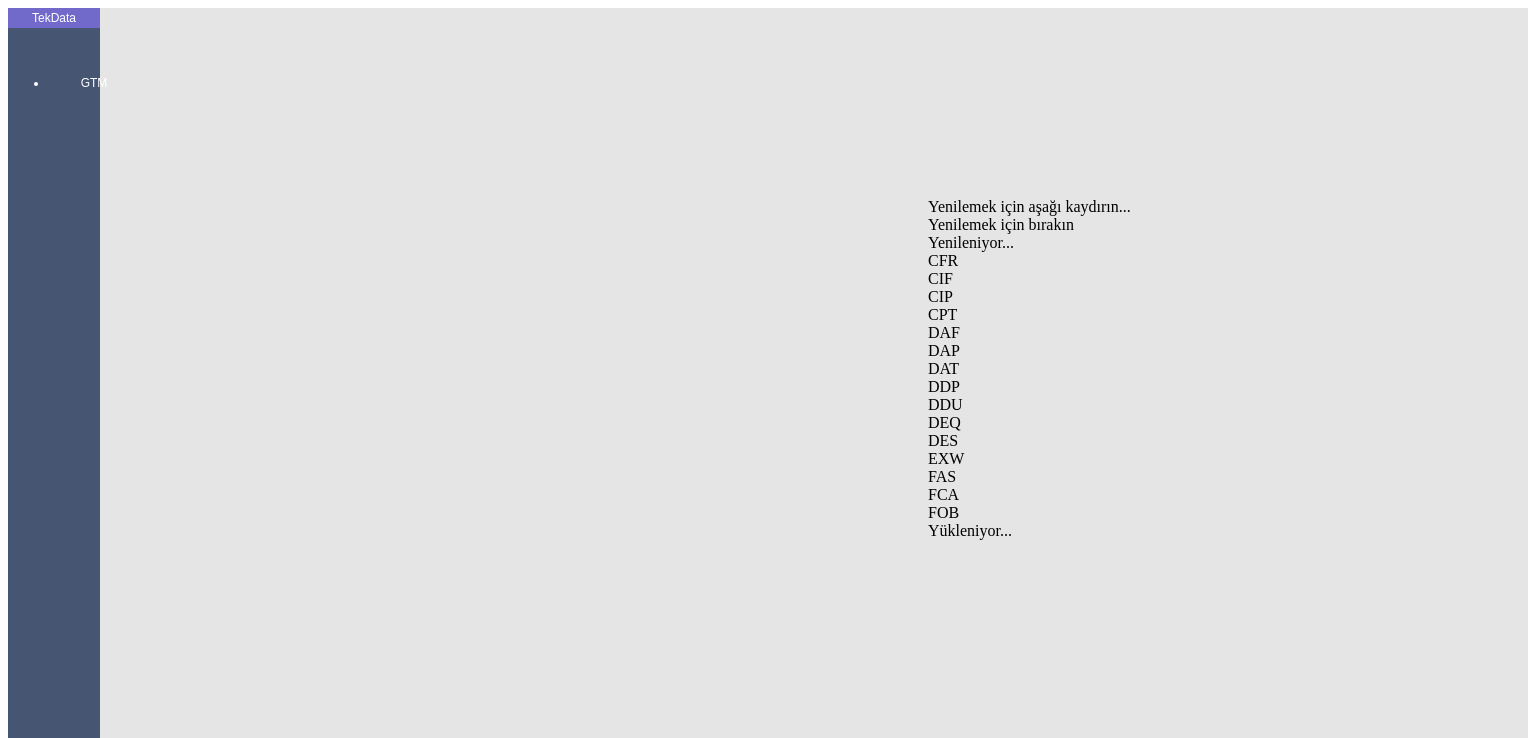 click on "FCA" at bounding box center [1214, 495] 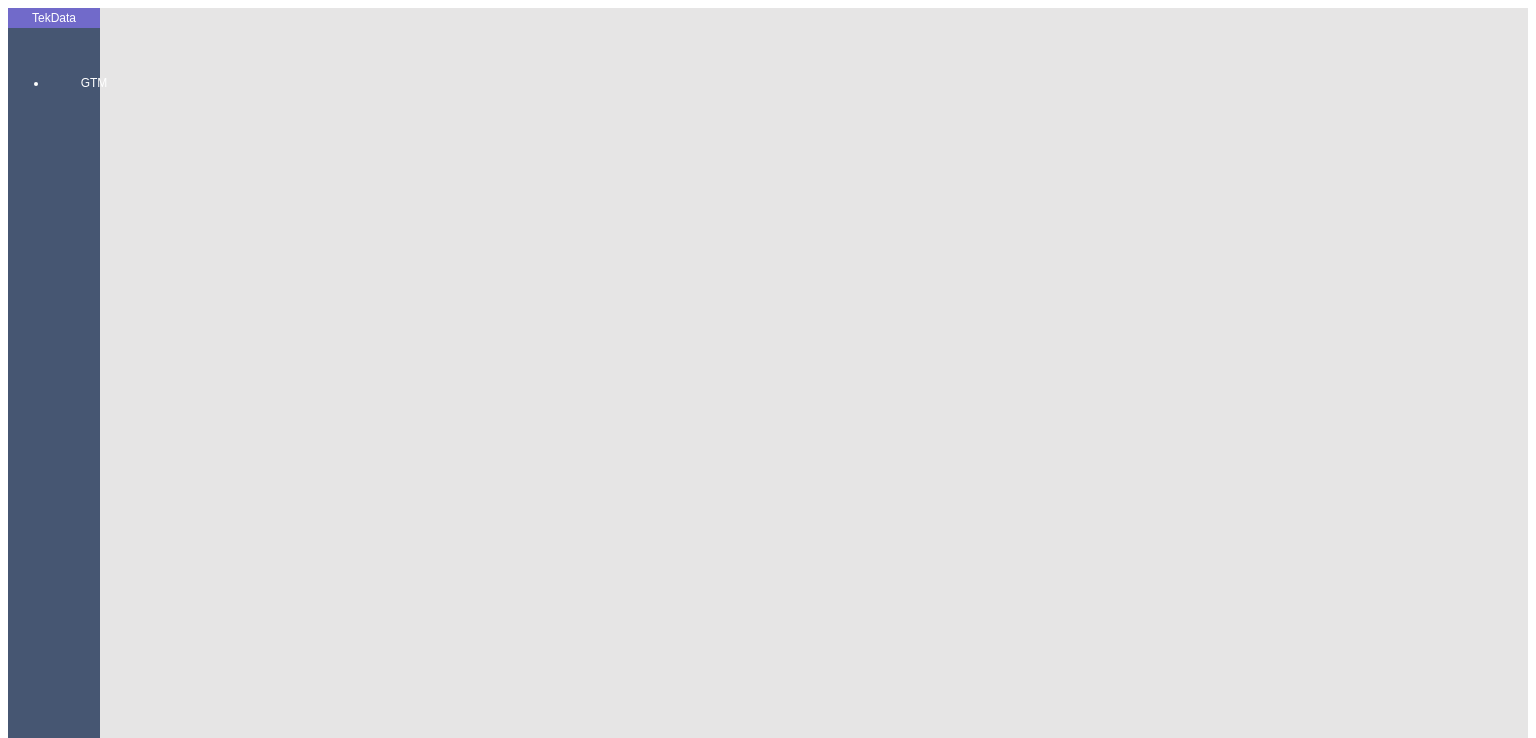 type on "[GEOGRAPHIC_DATA]" 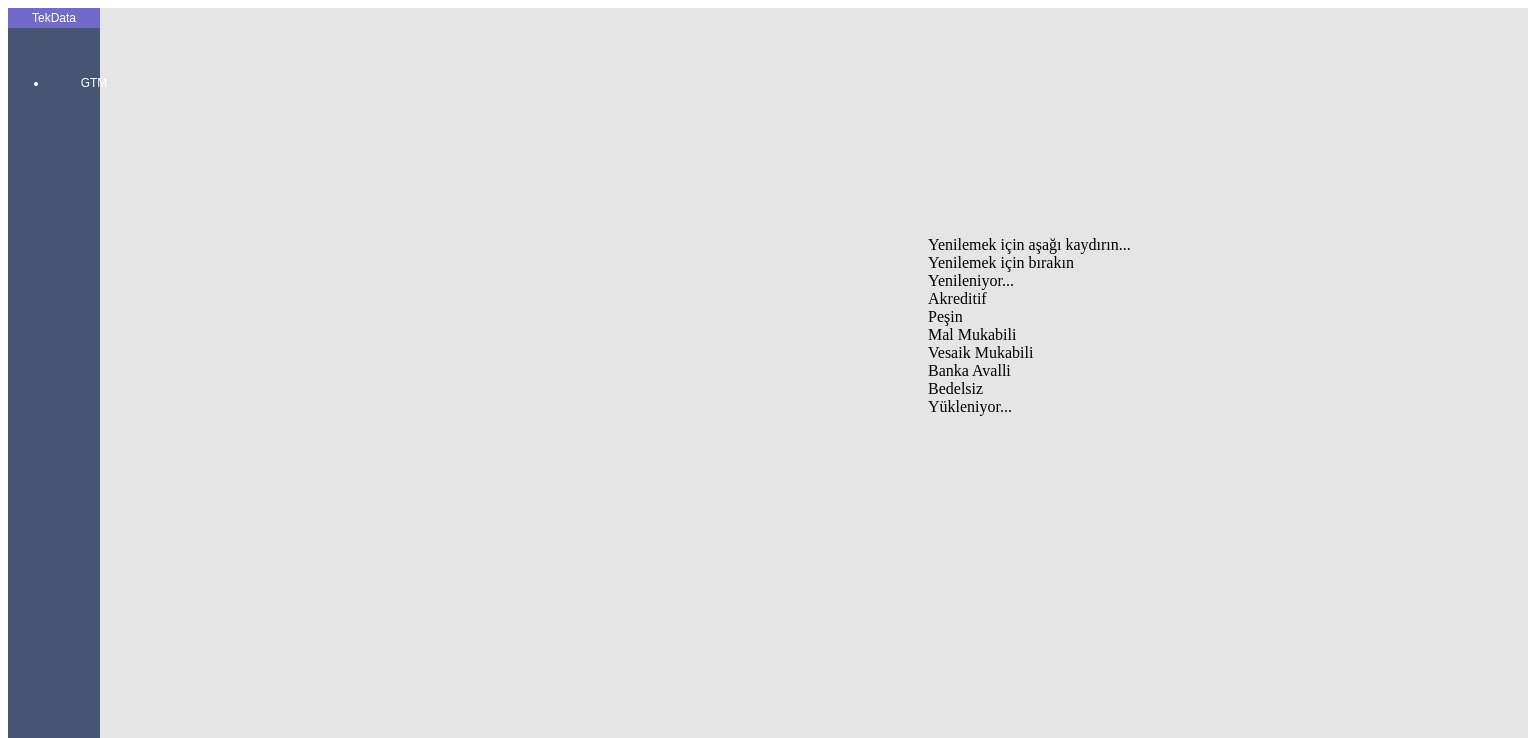 click on "Mal Mukabili" at bounding box center (1214, 335) 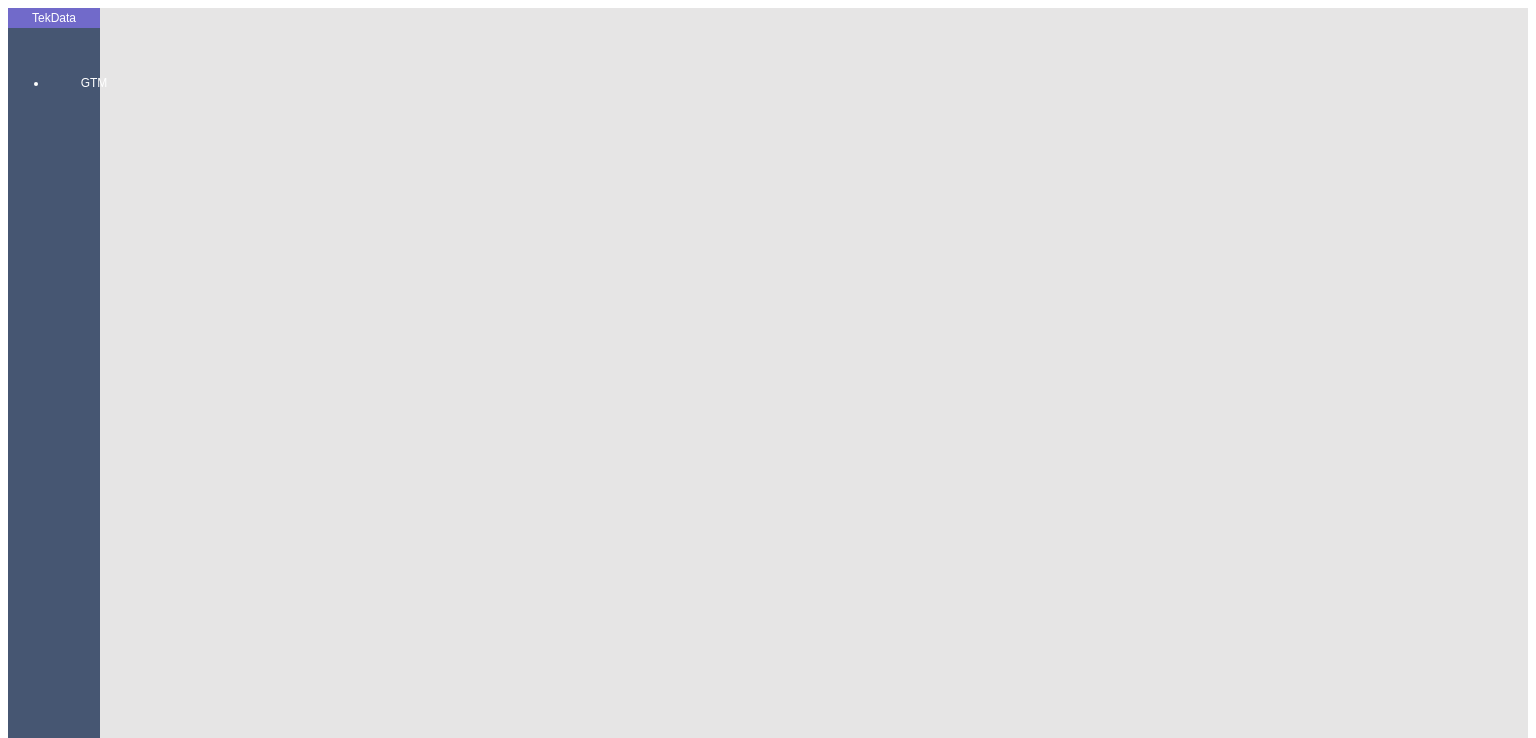 click on "Ödeme Vadesi:" at bounding box center (109, 15828) 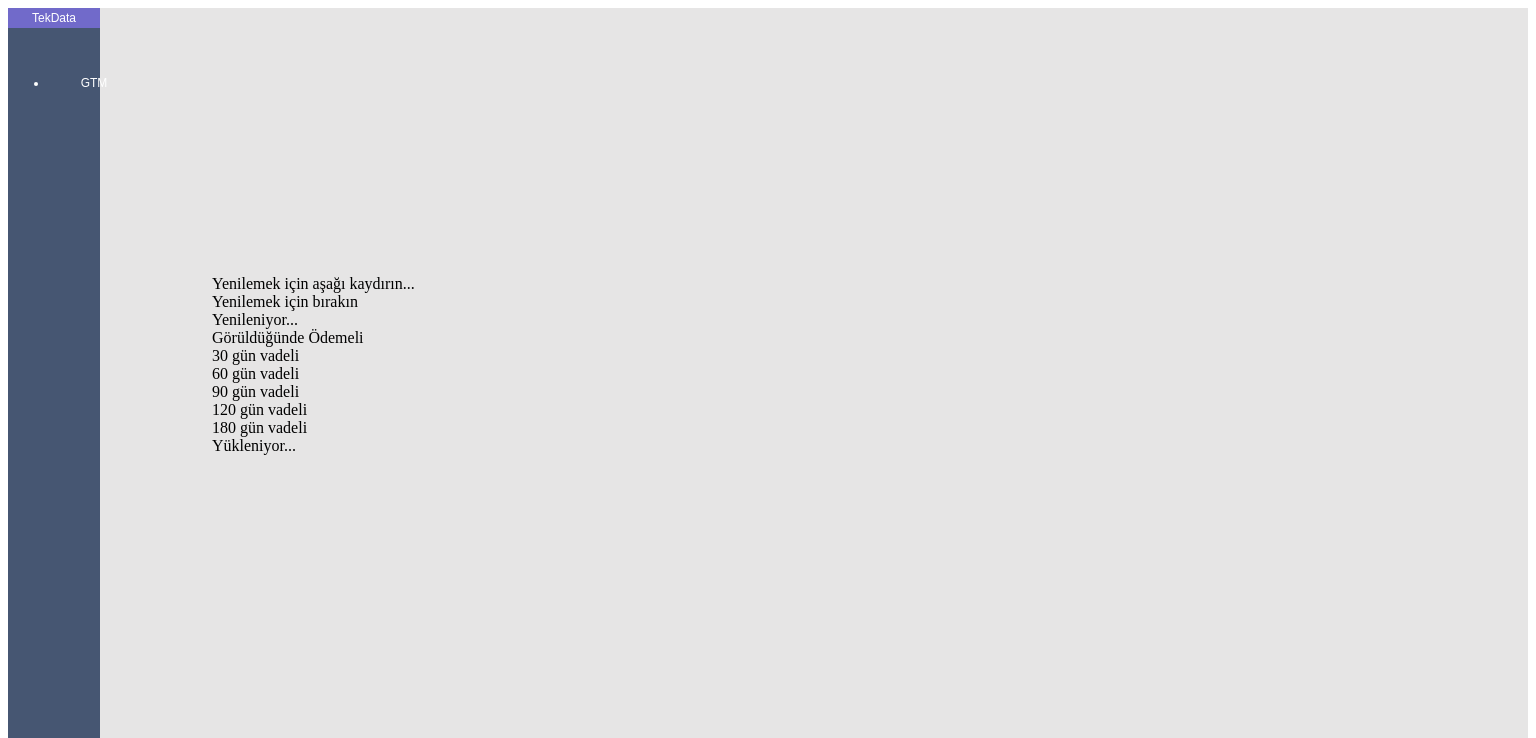 click on "Görüldüğünde Ödemeli" at bounding box center [502, 338] 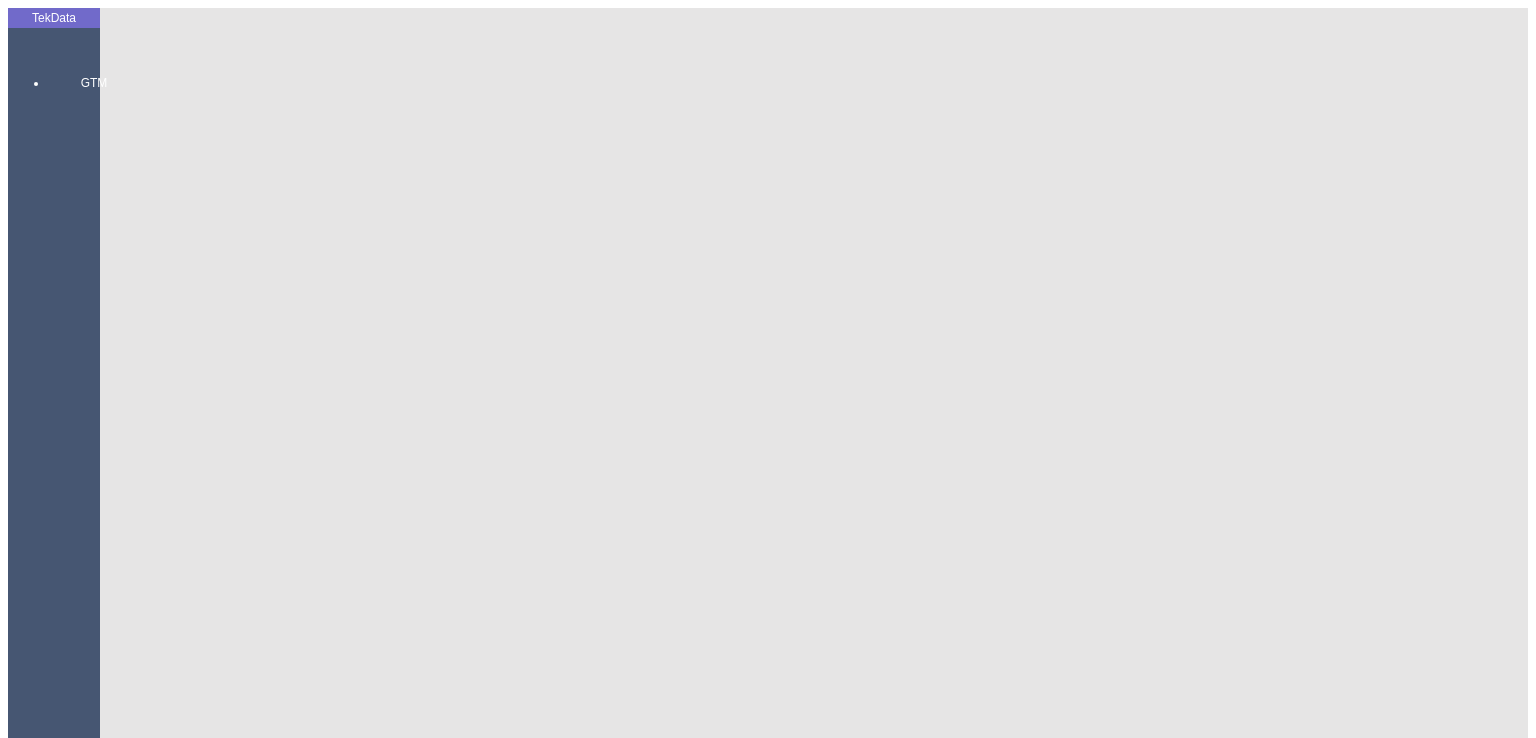 click on "Ödeme Durumu:" at bounding box center [685, 15828] 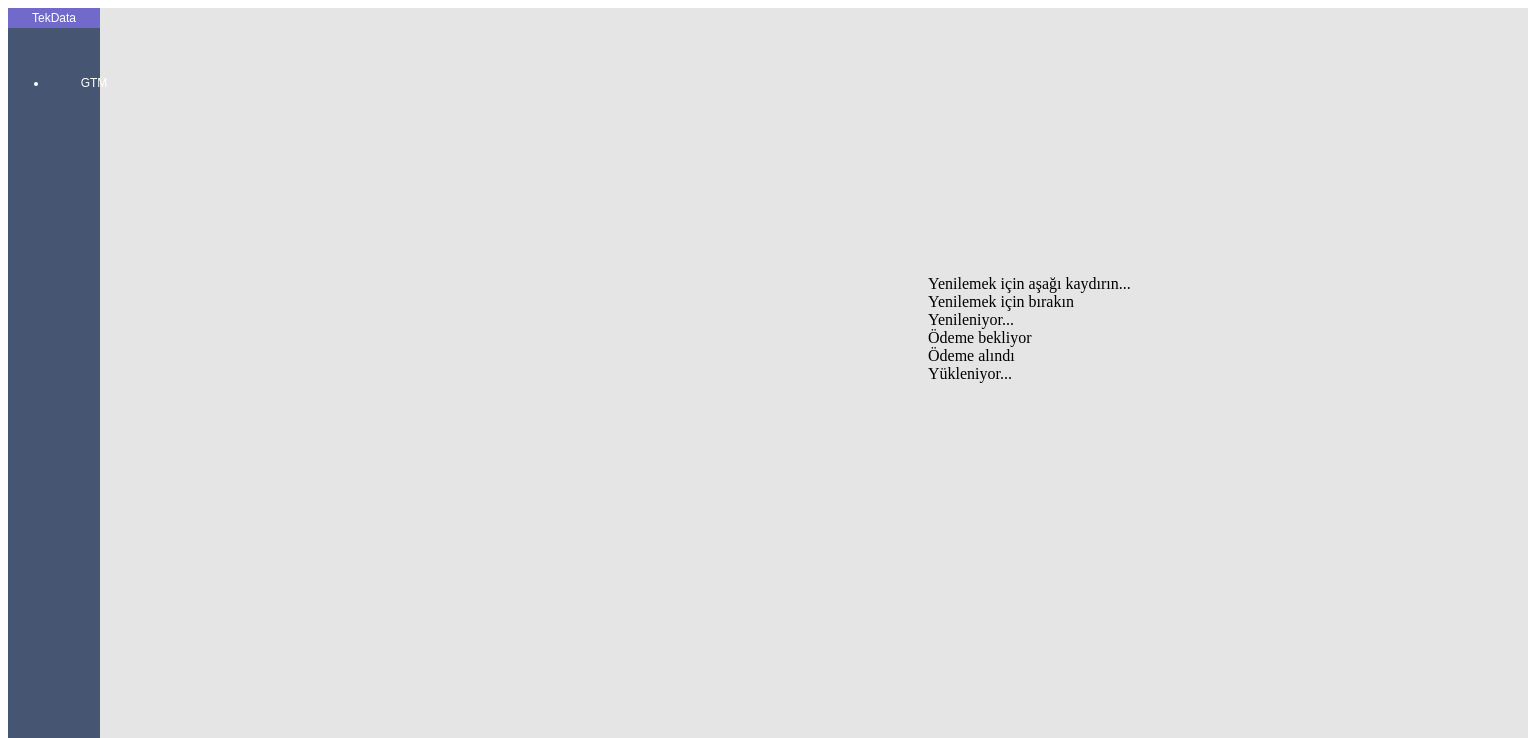 click on "Ödeme bekliyor" at bounding box center (1214, 338) 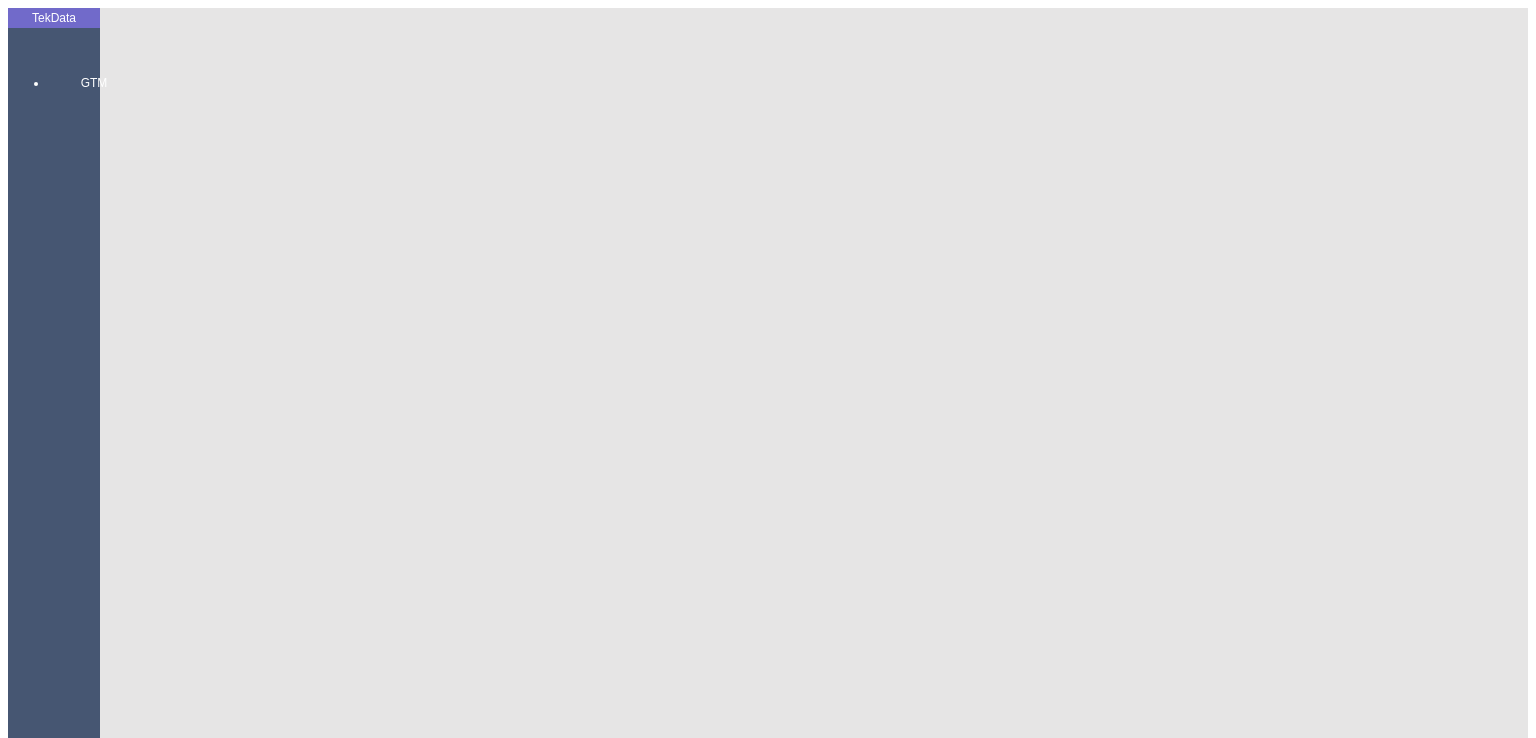 click on "Brüt Ağırlık:" 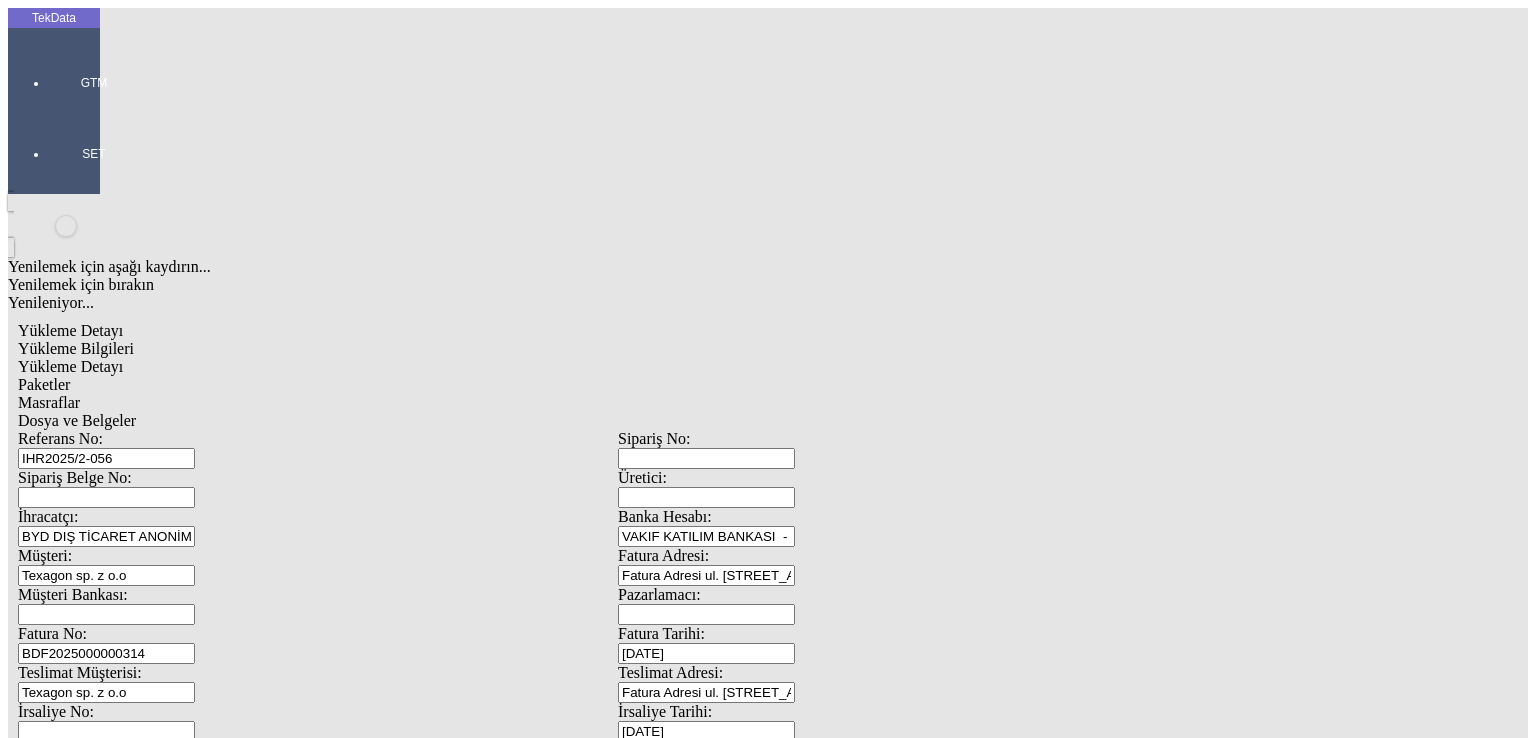 scroll, scrollTop: 0, scrollLeft: 0, axis: both 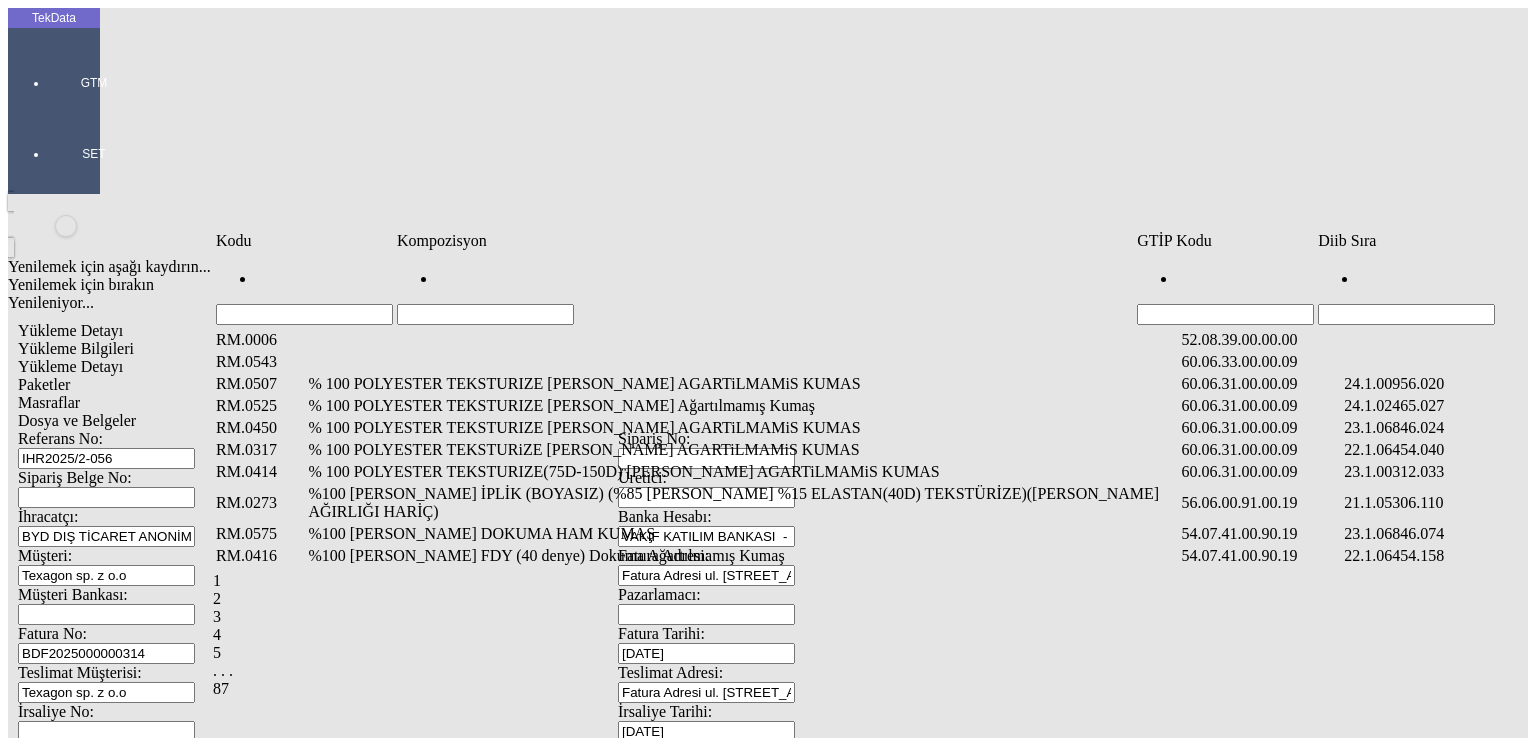 click at bounding box center (485, 314) 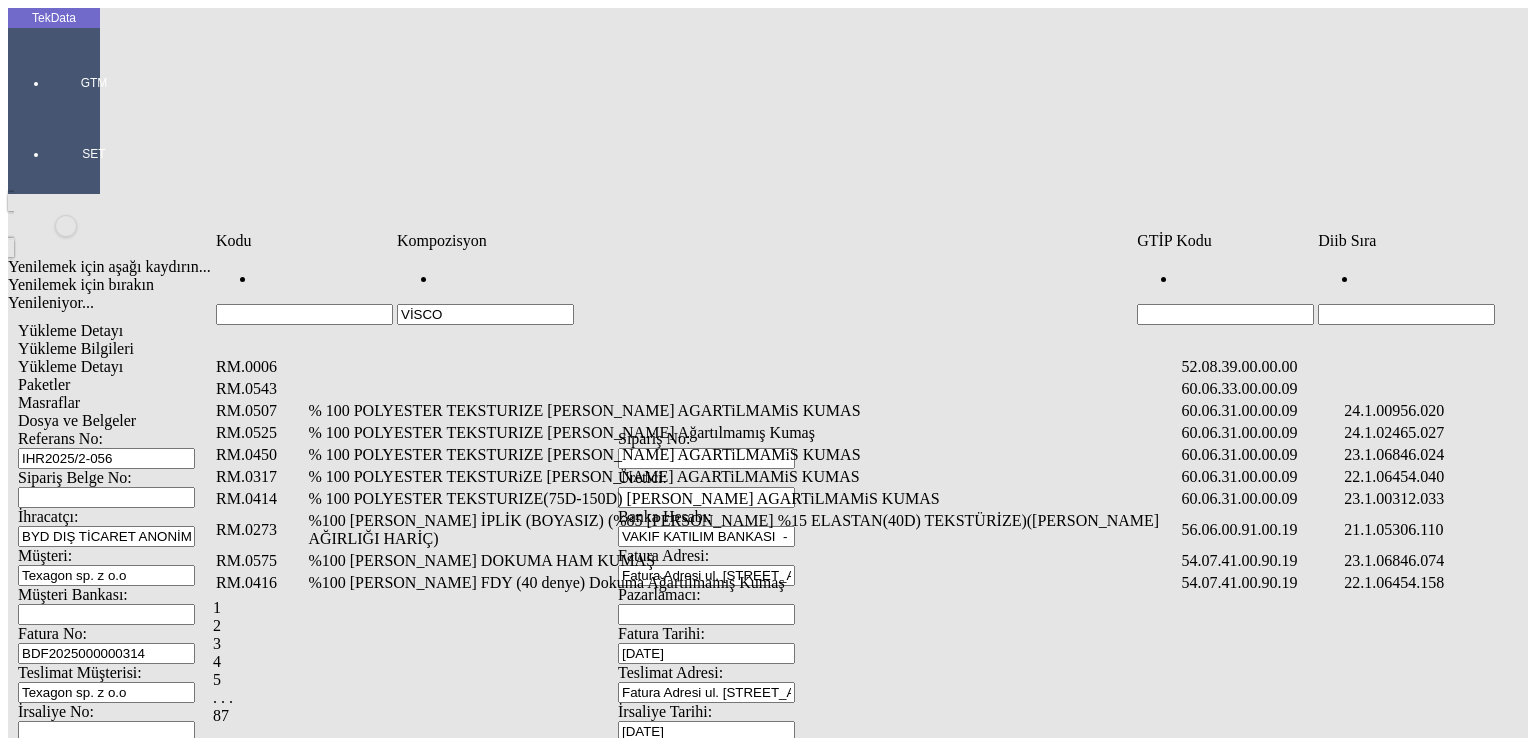 type on "VİSCO" 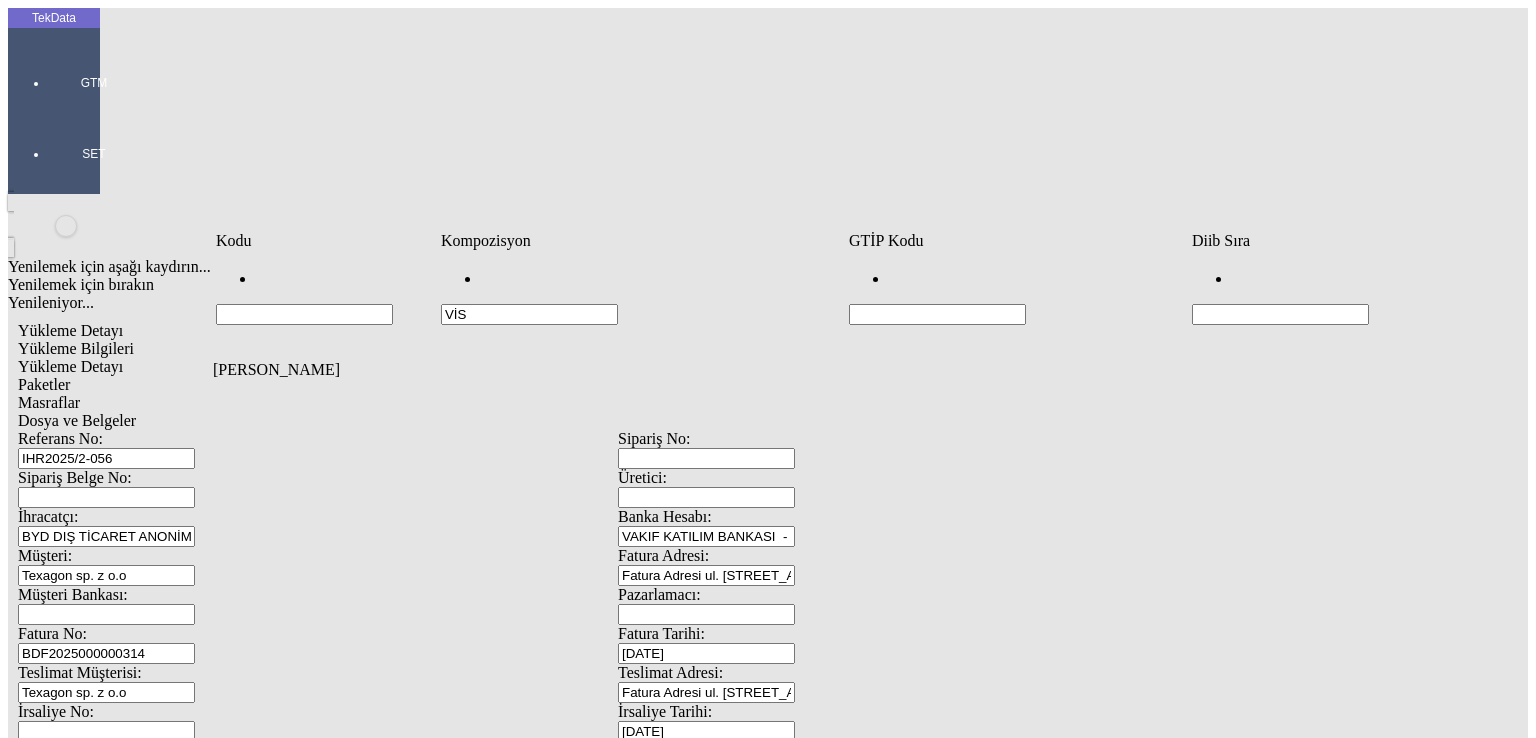 type on "[PERSON_NAME]" 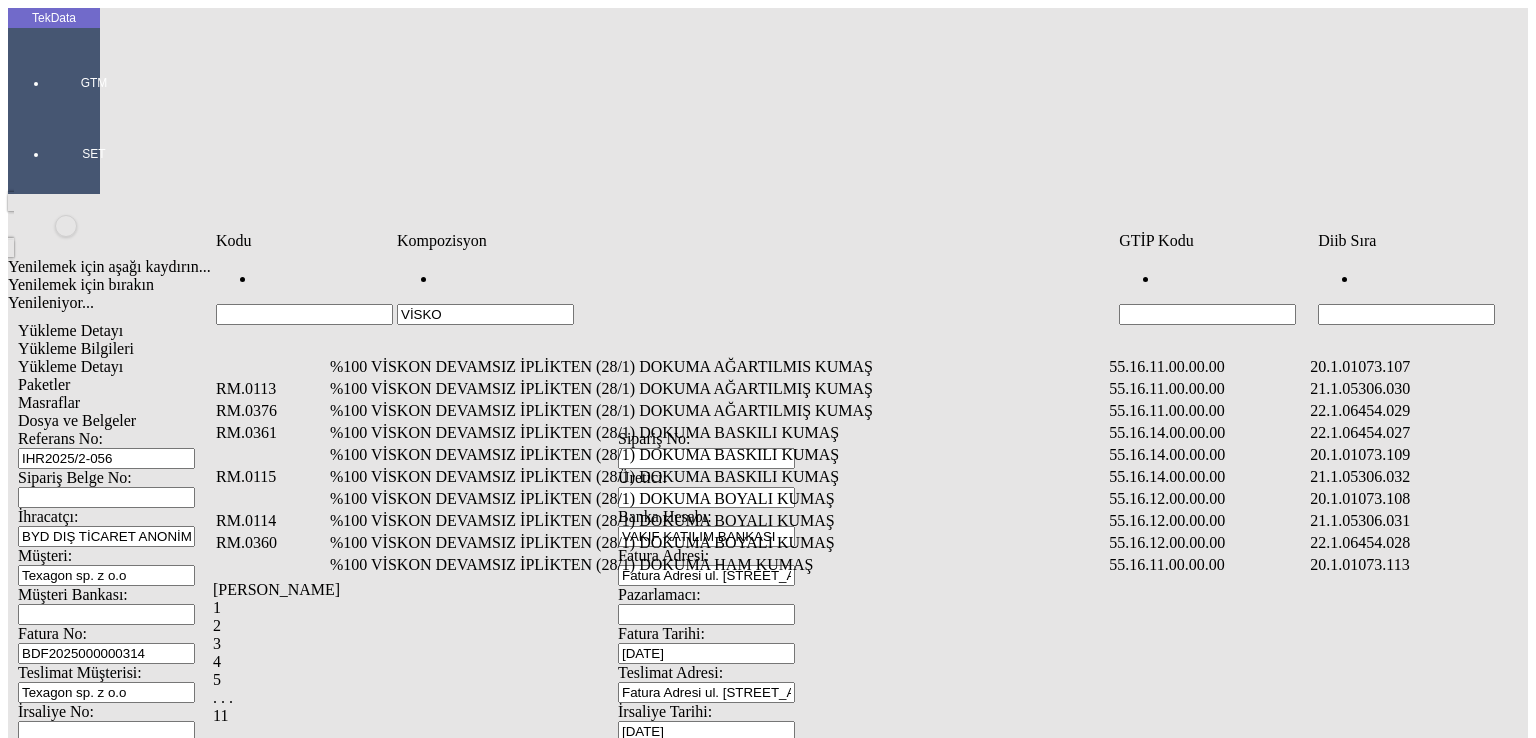 type on "VİSKO" 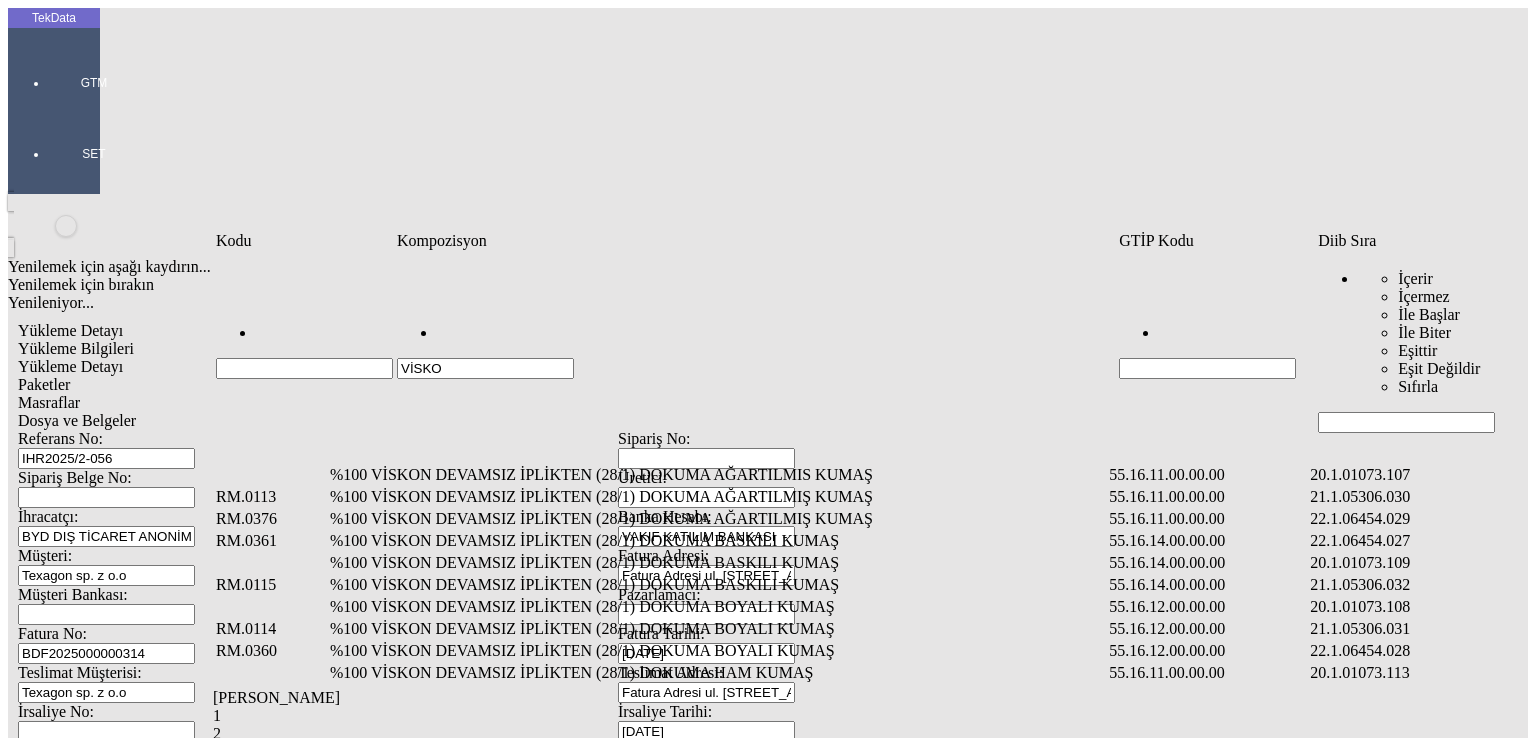 click on "VİSKO" at bounding box center [485, 368] 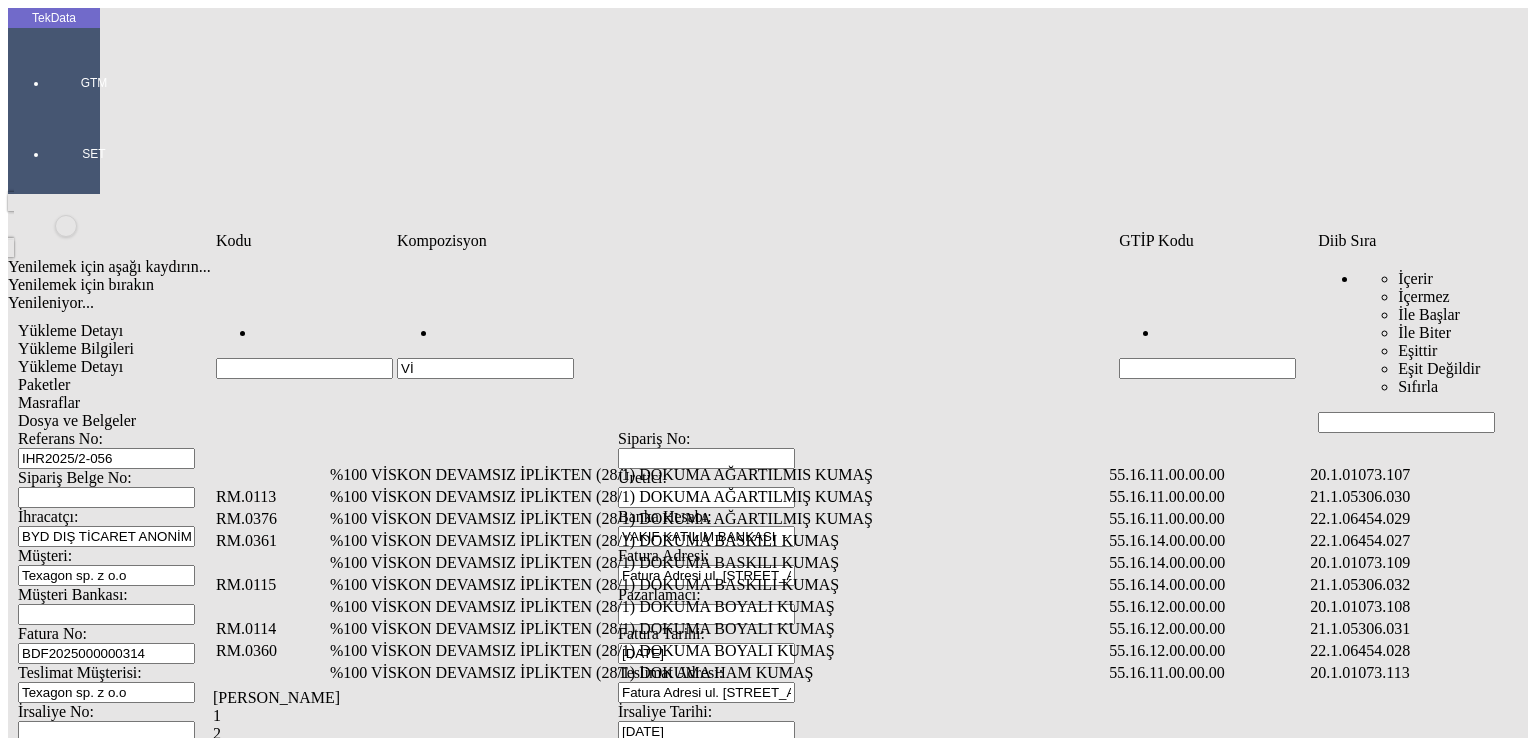 type on "V" 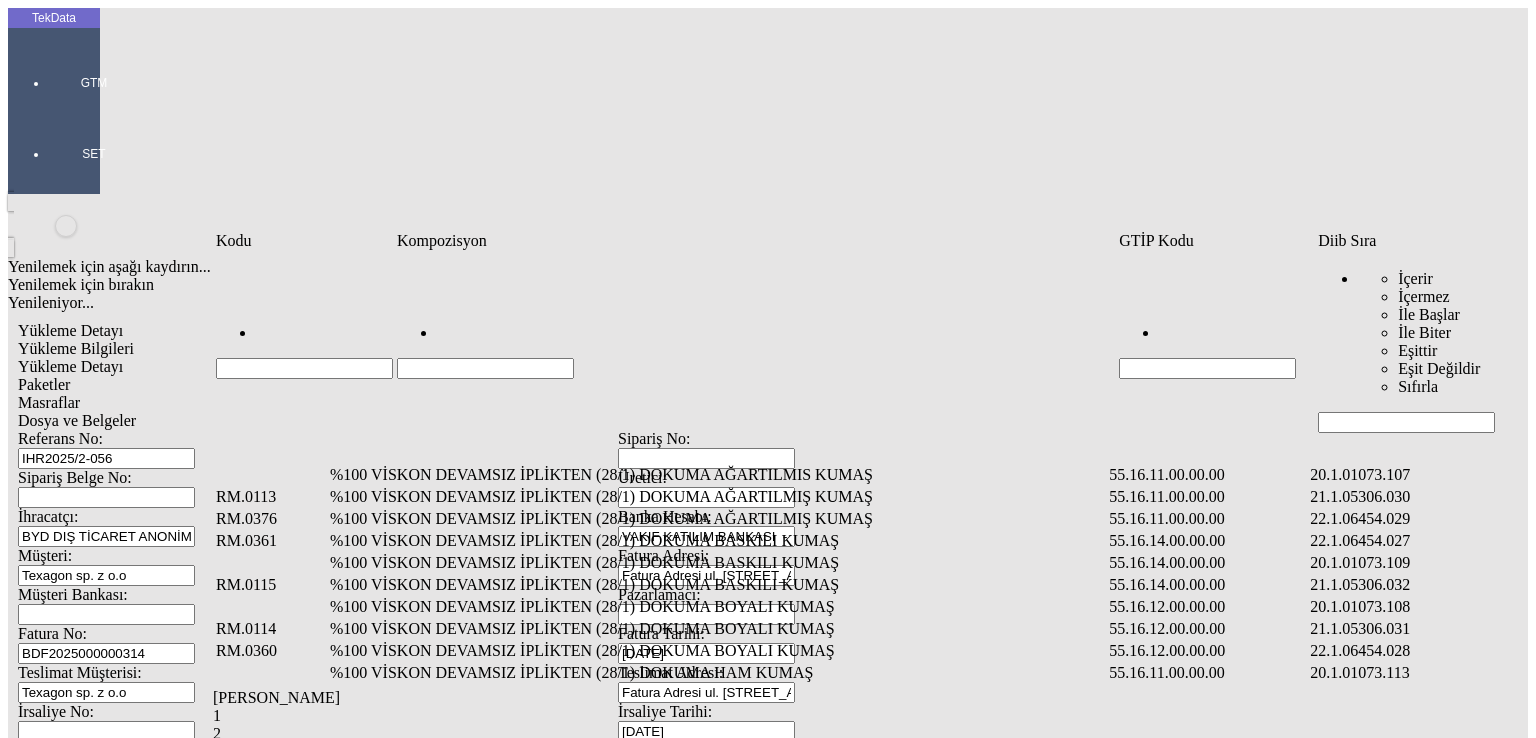 type 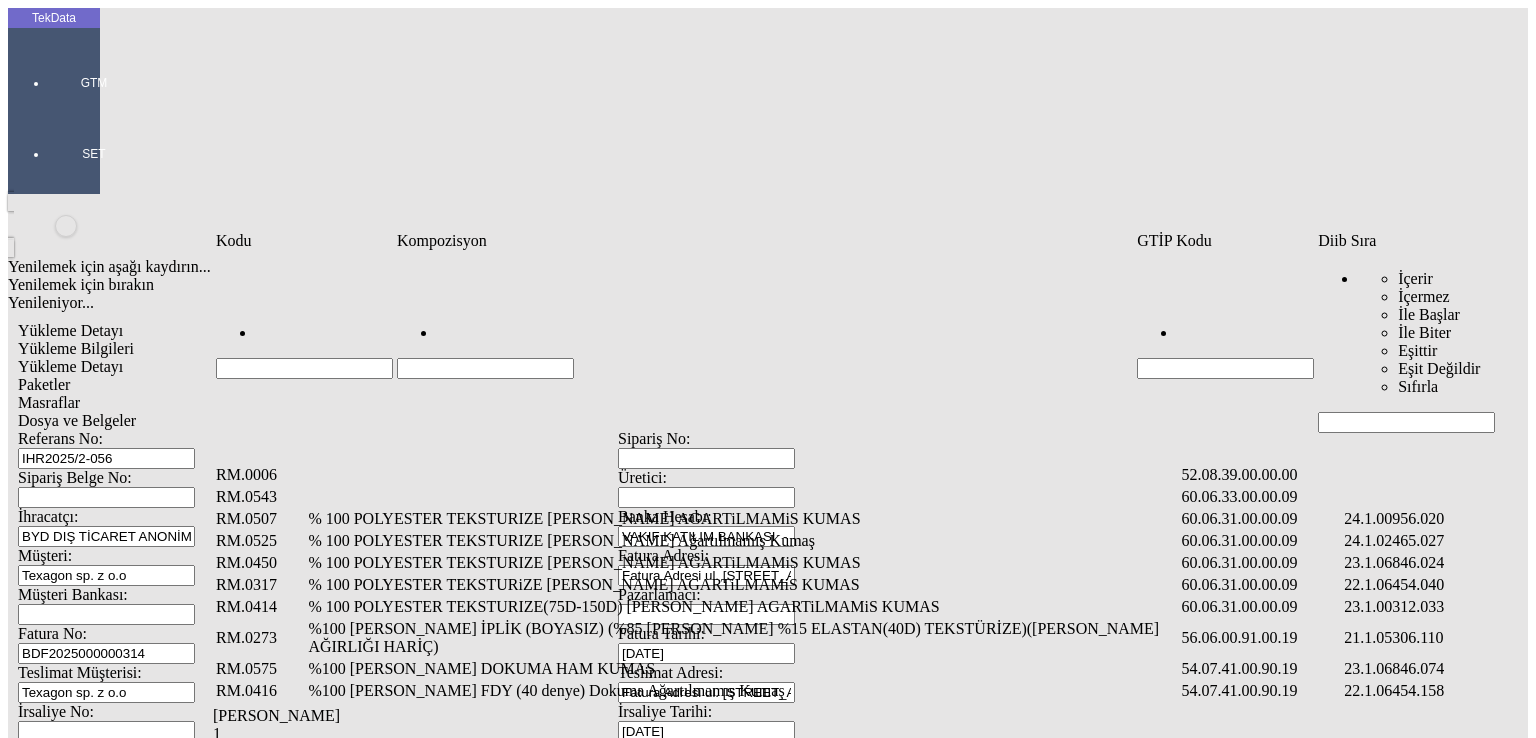 click at bounding box center [1406, 422] 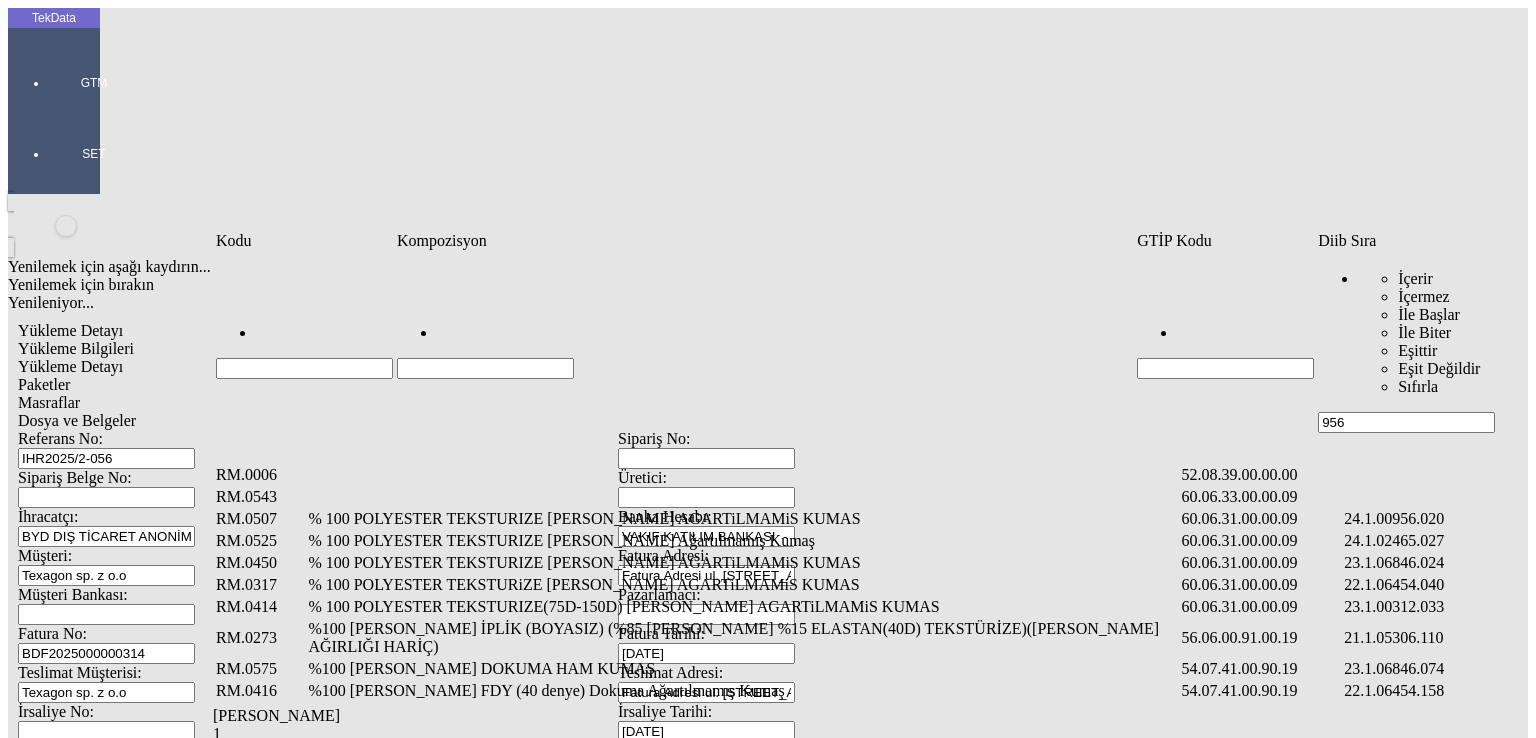 type on "956" 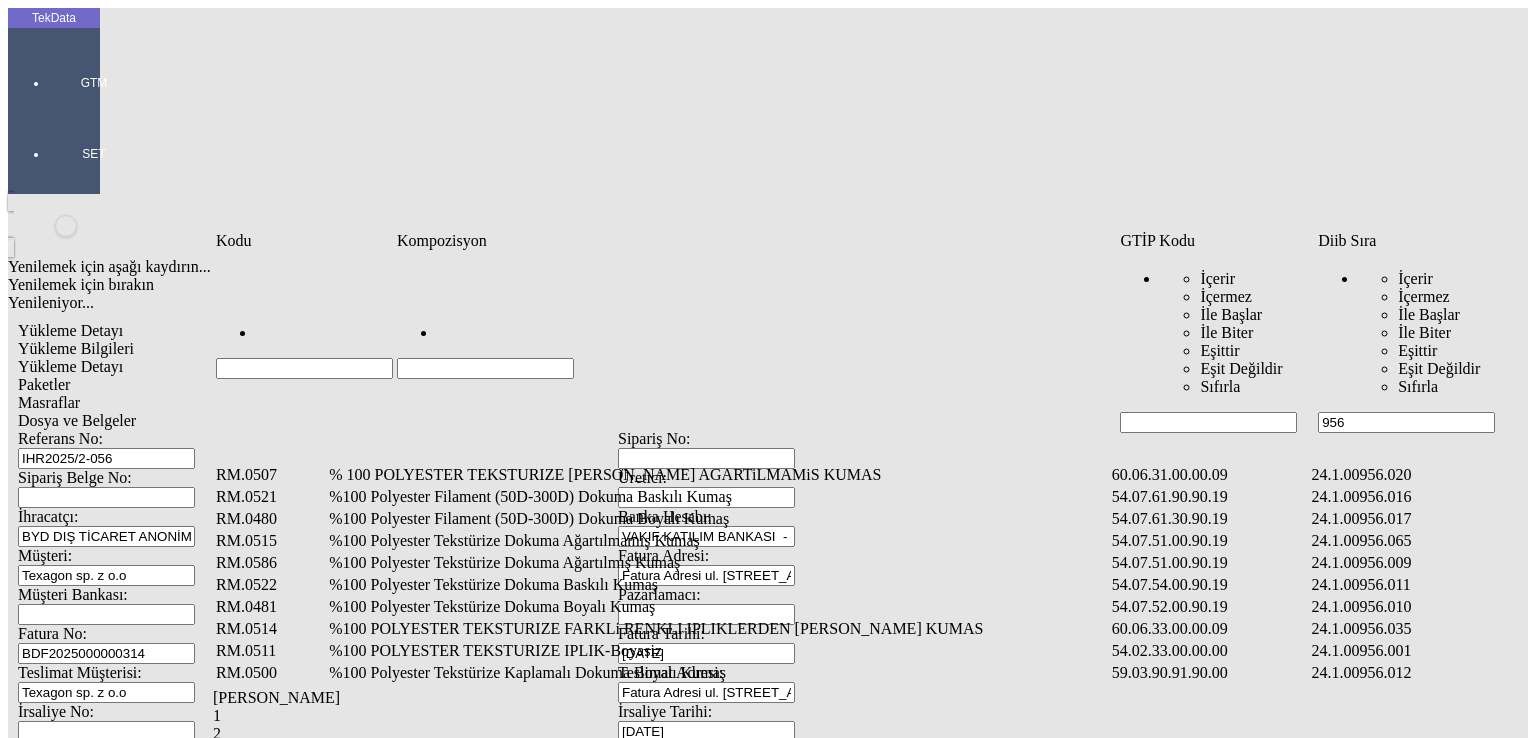 click at bounding box center [485, 368] 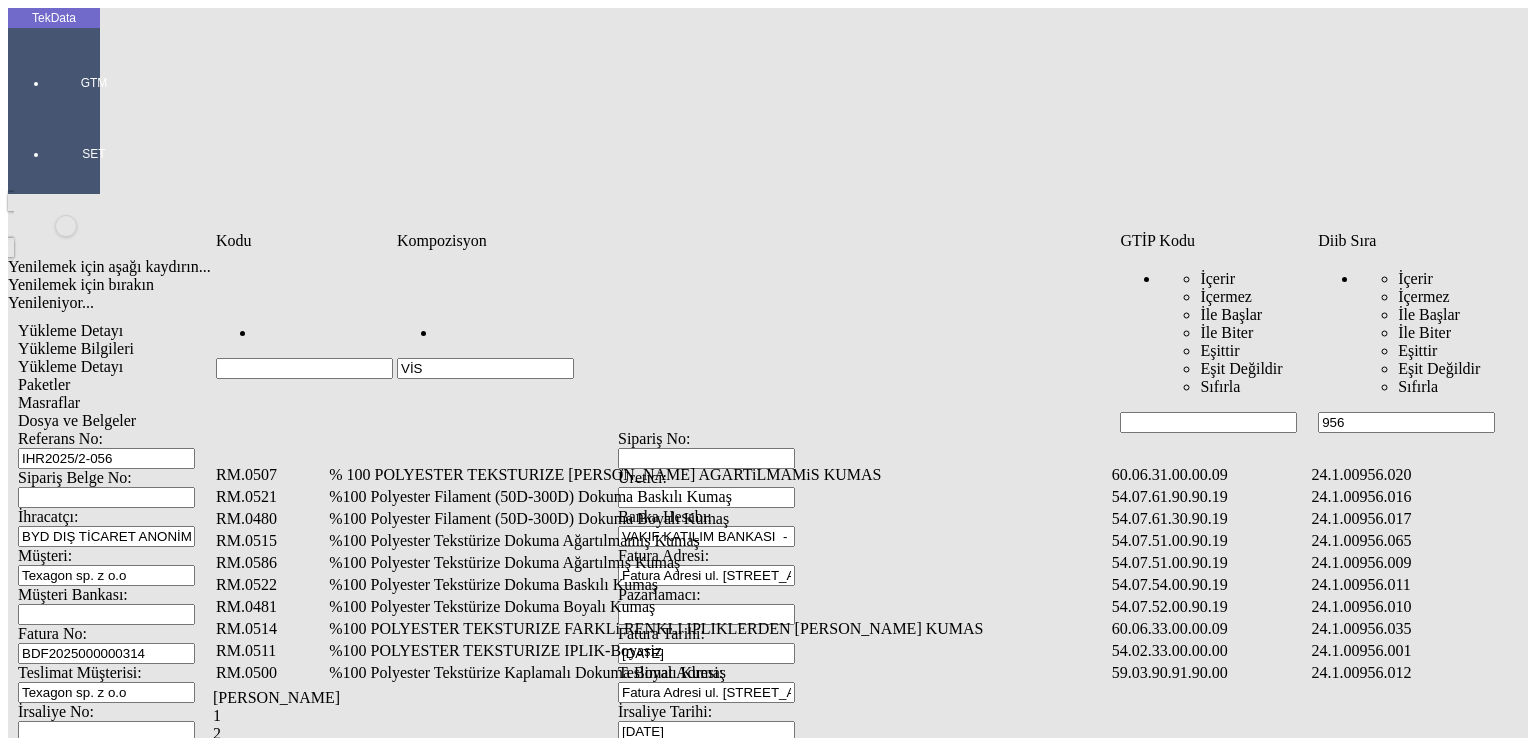type on "VİS" 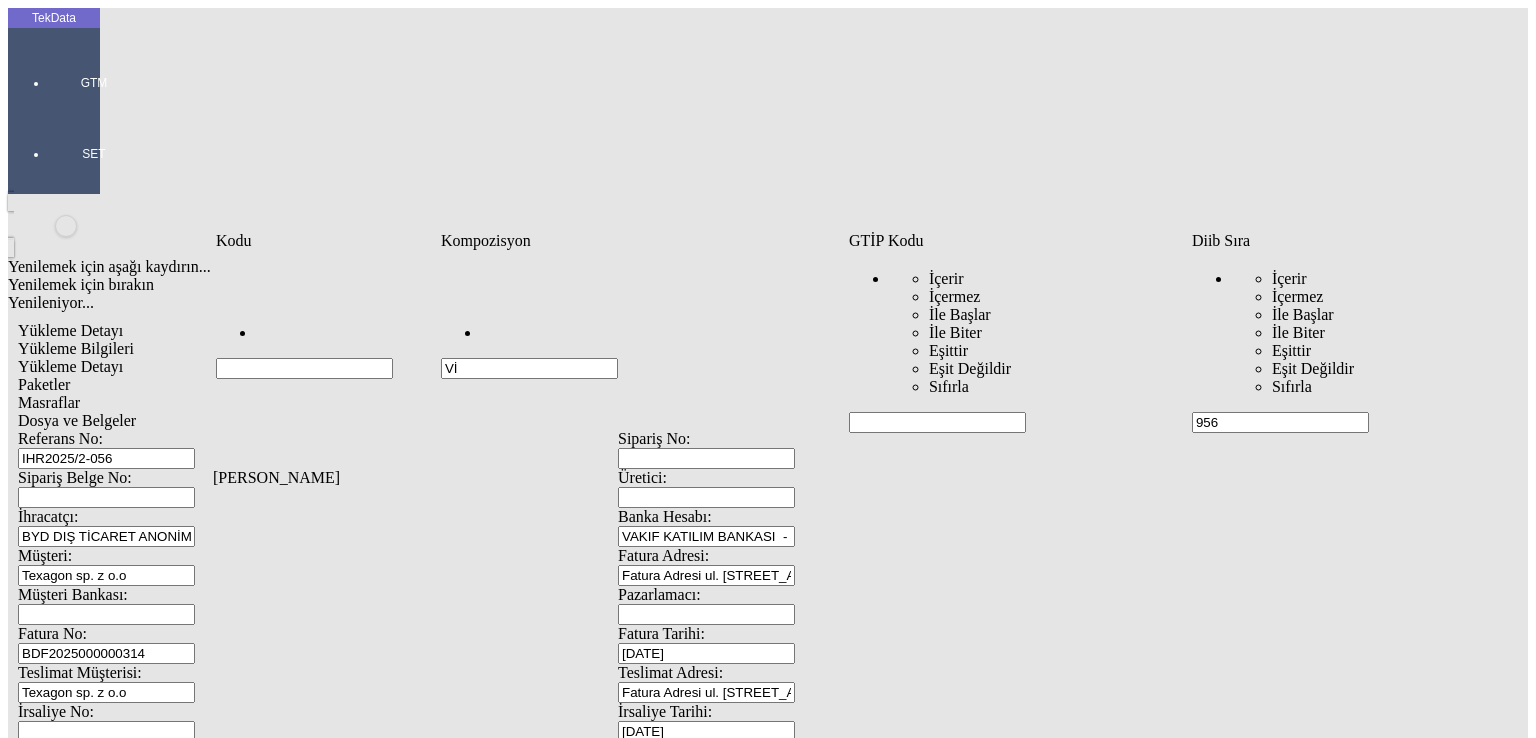 type on "V" 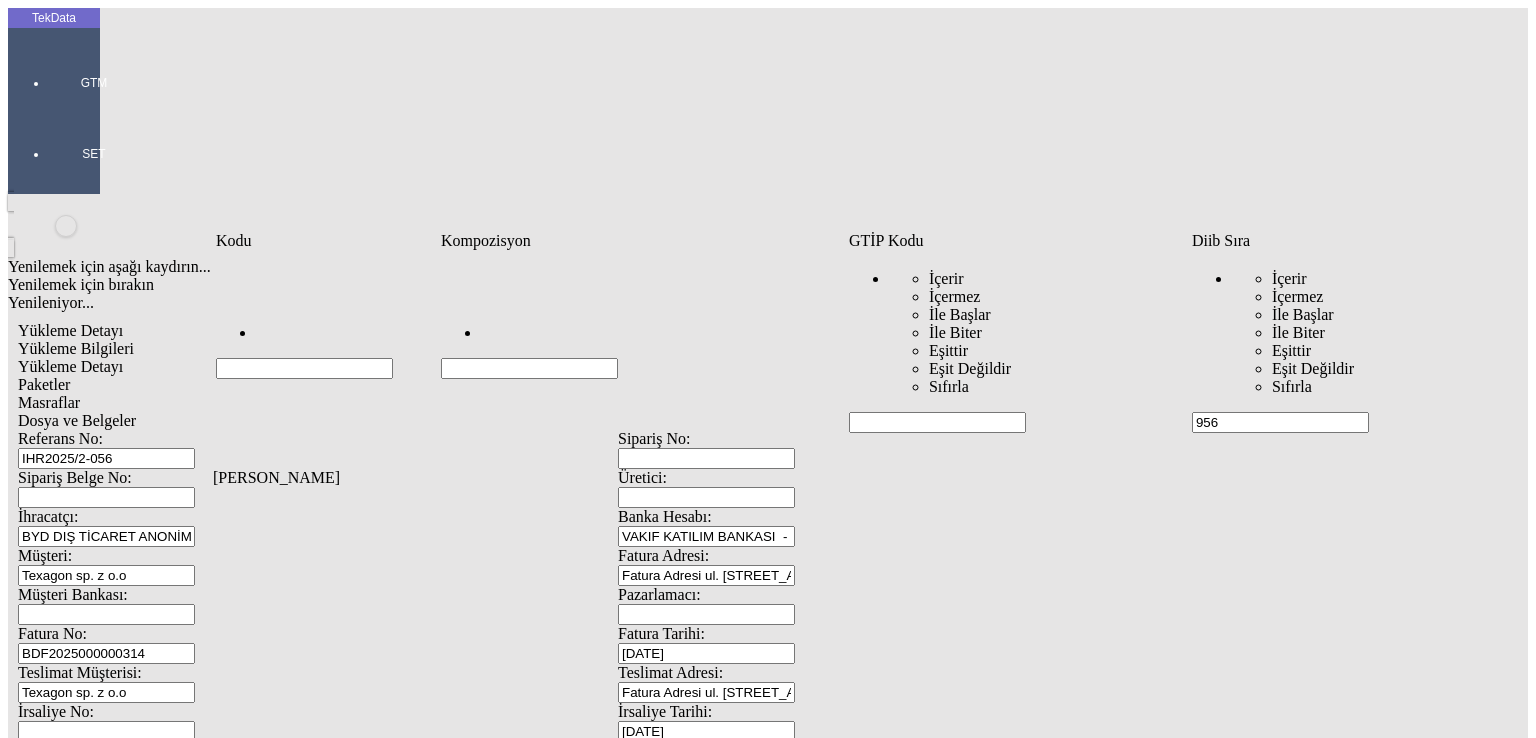 type 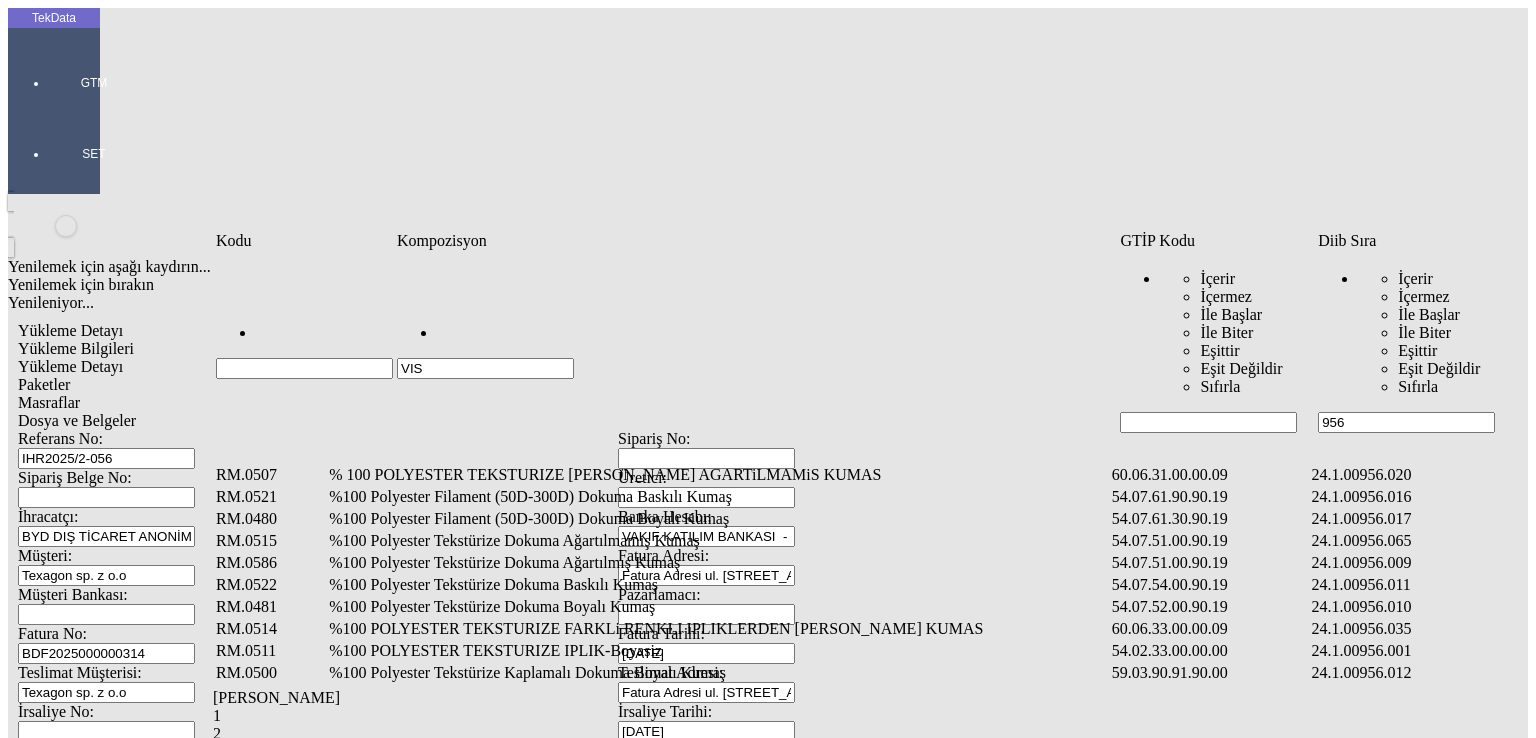 type on "VIS" 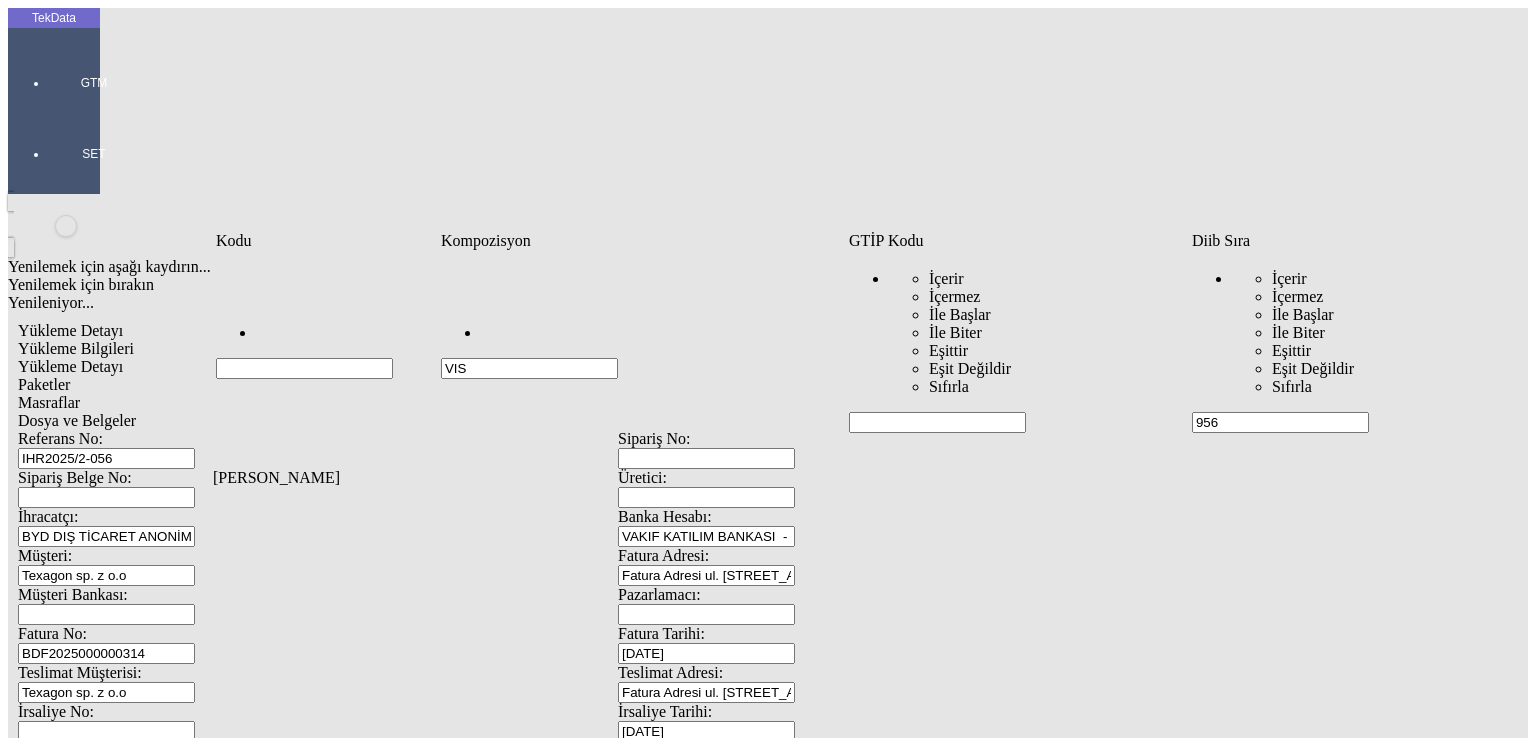 drag, startPoint x: 582, startPoint y: 278, endPoint x: 367, endPoint y: 281, distance: 215.02094 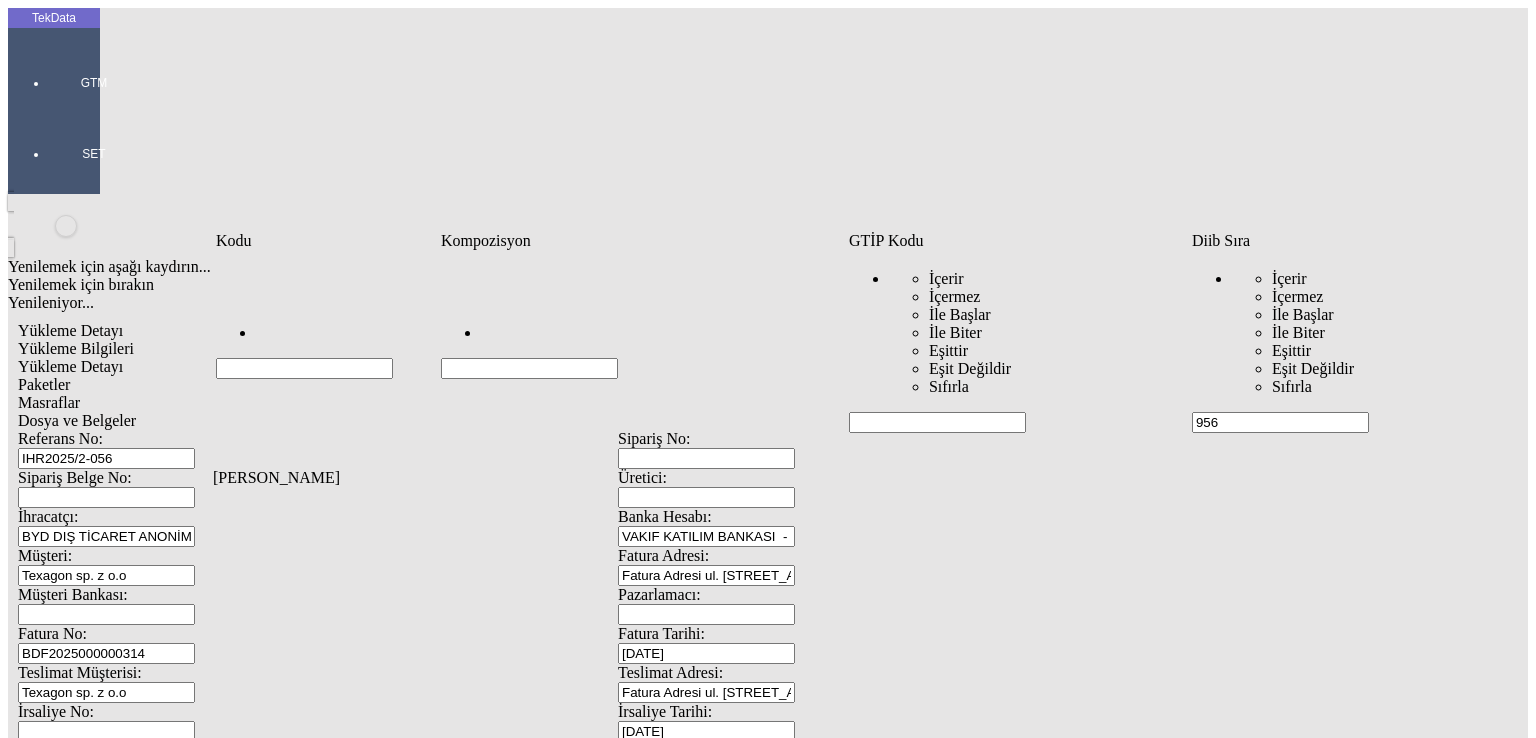 type 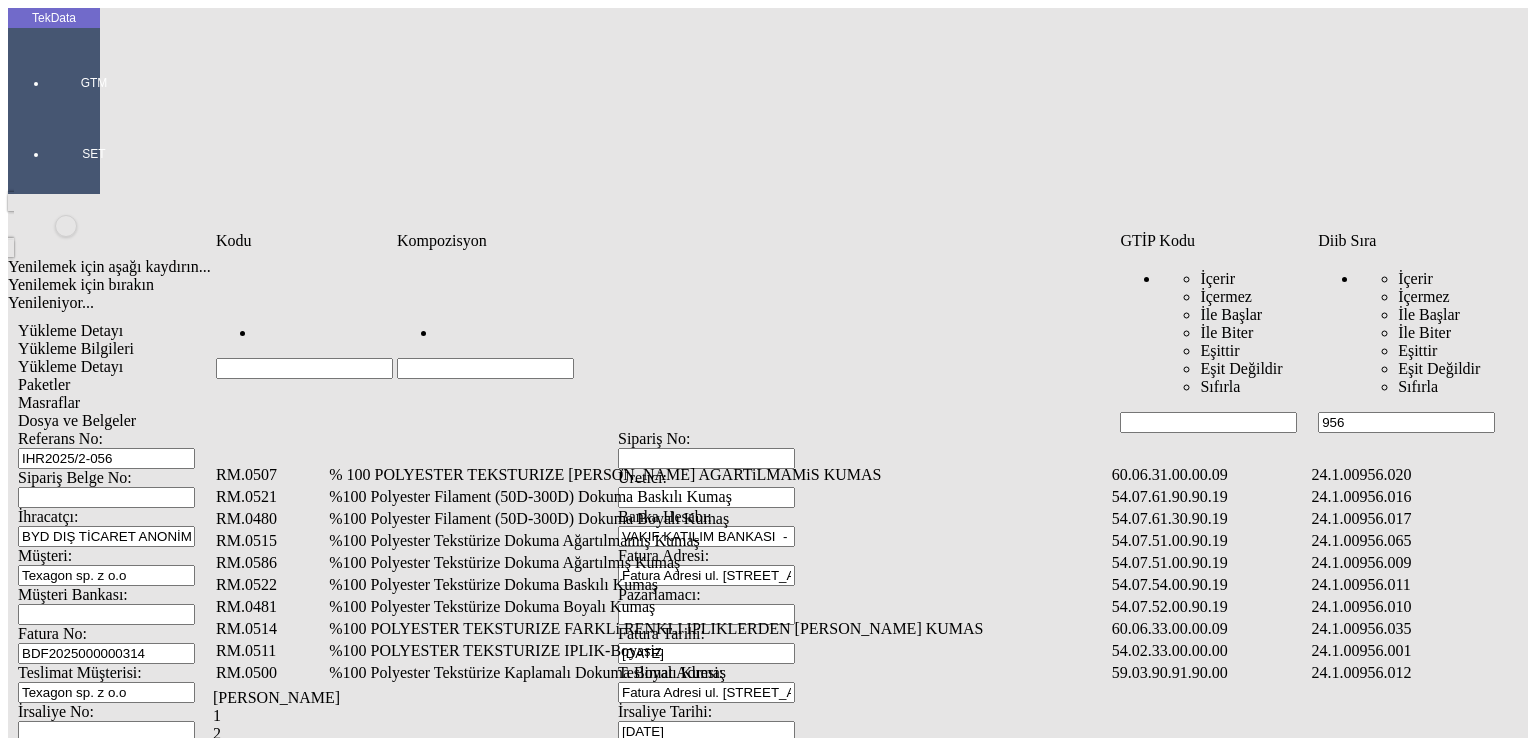 drag, startPoint x: 1392, startPoint y: 281, endPoint x: 1261, endPoint y: 278, distance: 131.03435 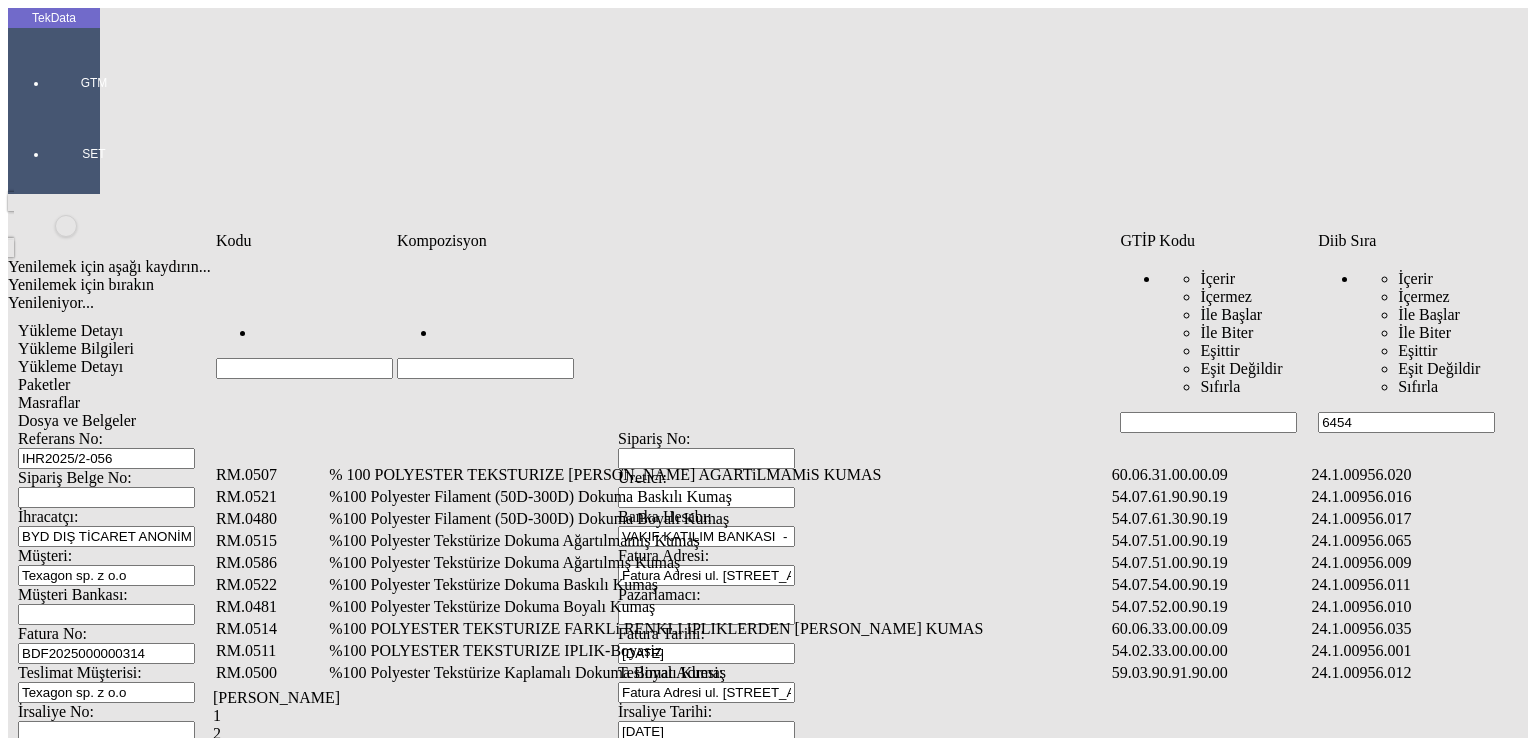 type on "6454" 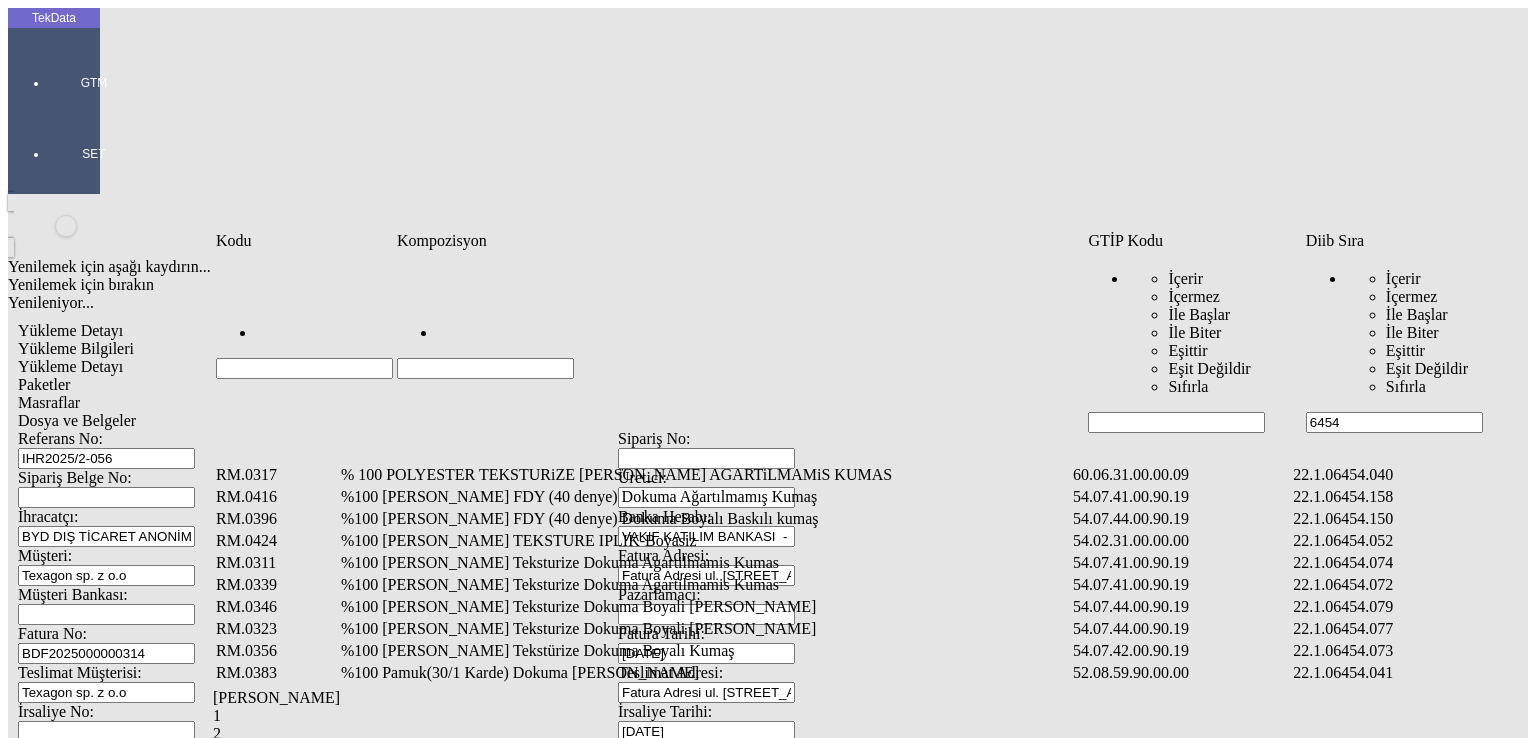 click at bounding box center (485, 368) 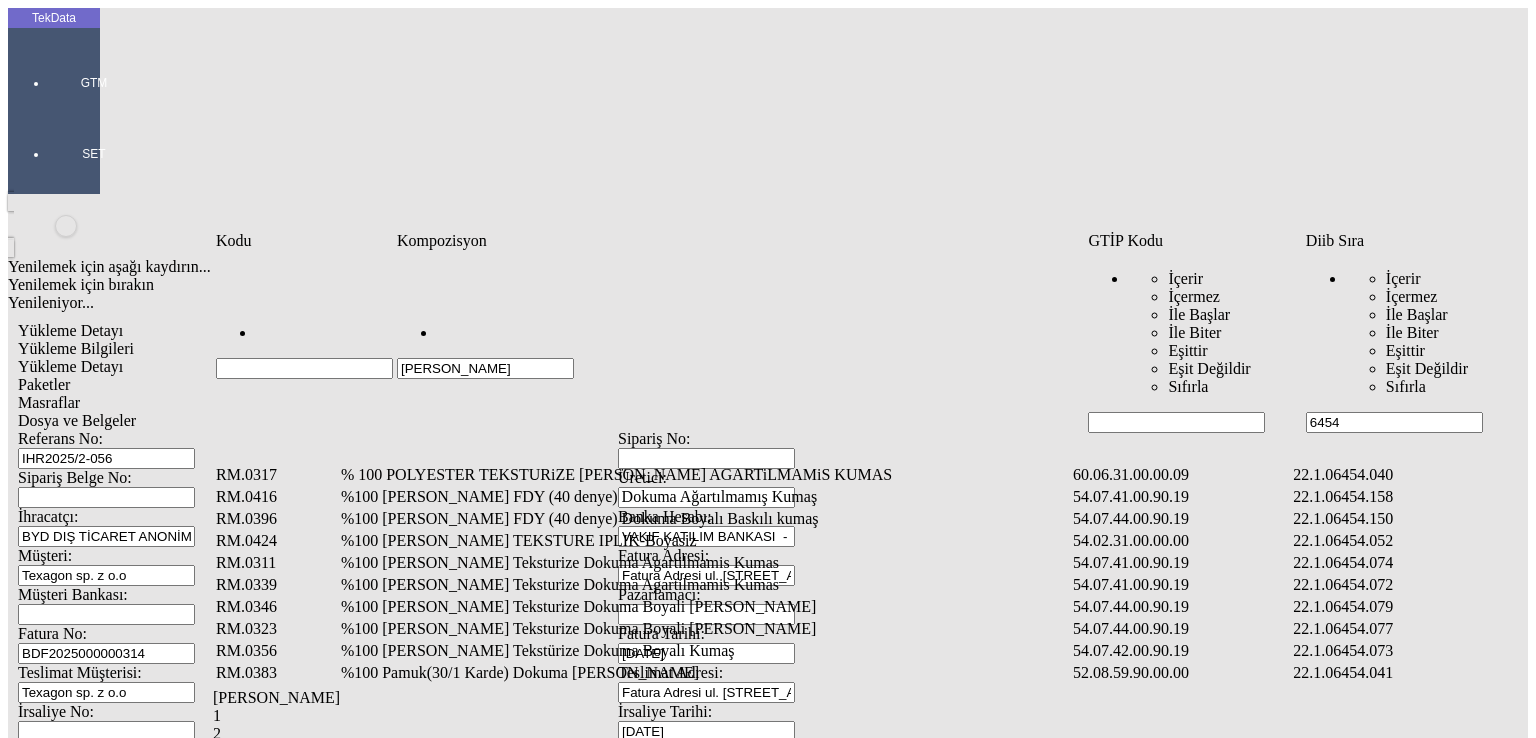 type on "[PERSON_NAME]" 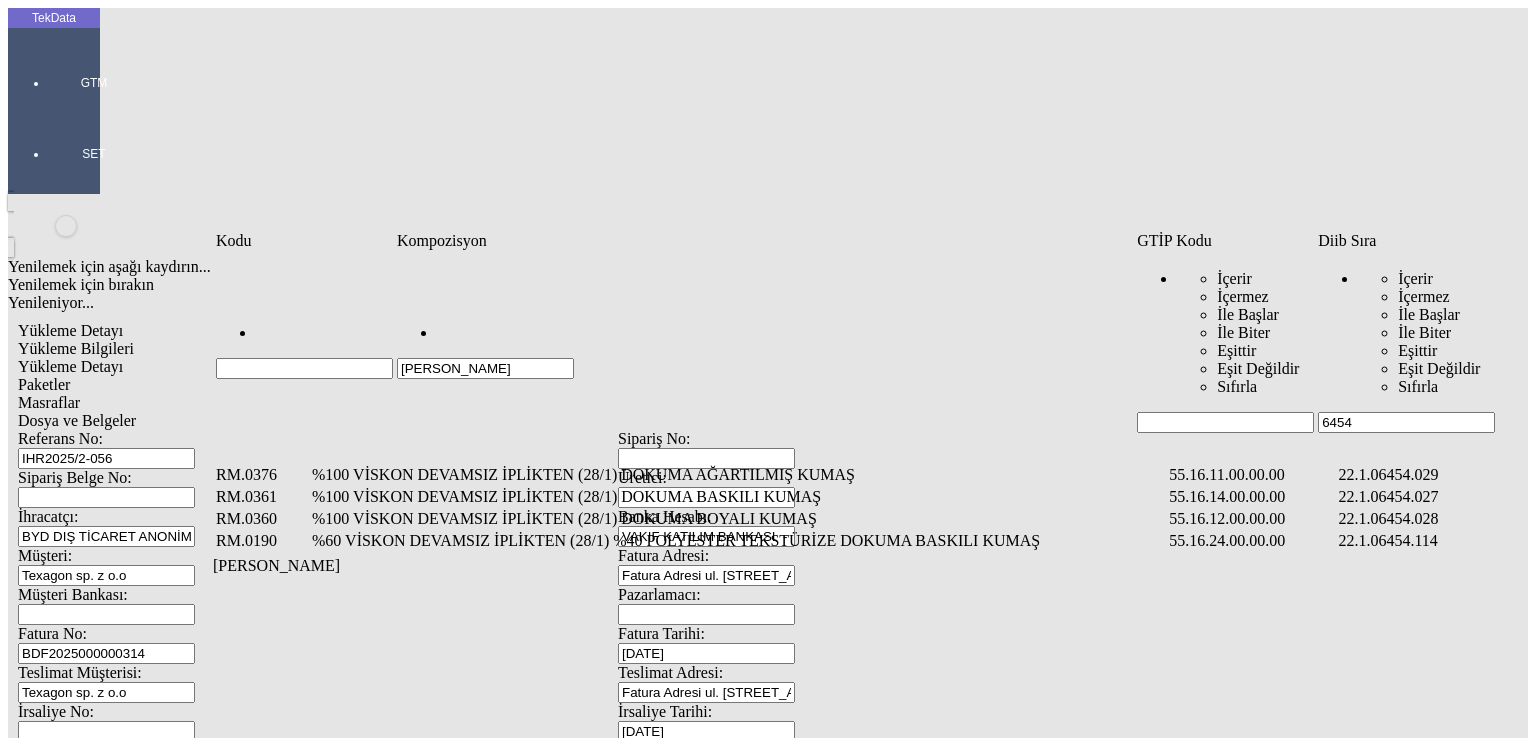 drag, startPoint x: 1411, startPoint y: 285, endPoint x: 1351, endPoint y: 278, distance: 60.40695 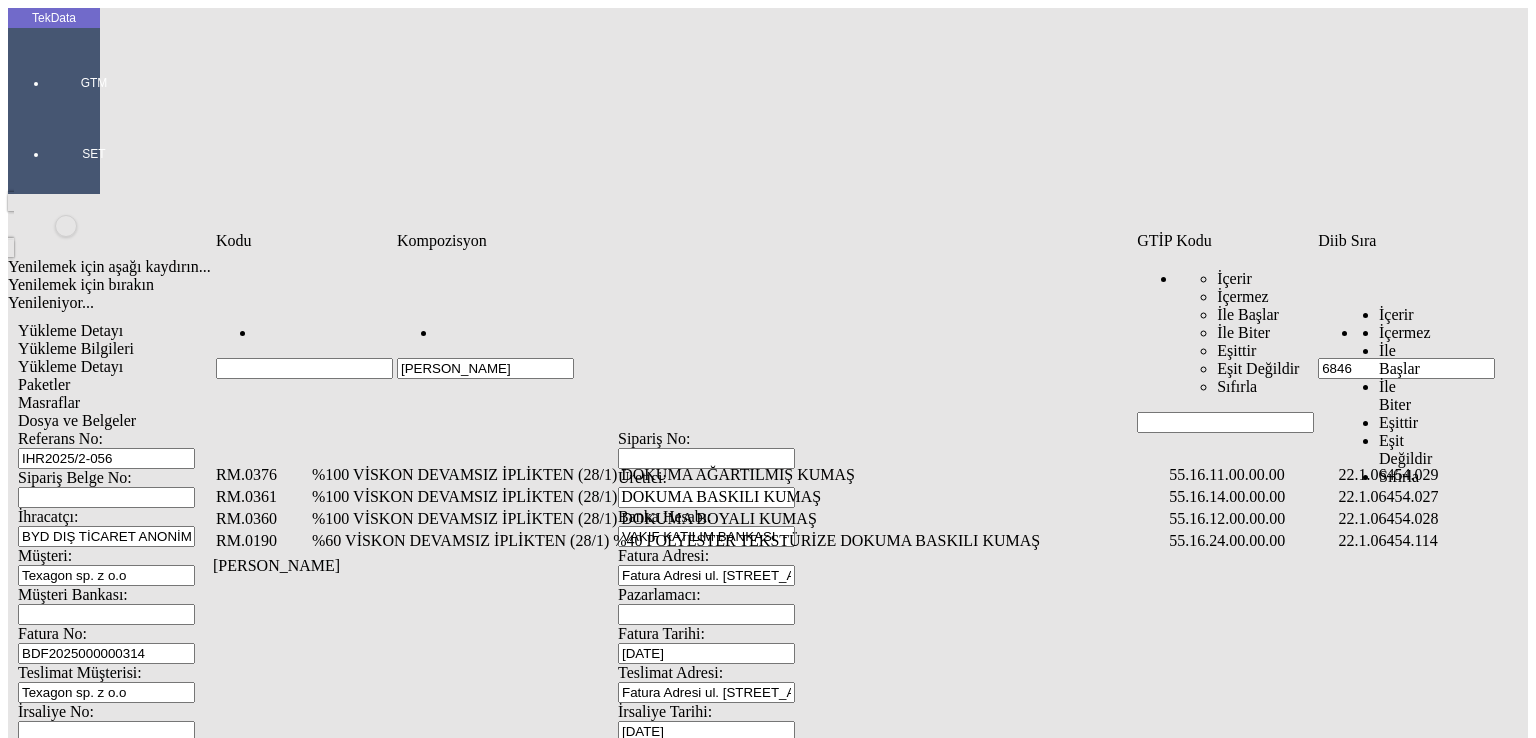 type on "6846" 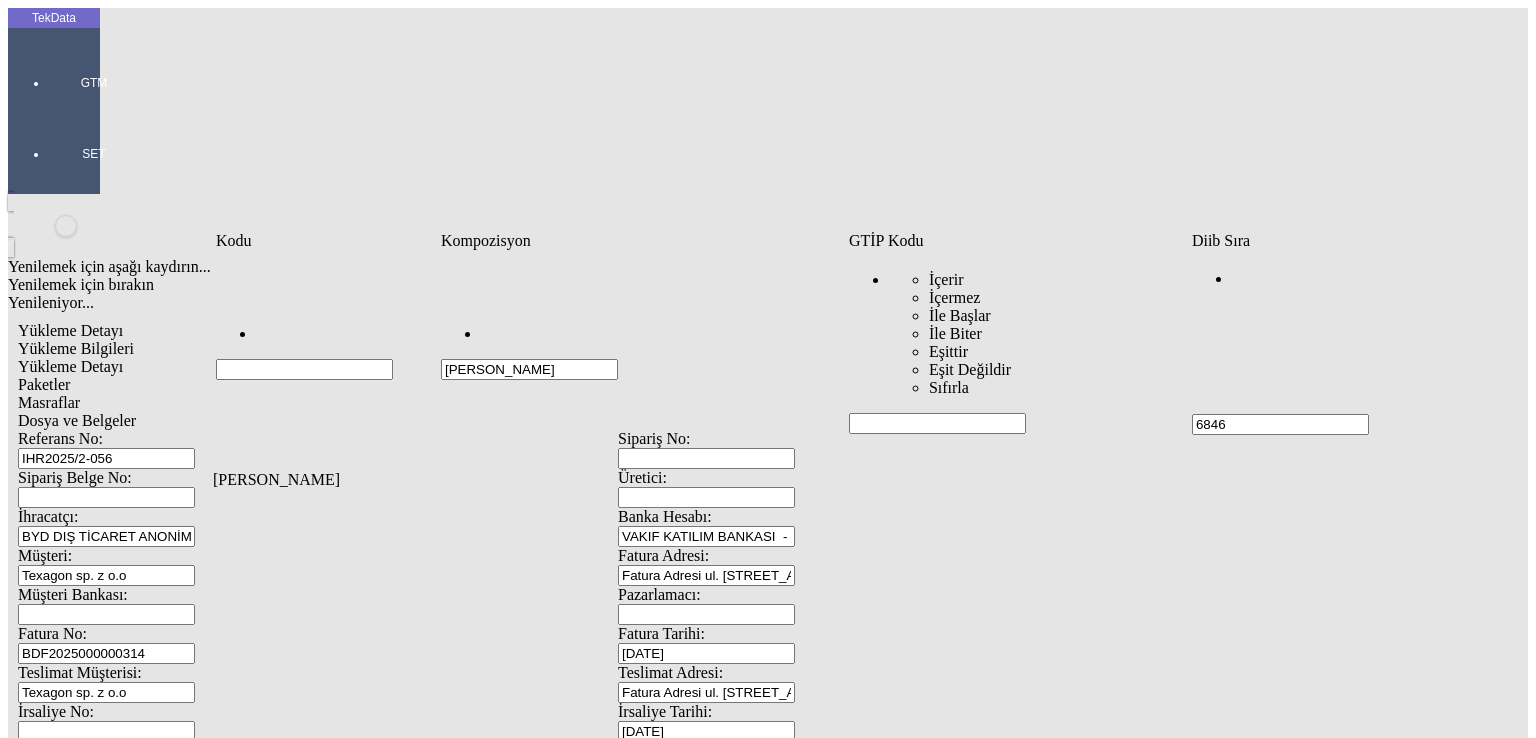 click on "[PERSON_NAME]" at bounding box center [529, 369] 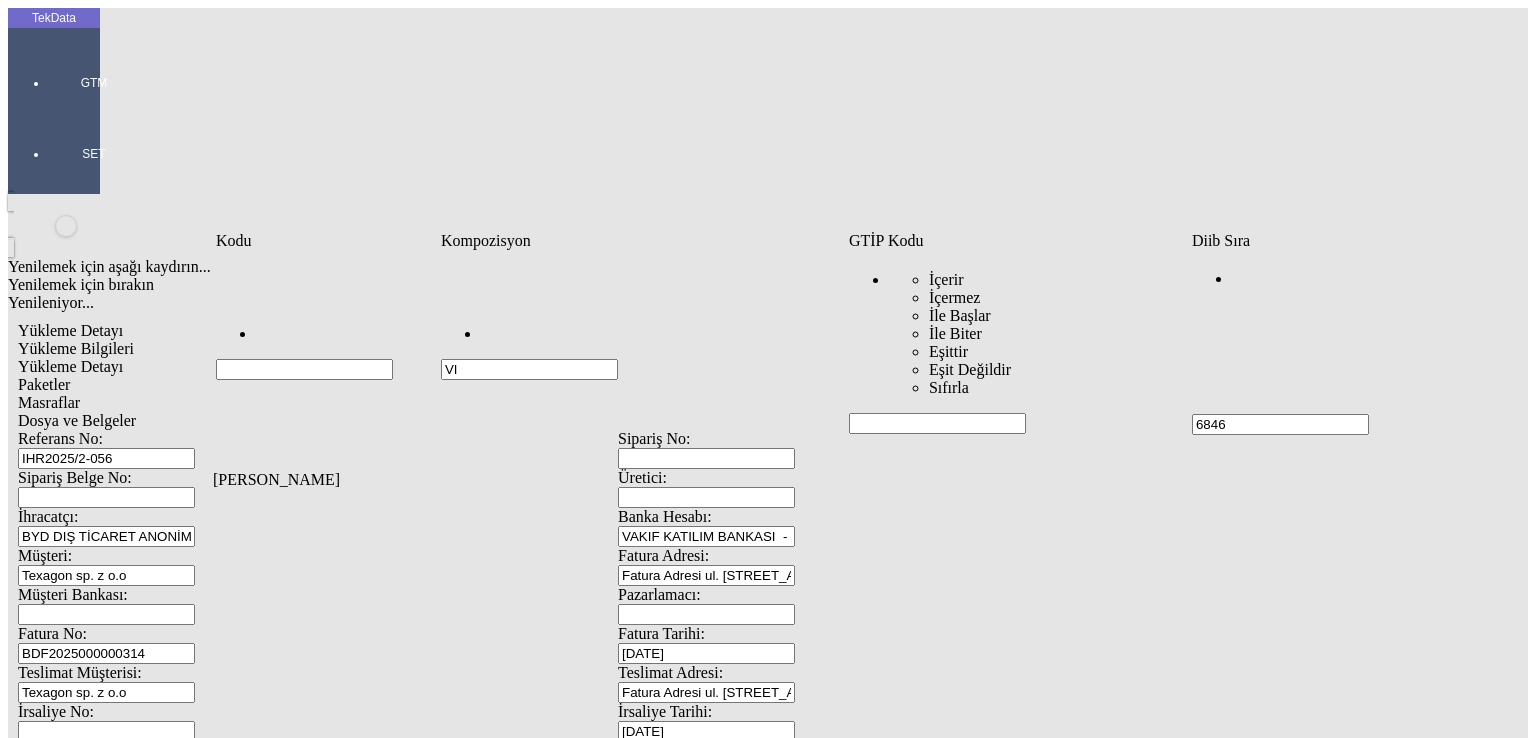 type on "VI" 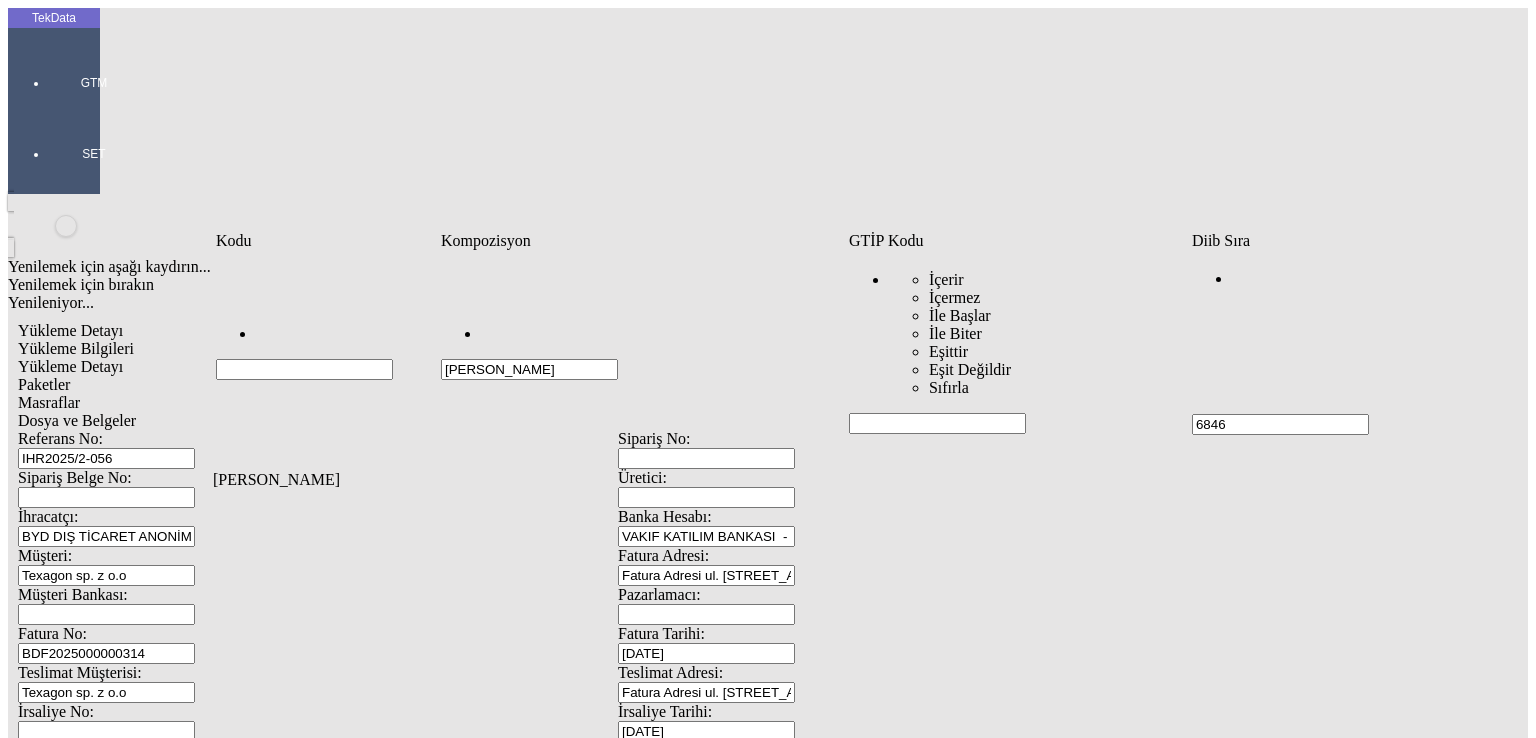 type on "[PERSON_NAME]" 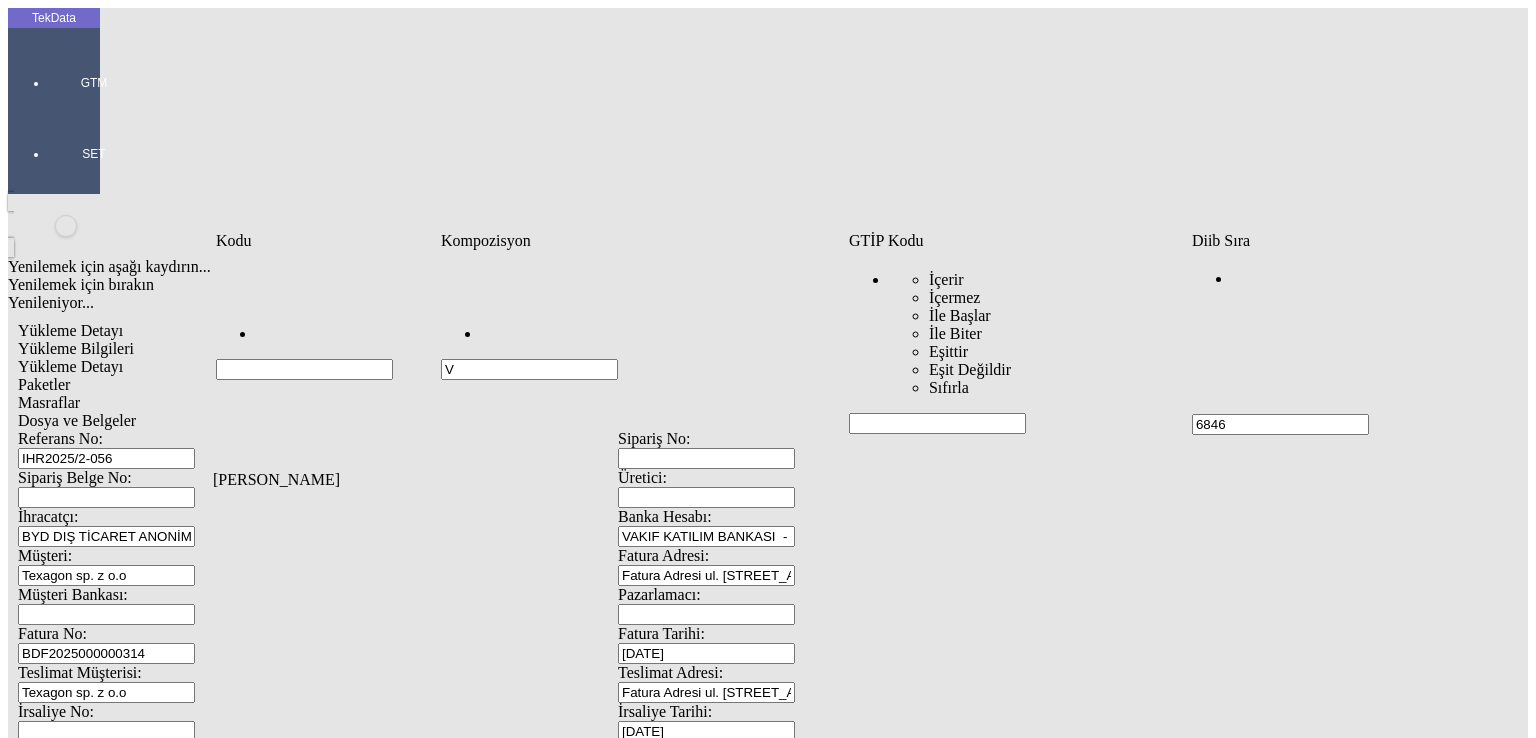 type on "V" 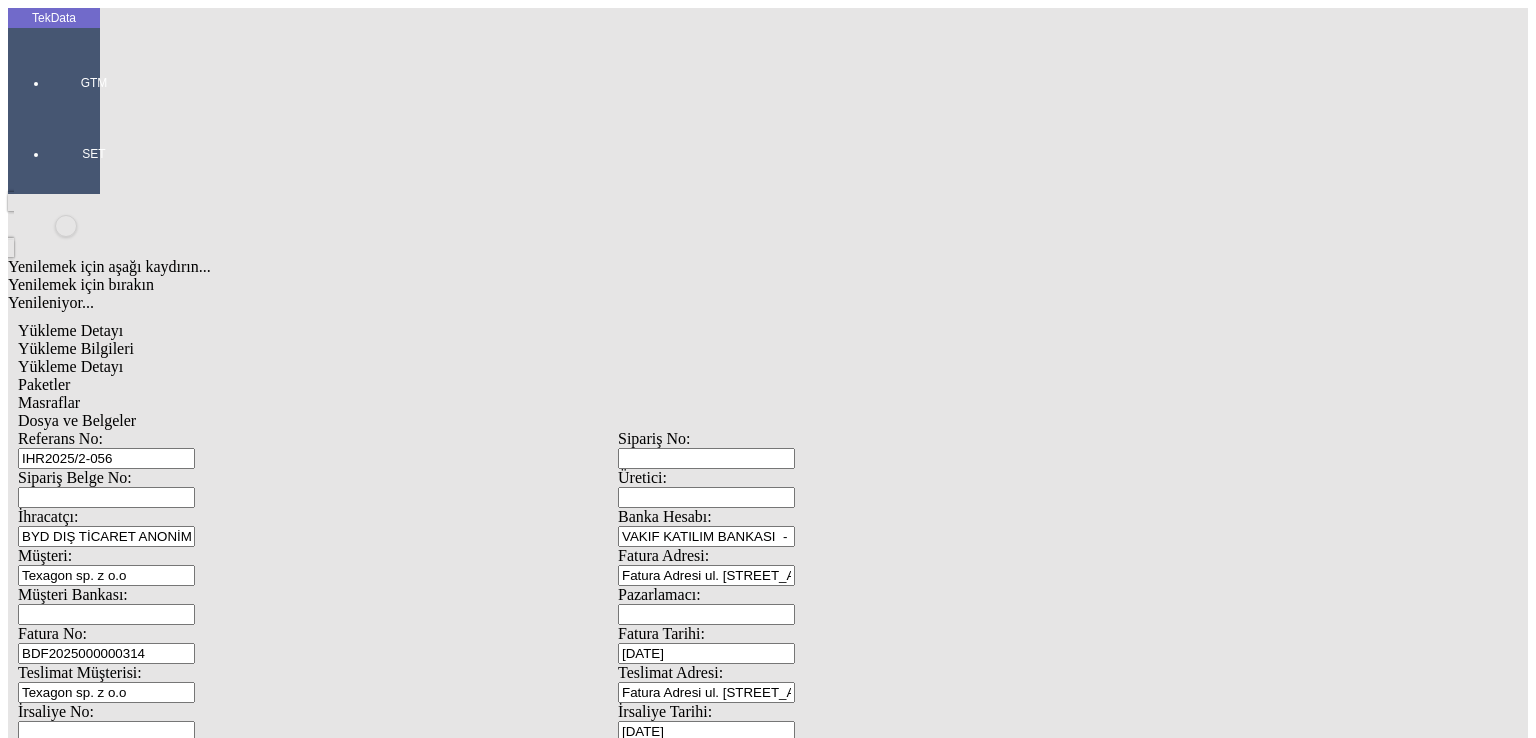 drag, startPoint x: 1324, startPoint y: 576, endPoint x: 1416, endPoint y: 586, distance: 92.541885 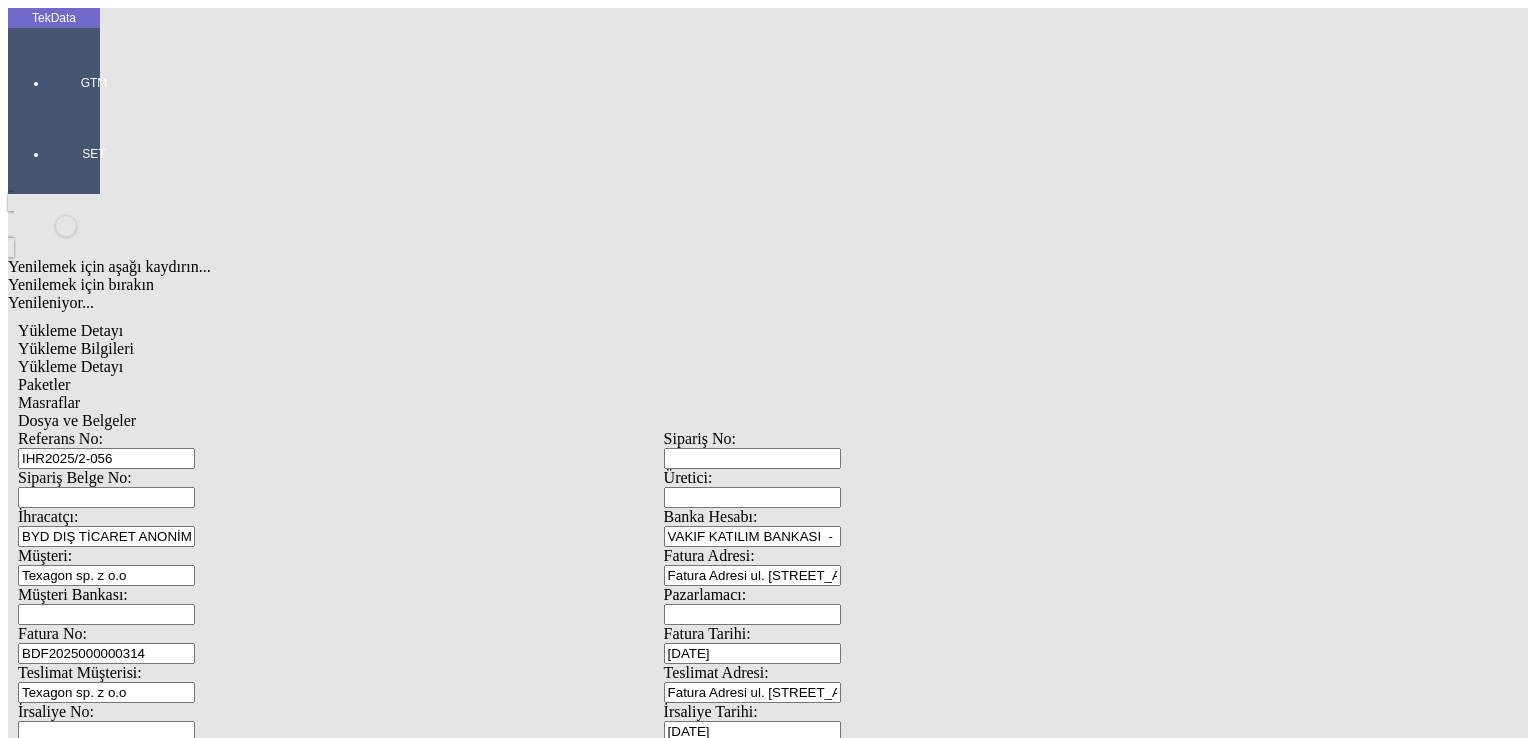 click at bounding box center (109, 1807) 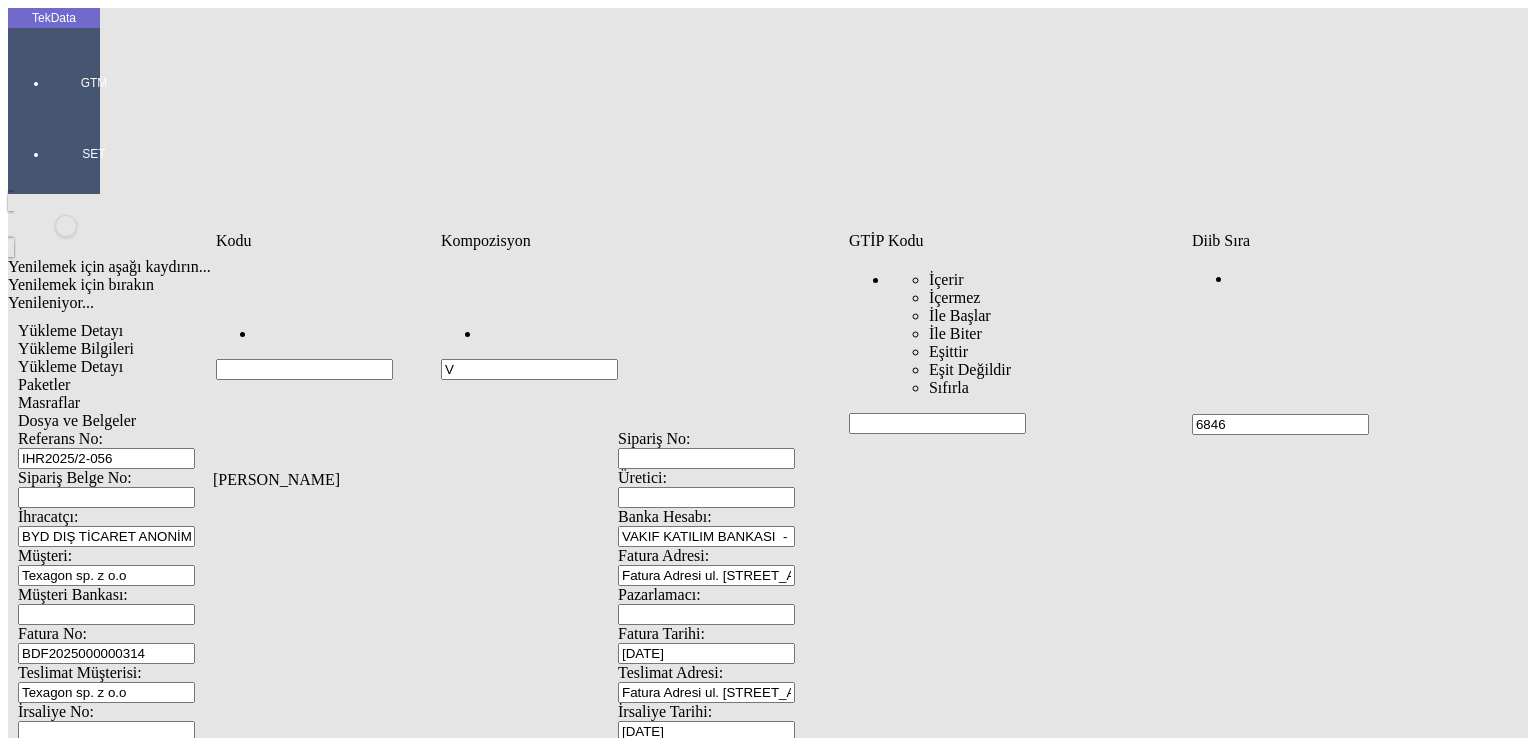 click on "6846" at bounding box center [1280, 424] 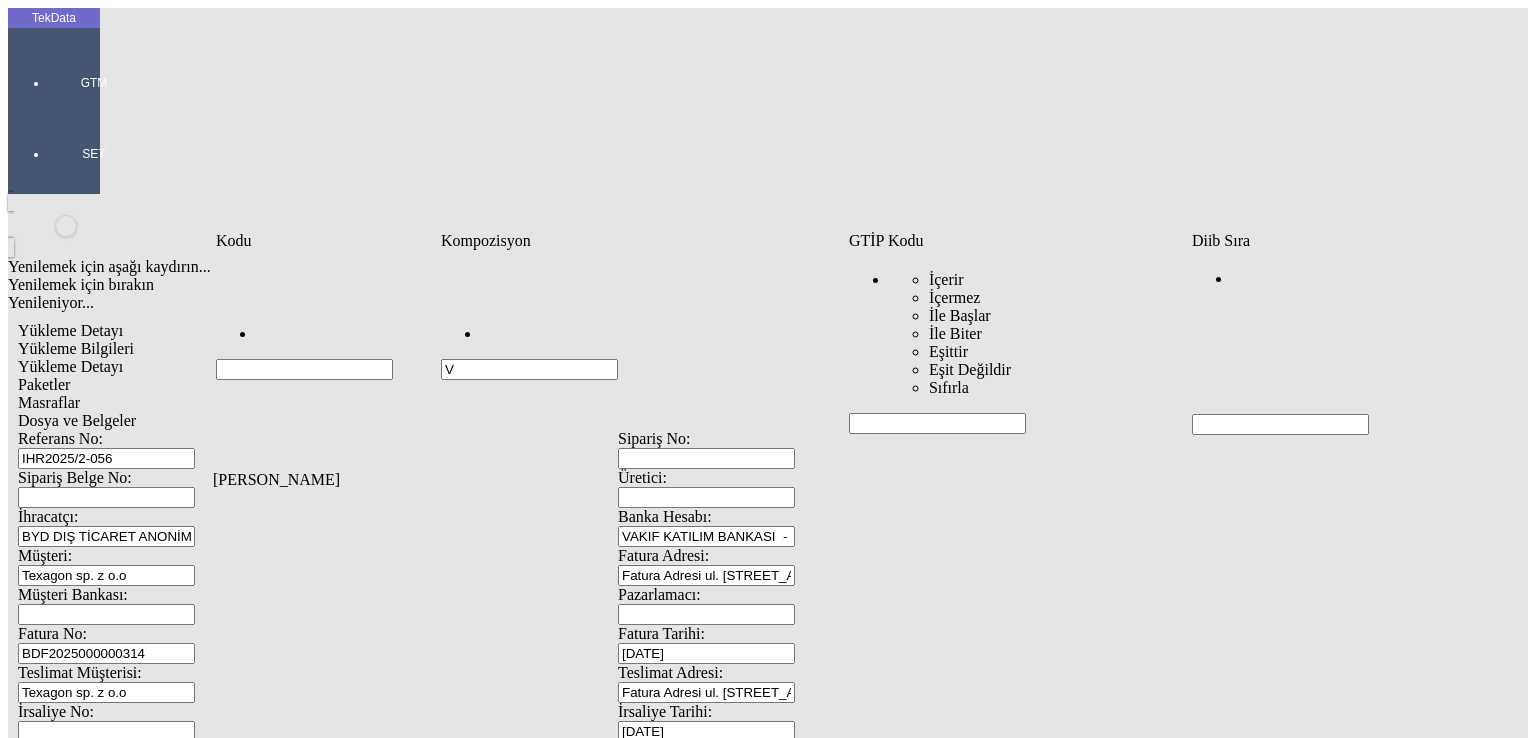 type 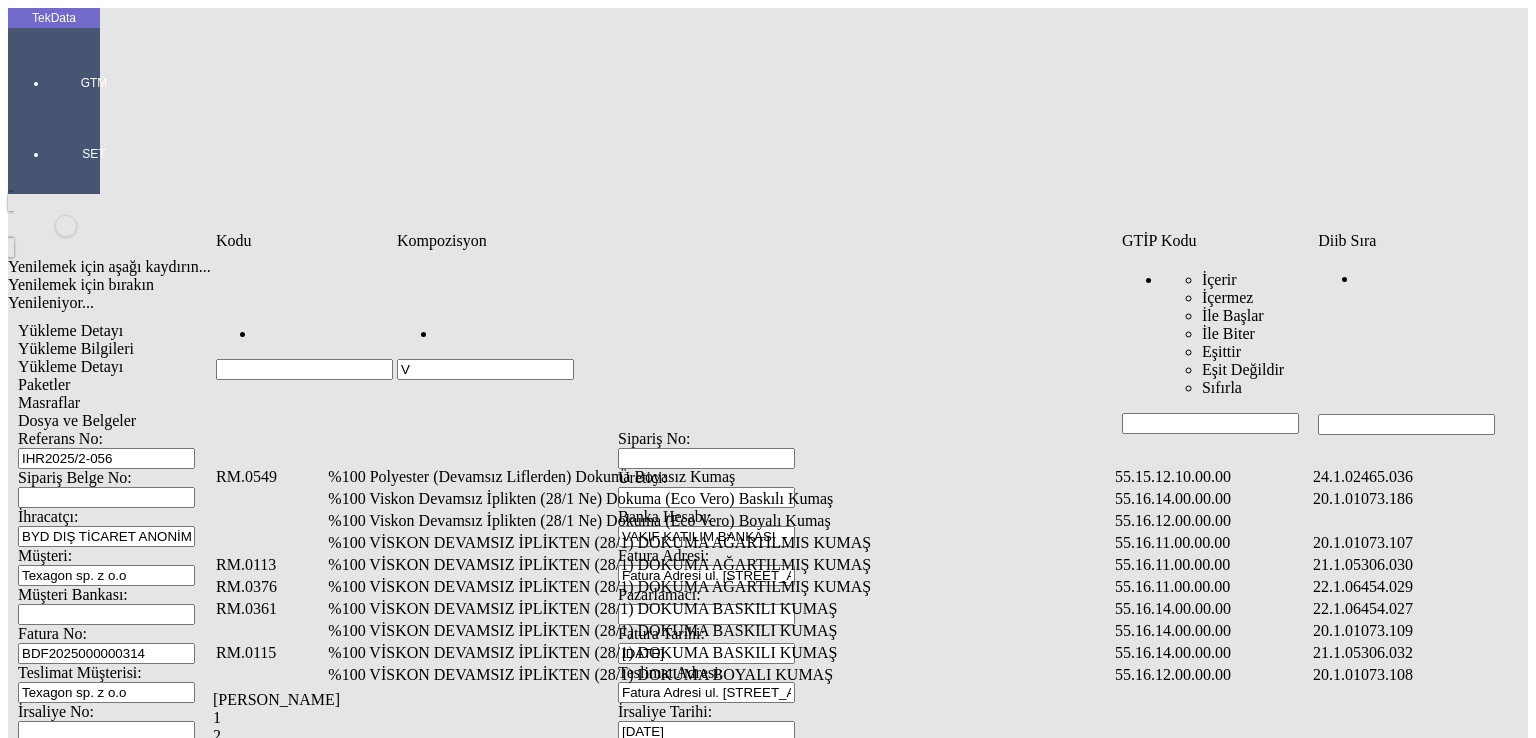 click on "V" at bounding box center (485, 369) 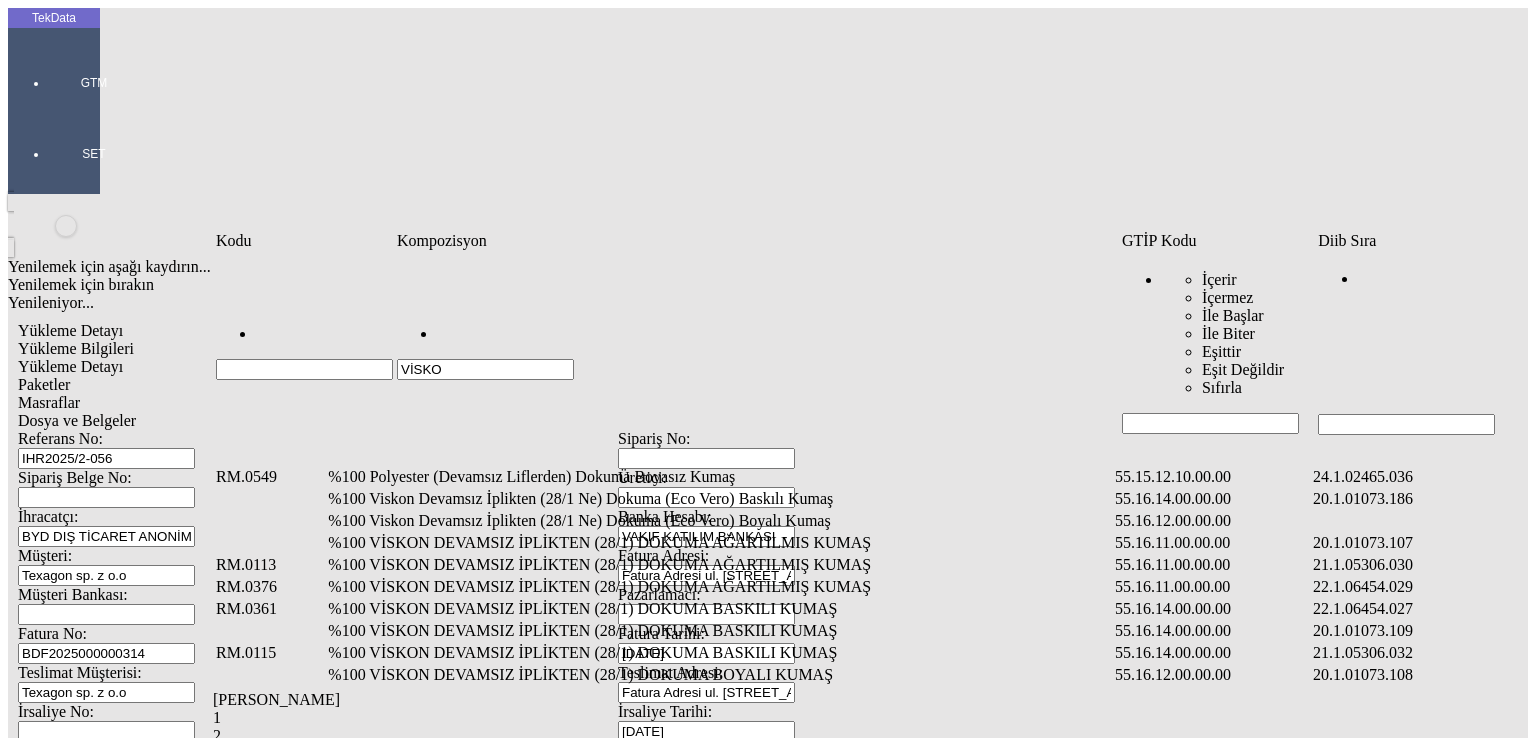 type on "VİSKO" 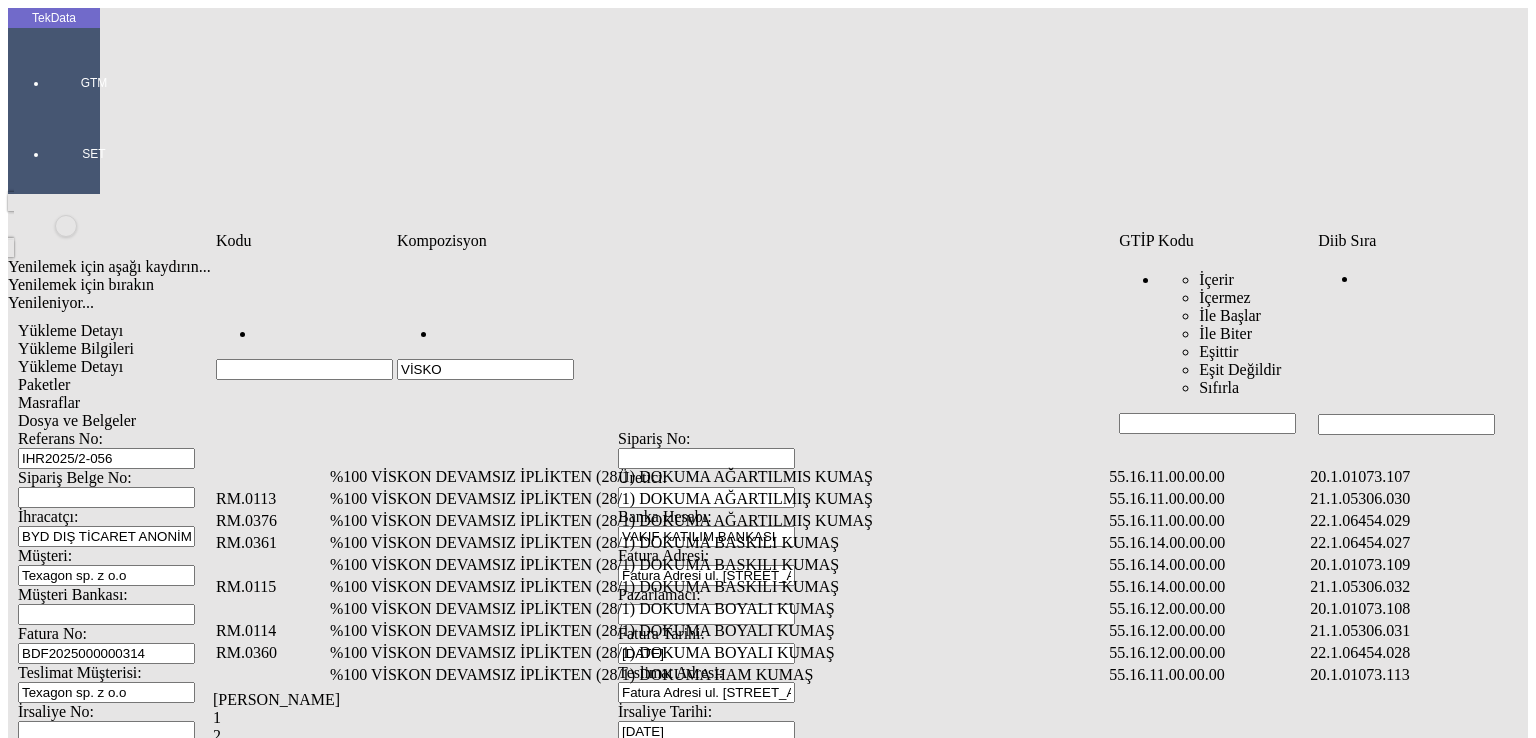 click on "Yenilemek için aşağı kaydırın... Yenilemek için bırakın Yenileniyor...
Yükleme Detayı Yükleme Bilgileri Yükleme Detayı Paketler Masraflar Dosya ve Belgeler Referans No: IHR2025/2-056 Sipariş No: Sipariş Belge No: Üretici: İhracatçı: BYD DIŞ TİCARET ANONİM ŞİRKETİ Banka Hesabı: VAKIF KATILIM BANKASI  - BURSA  - USD Müşteri: Texagon sp. z o.o Fatura Adresi: Fatura Adresi ul. Mszczonowska 49 05-090- [PERSON_NAME] Müşteri Bankası: Pazarlamacı: Fatura No: BDF2025000000314 Fatura Tarihi: [DATE] Teslimat Müşterisi: Texagon sp. z o.o Teslimat Adresi: Fatura Adresi ul. Mszczonowska 49 05-090- [PERSON_NAME][GEOGRAPHIC_DATA] İrsaliye No: İrsaliye Tarihi: [DATE] İrsaliye Notu: Taşıma Şekli: Kara Teslim Şekli: FCA Teslim Yeri: İSTANBUL Nakliyeci: 0" at bounding box center [618, 1326] 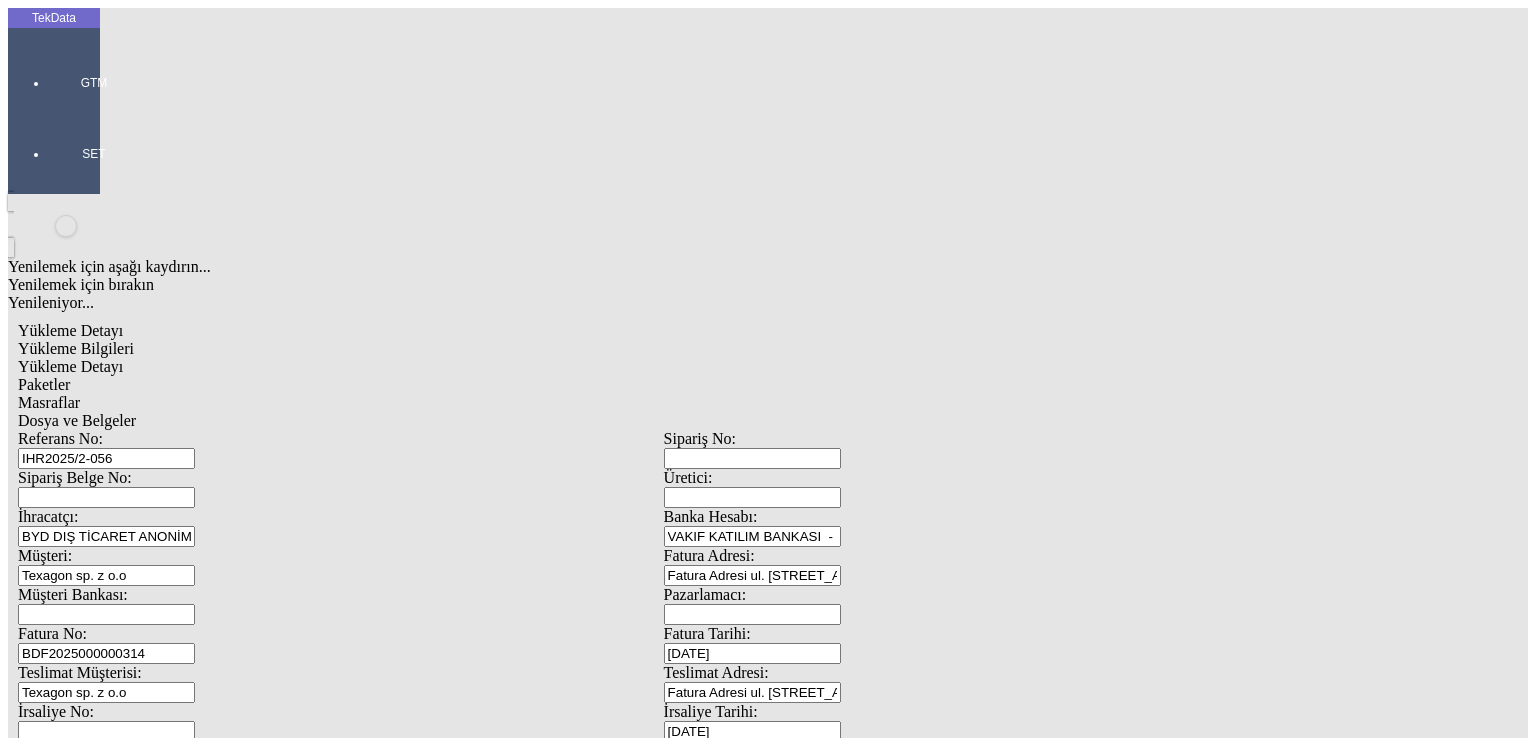 click on "İptal" at bounding box center (35, 2423) 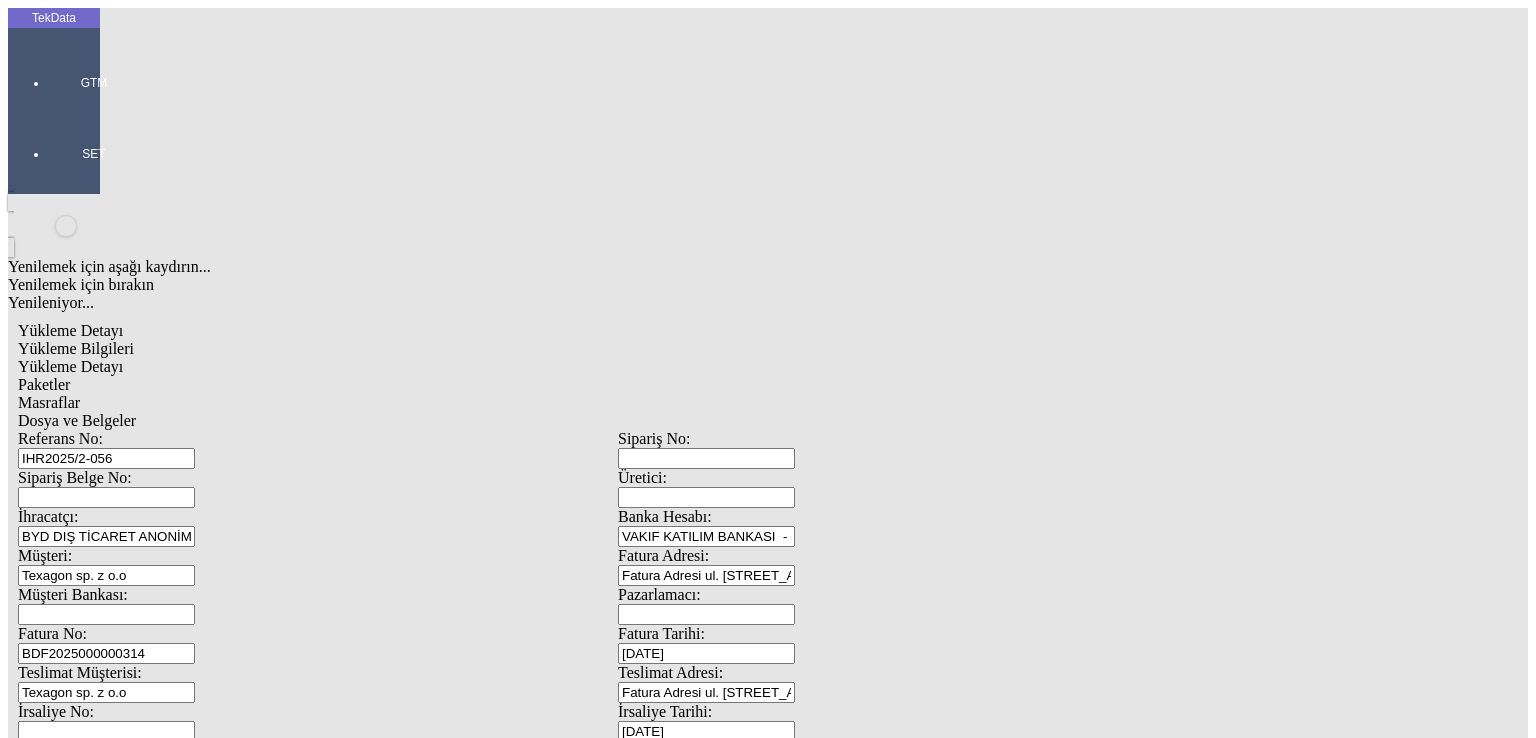 click on "Yenilemek için aşağı kaydırın... Yenilemek için bırakın Yenileniyor...
Yükleme Detayı Yükleme Bilgileri Yükleme Detayı Paketler Masraflar Dosya ve Belgeler Referans No: IHR2025/2-056 Sipariş No: Sipariş Belge No: Üretici: İhracatçı: BYD DIŞ TİCARET ANONİM ŞİRKETİ Banka Hesabı: VAKIF KATILIM BANKASI  - BURSA  - USD Müşteri: Texagon sp. z o.o Fatura Adresi: Fatura Adresi ul. Mszczonowska 49 05-090- [PERSON_NAME] Müşteri Bankası: Pazarlamacı: Fatura No: BDF2025000000314 Fatura Tarihi: [DATE] Teslimat Müşterisi: Texagon sp. z o.o Teslimat Adresi: Fatura Adresi ul. Mszczonowska 49 05-090- [PERSON_NAME][GEOGRAPHIC_DATA] İrsaliye No: İrsaliye Tarihi: [DATE] İrsaliye Notu: Taşıma Şekli: Kara Teslim Şekli: FCA Teslim Yeri: İSTANBUL Nakliyeci: 0" at bounding box center [618, 1010] 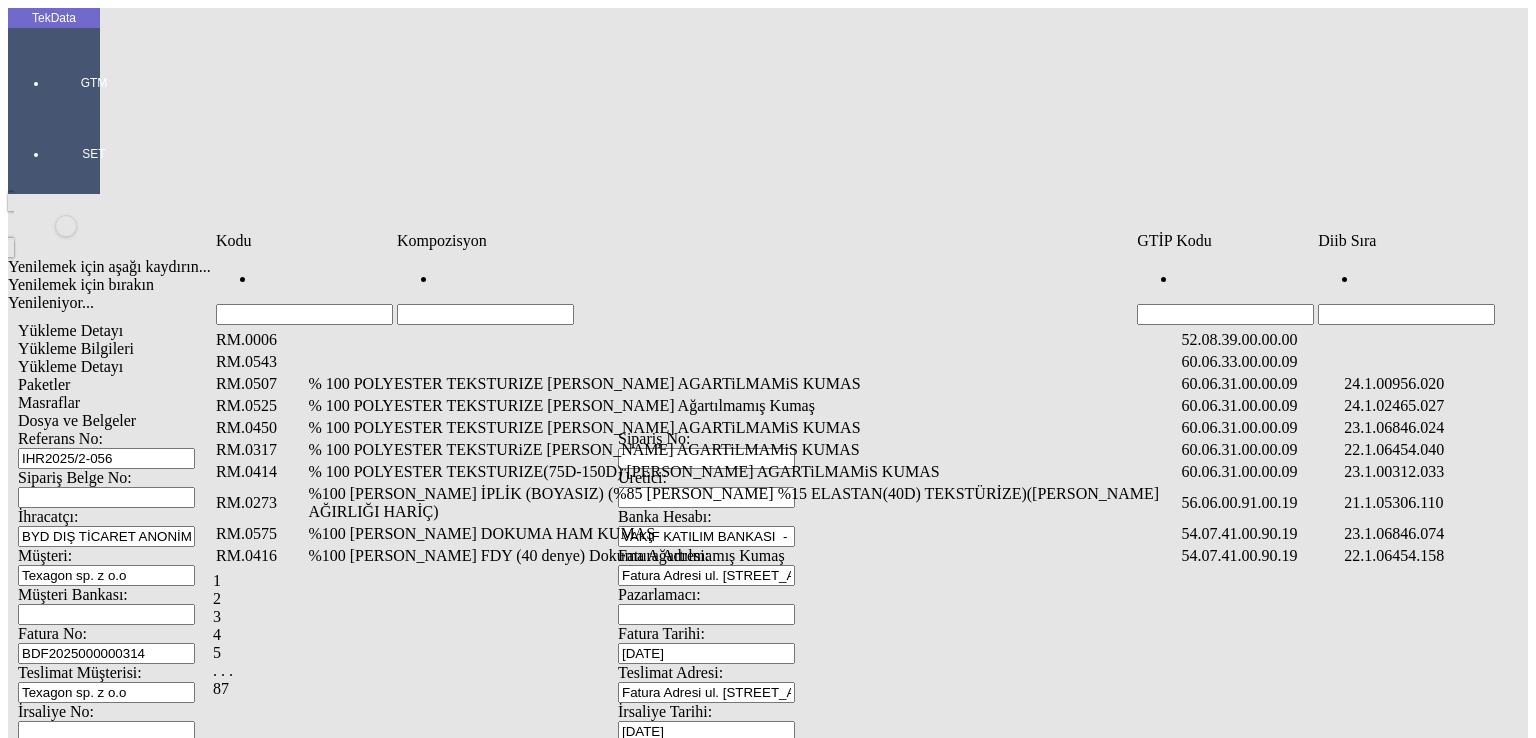 click at bounding box center (485, 314) 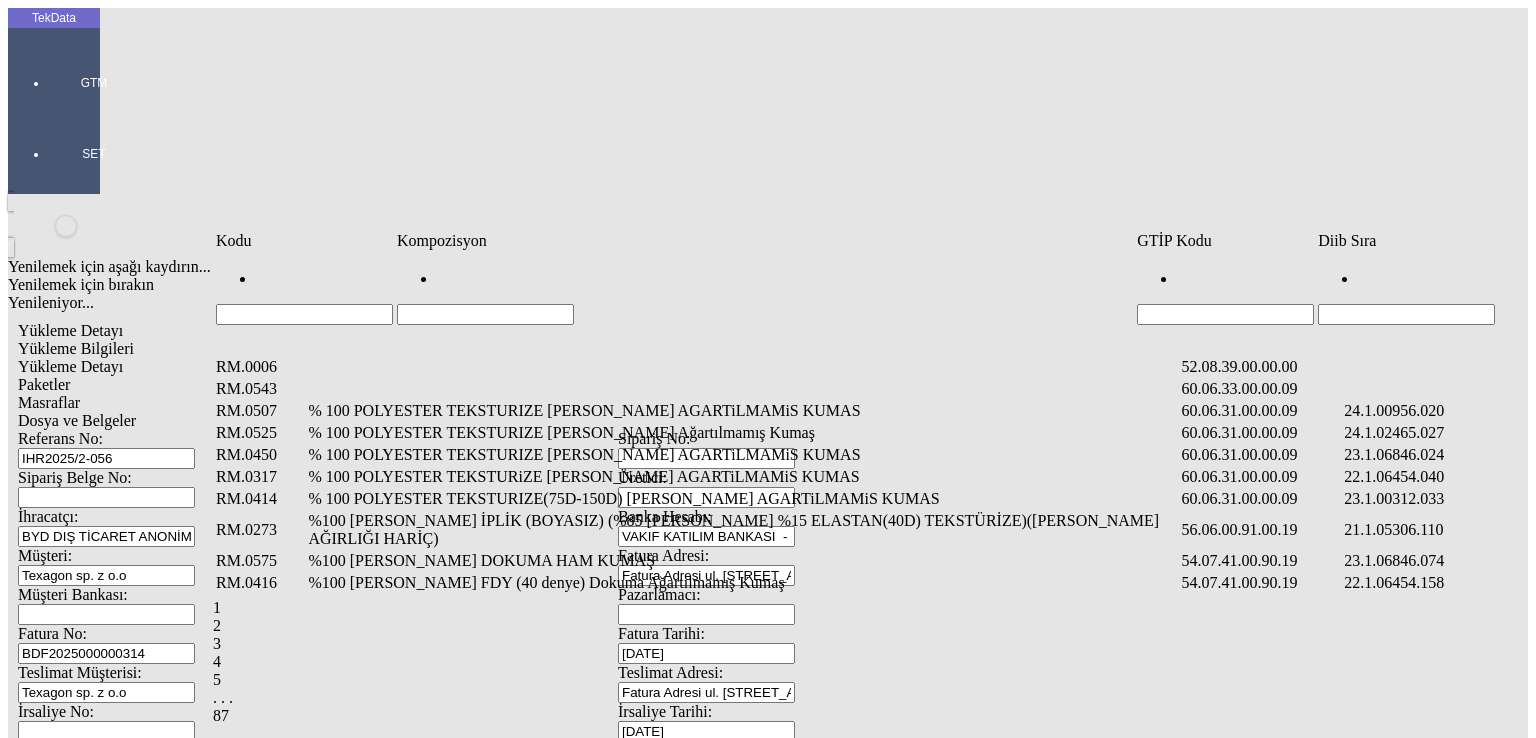 paste on "%100 VİSKON DOKUMA" 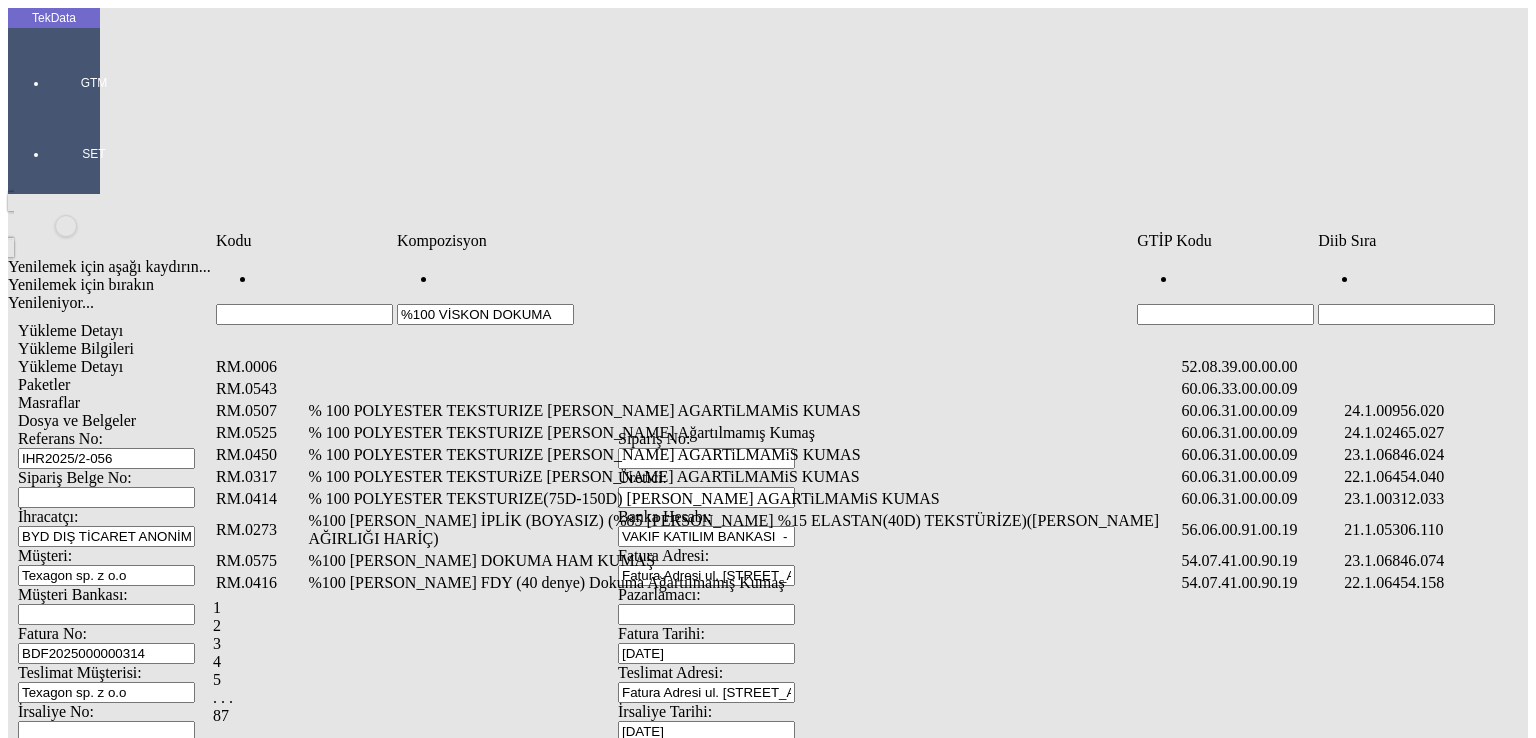 type on "%100 VİSKON DOKUMA" 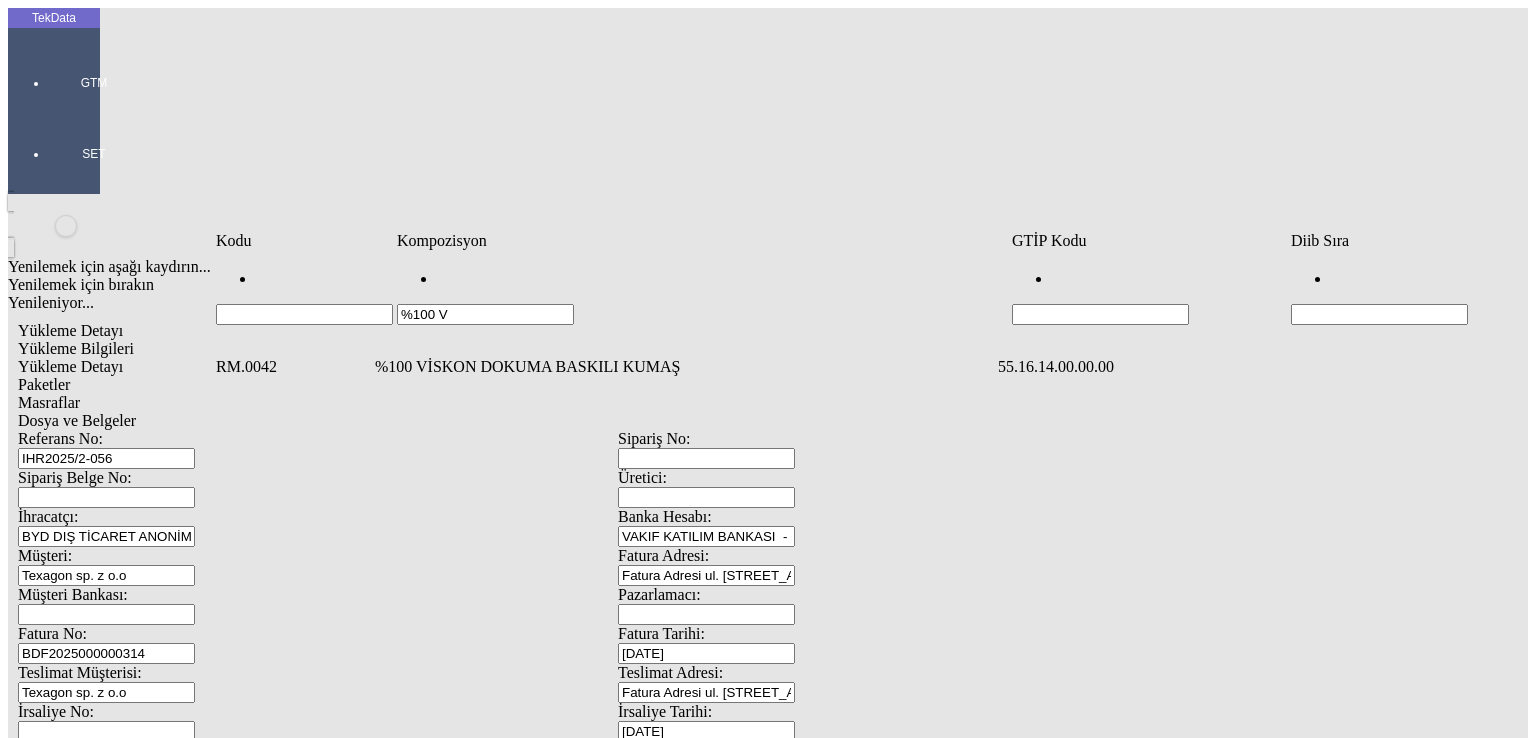 type on "%100 V" 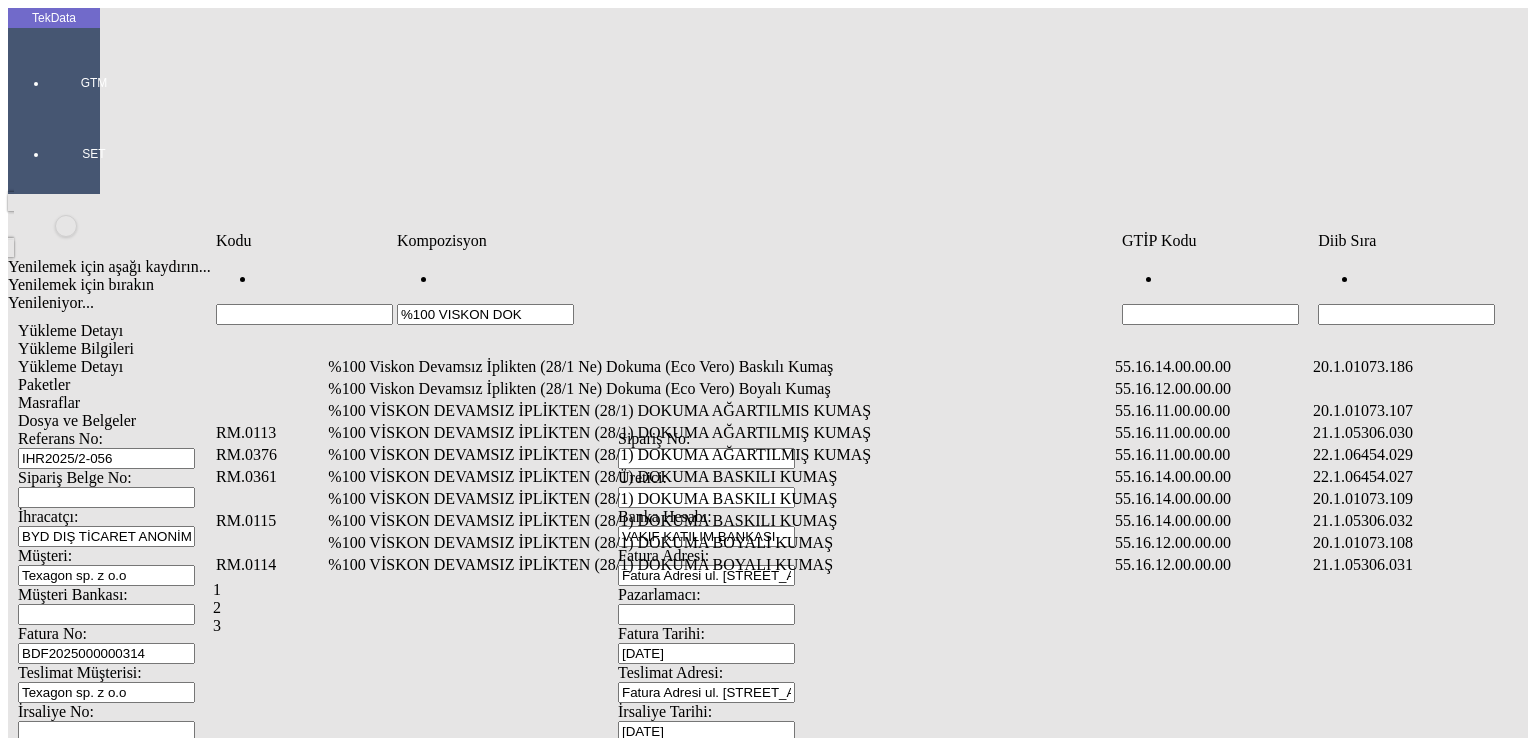 type on "%100 VISKON DOK" 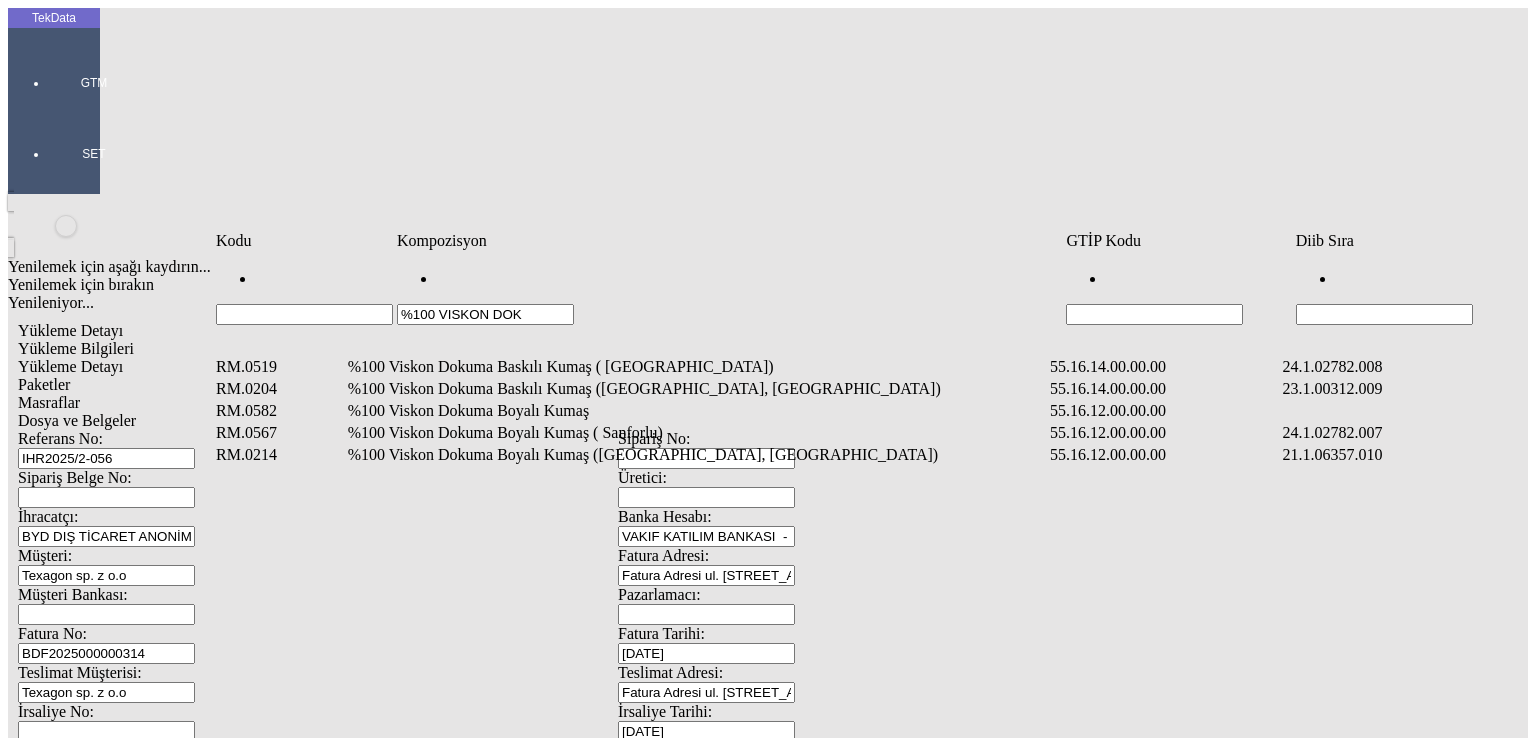 click on "%100 Viskon Dokuma Boyalı Kumaş" at bounding box center [697, 411] 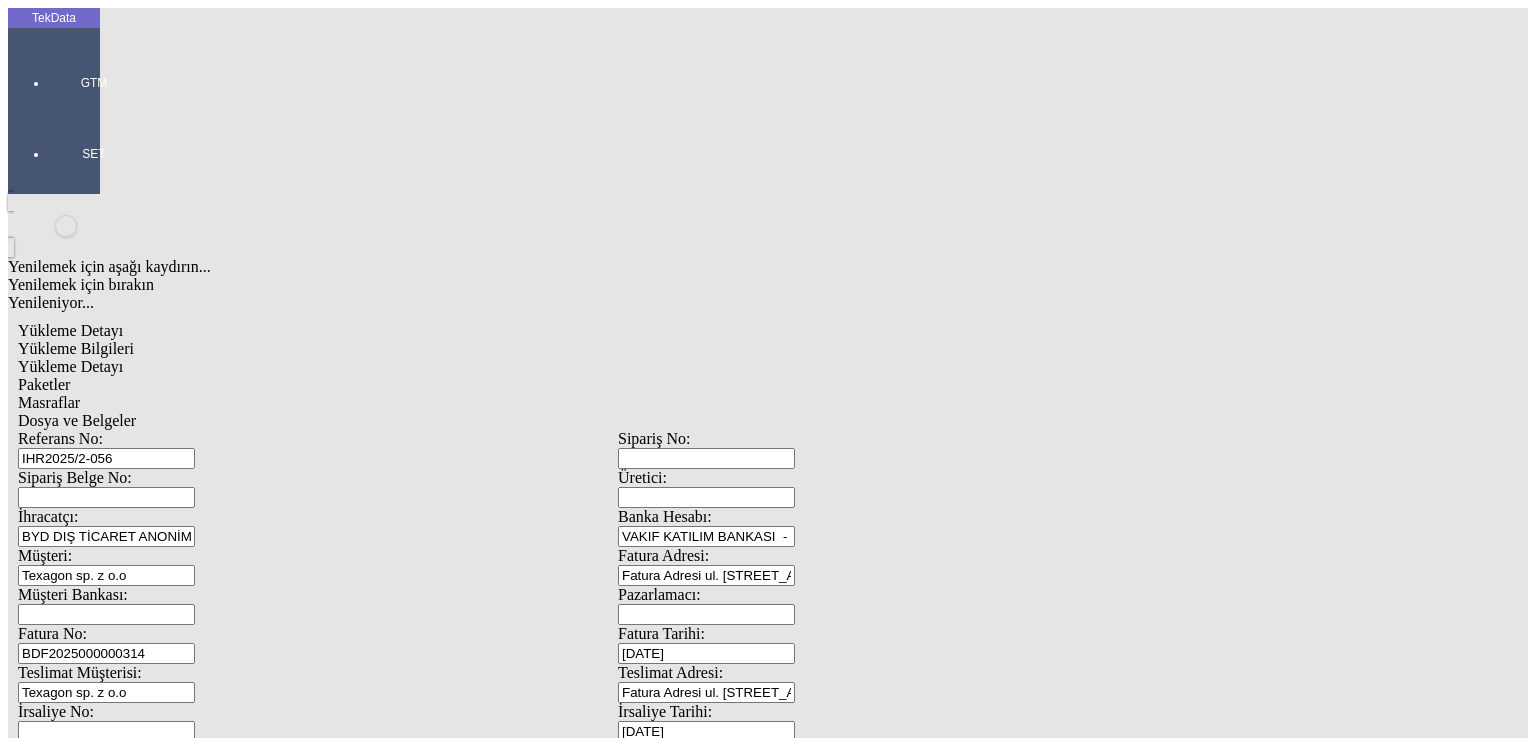 click on "Miktarı:  *" at bounding box center [109, 1885] 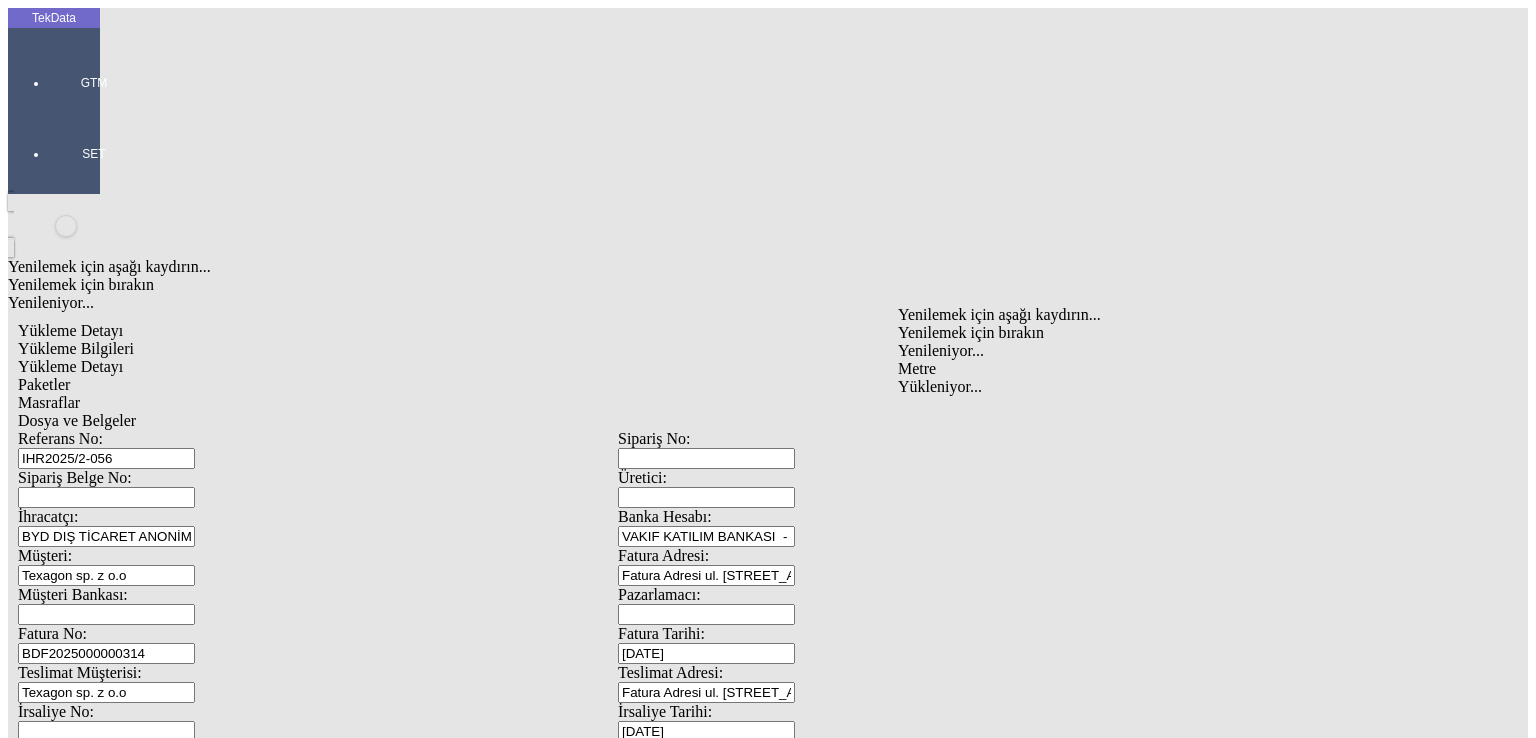 click on "Metre" at bounding box center [1198, 369] 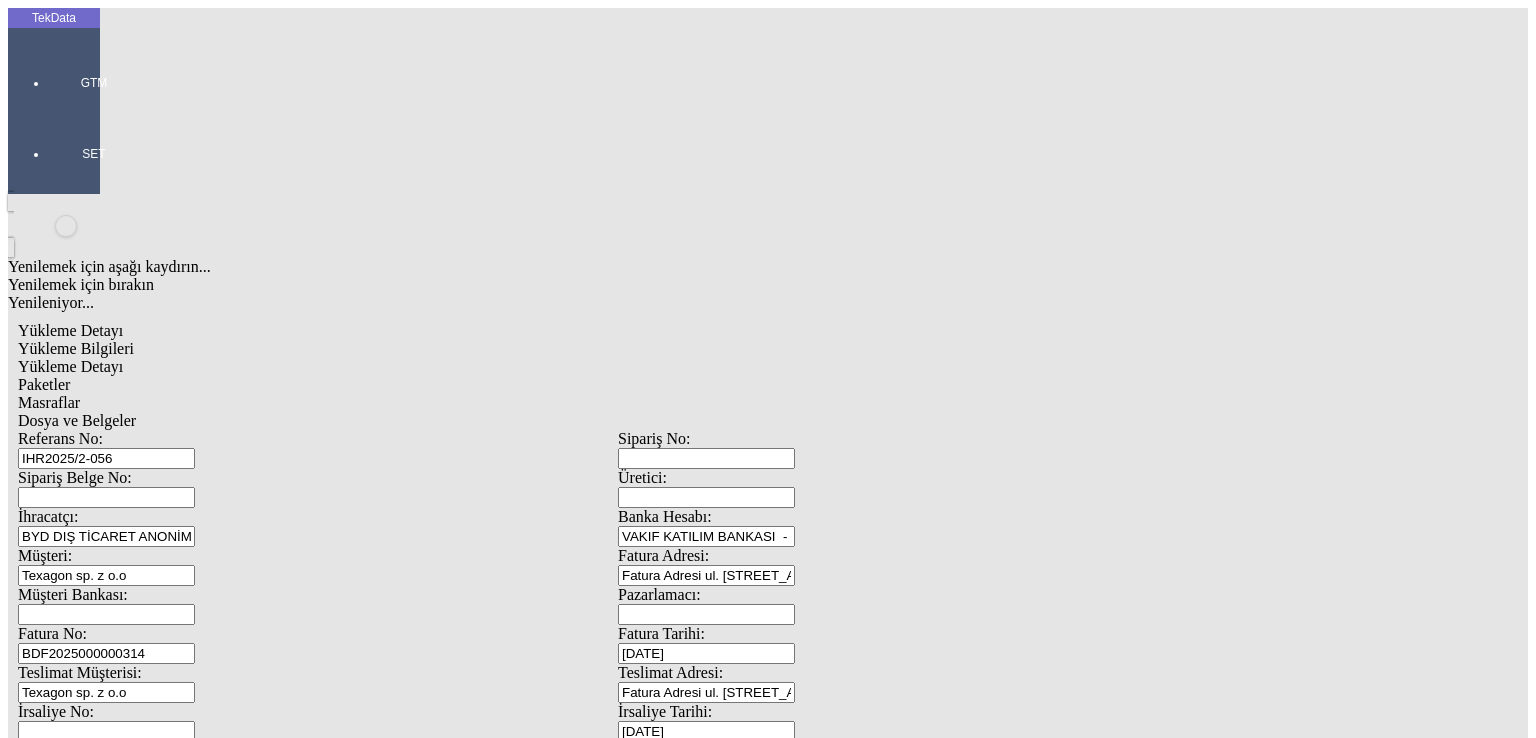 type on "1.55" 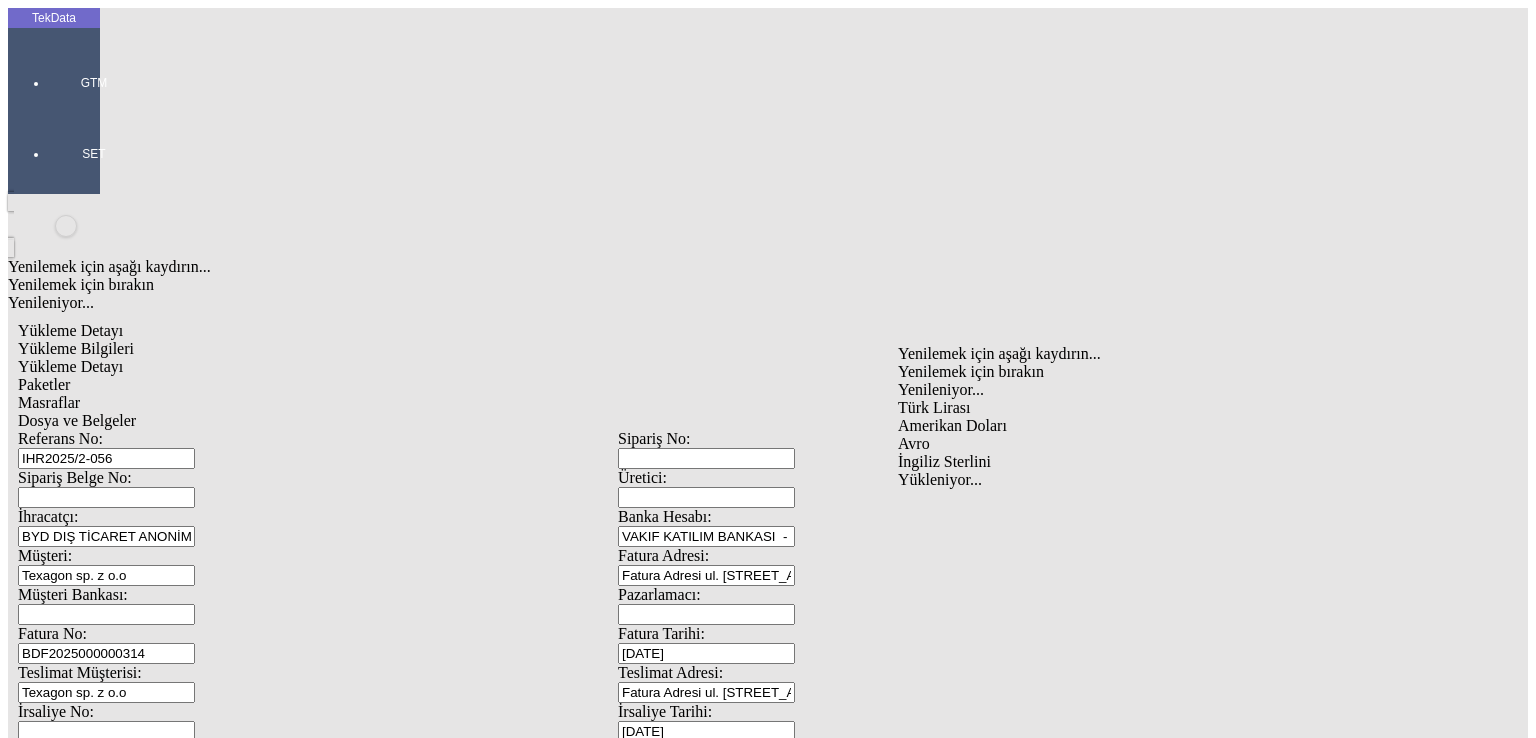 click on "Amerikan Doları" at bounding box center (1198, 426) 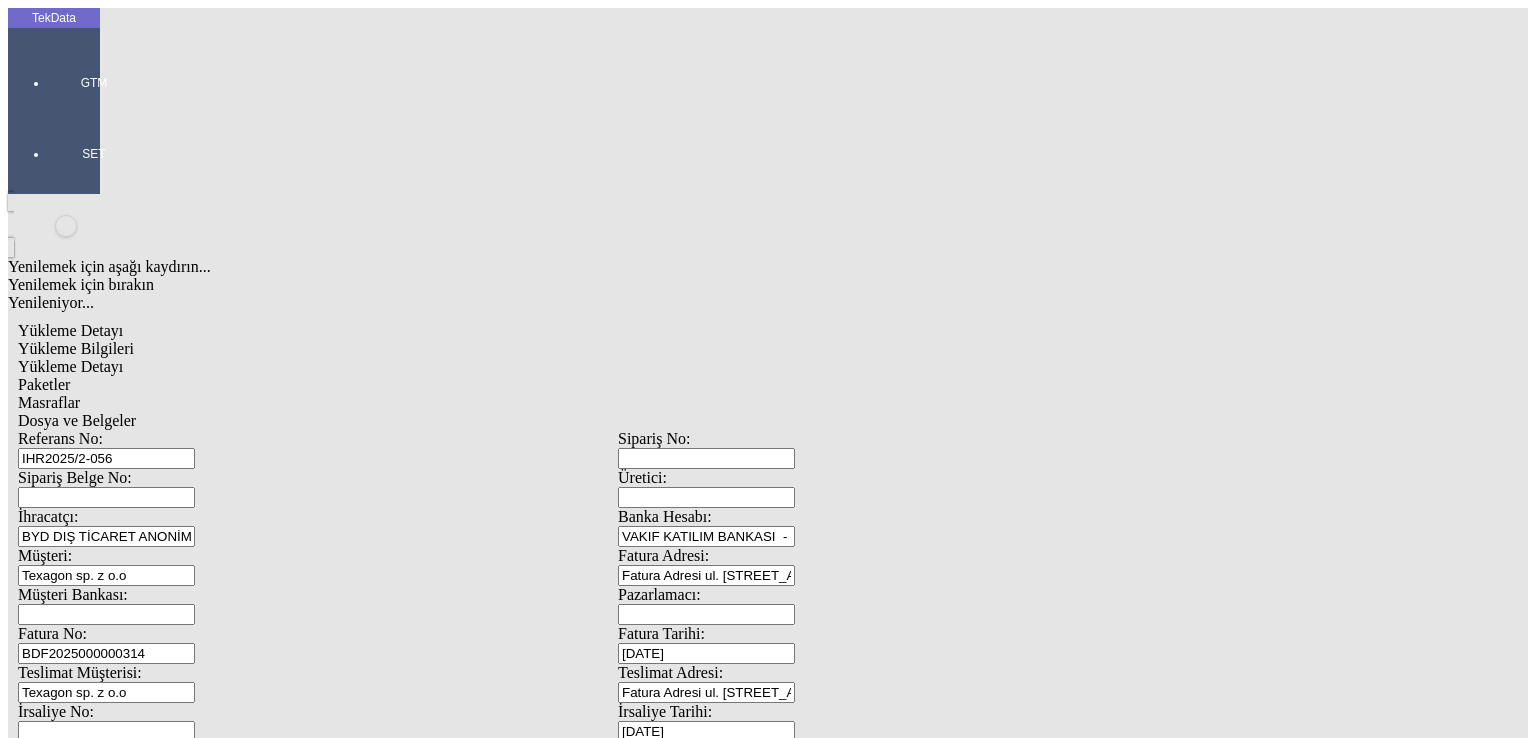 type on "150" 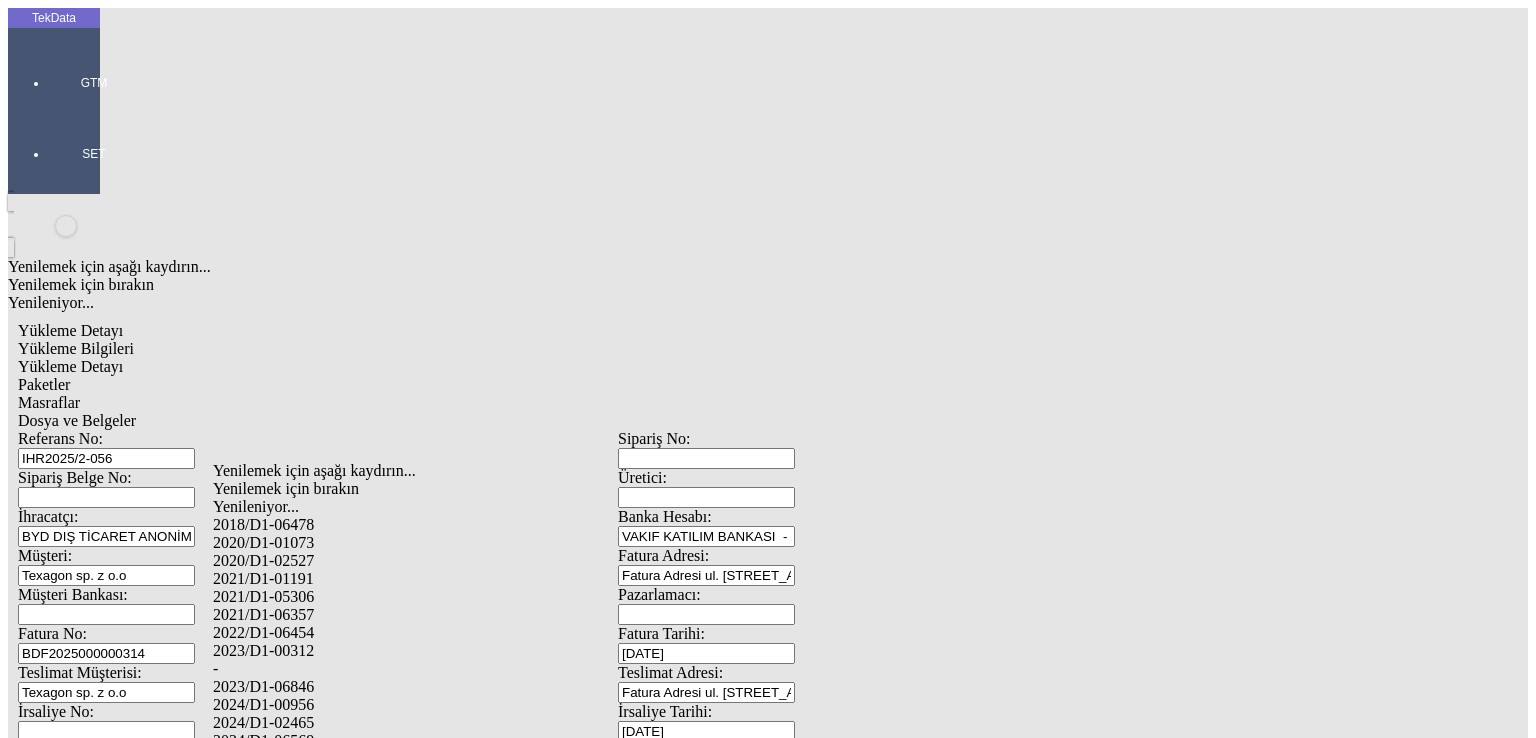 click on "-" at bounding box center (506, 669) 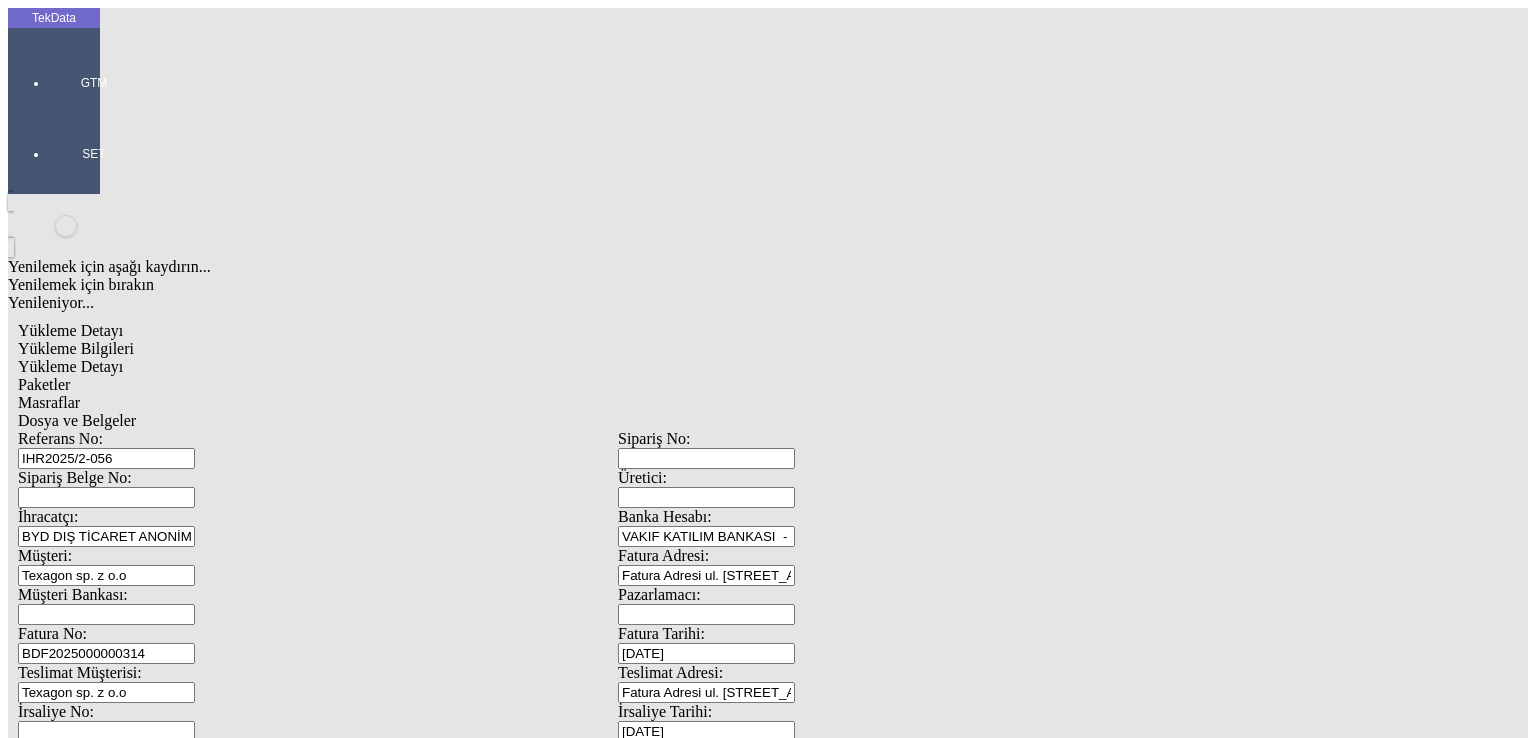 type on "KATİ" 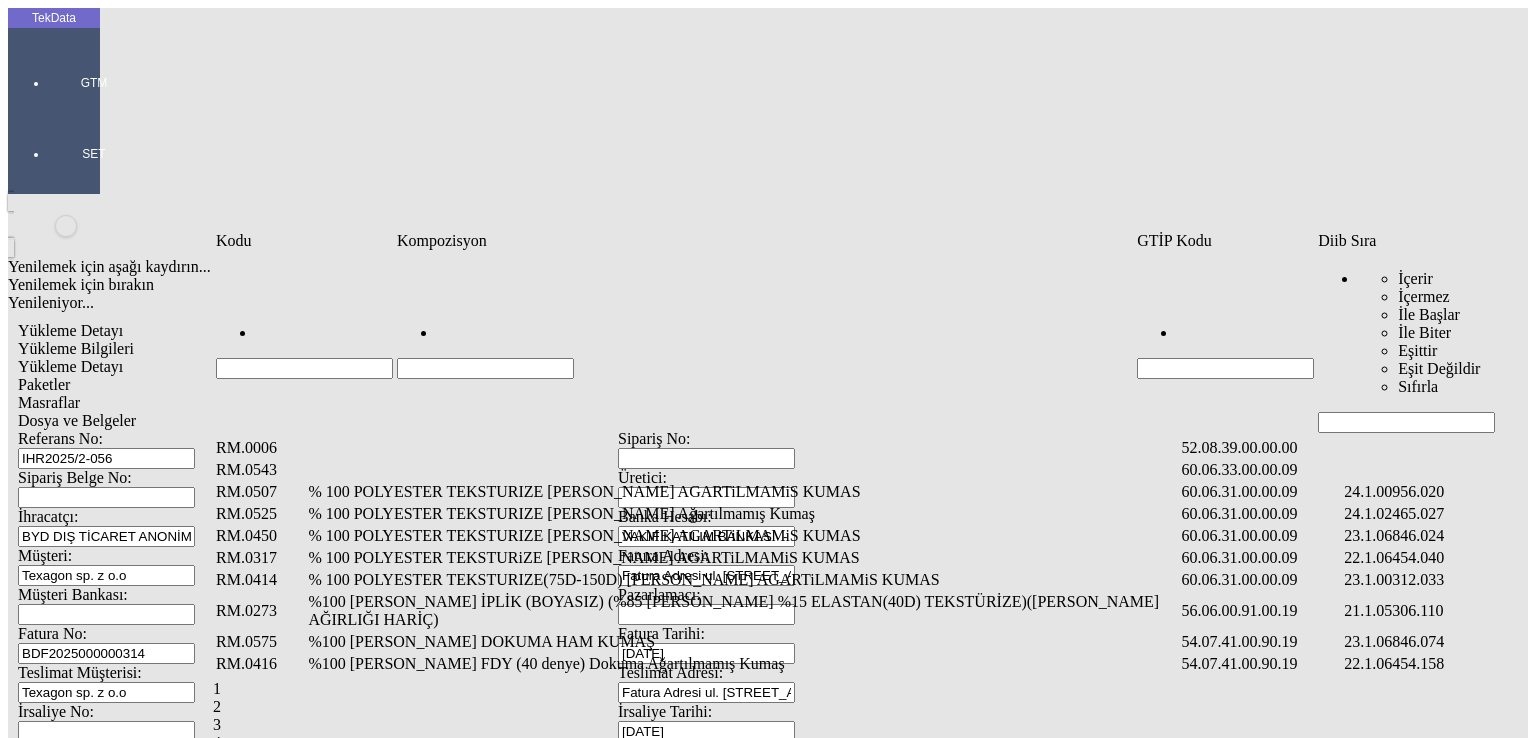 click at bounding box center (1406, 422) 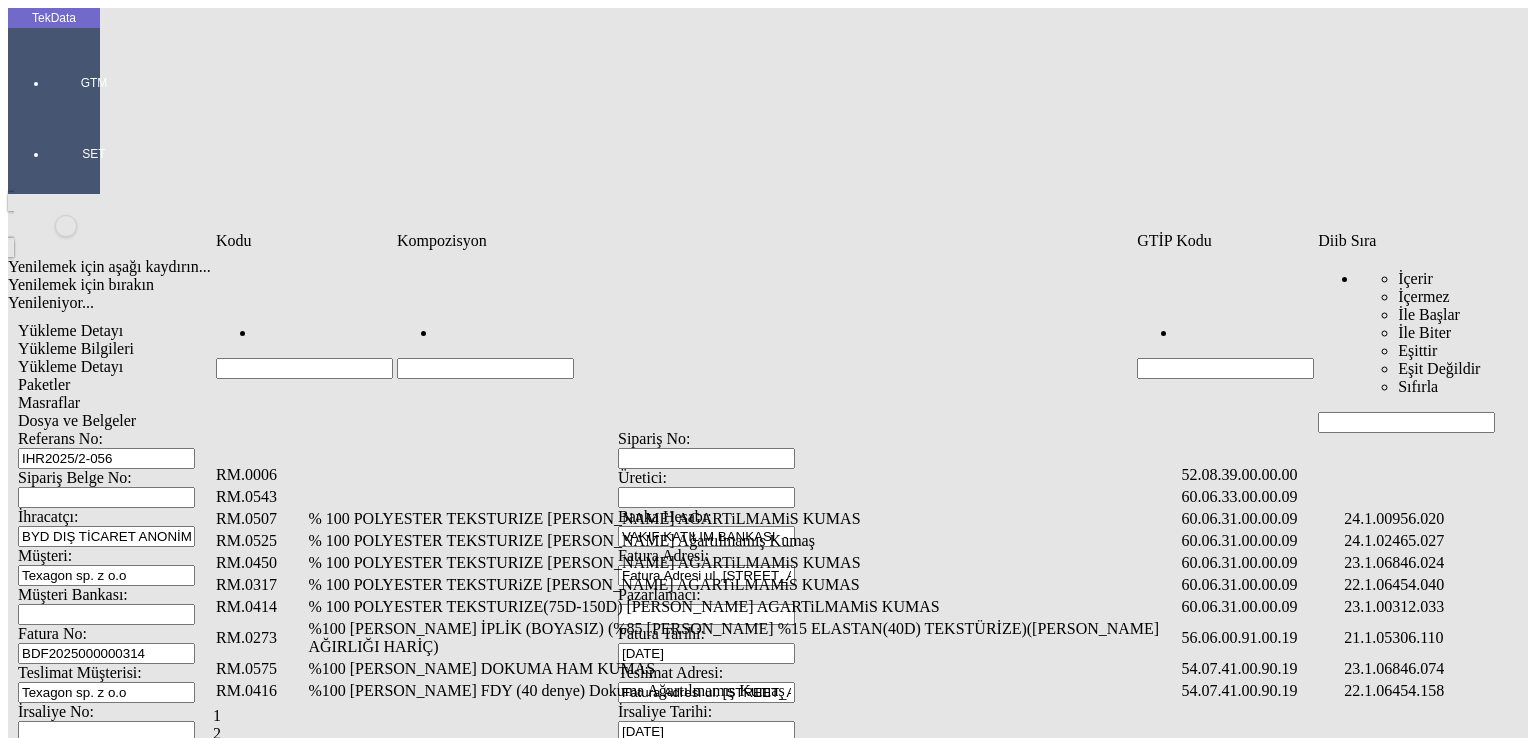 drag, startPoint x: 1111, startPoint y: 629, endPoint x: 1136, endPoint y: 629, distance: 25 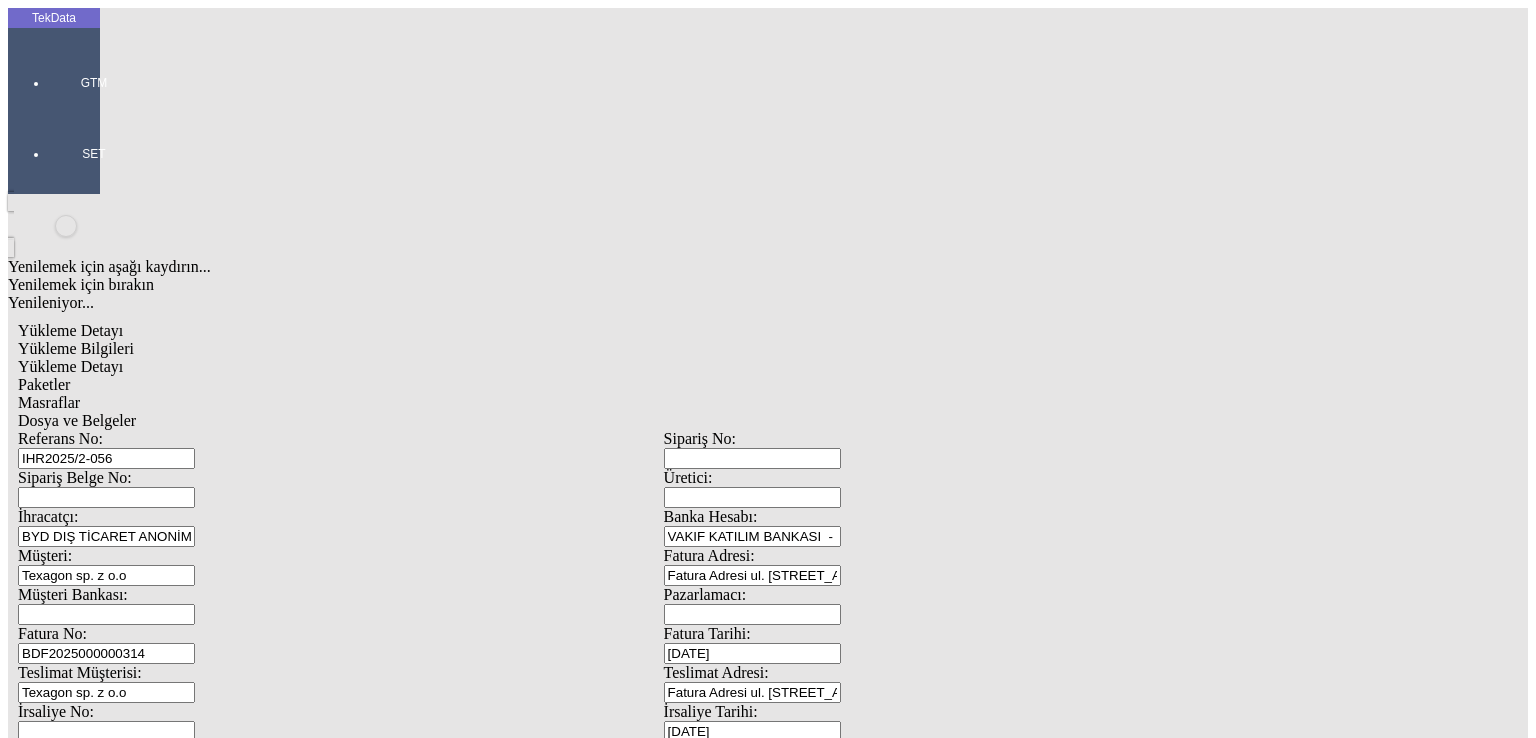 click on "İptal" at bounding box center [35, 2463] 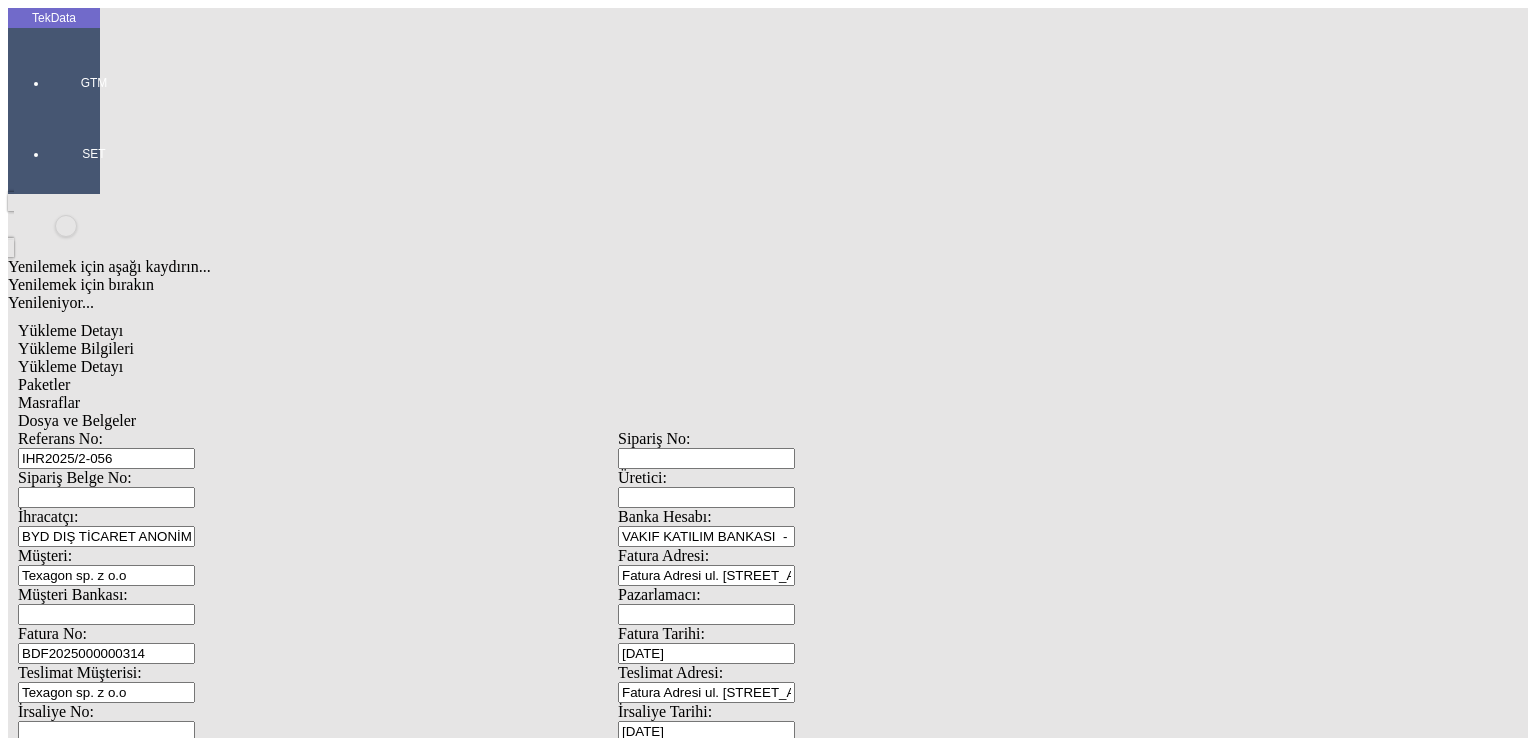 click on "Düzenle" at bounding box center [64, 1507] 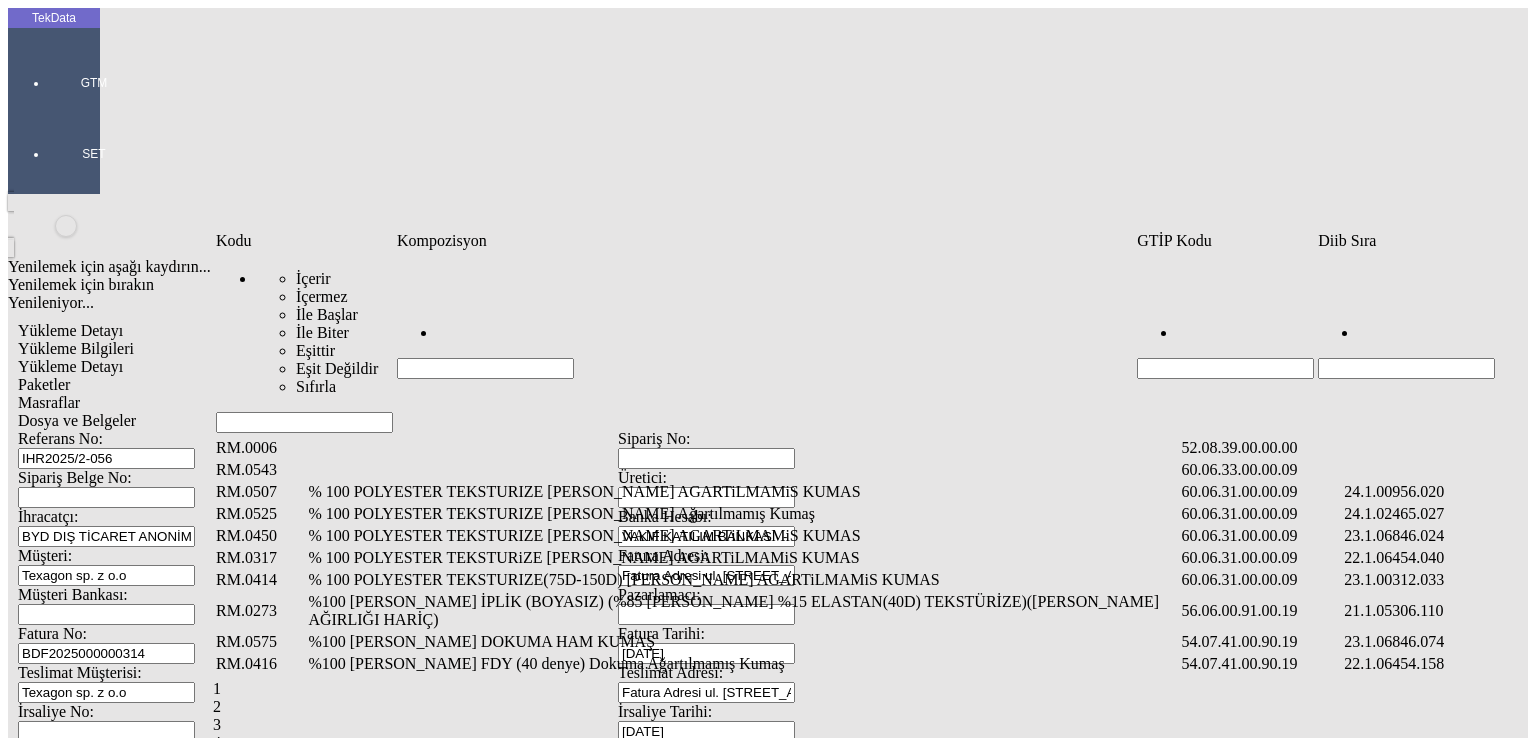click at bounding box center [304, 422] 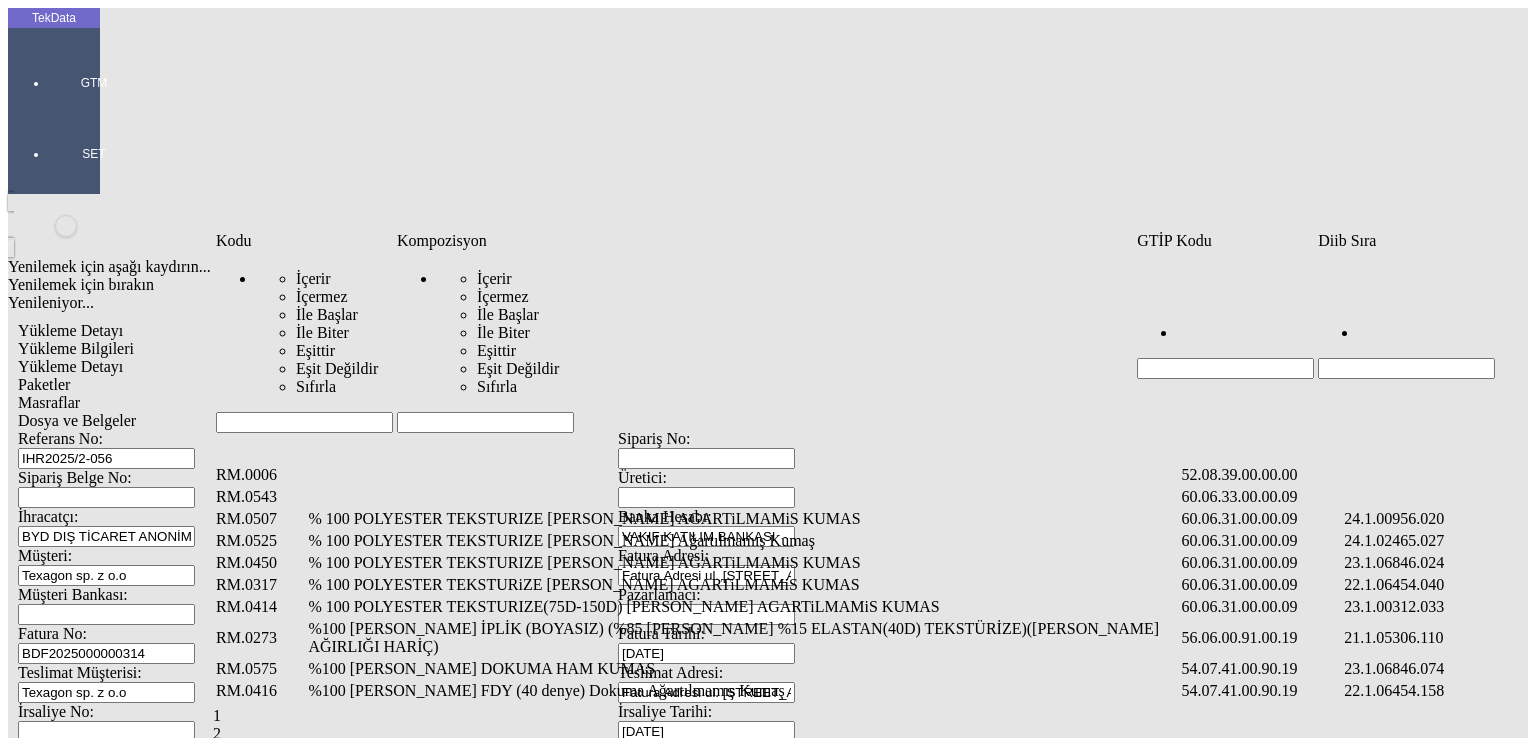 paste on "RM.0582" 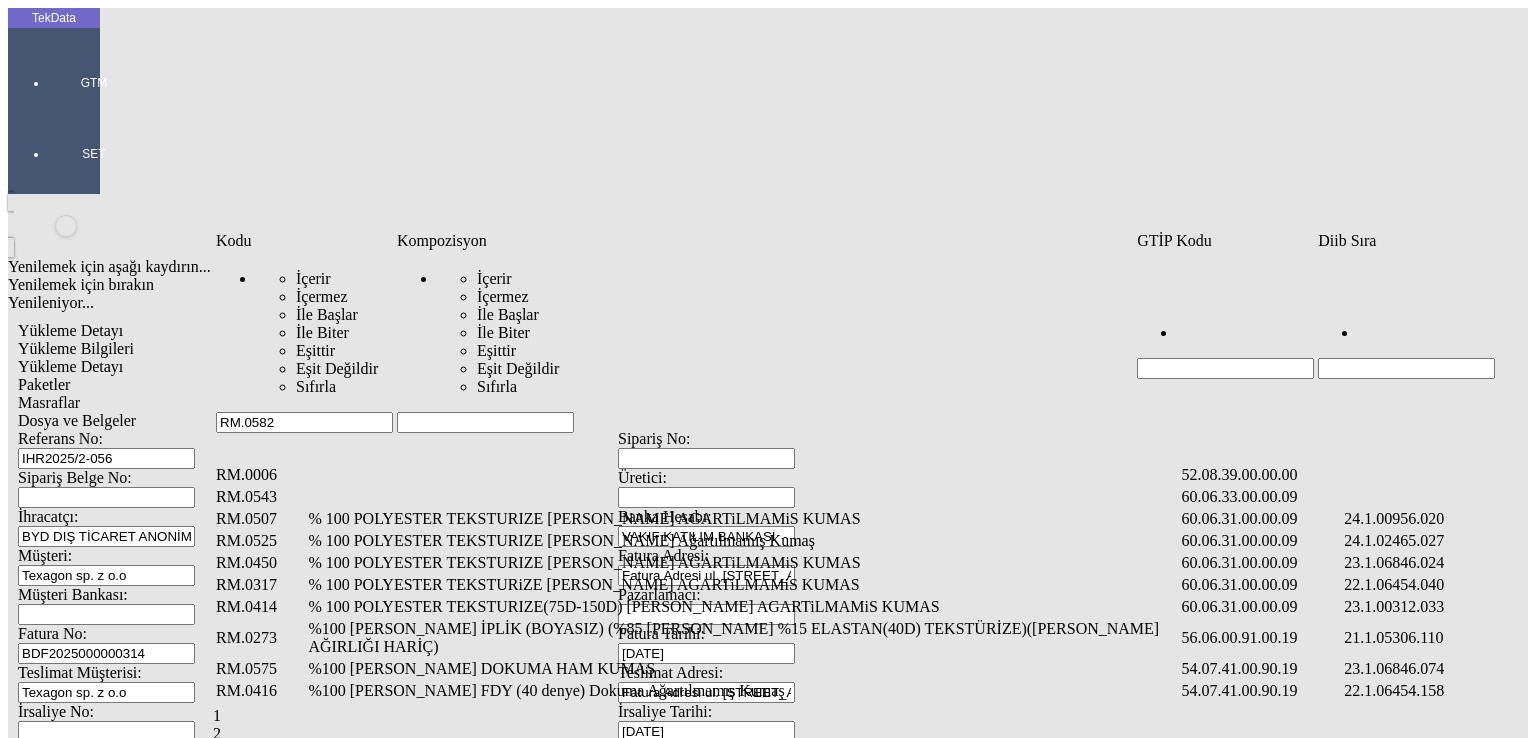 type on "RM.0582" 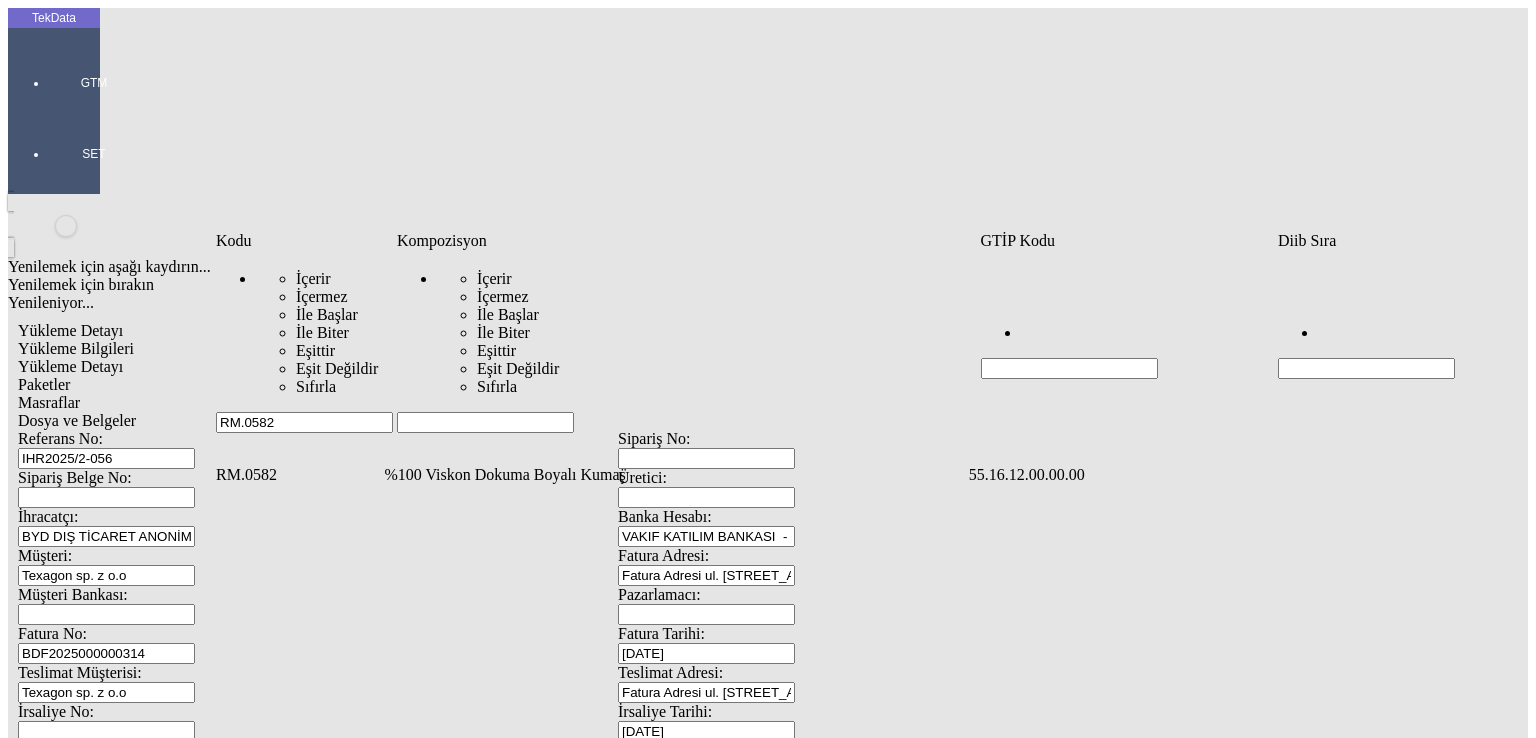 click on "%100 Viskon Dokuma Boyalı Kumaş" at bounding box center (674, 475) 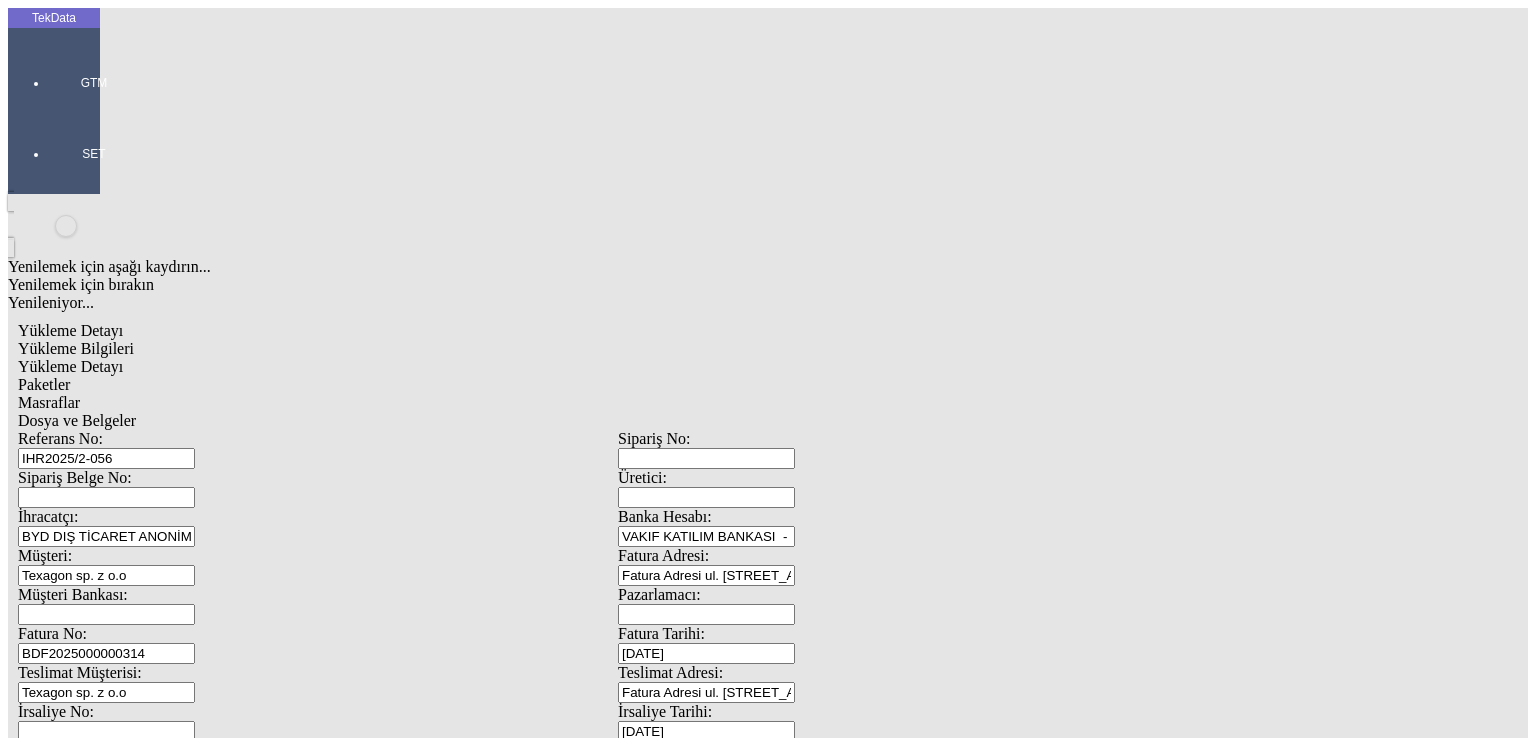 click on "Miktarı:  *" at bounding box center [109, 1925] 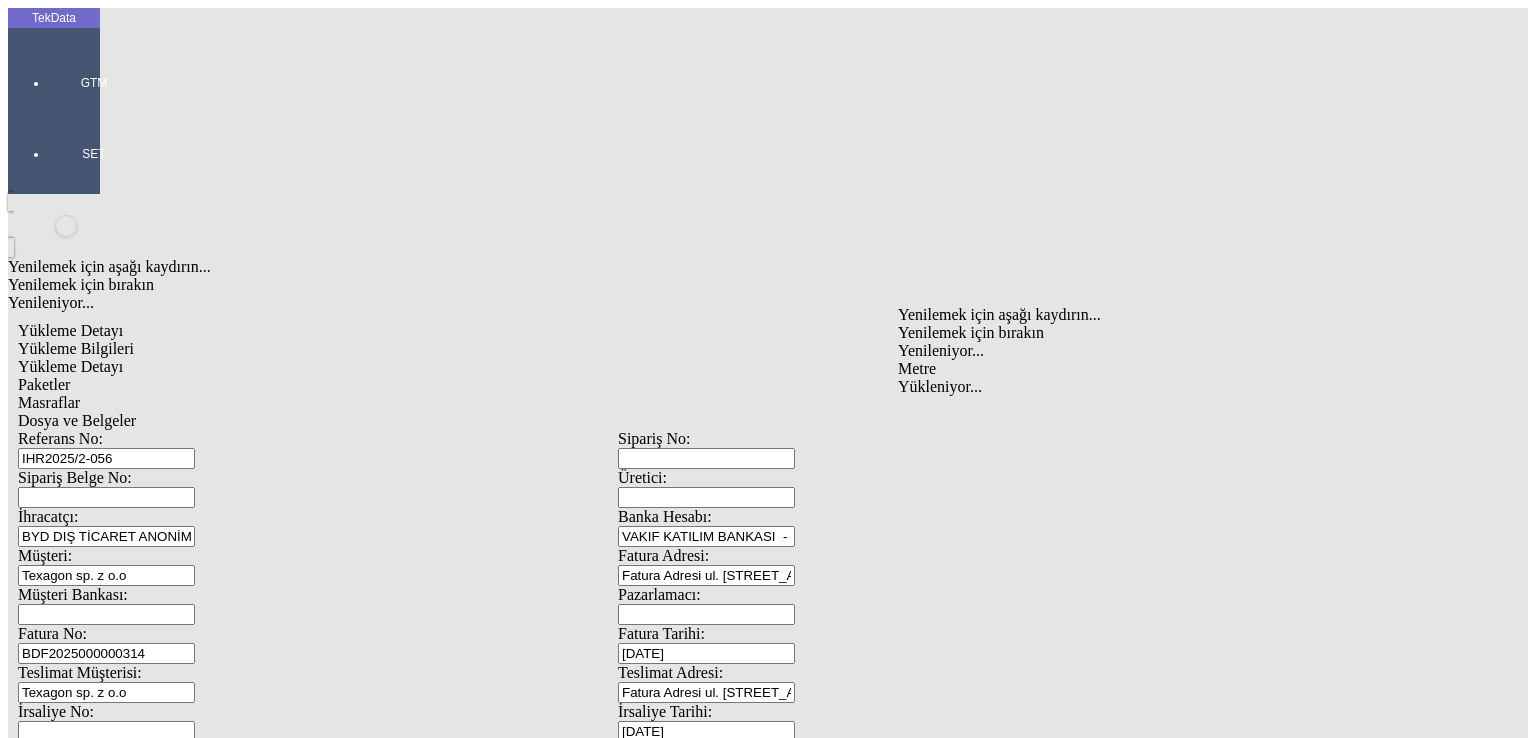 click on "Metre" at bounding box center [1198, 369] 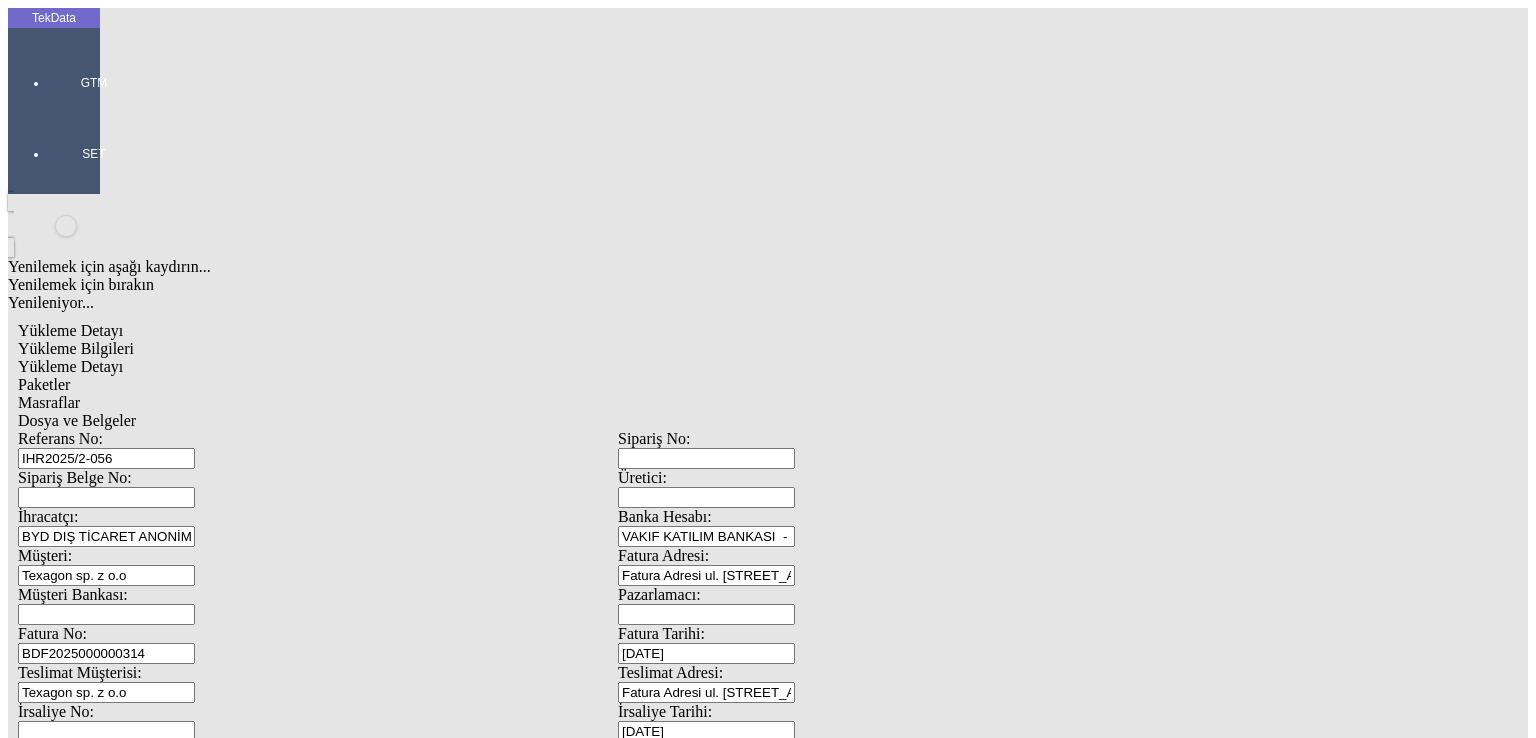 click on "Birim Fiyatı:" at bounding box center (109, 1984) 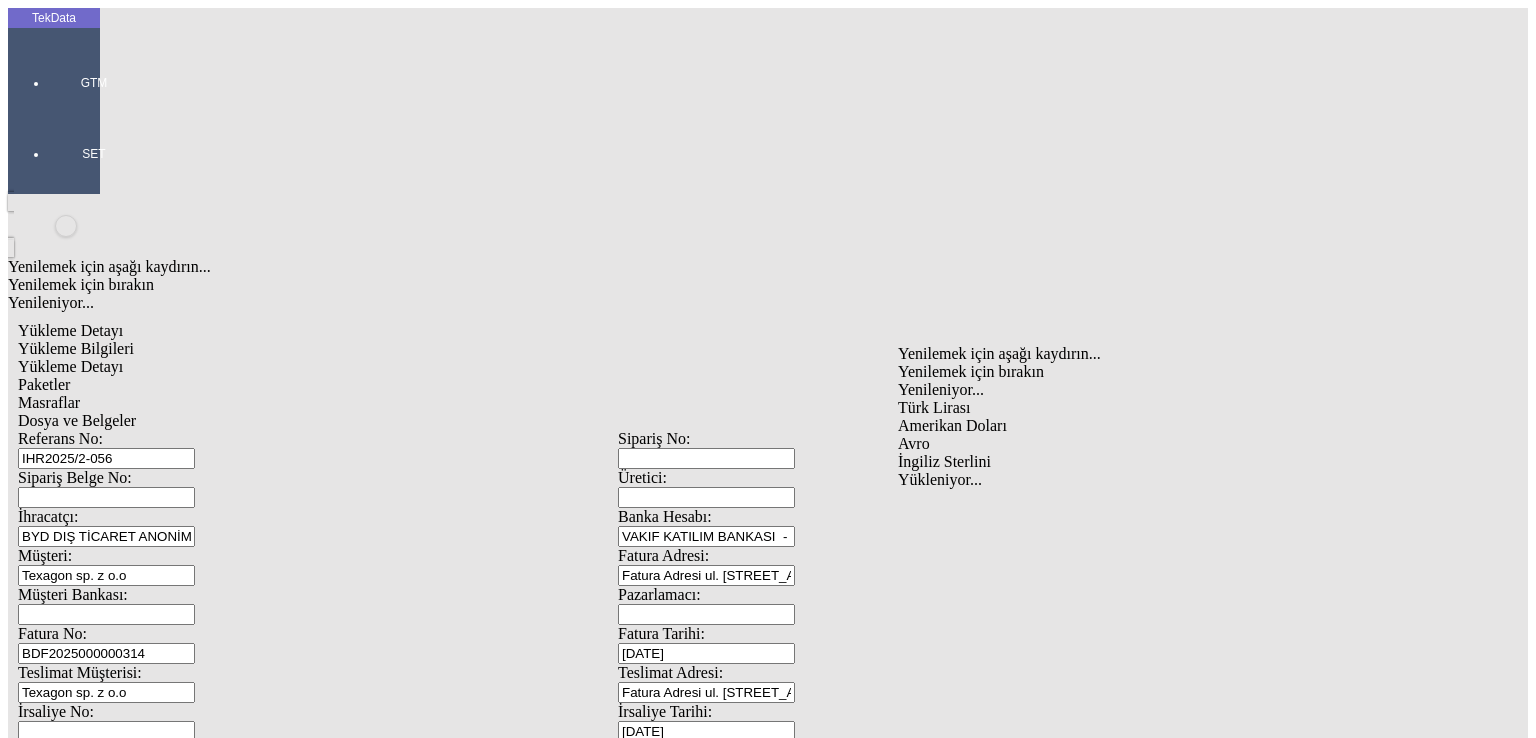 click on "Amerikan Doları" at bounding box center [1198, 426] 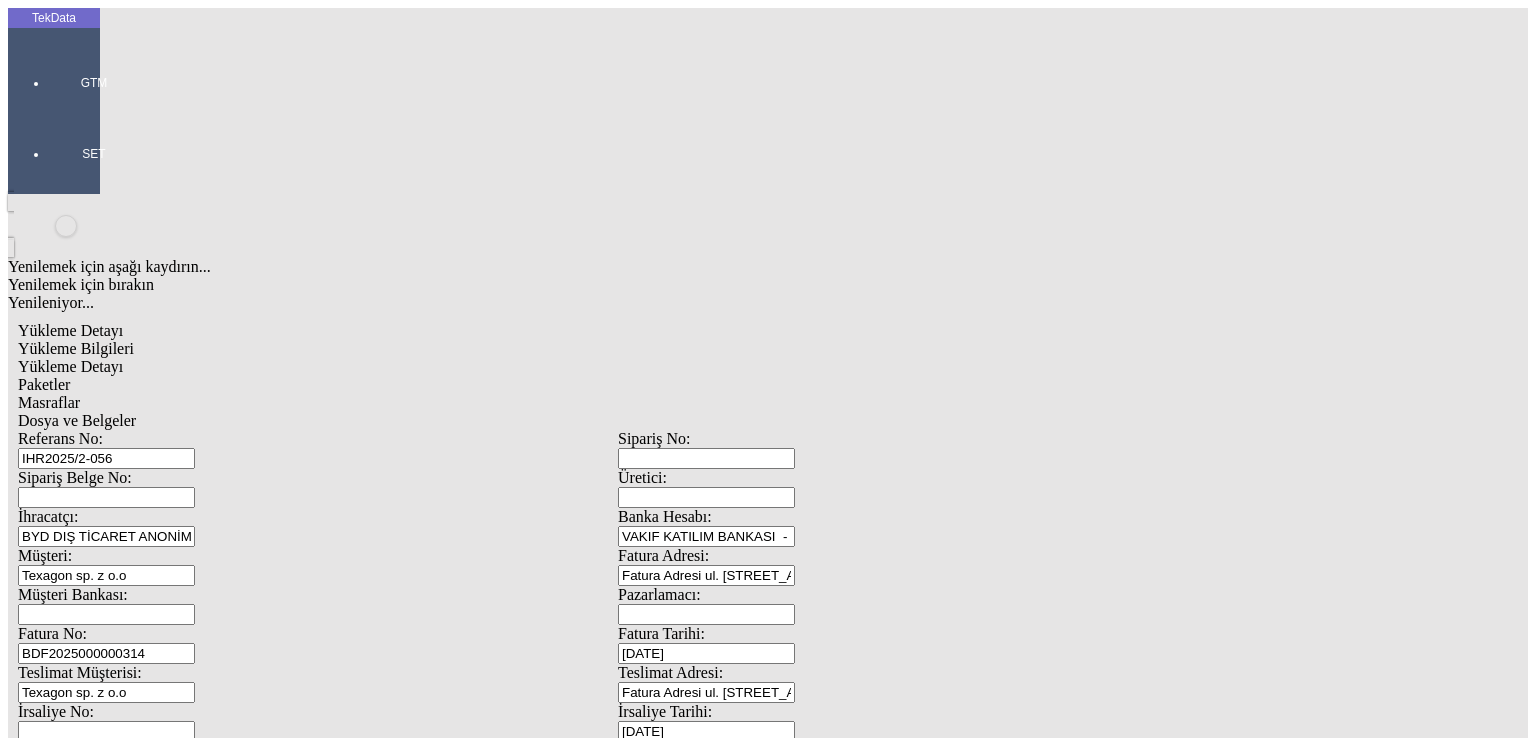 click on "En:" at bounding box center [109, 2103] 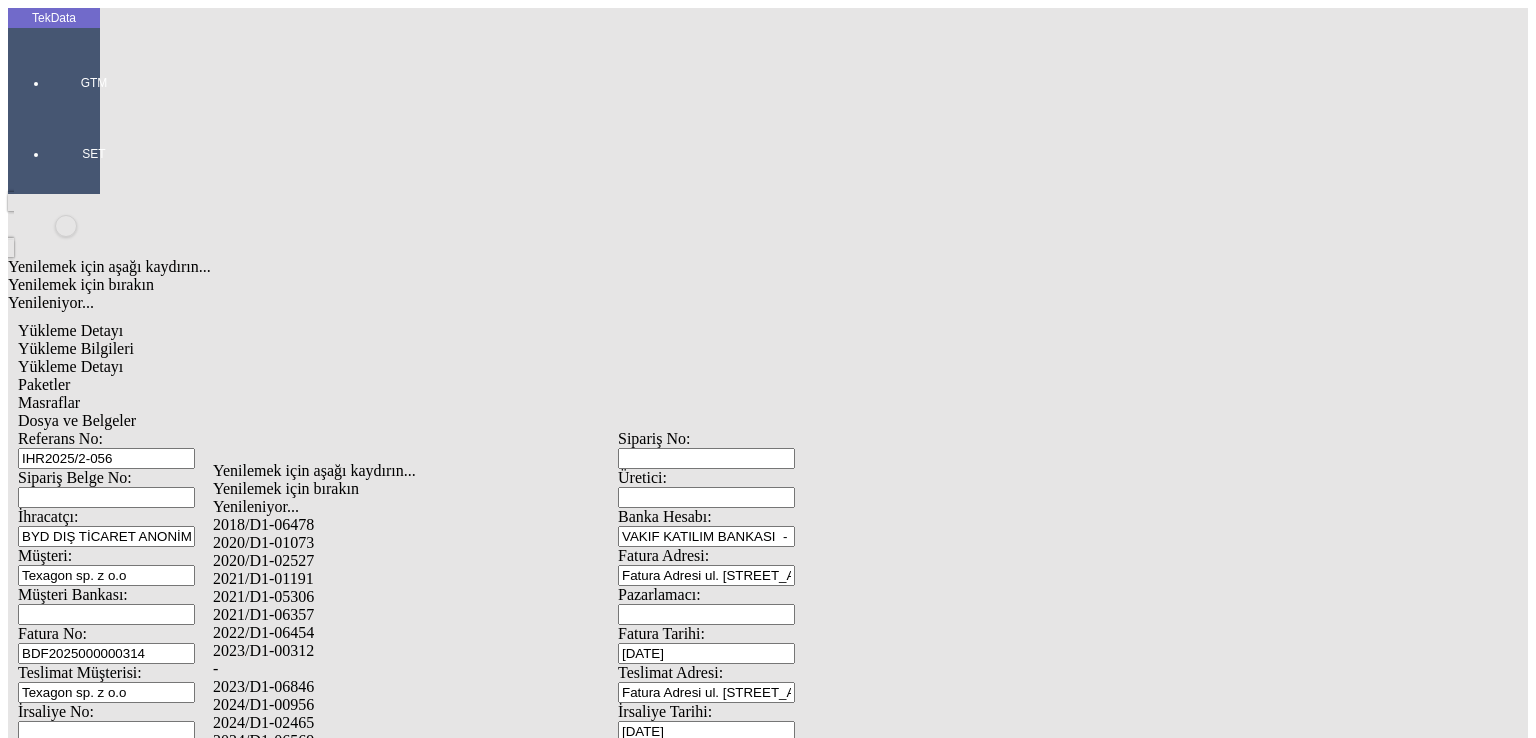 click on "-" at bounding box center (506, 669) 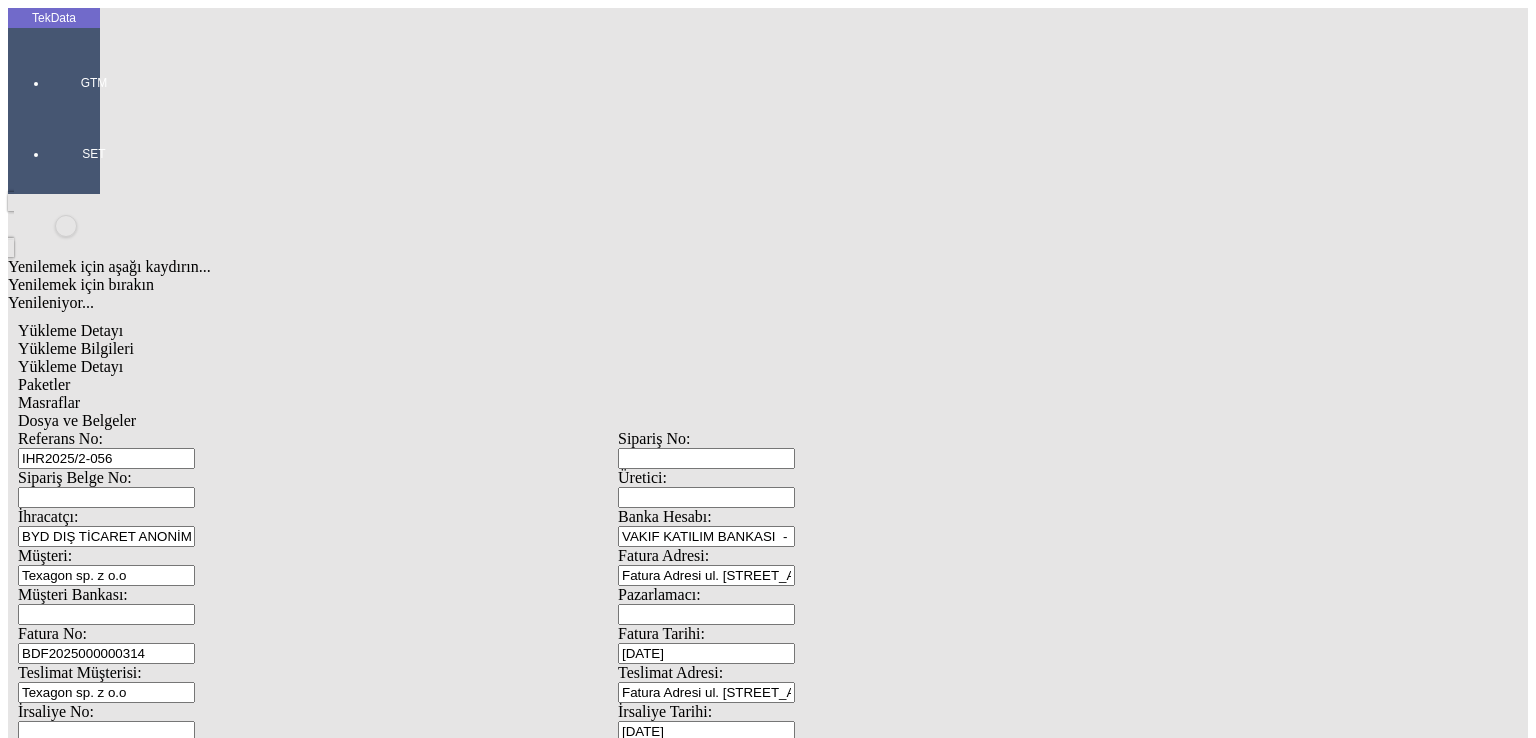 click on "DİİB Satır:" at bounding box center [498, 2181] 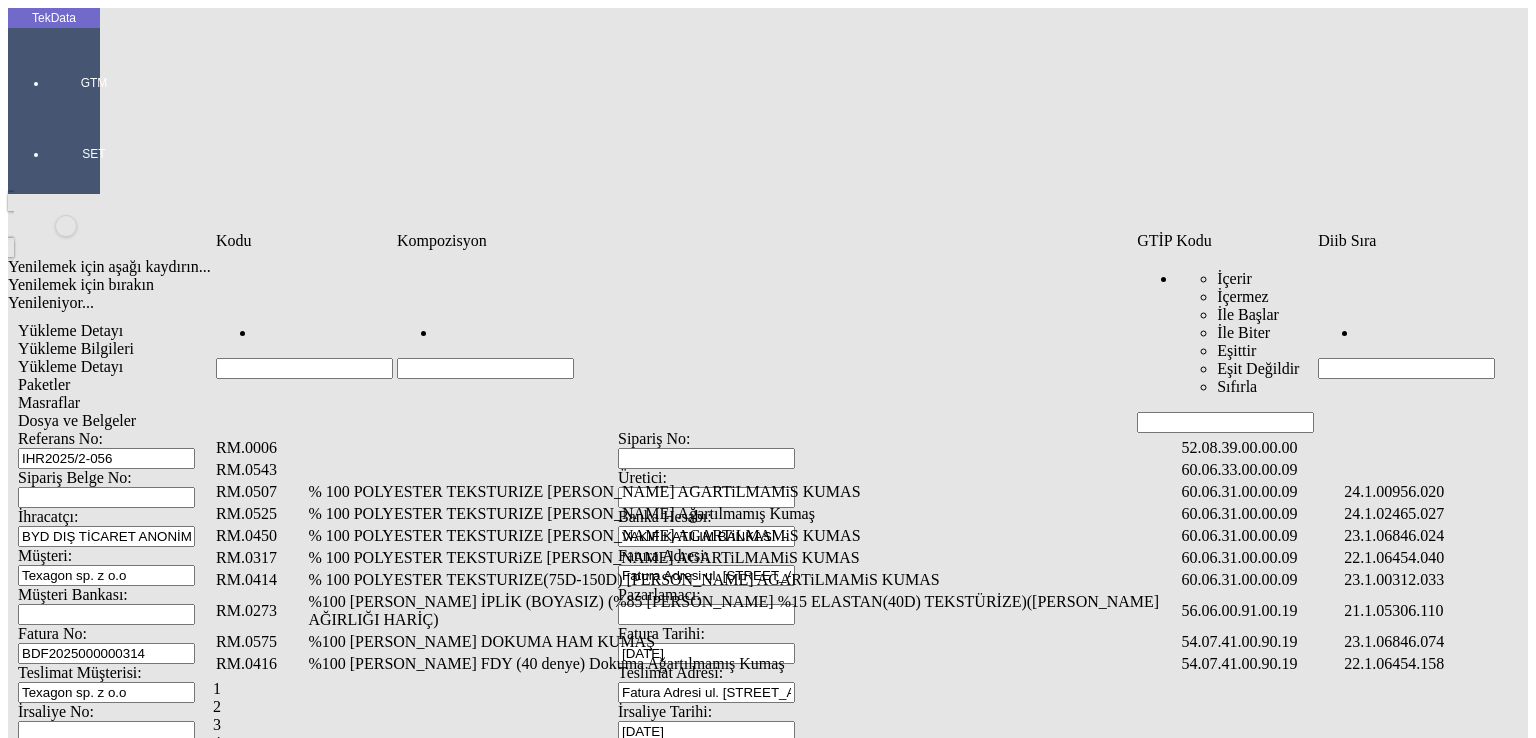 click on "Güncelle
İptal" 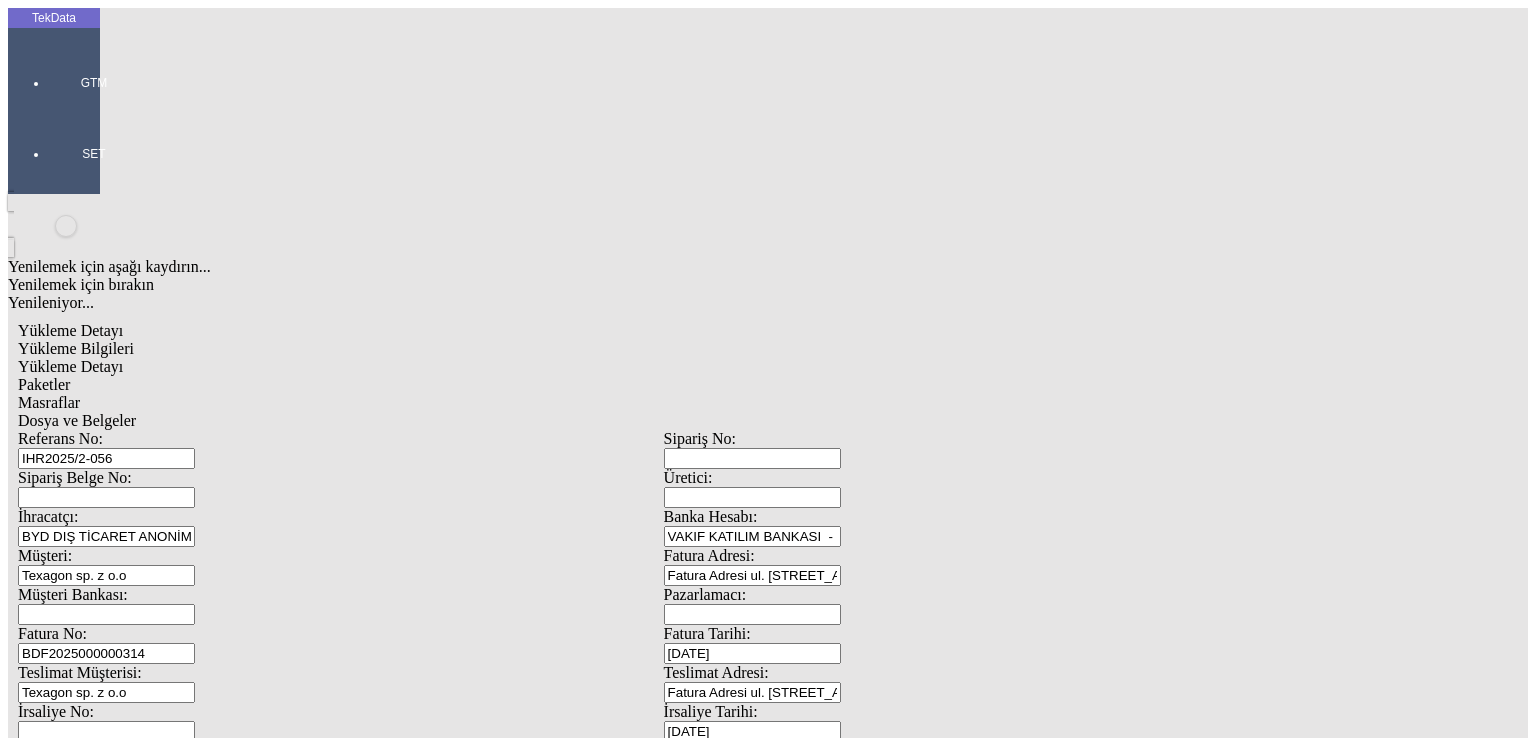 click on "İptal" at bounding box center (35, 2503) 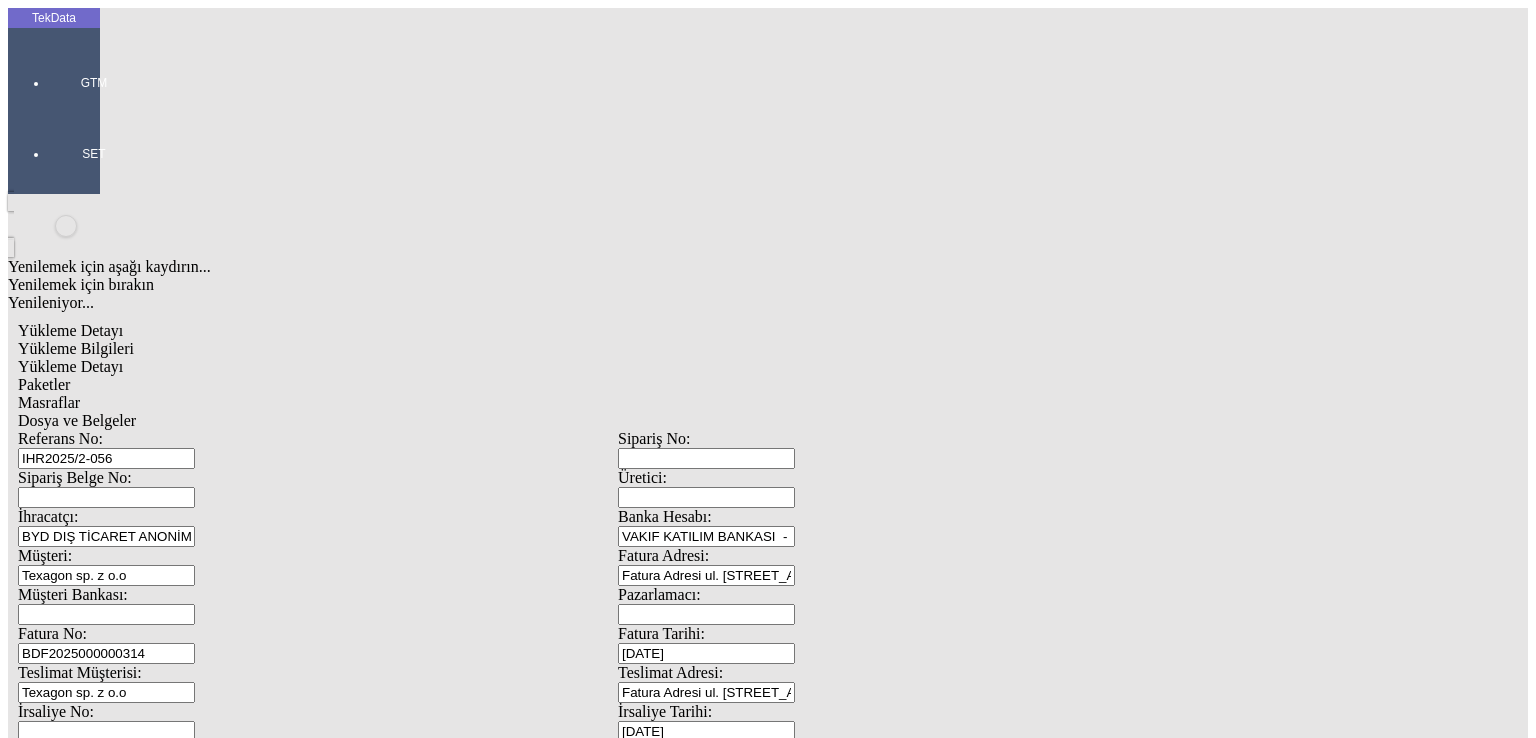 click on "Düzenle" at bounding box center (64, 1569) 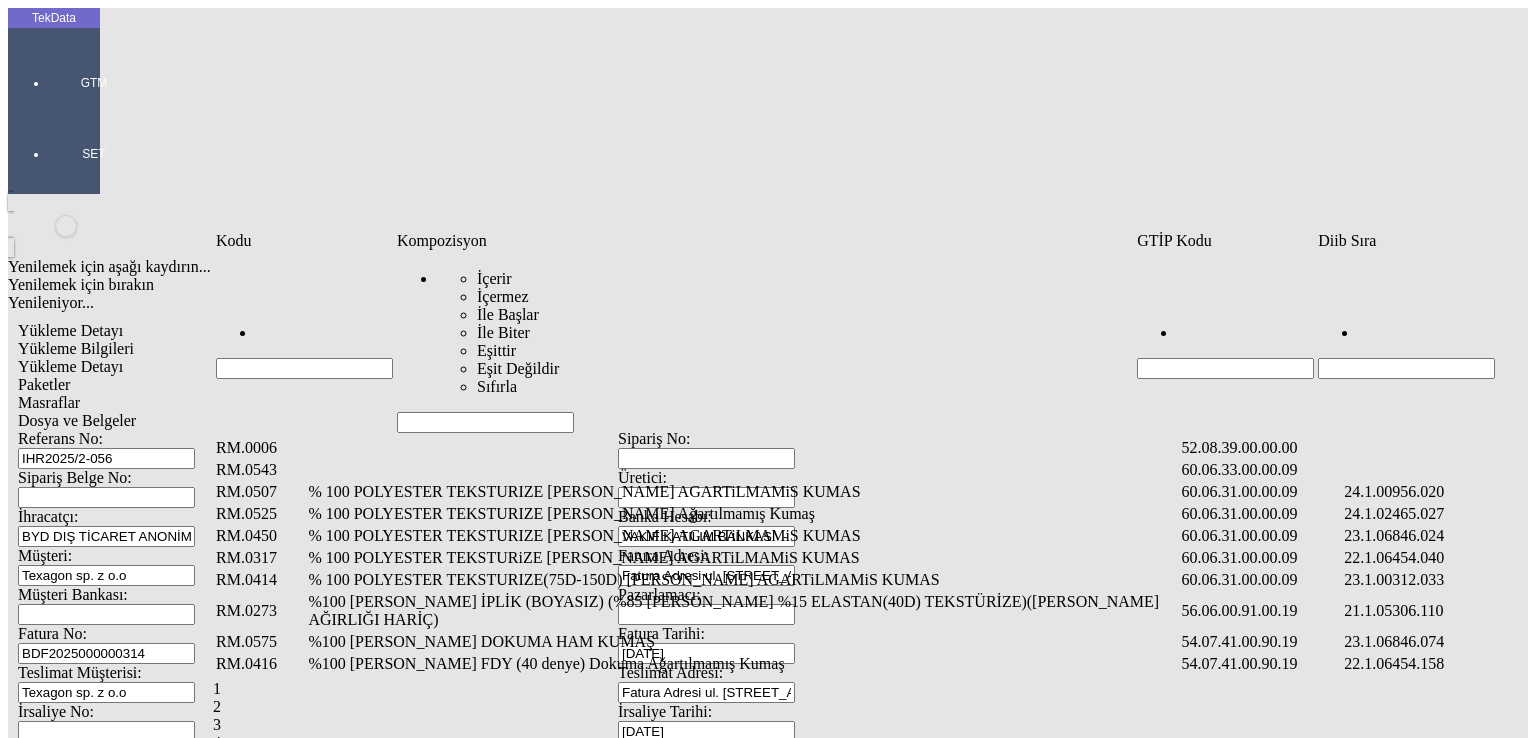 click at bounding box center (304, 368) 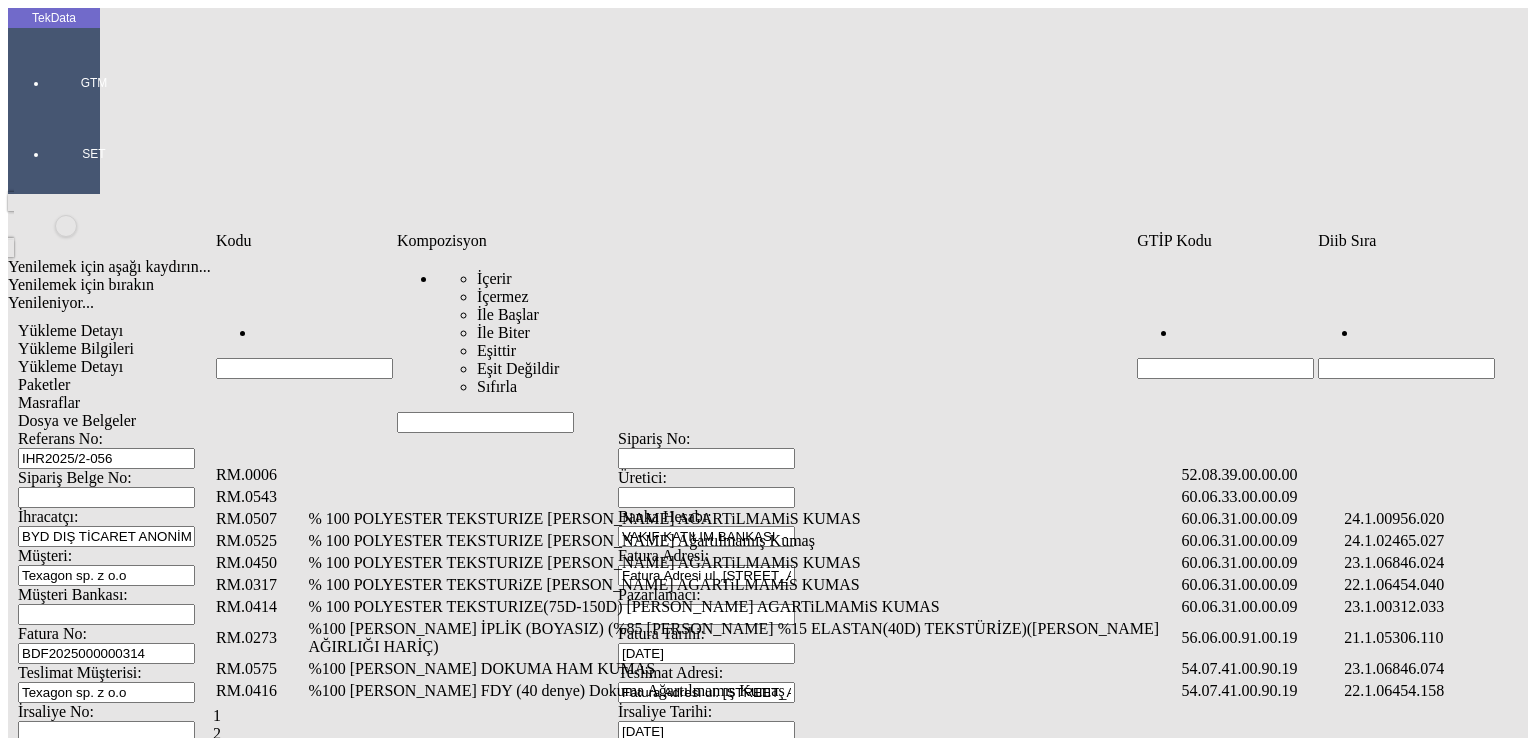 paste on "RM.0582" 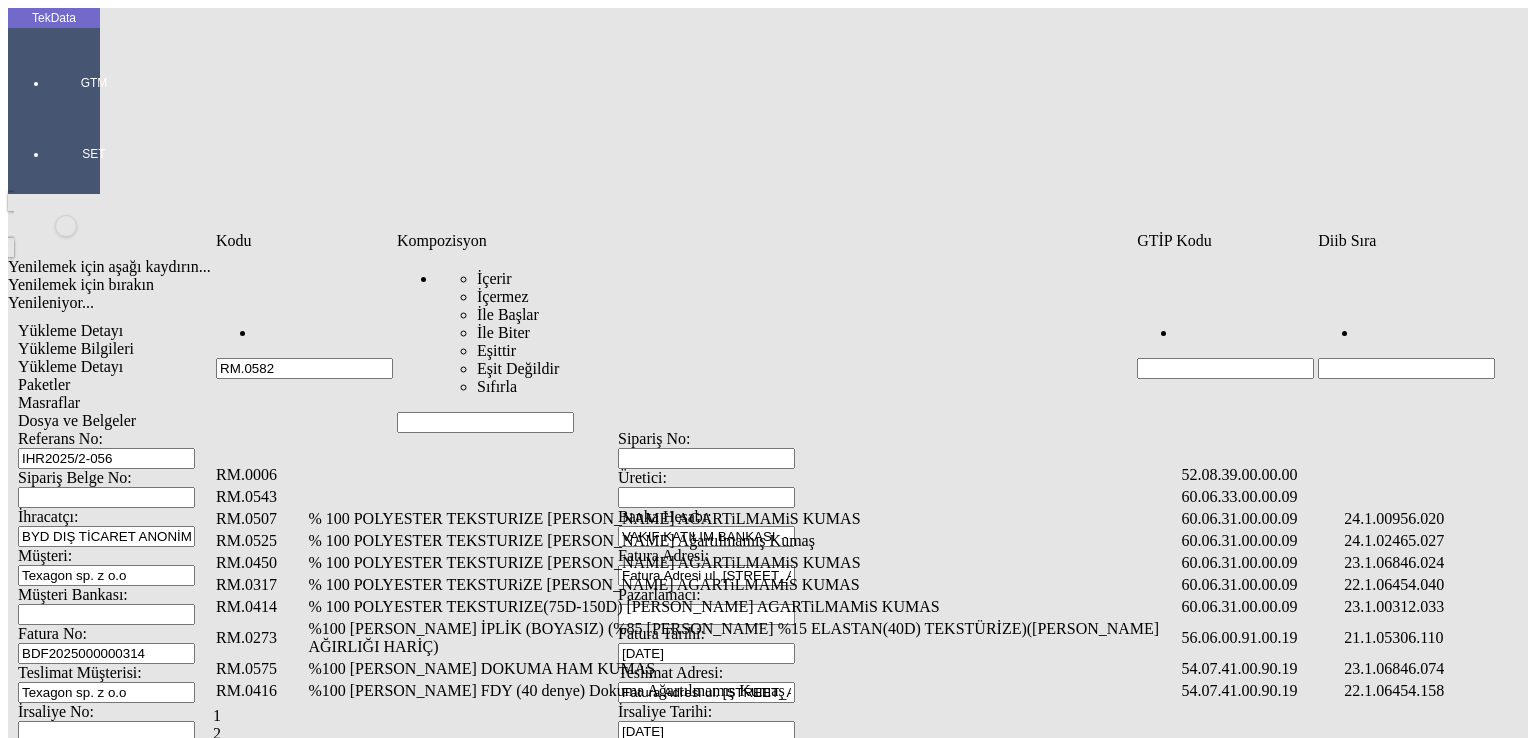 type on "RM.0582" 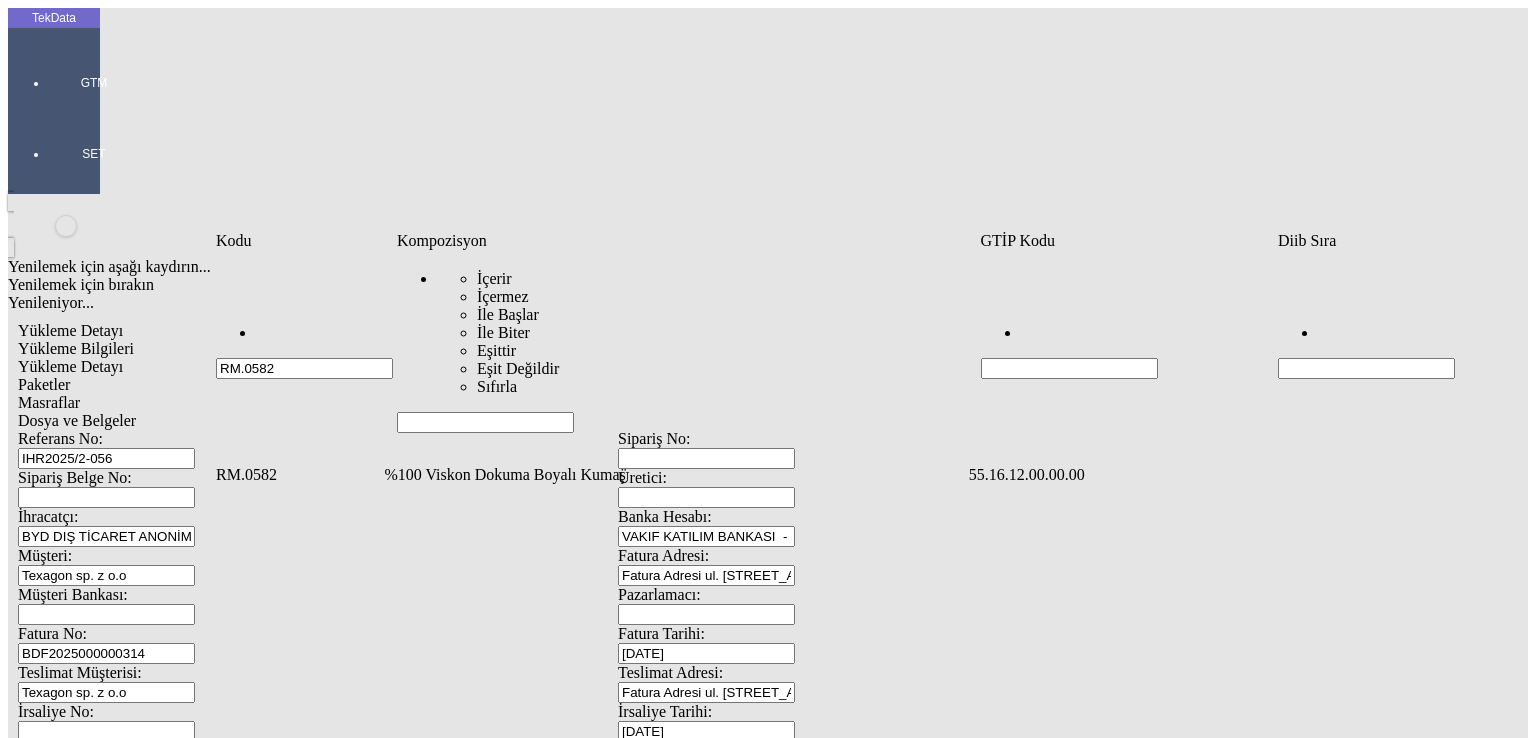 click on "%100 Viskon Dokuma Boyalı Kumaş" at bounding box center (674, 475) 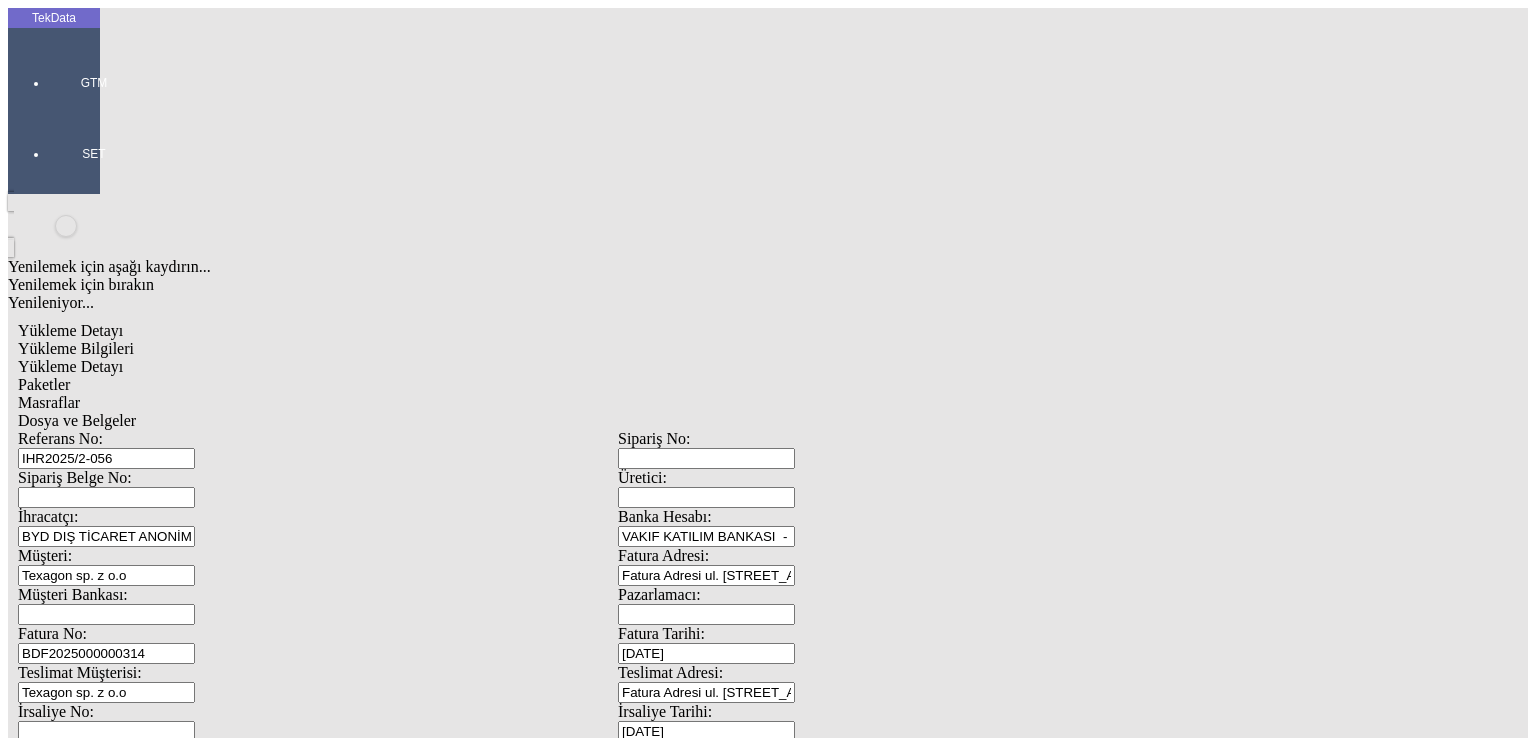 click on "Miktarı:  *" at bounding box center [109, 1965] 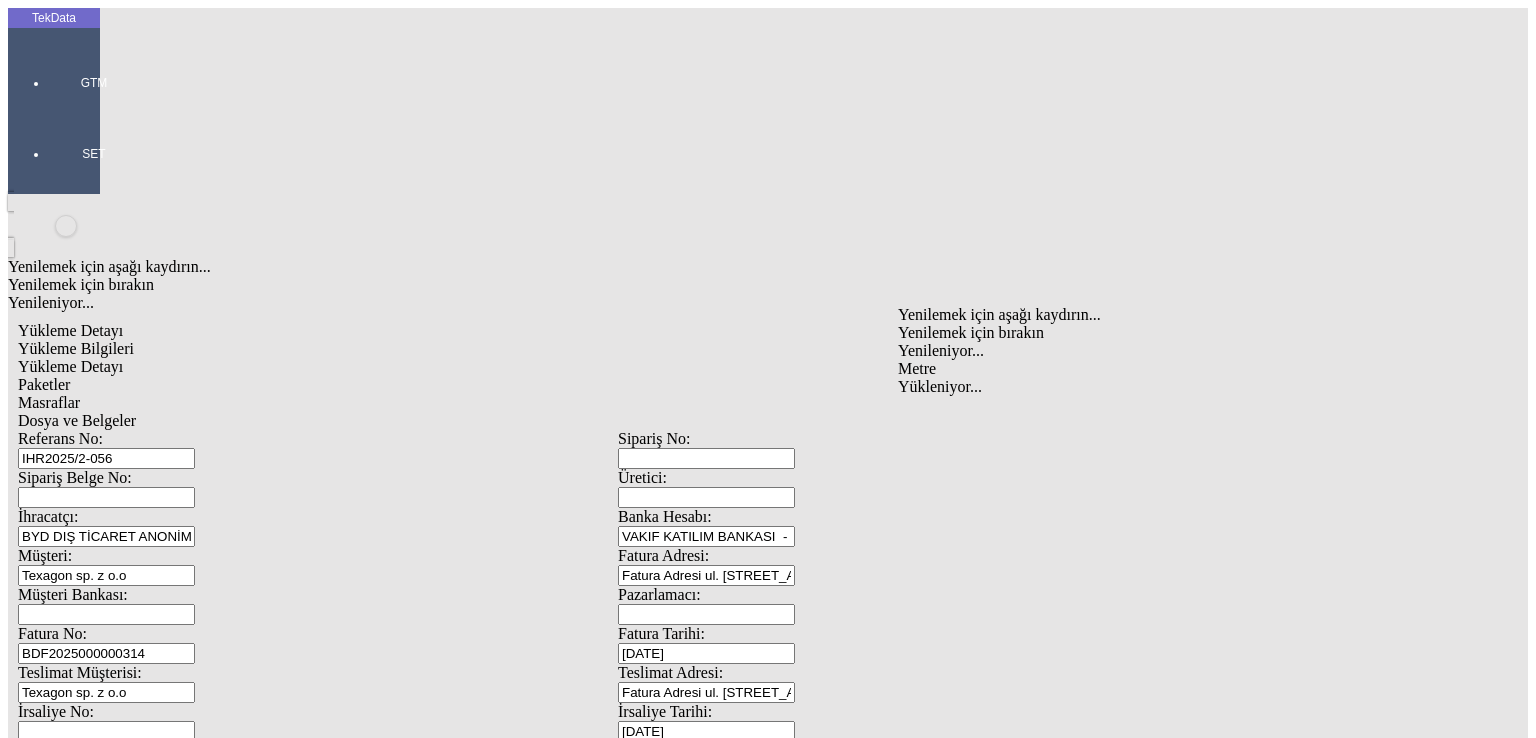 click on "Metre" at bounding box center (1198, 369) 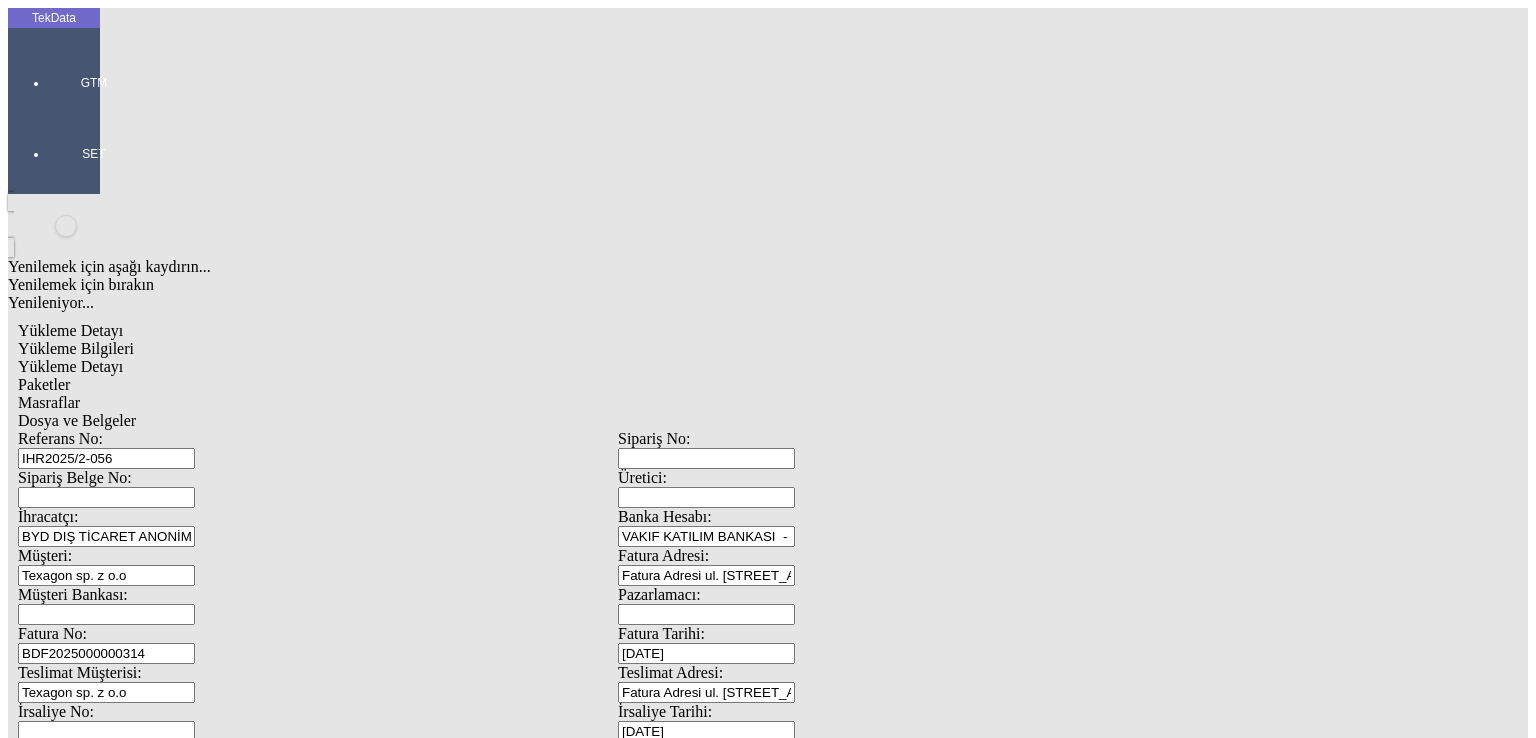 click on "2354" at bounding box center (109, 1965) 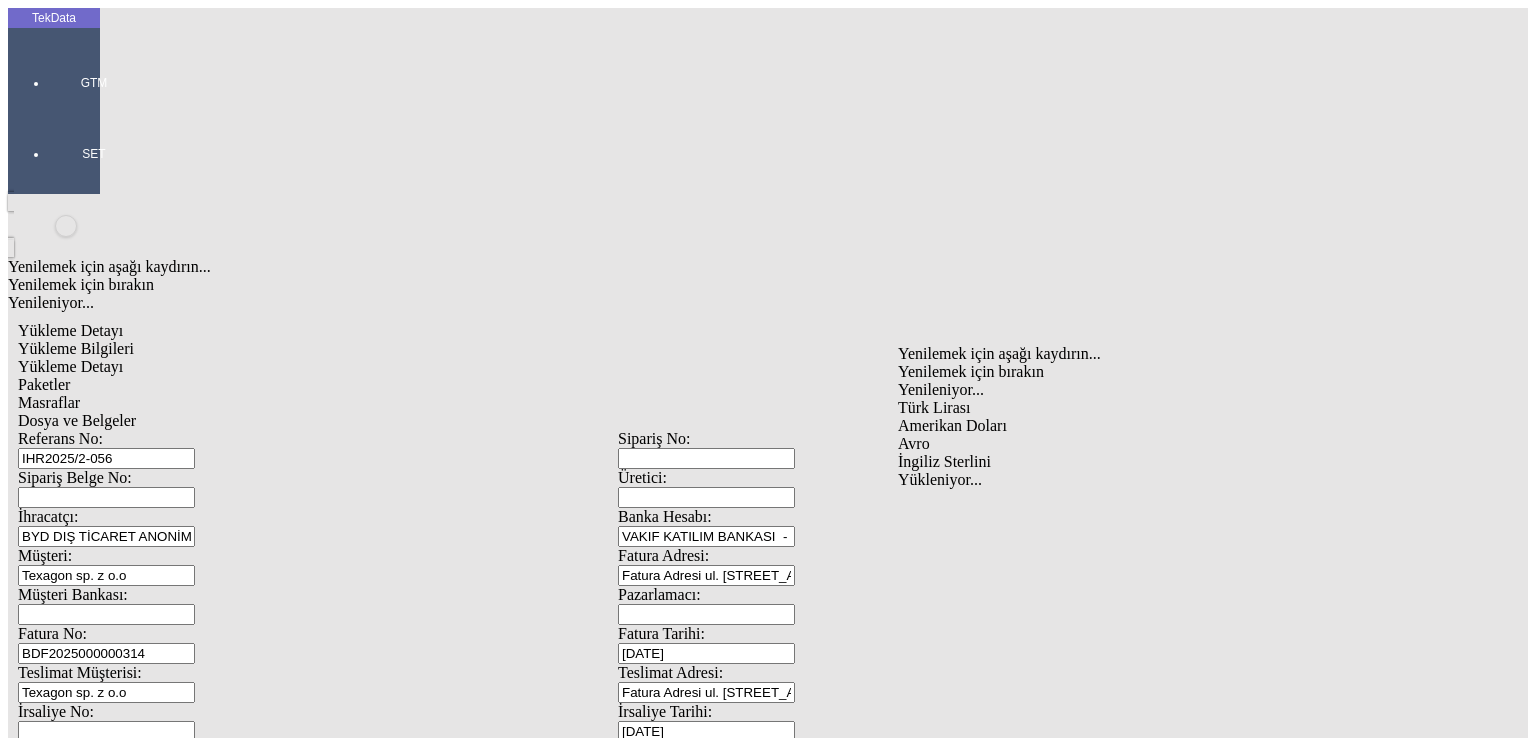 click on "Amerikan Doları" at bounding box center (1198, 426) 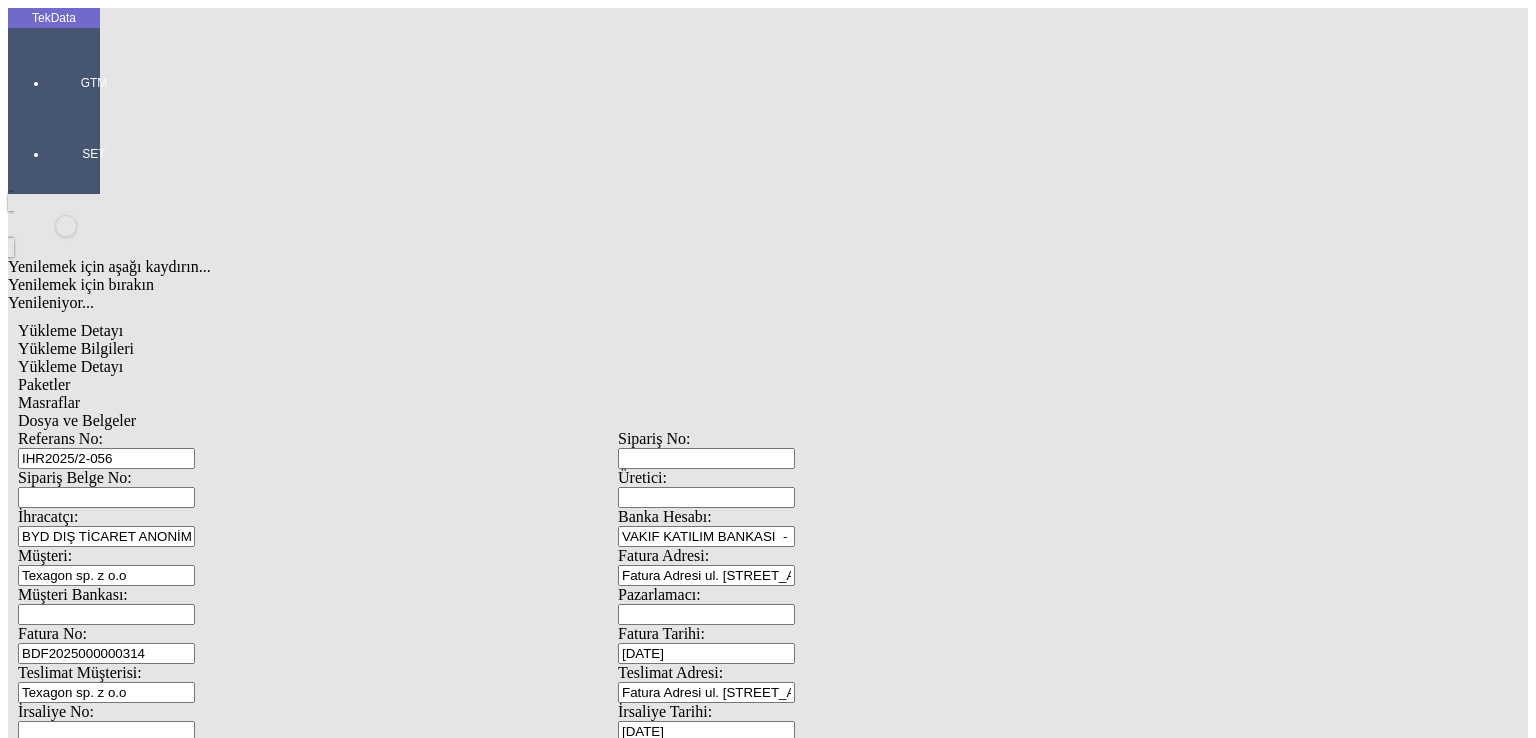 click at bounding box center [215, 2143] 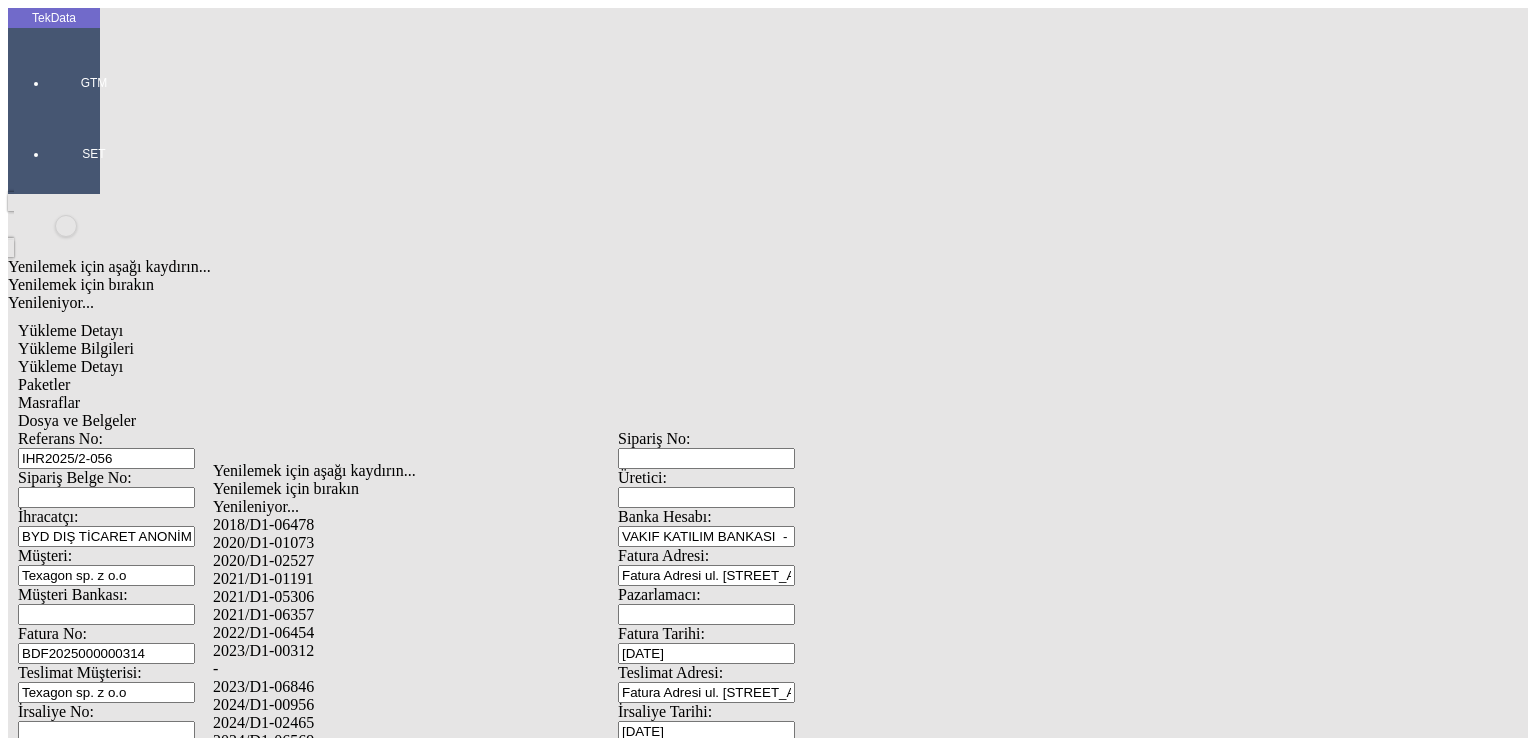 click on "-" at bounding box center (506, 669) 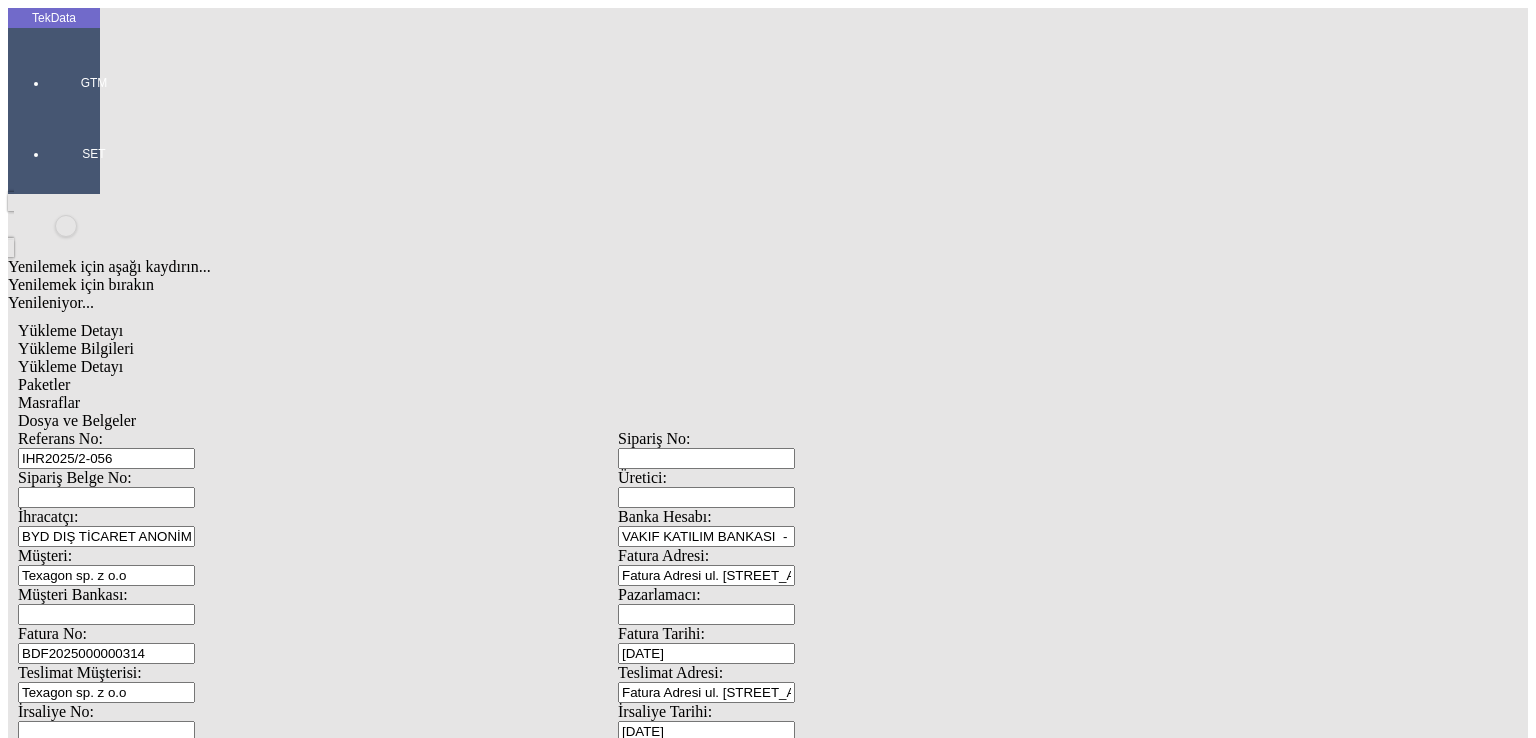 click on "DİİB Satır:" at bounding box center [498, 2221] 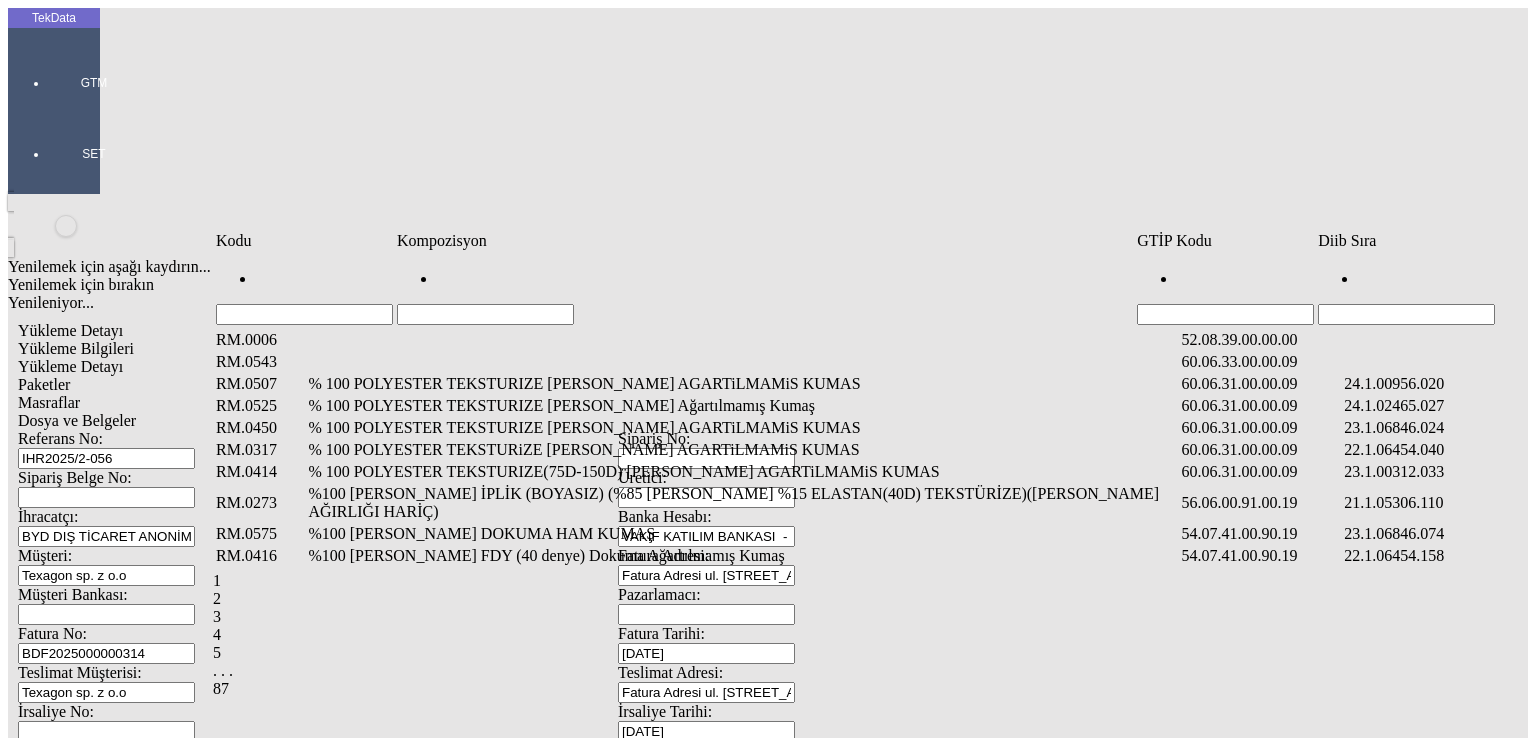 click at bounding box center (304, 314) 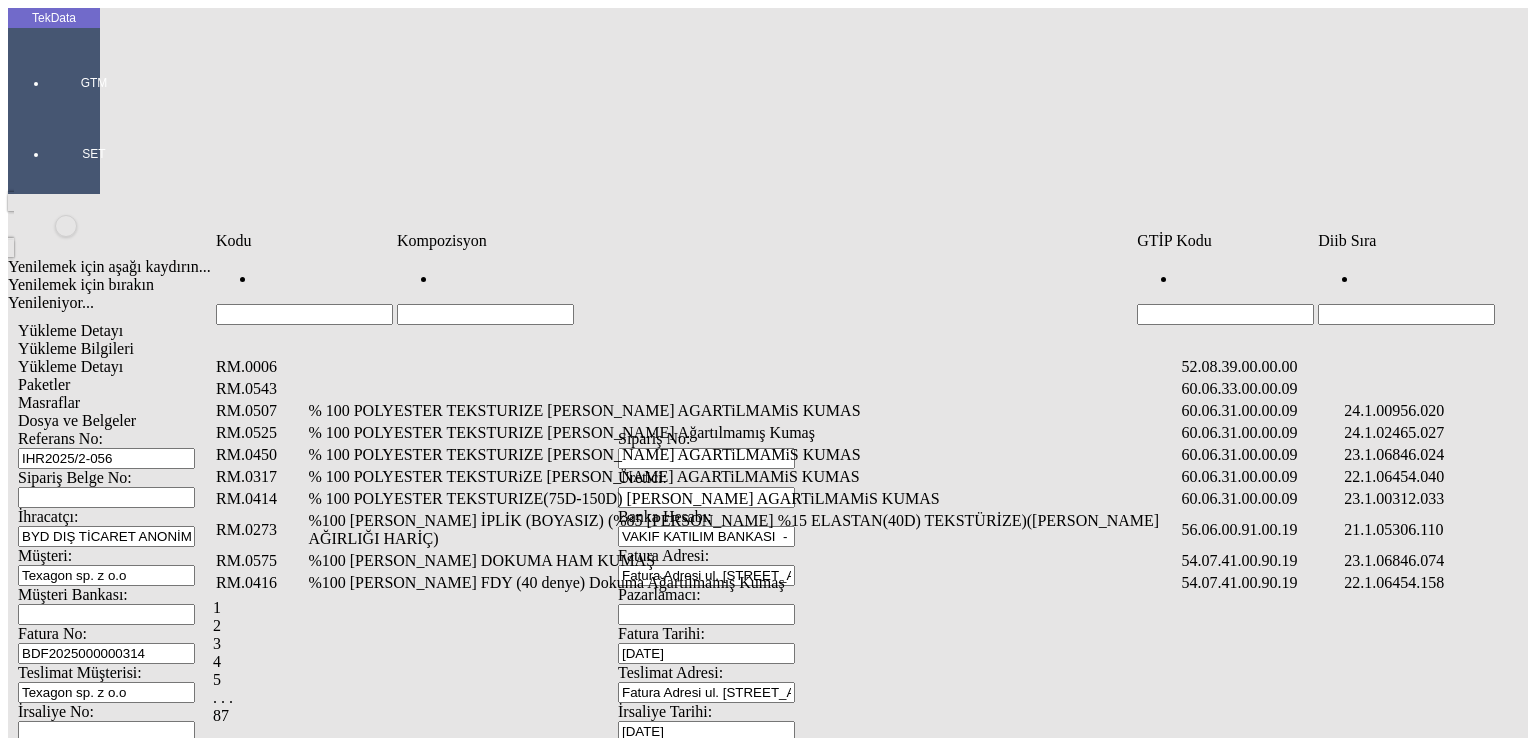paste on "RM.0582" 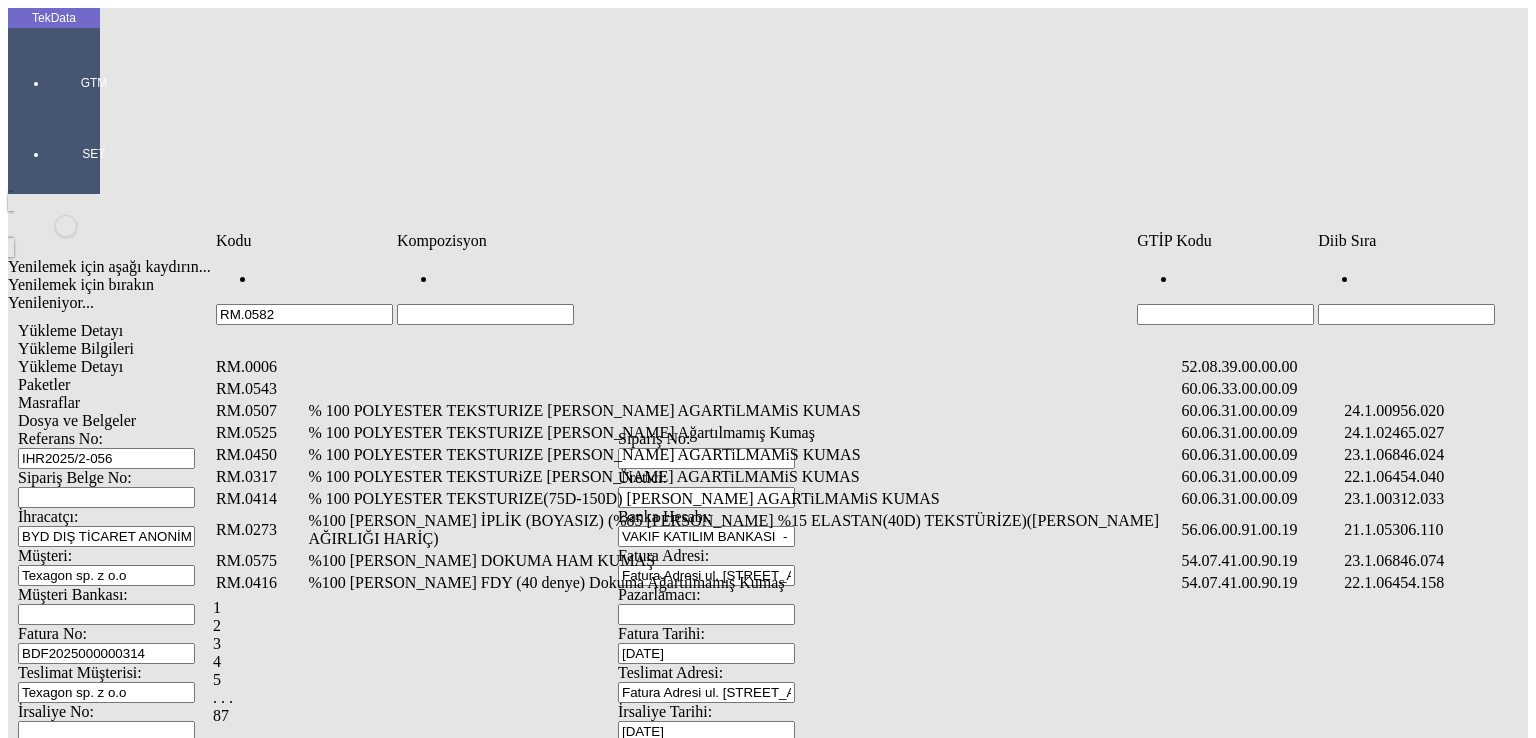 type on "RM.0582" 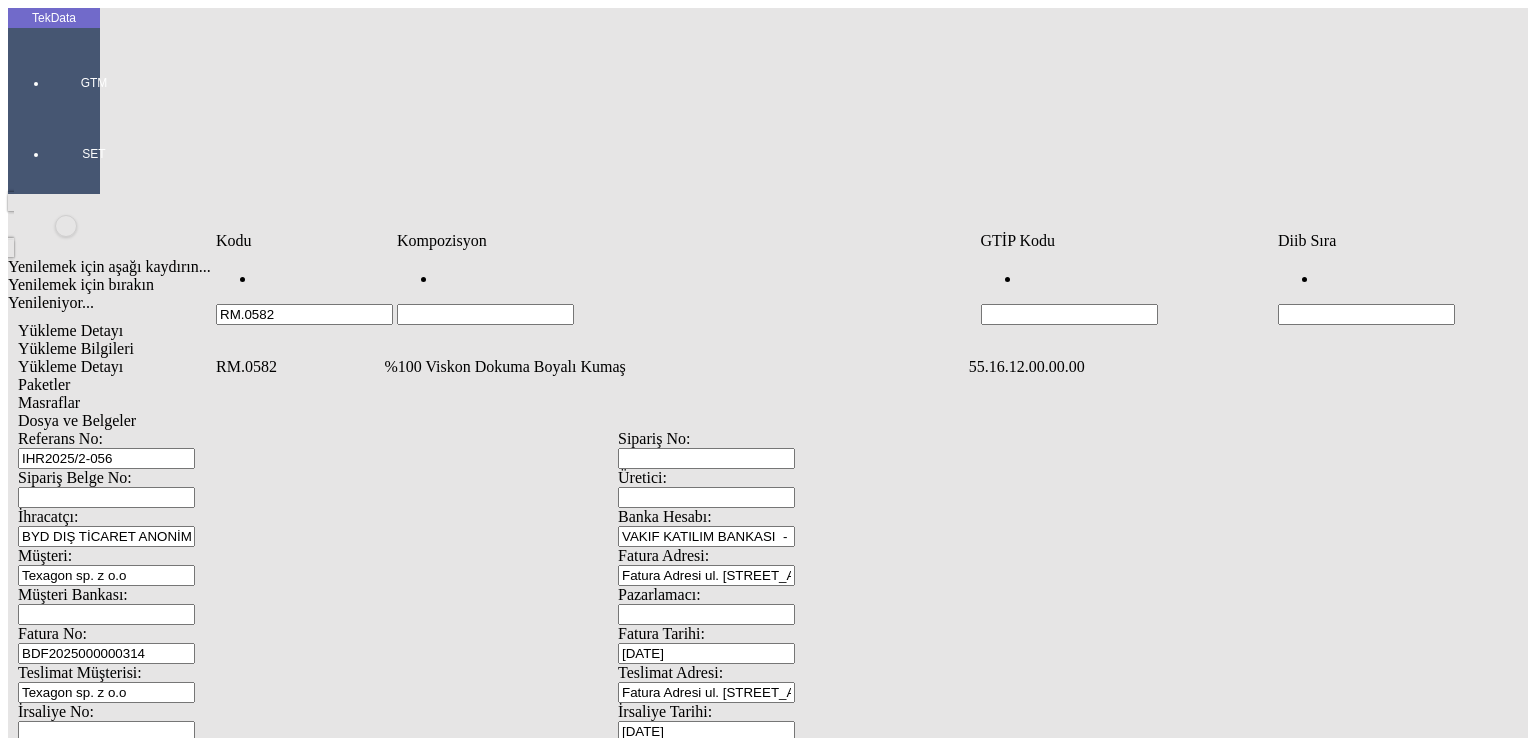 click on "%100 Viskon Dokuma Boyalı Kumaş" at bounding box center [674, 367] 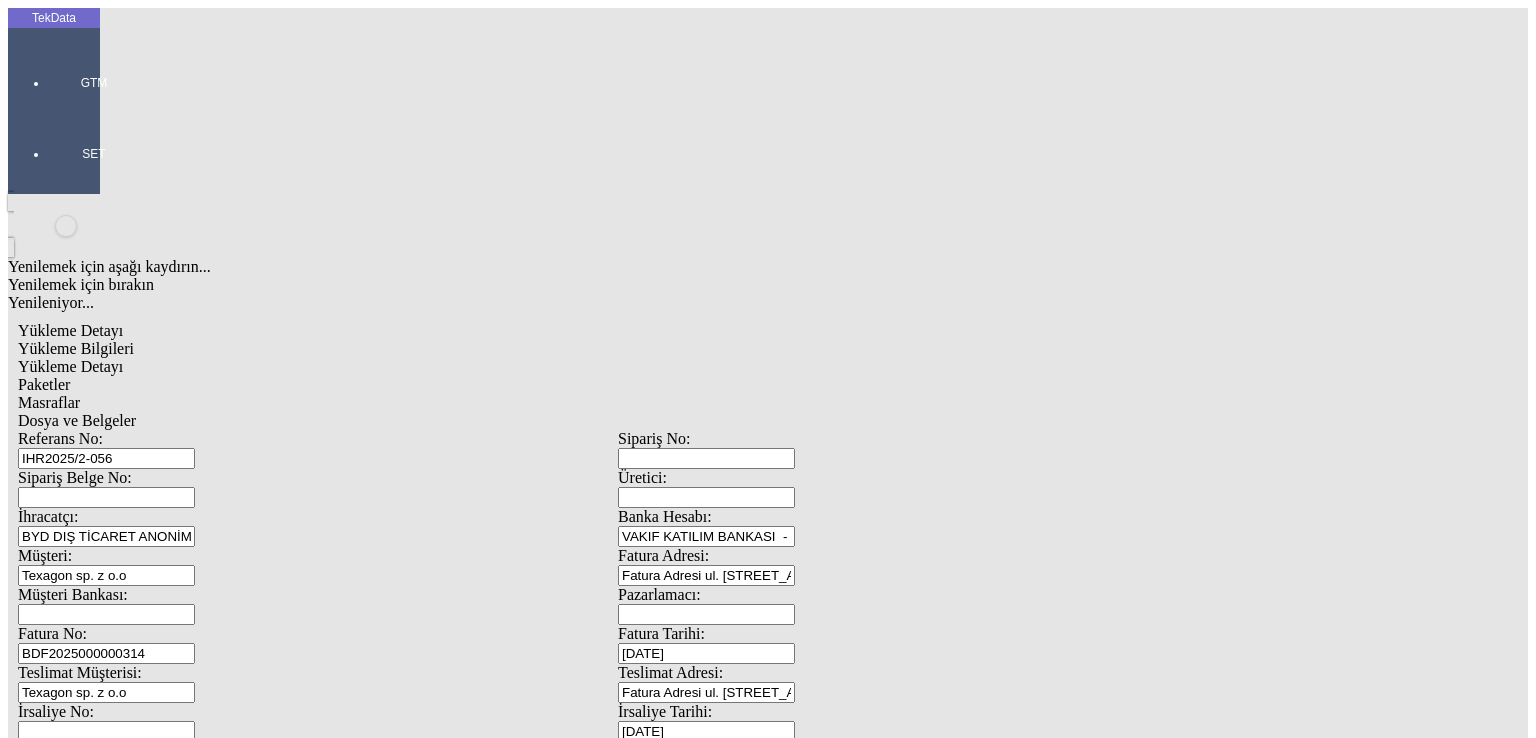 click on "Miktarı:  *" at bounding box center [109, 2005] 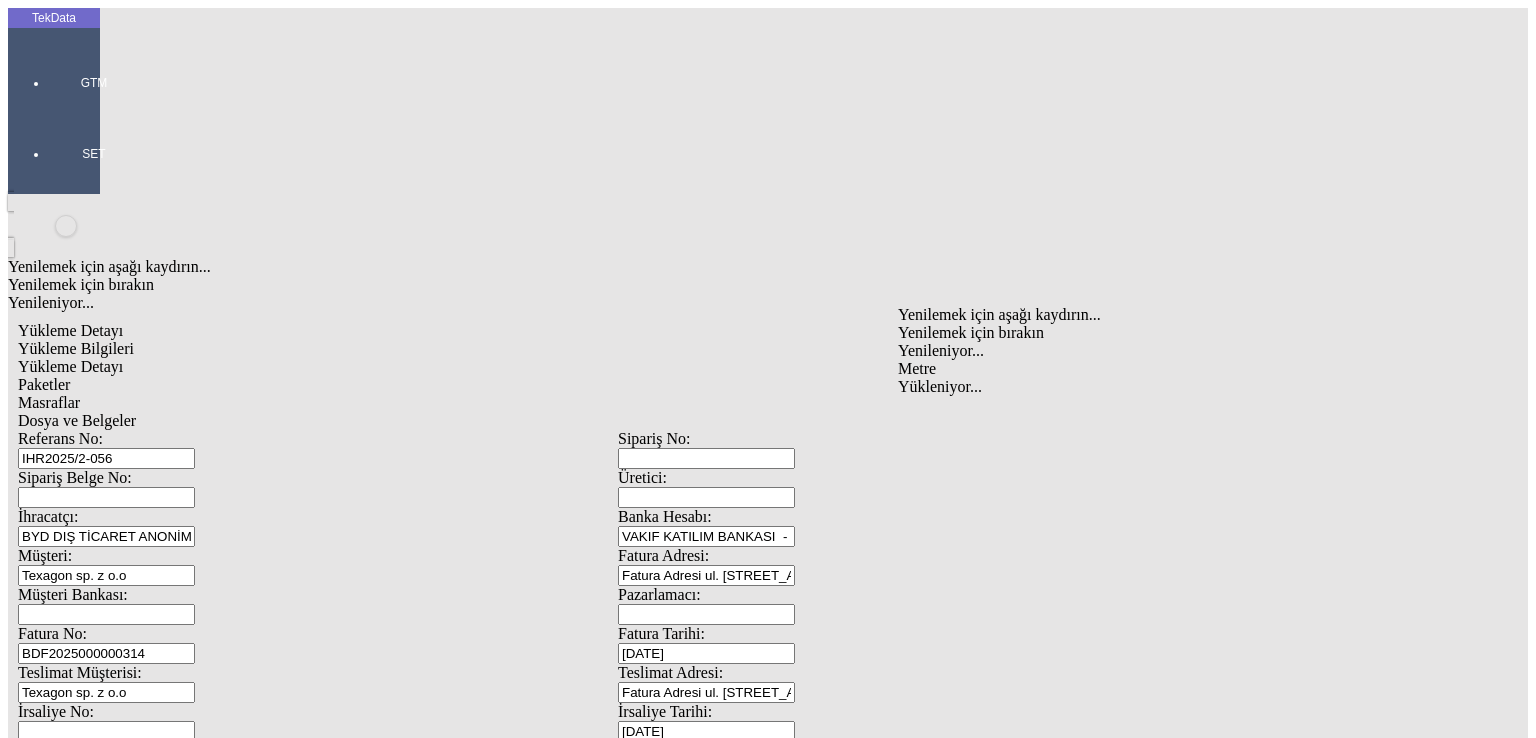 drag, startPoint x: 920, startPoint y: 323, endPoint x: 499, endPoint y: 334, distance: 421.14368 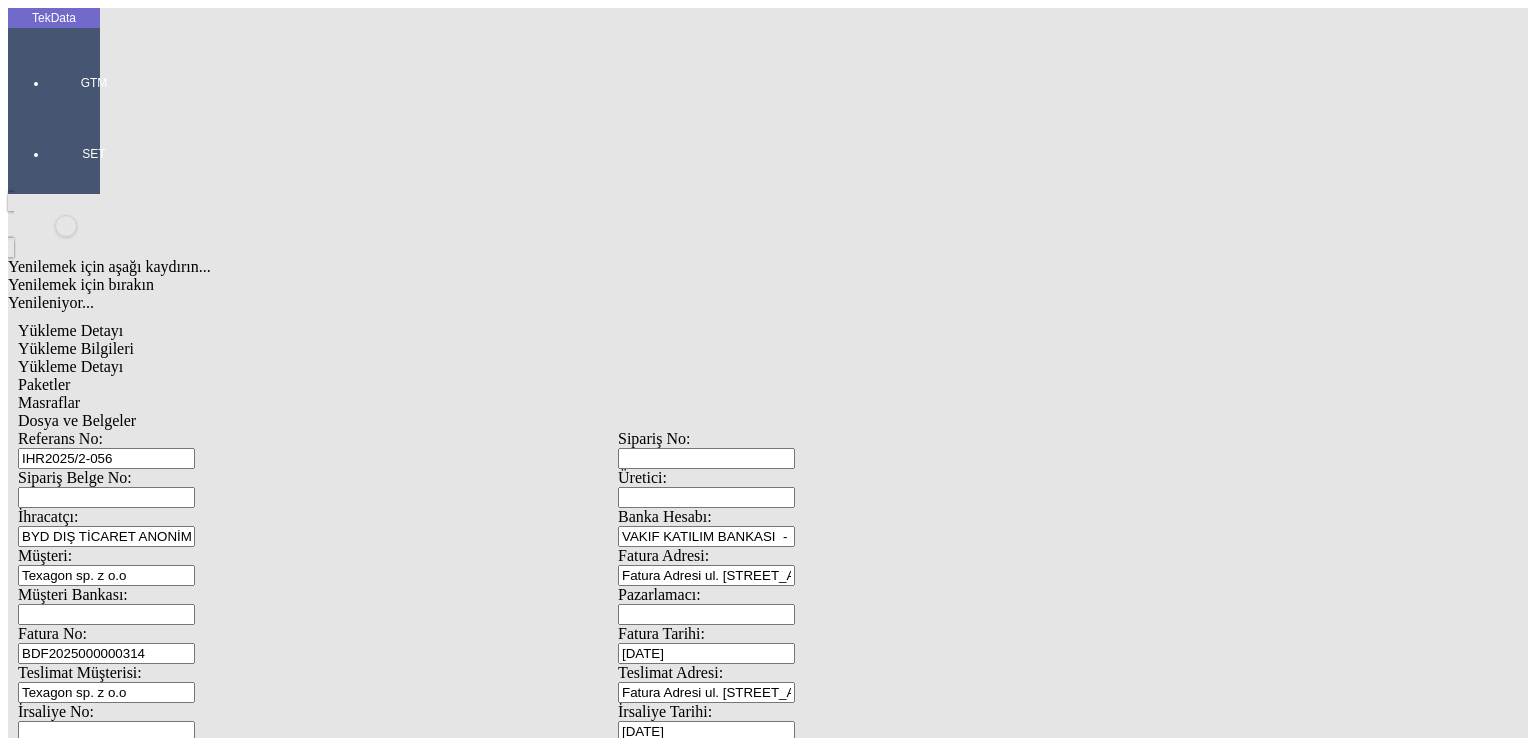 click on "Birim Fiyatı:" at bounding box center [215, 2055] 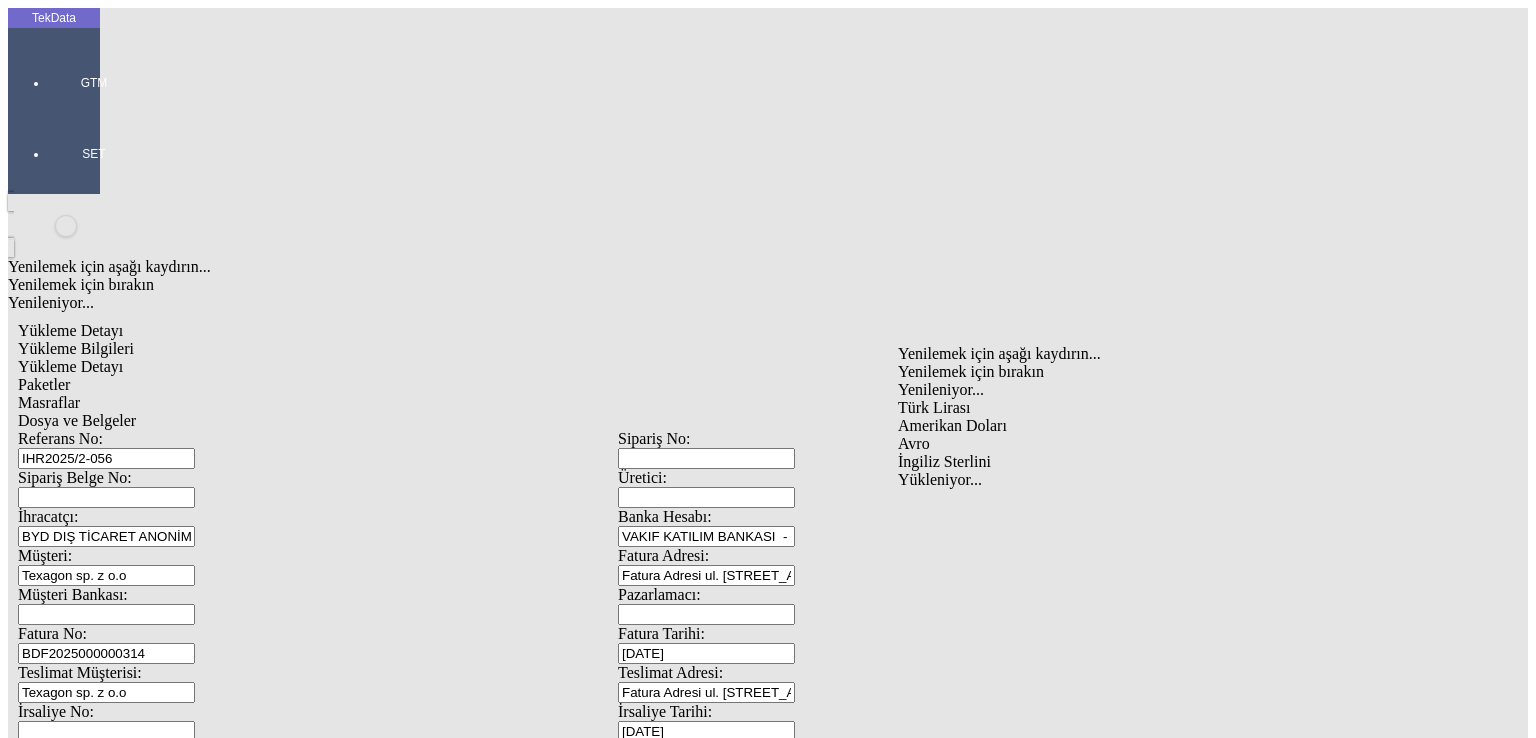 click on "Amerikan Doları" at bounding box center [1198, 426] 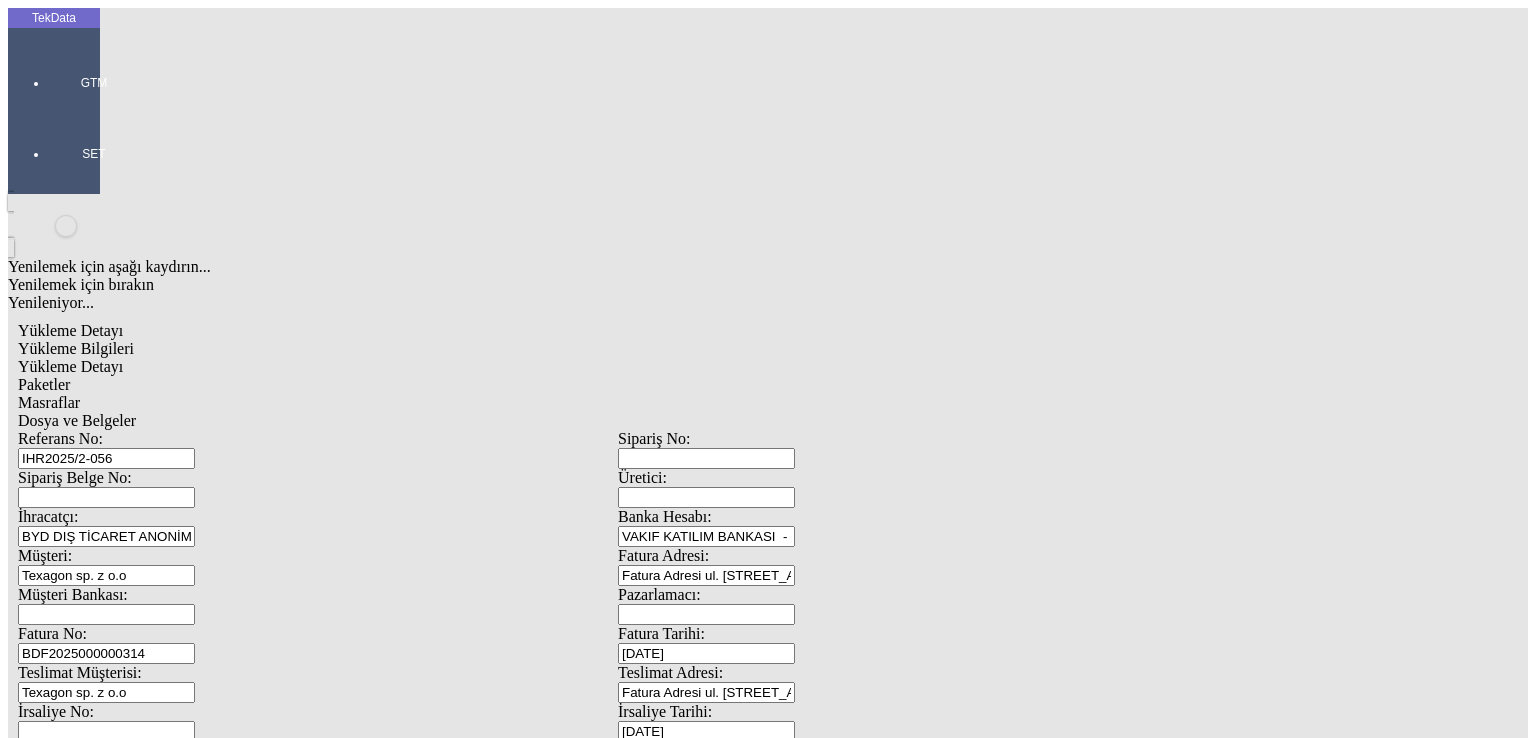 drag, startPoint x: 477, startPoint y: 370, endPoint x: 486, endPoint y: 378, distance: 12.0415945 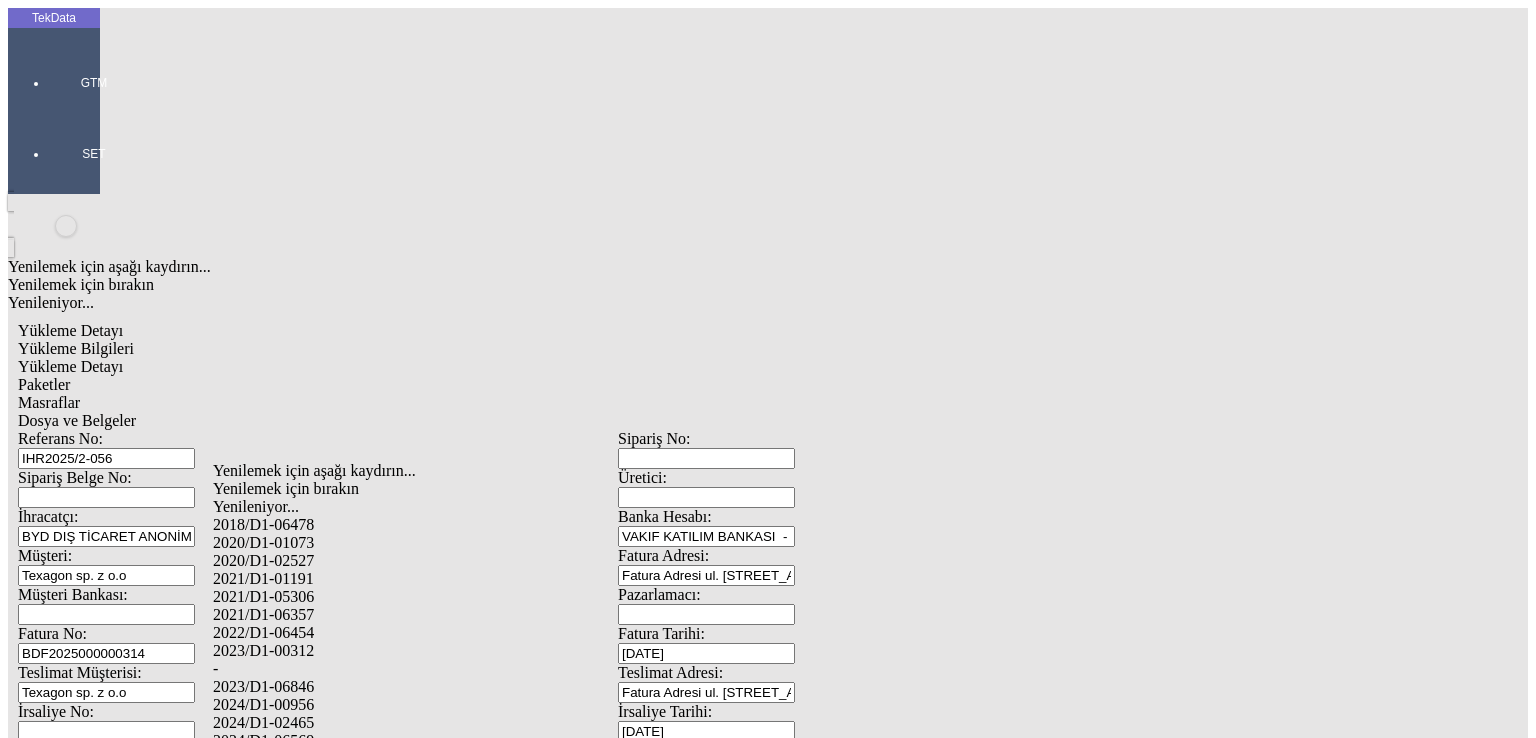 click on "-" at bounding box center (506, 669) 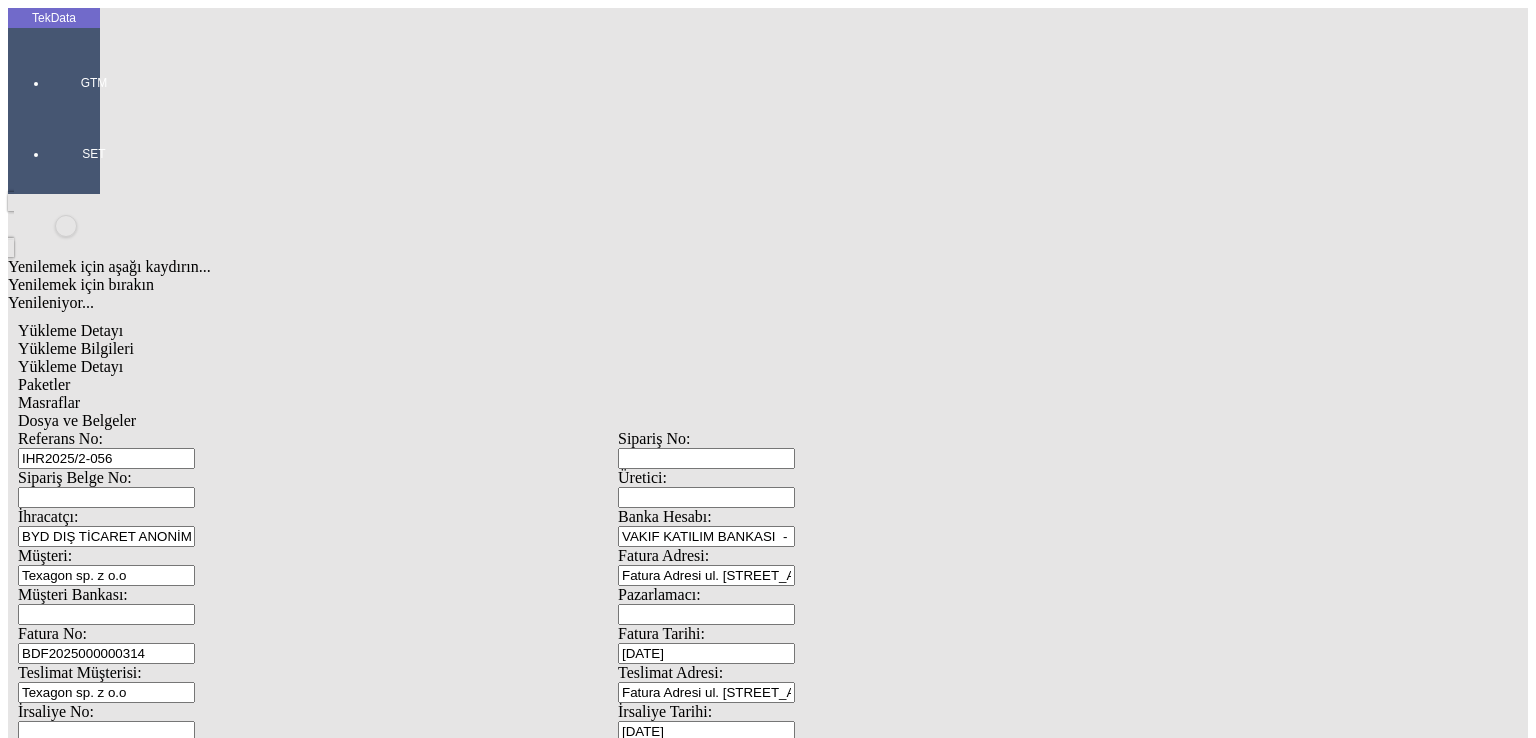 click on "DİİB Satır:" at bounding box center [498, 2261] 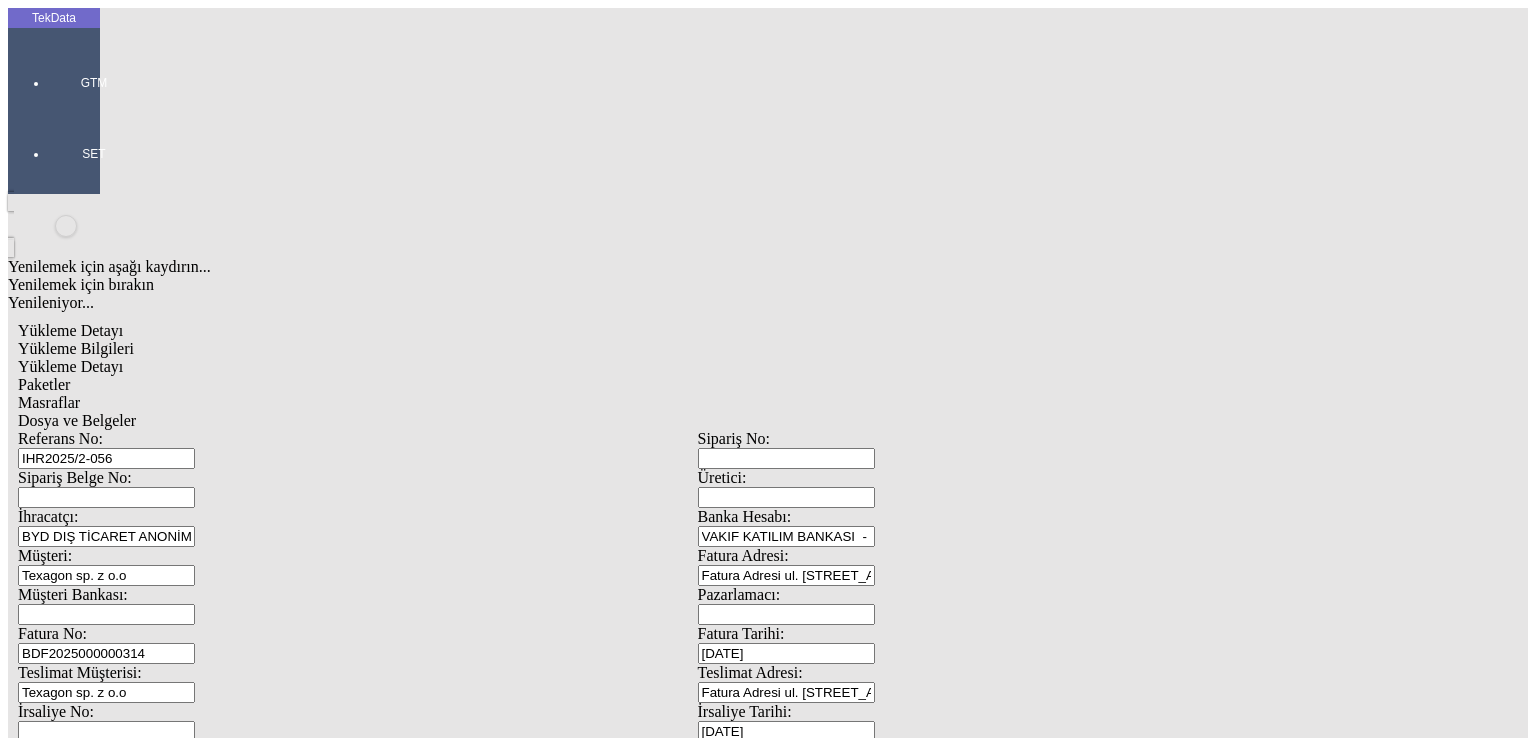 click on "İptal" at bounding box center (198, 2239) 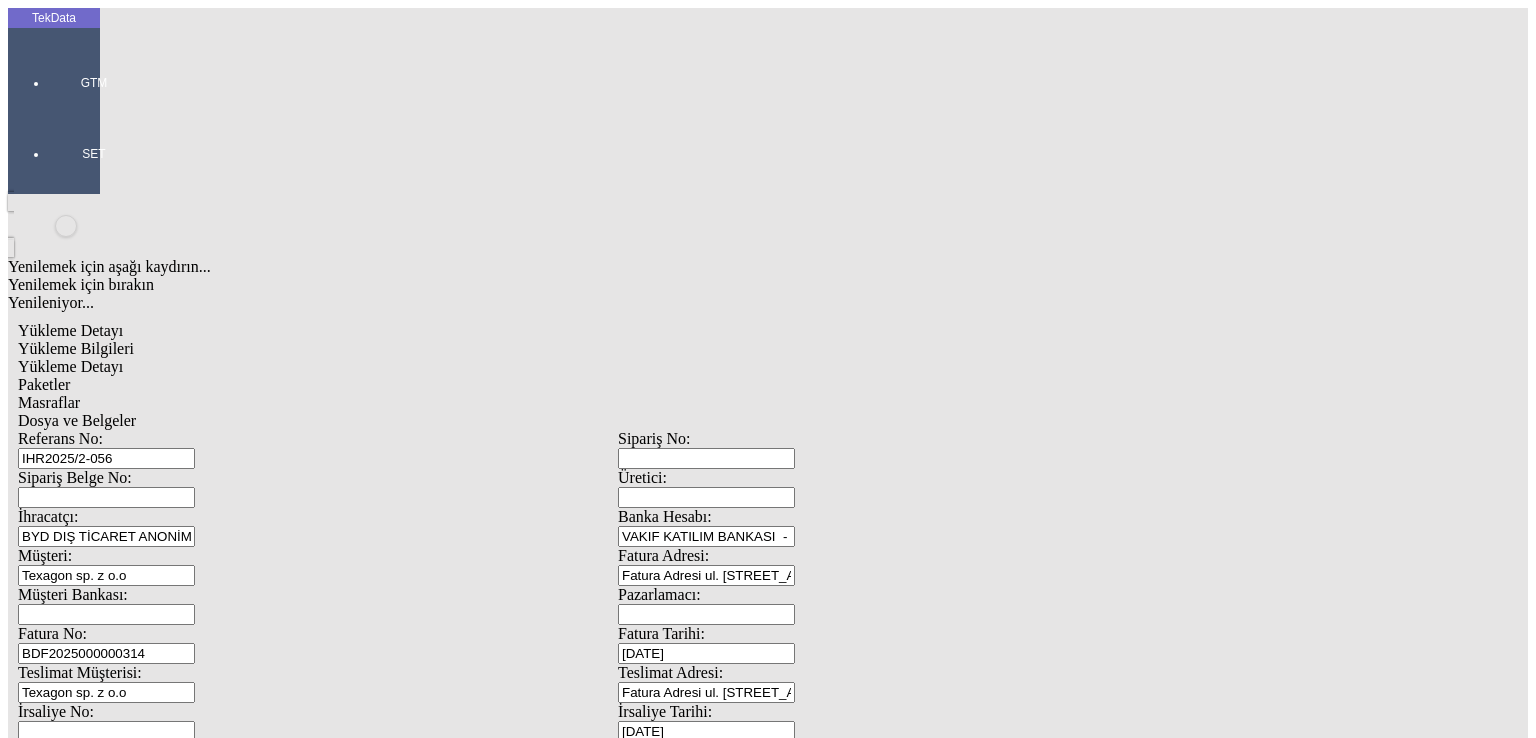 click on "Düzenle" at bounding box center [64, 1693] 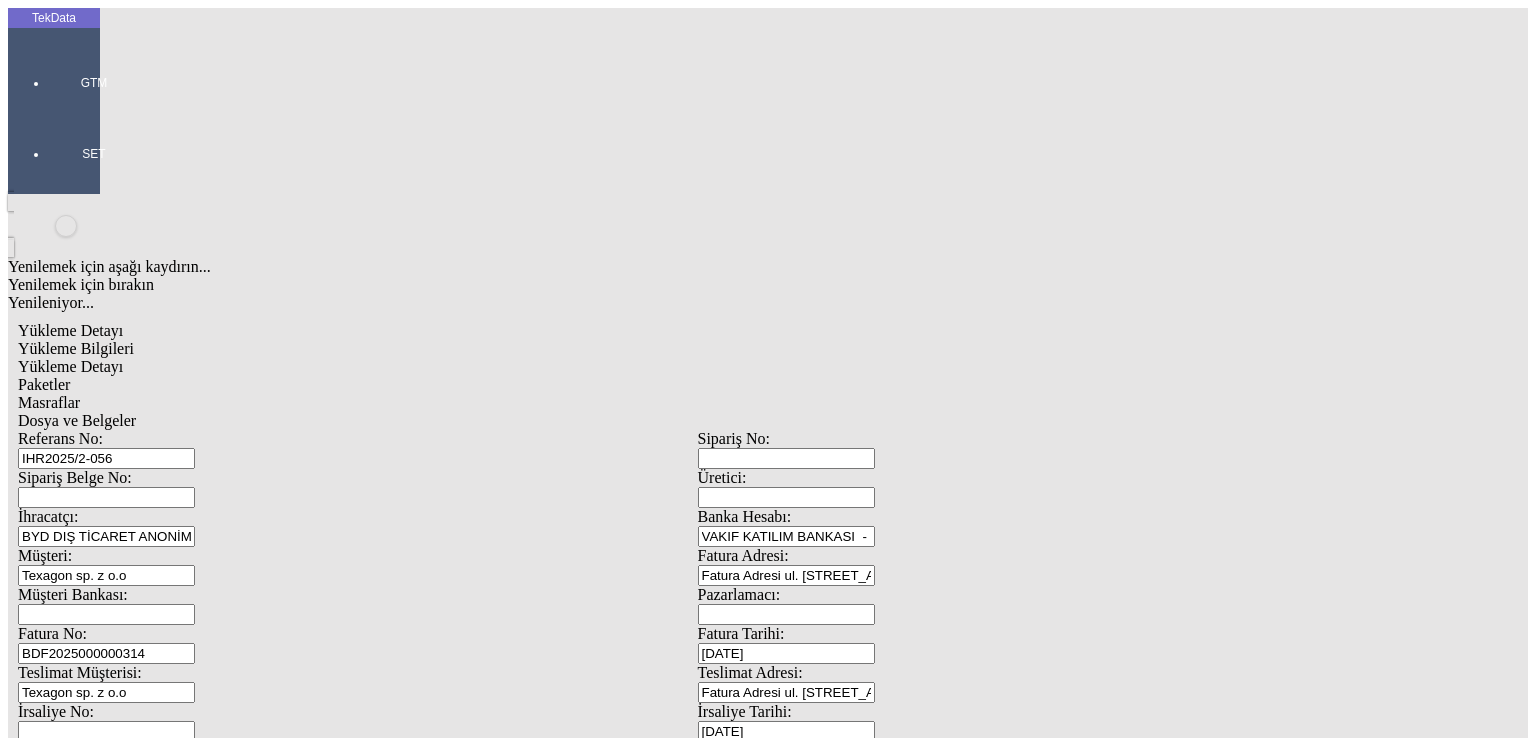 click at bounding box center [109, 1967] 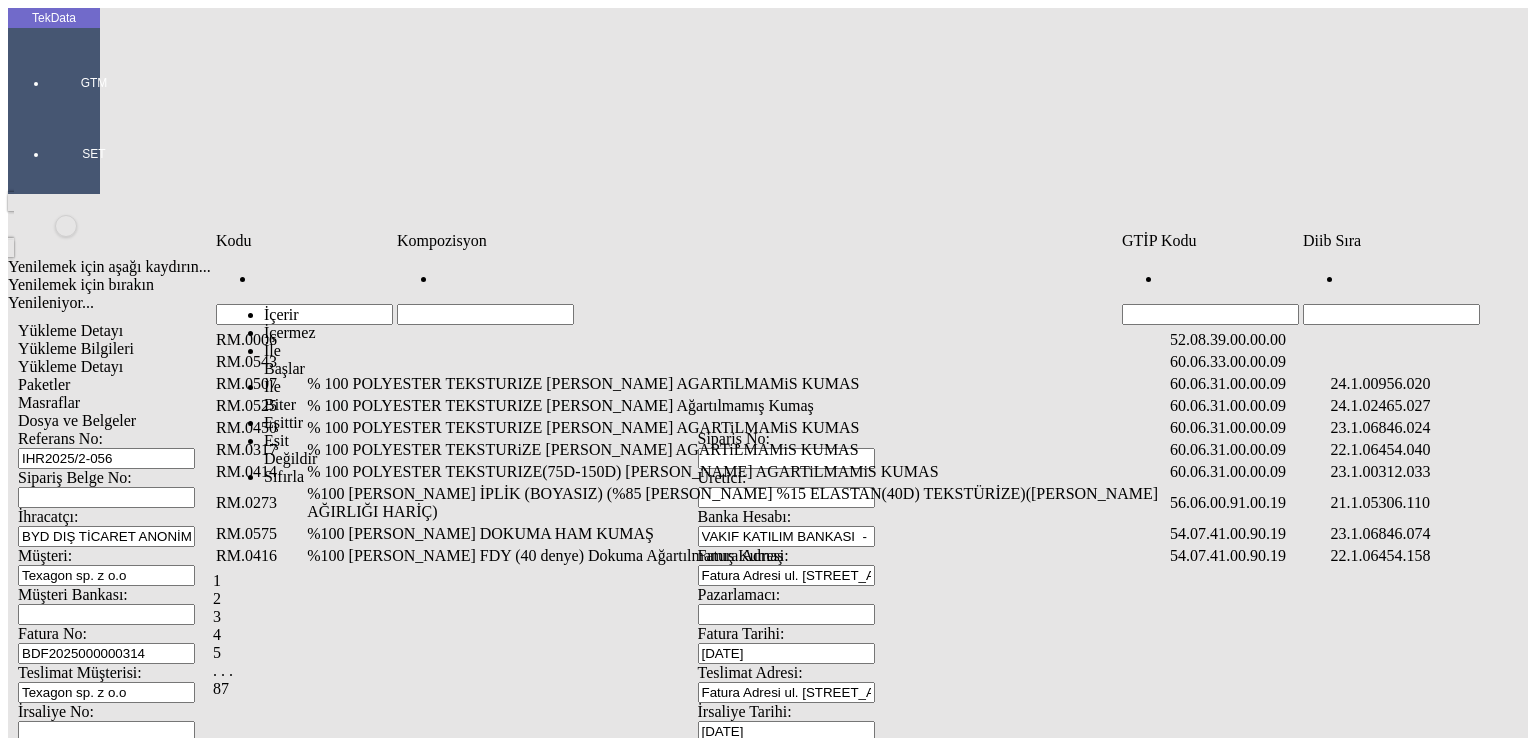 click at bounding box center (304, 314) 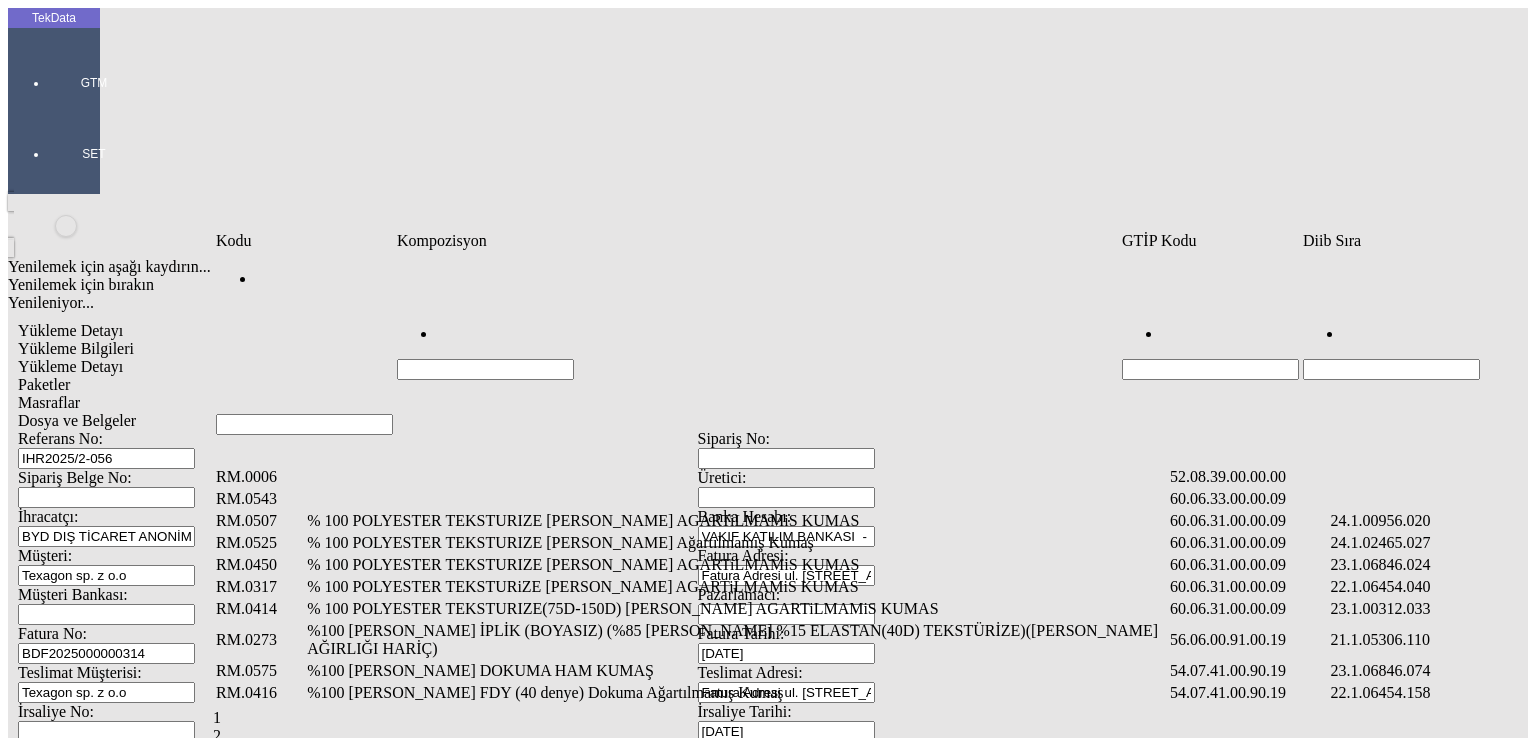 paste on "RM.0582" 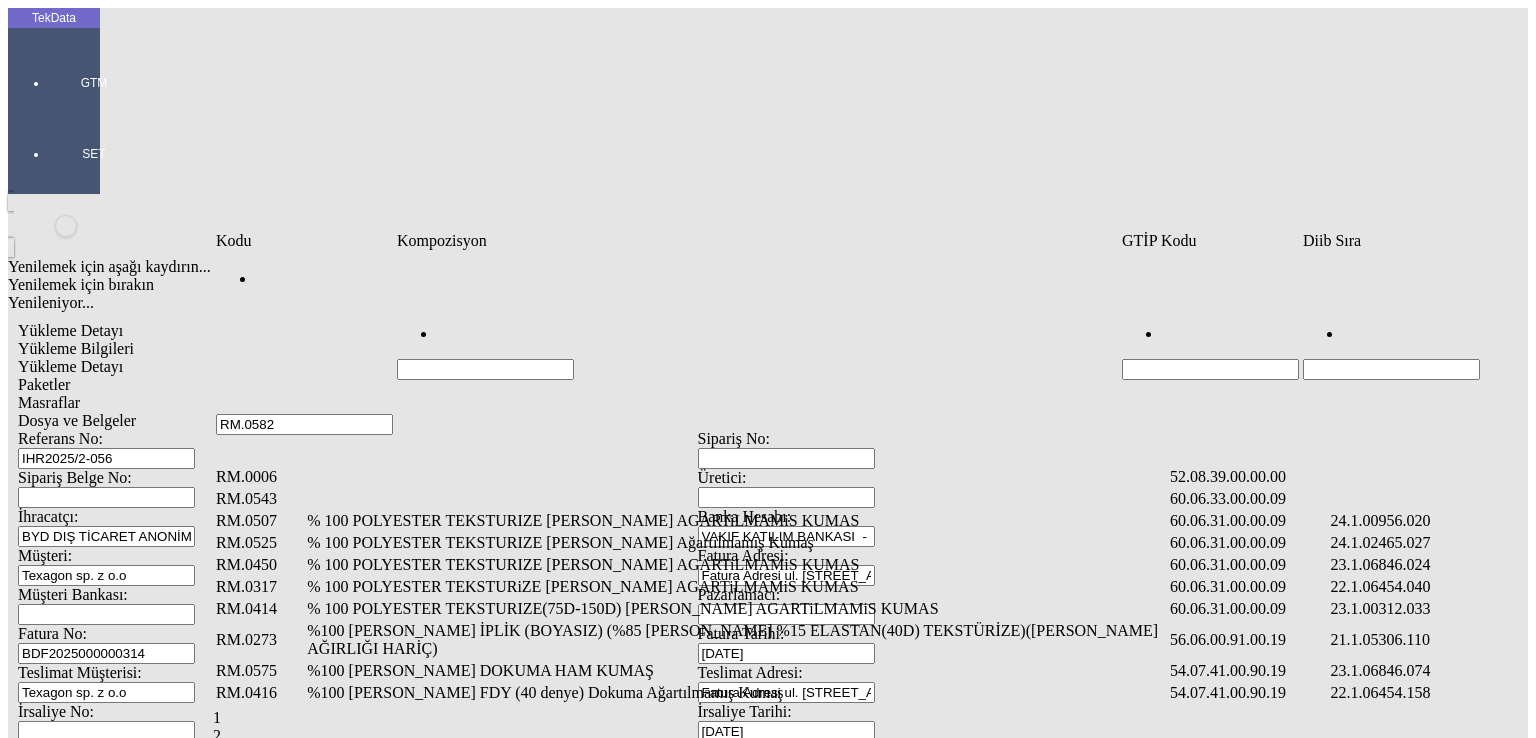 type on "RM.0582" 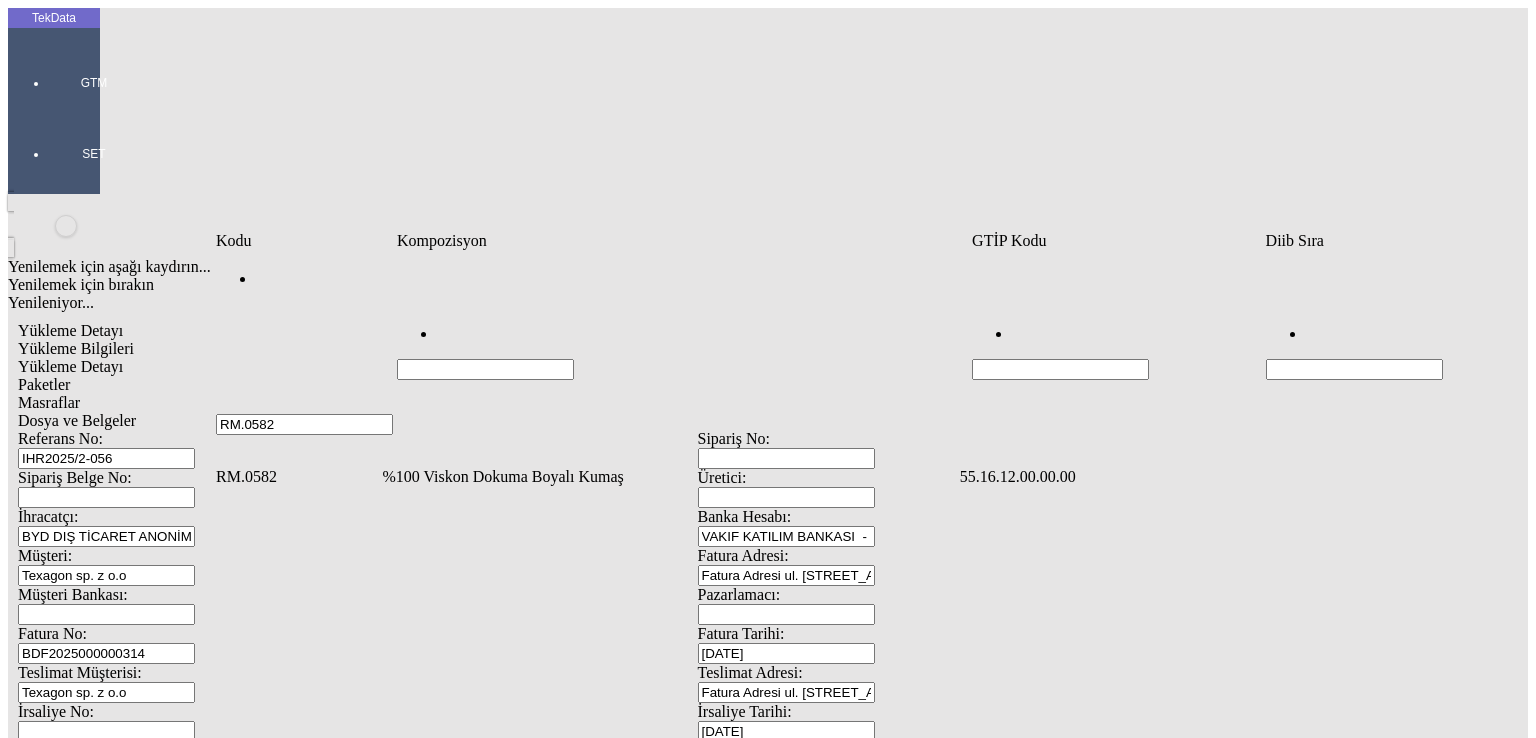 click on "%100 Viskon Dokuma Boyalı Kumaş" at bounding box center (668, 477) 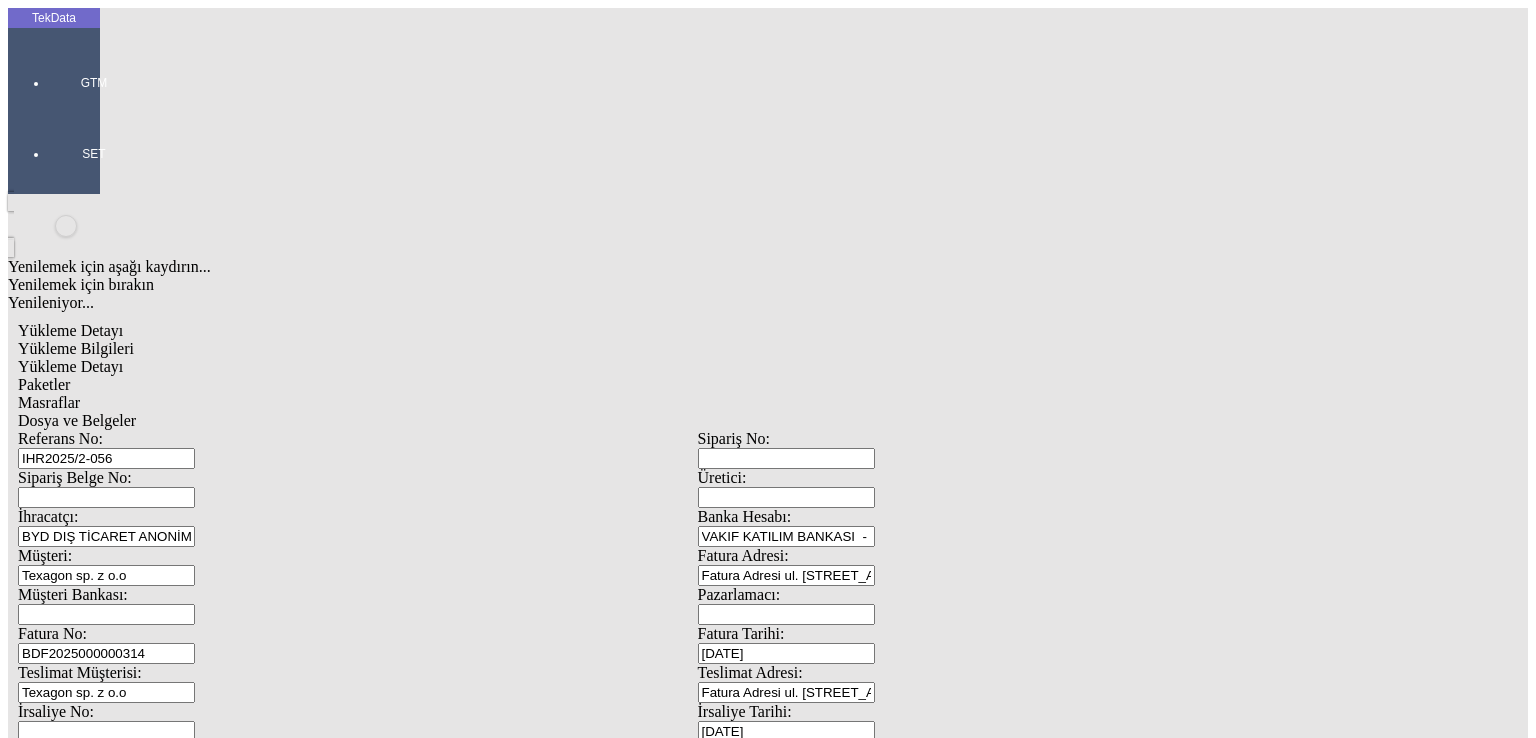click on "Miktarı:  *" at bounding box center [109, 2045] 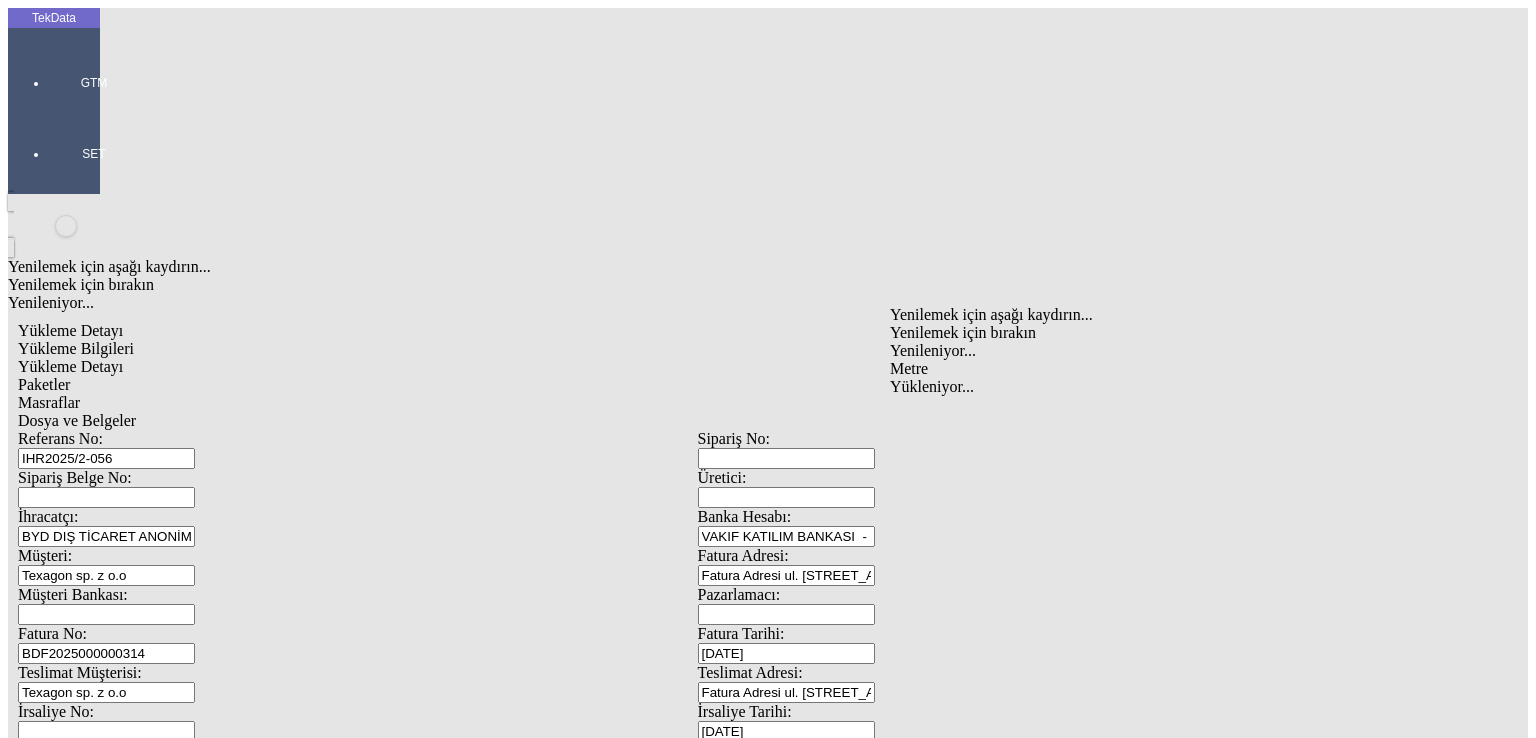 click on "Metre" at bounding box center (1186, 369) 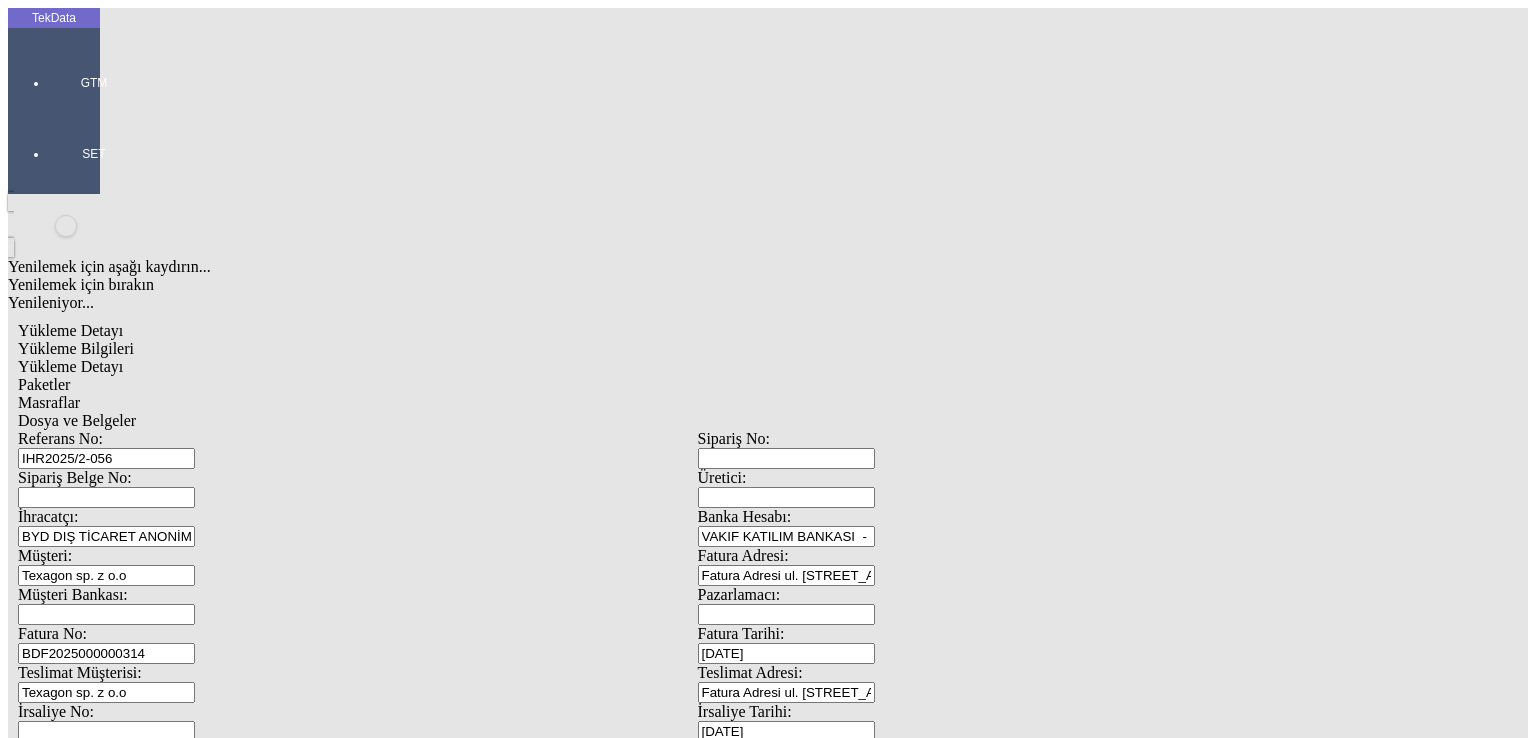 click on "Birim Fiyatı:" at bounding box center (109, 2084) 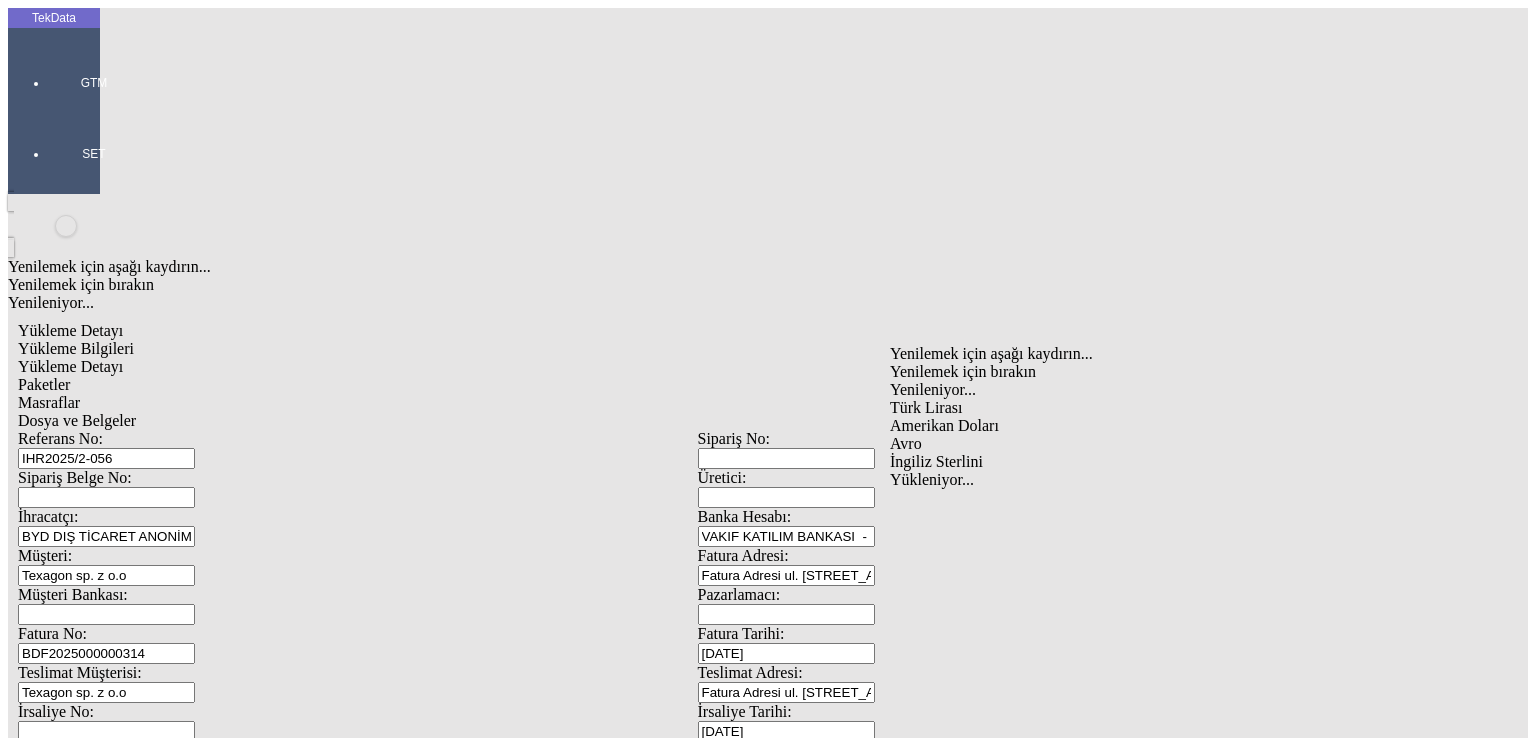 click on "Amerikan Doları" at bounding box center [1186, 426] 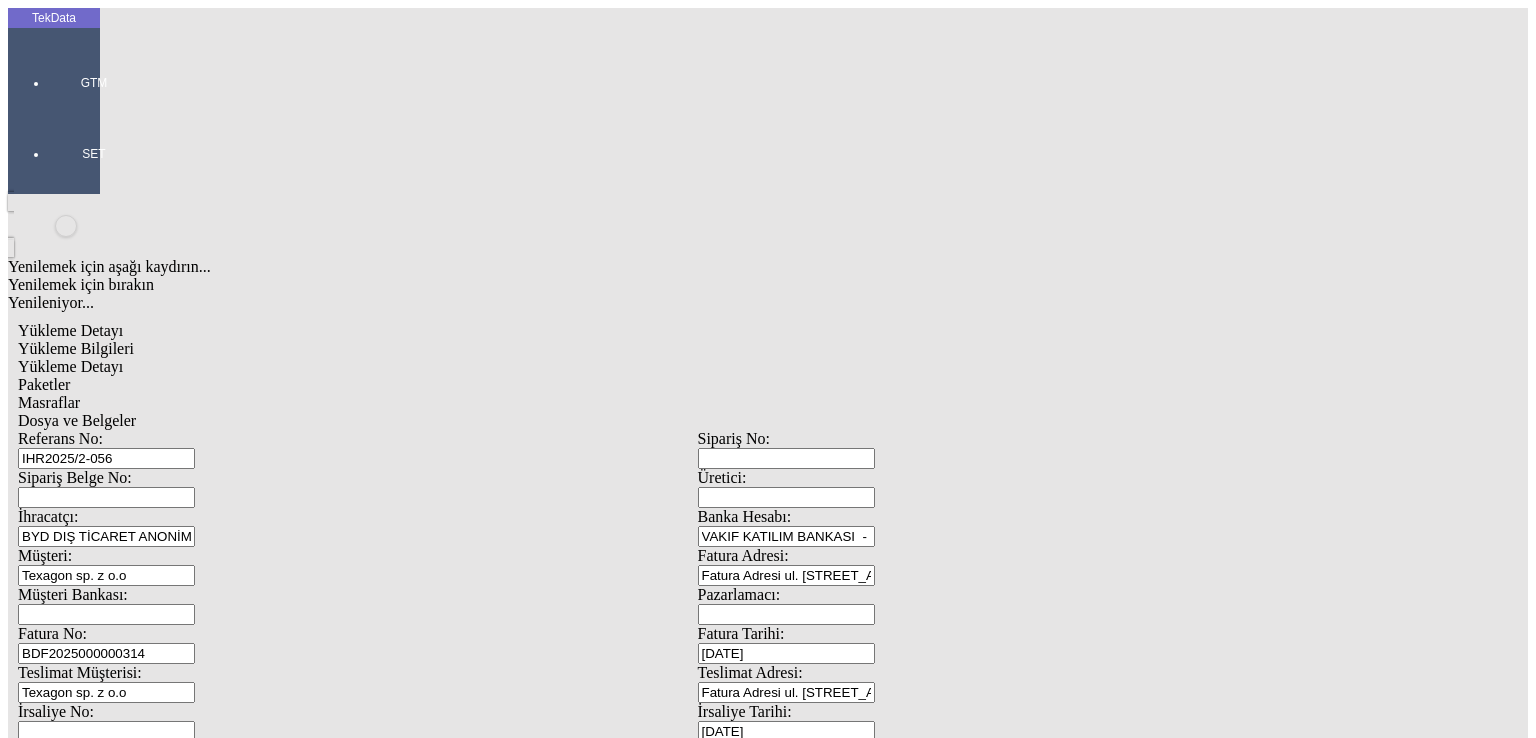 drag, startPoint x: 433, startPoint y: 341, endPoint x: 424, endPoint y: 367, distance: 27.513634 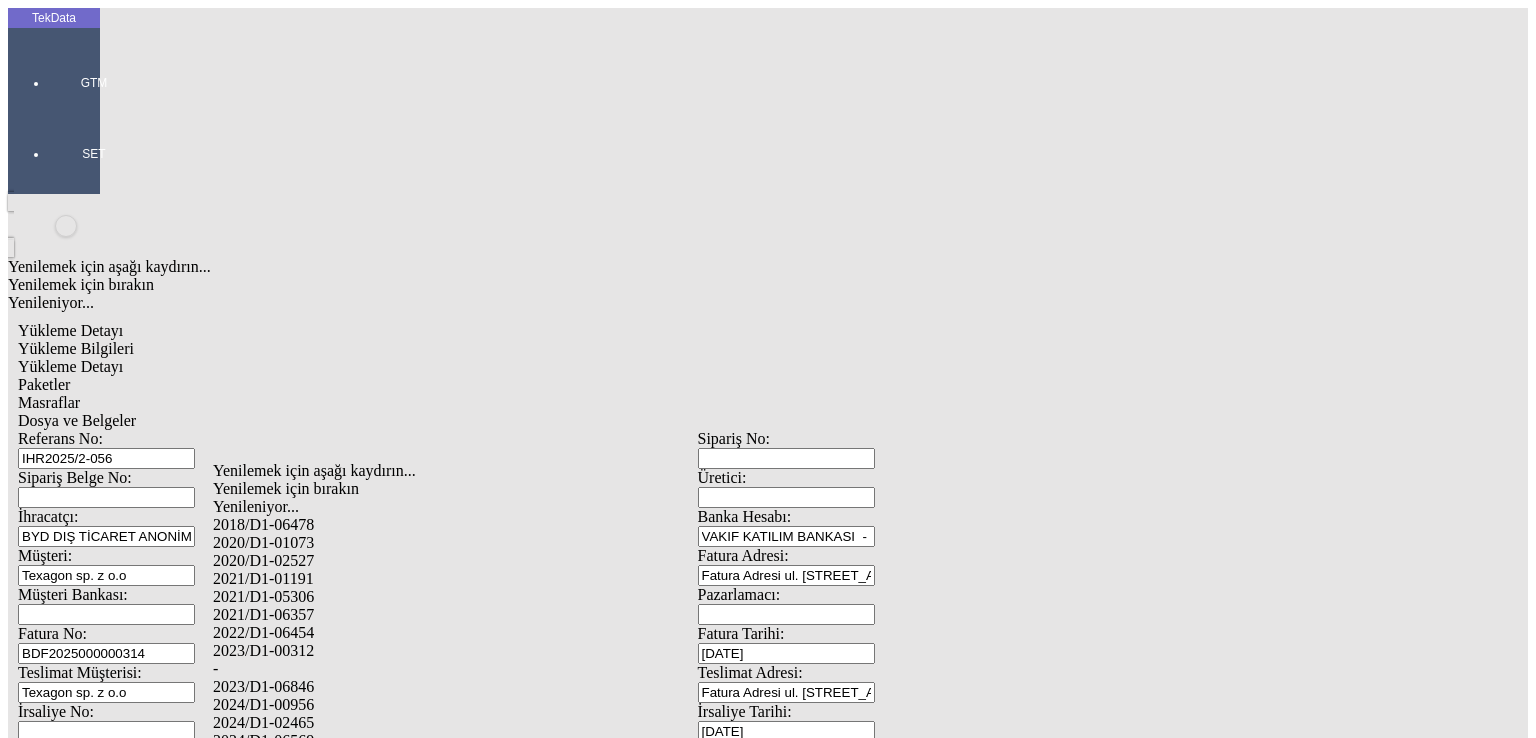 drag, startPoint x: 244, startPoint y: 639, endPoint x: 492, endPoint y: 618, distance: 248.88753 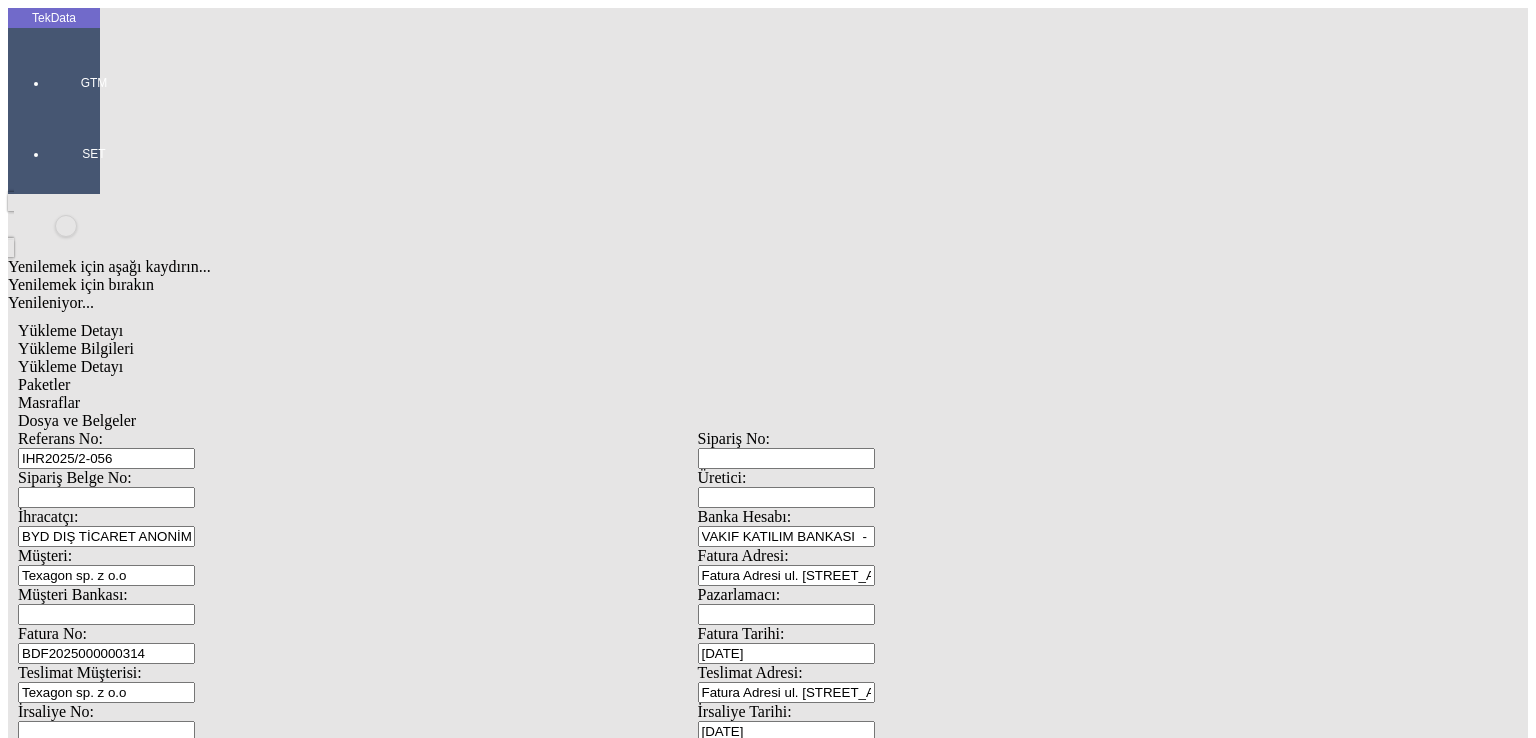click on "Kaydet" at bounding box center [44, 2580] 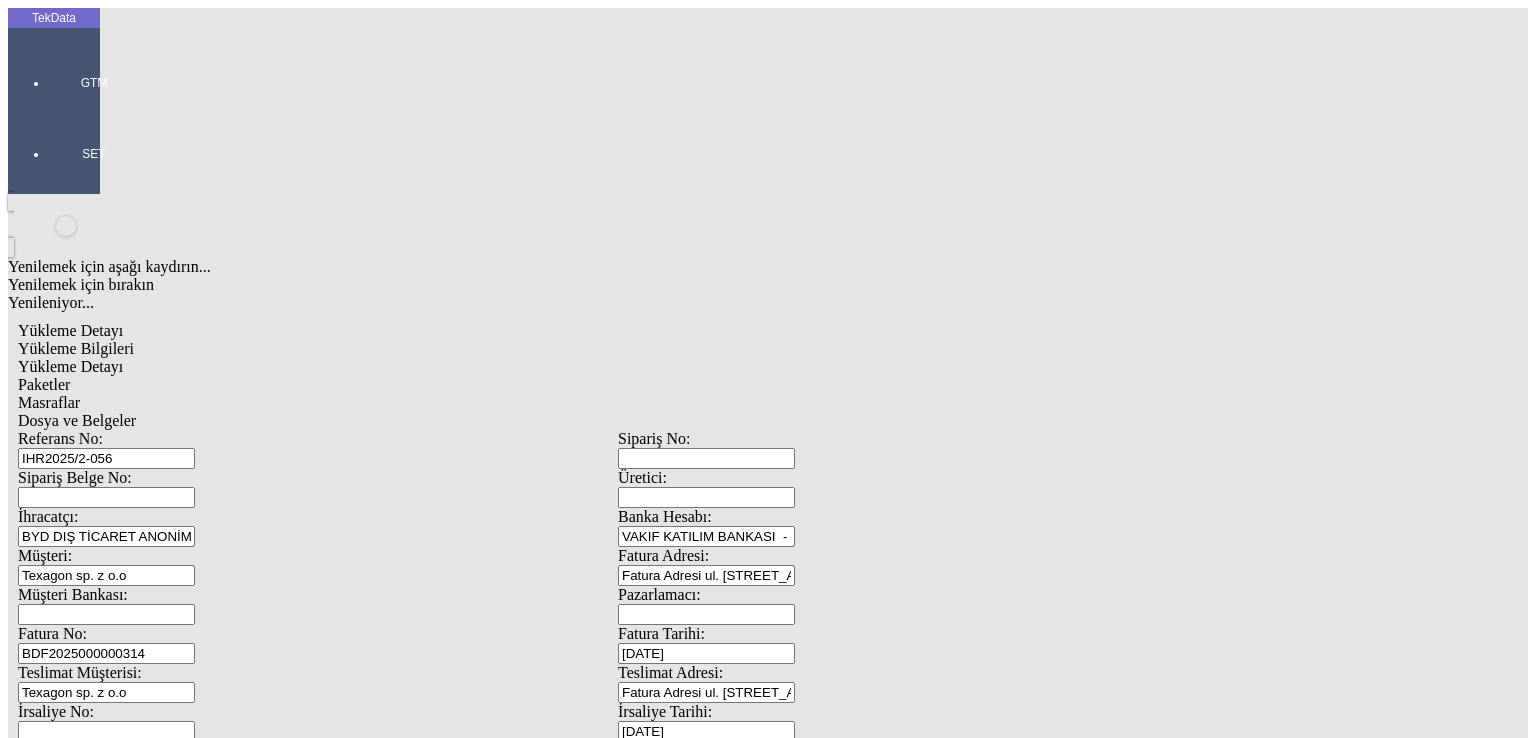 click on "Düzenle" at bounding box center [64, 1755] 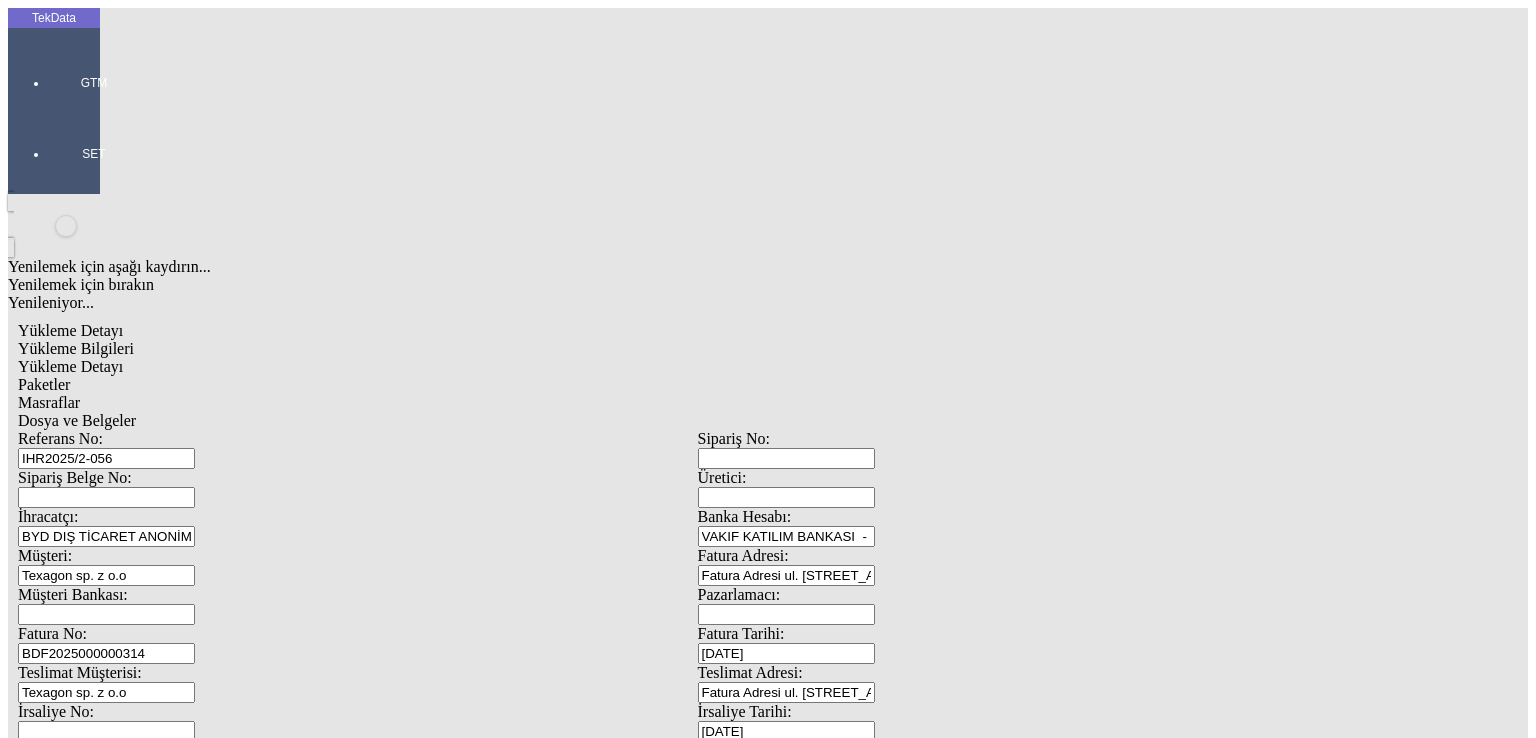 click on "DİİB Satır:" at bounding box center (286, 2289) 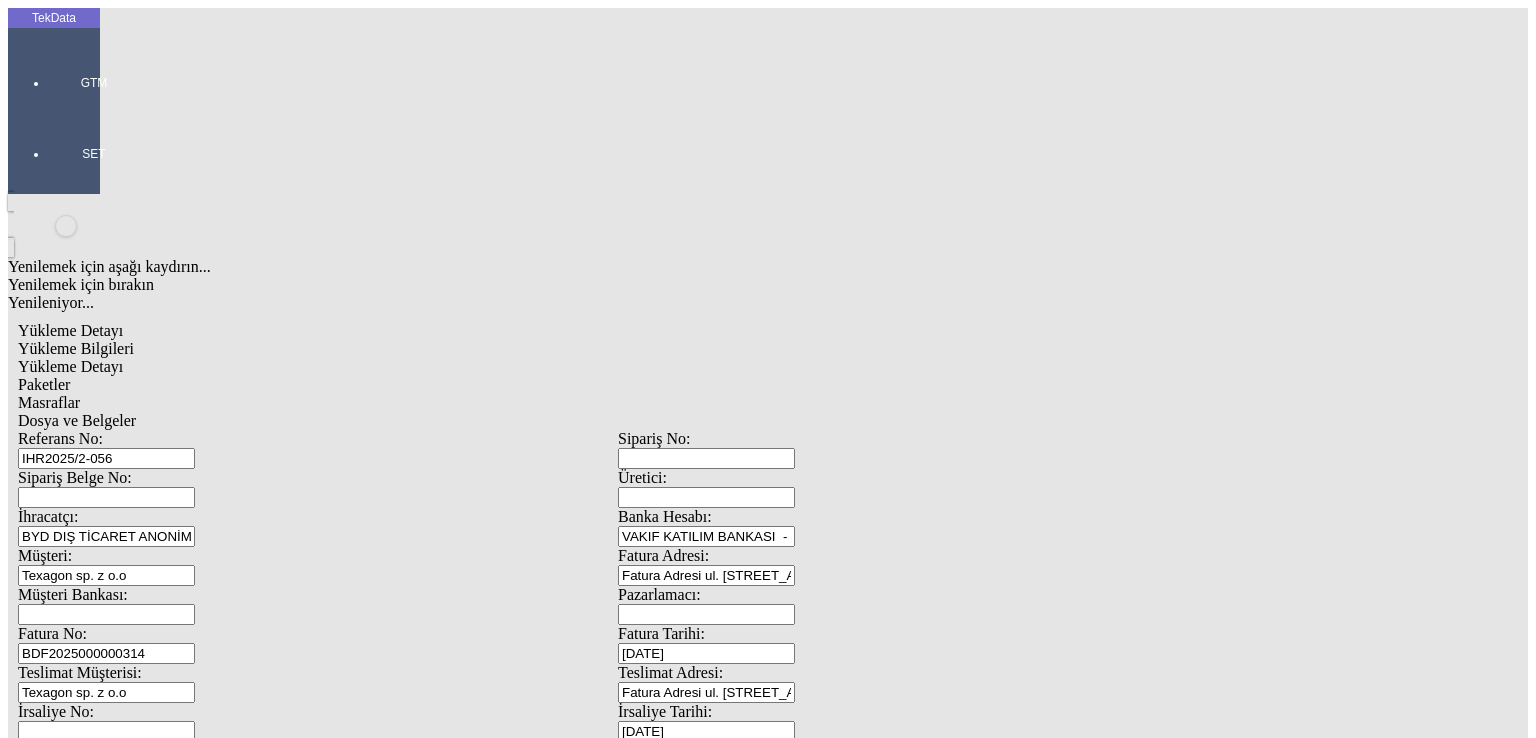 click at bounding box center [18, 1374] 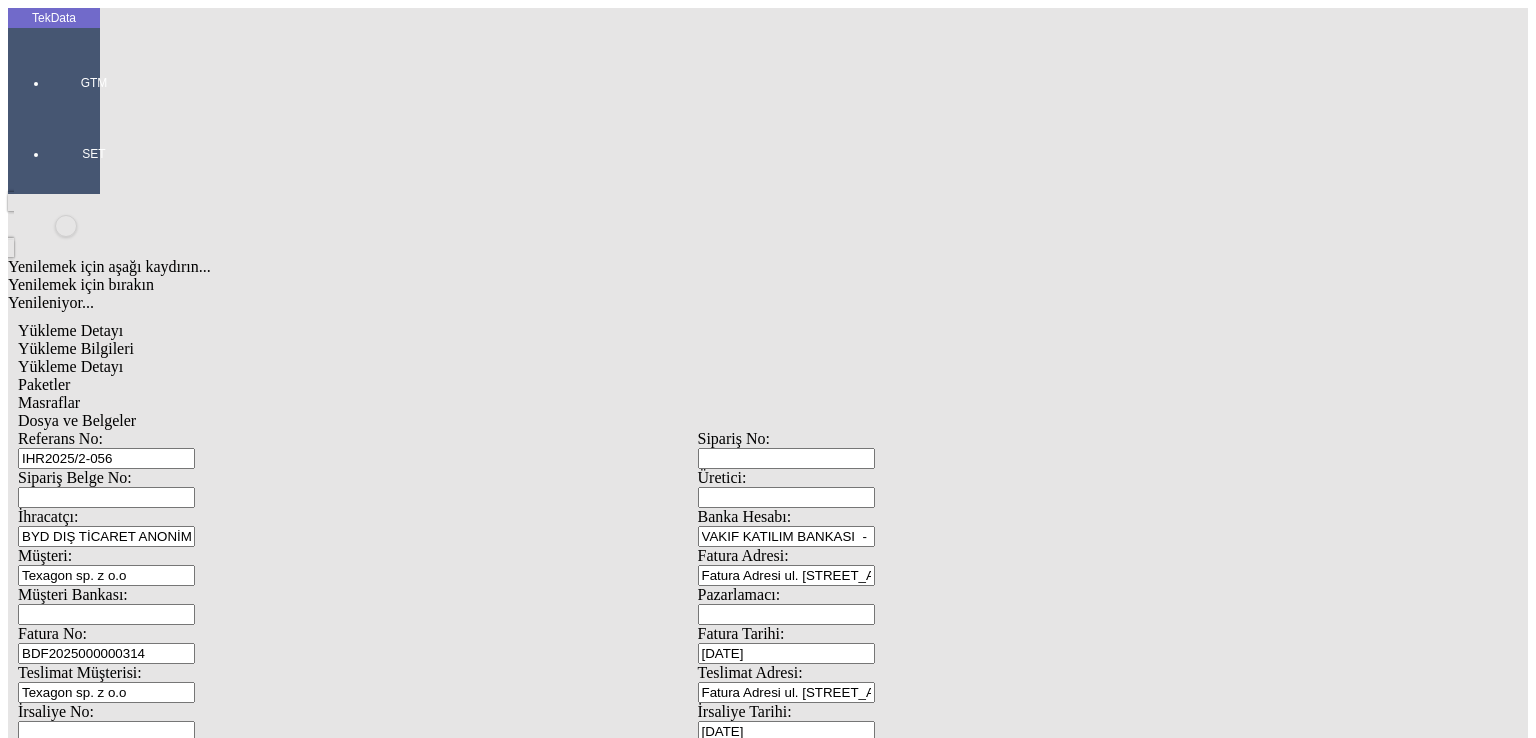 click at bounding box center (109, 2007) 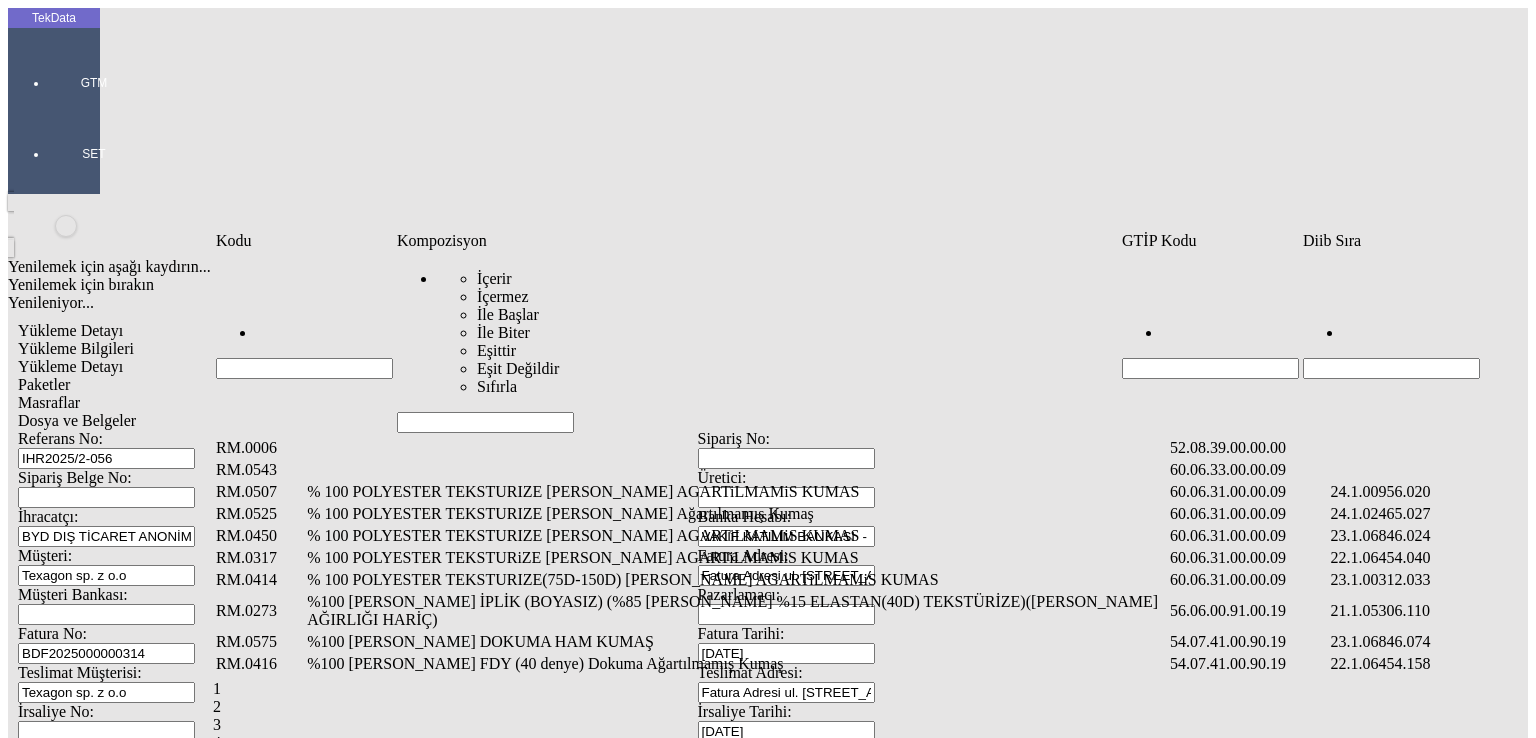 click at bounding box center (304, 368) 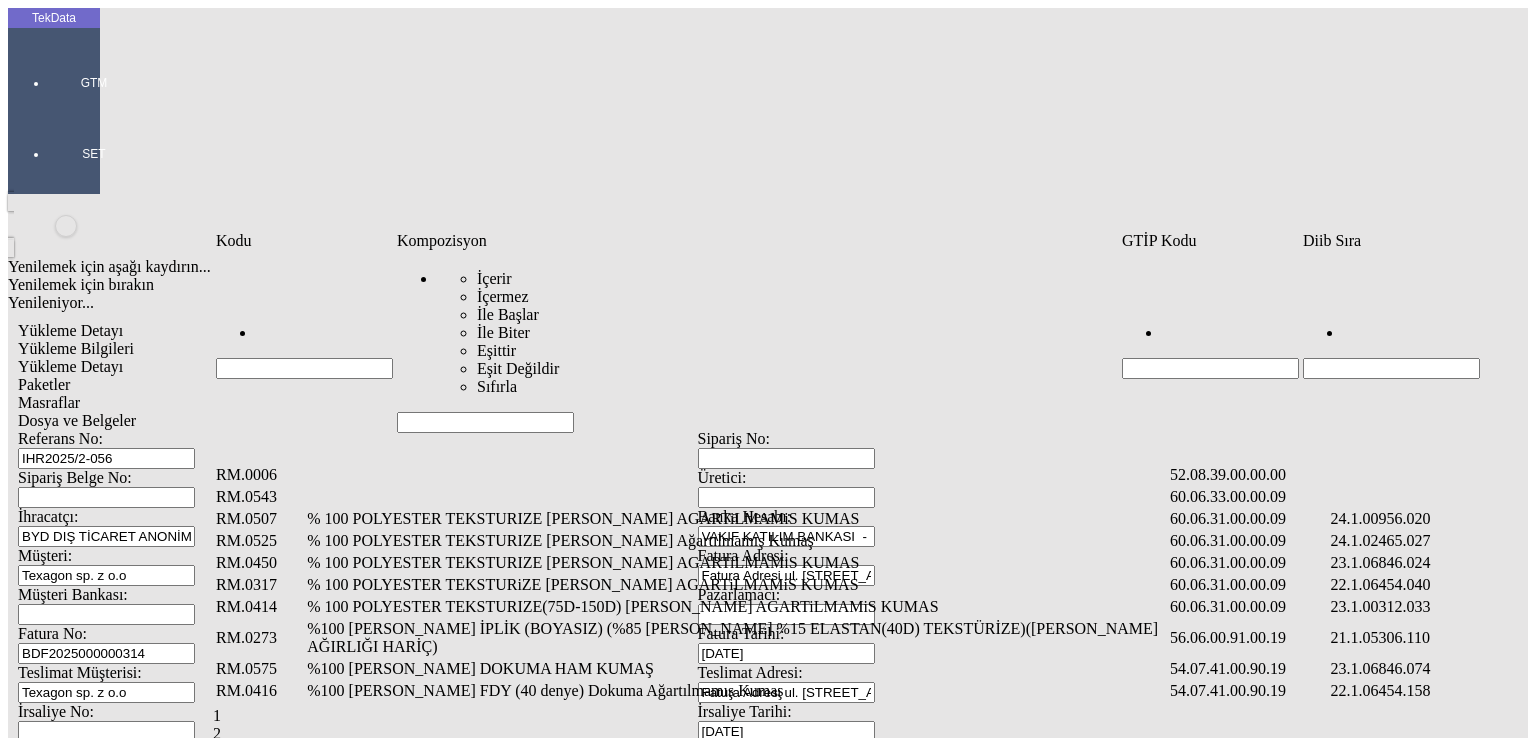 paste on "RM.0582" 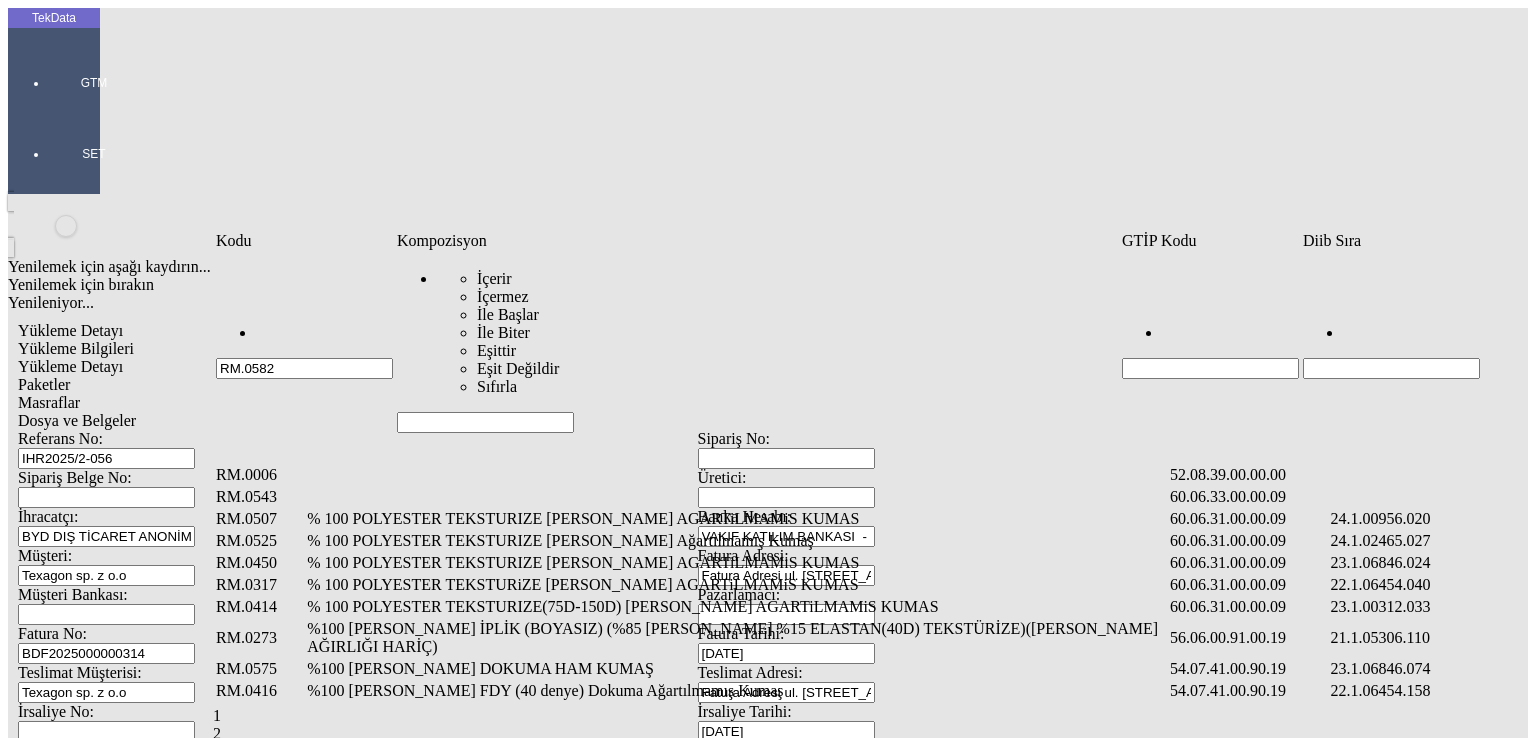 type on "RM.0582" 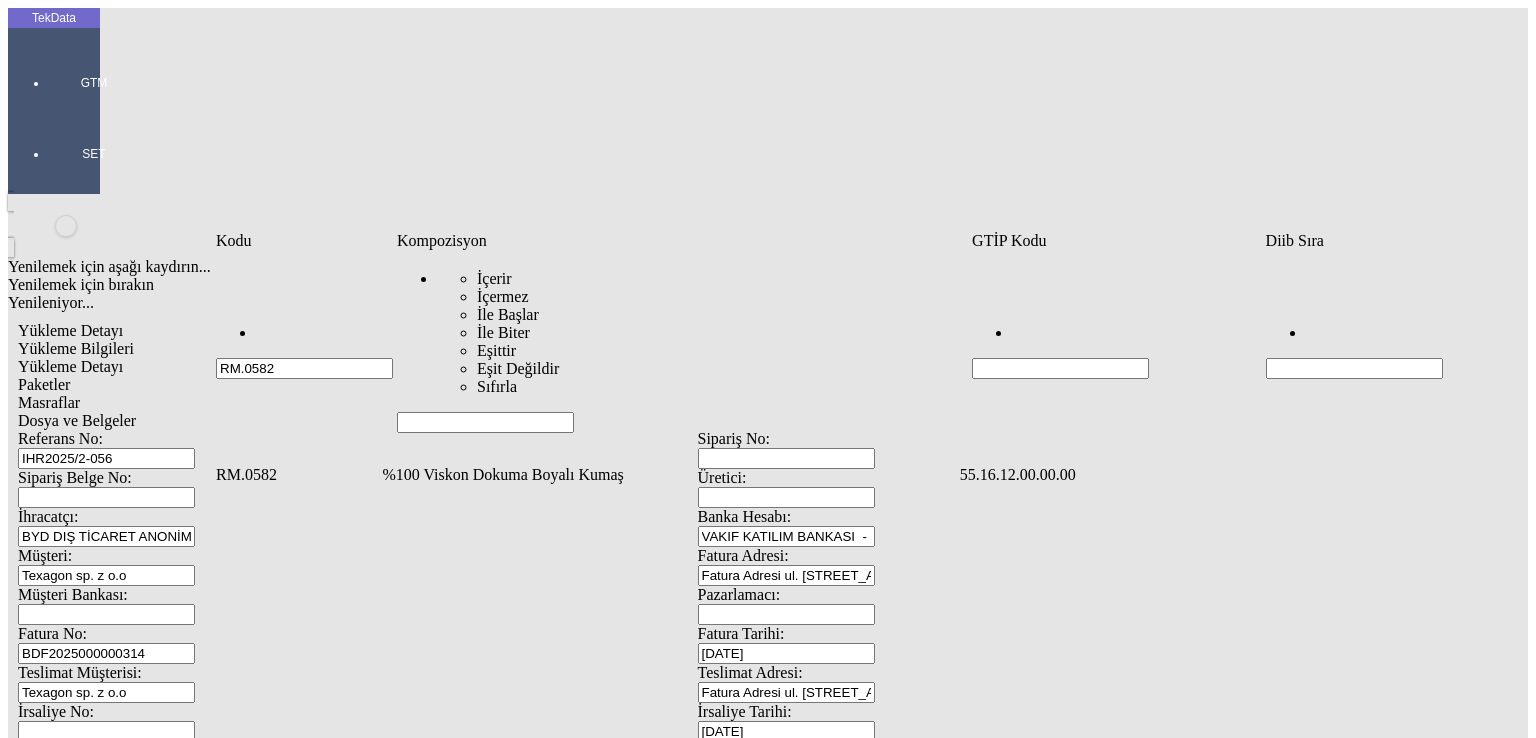 click on "%100 Viskon Dokuma Boyalı Kumaş" at bounding box center (668, 475) 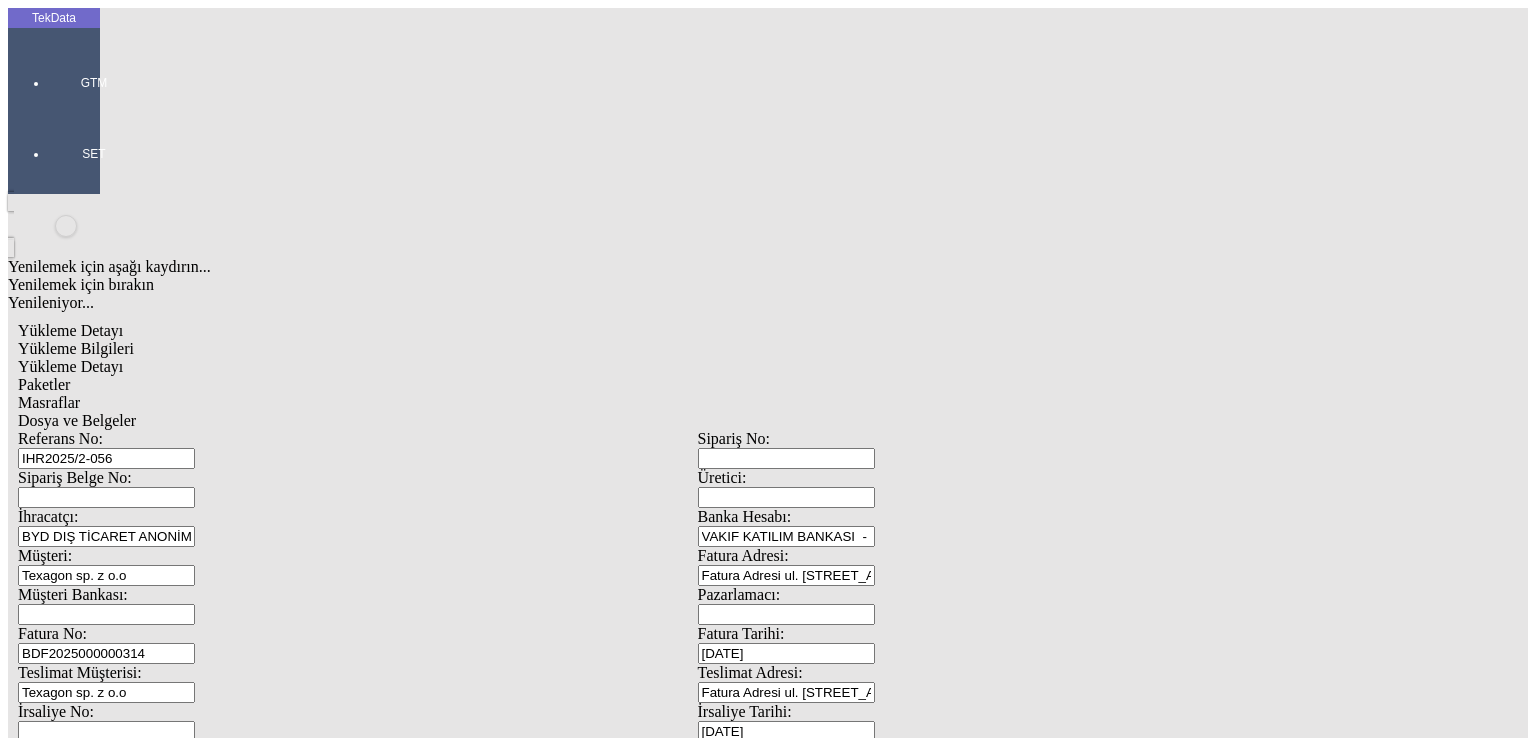 click on "Miktarı:  *" at bounding box center (109, 2085) 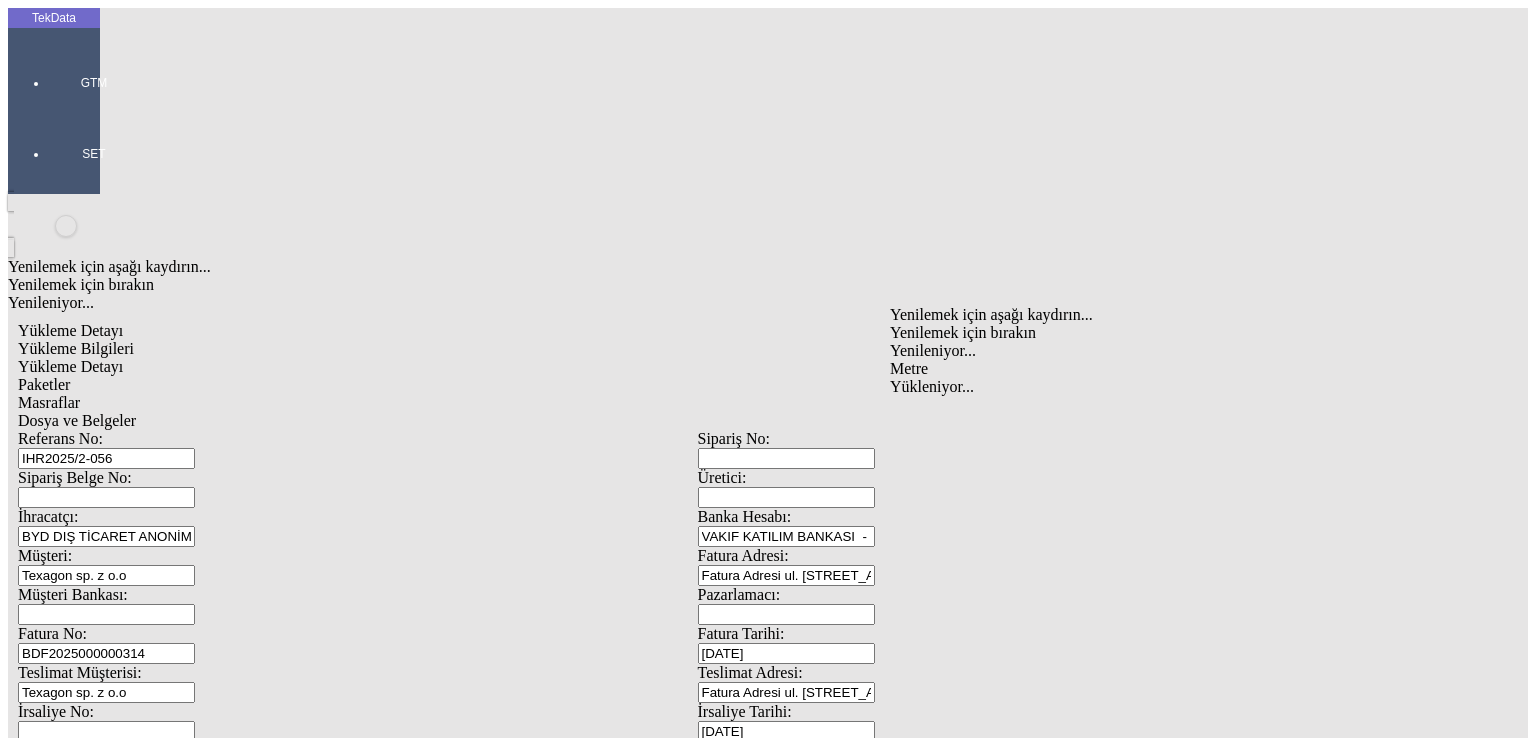 drag, startPoint x: 944, startPoint y: 321, endPoint x: 744, endPoint y: 341, distance: 200.99751 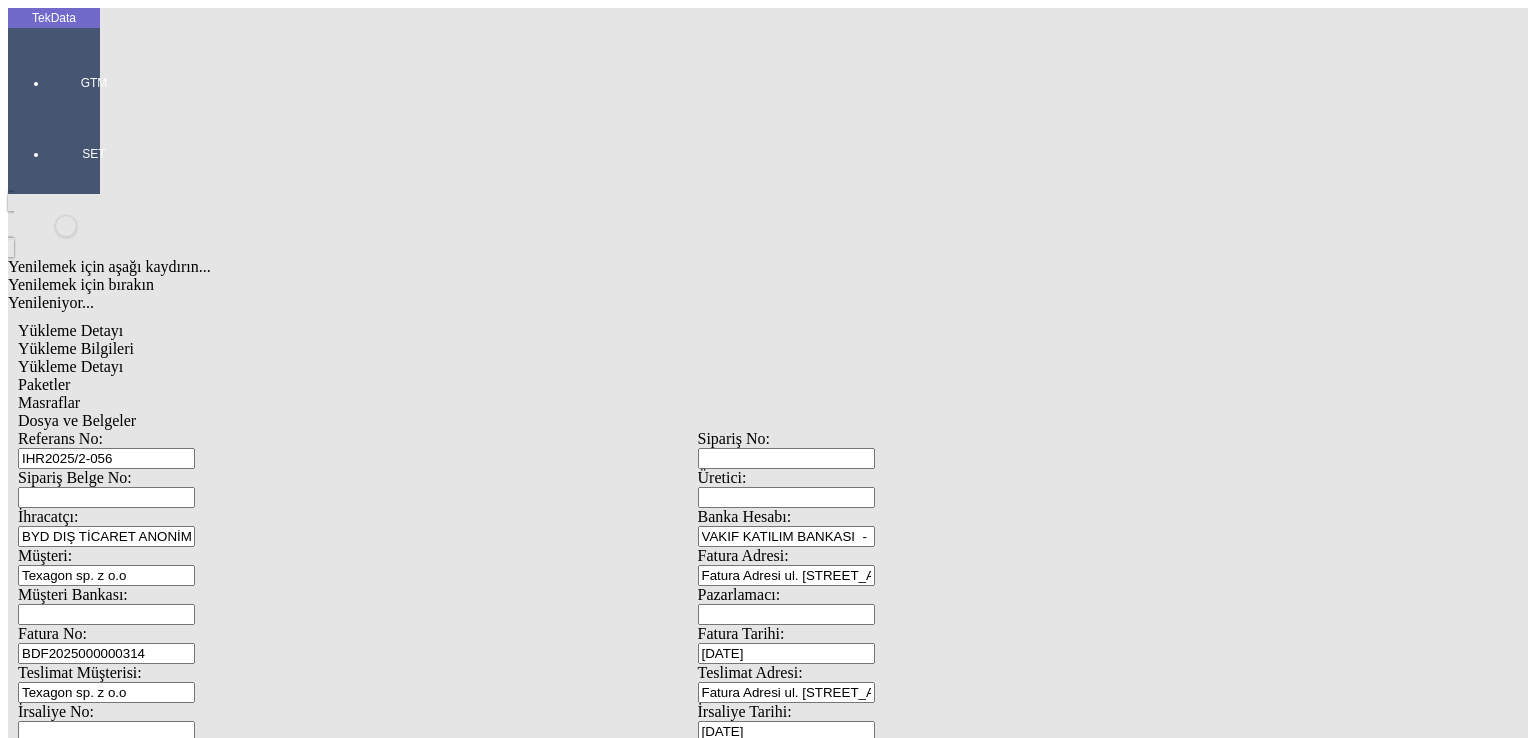 click on "Birim Fiyatı:" at bounding box center (109, 2144) 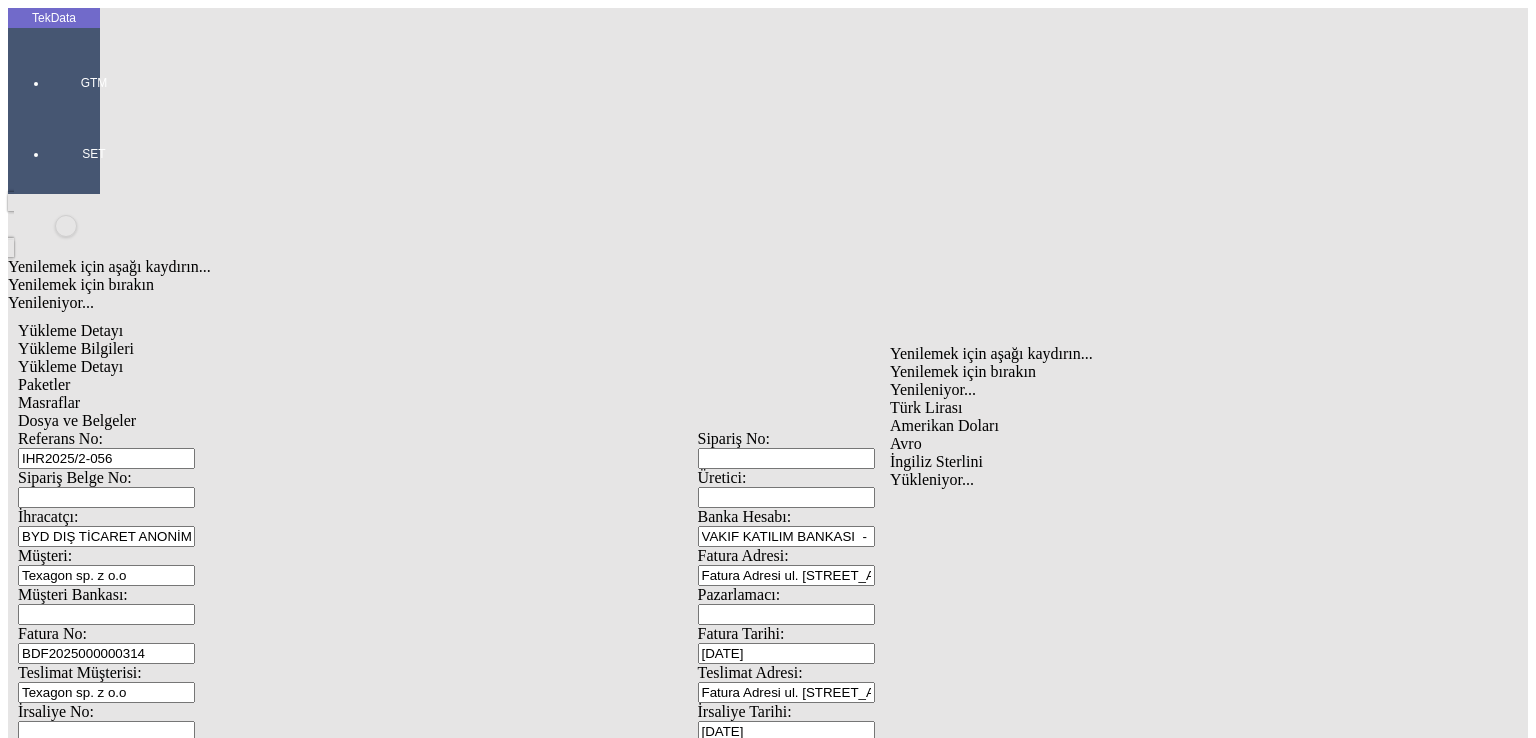 click on "Amerikan Doları" at bounding box center (1186, 426) 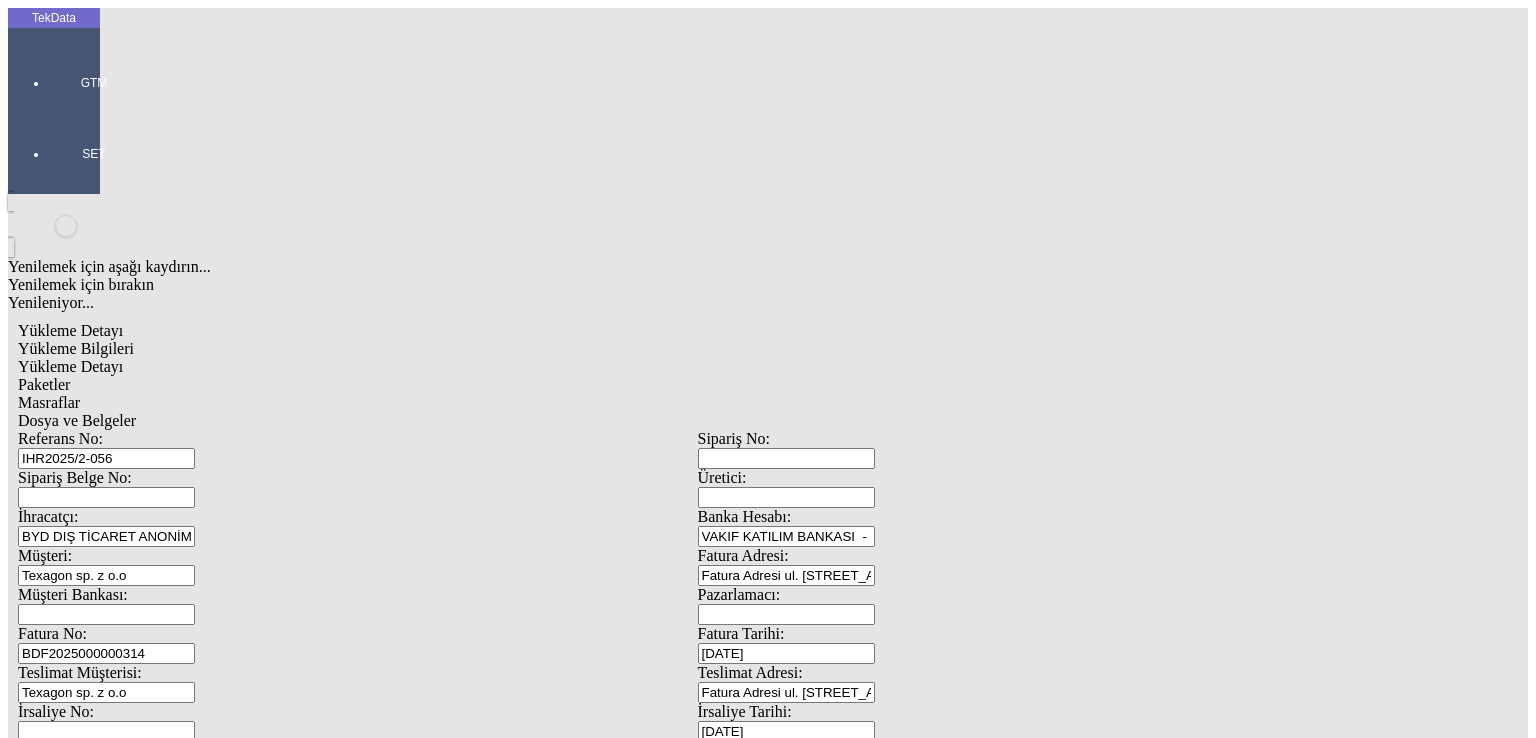 click on "En:" at bounding box center [109, 2183] 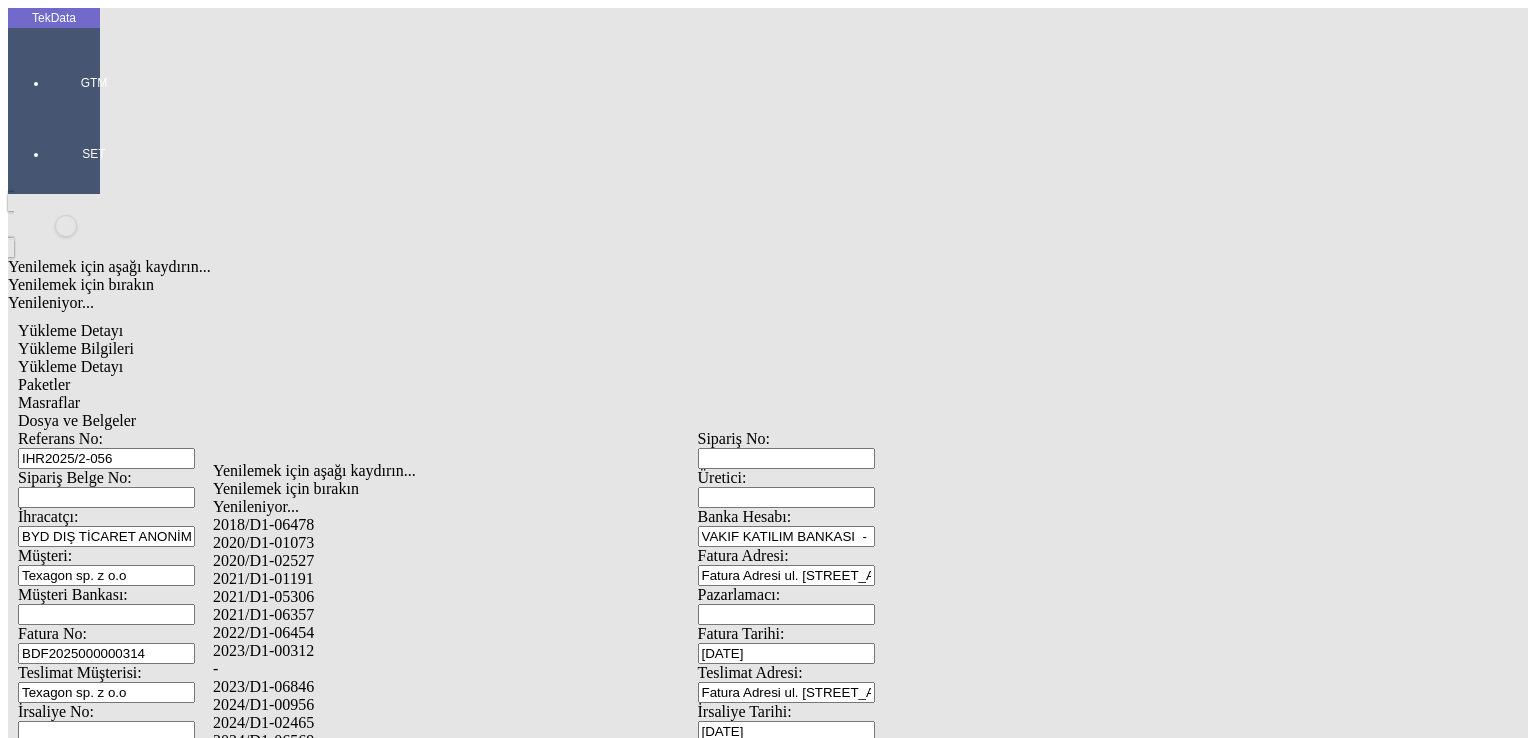 click on "-" at bounding box center [502, 669] 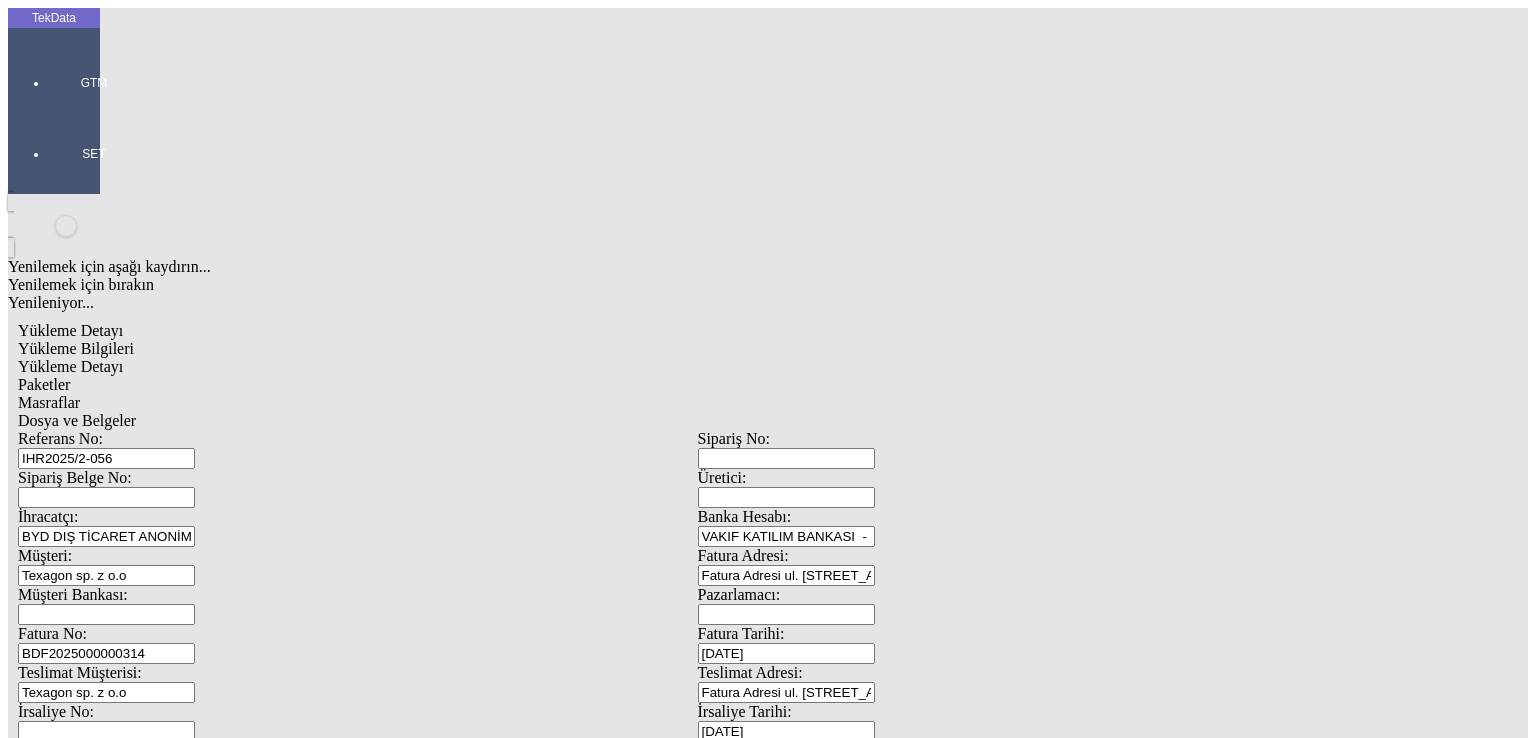 click on "DİİB Satır:" at bounding box center [494, 2341] 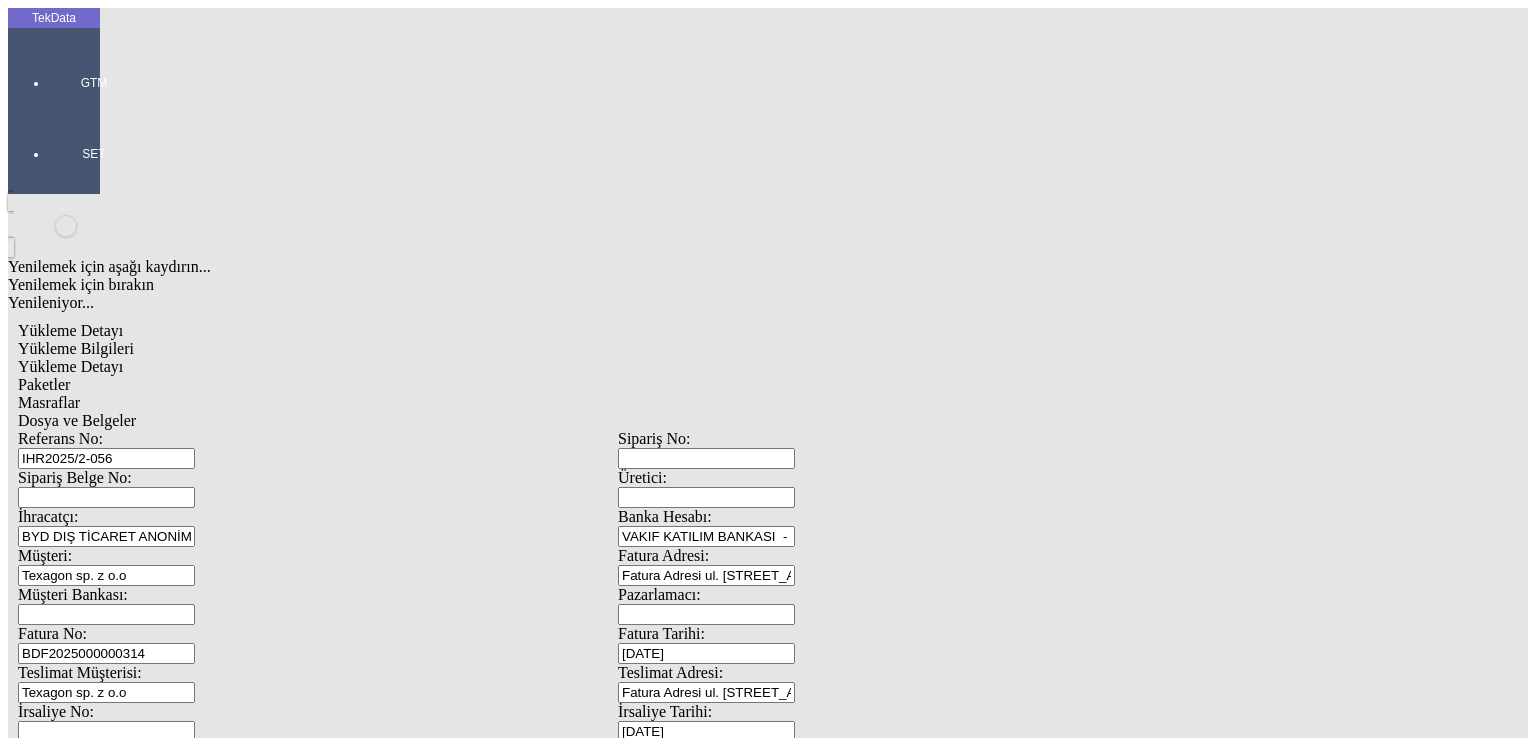 click on "Yenilemek için aşağı kaydırın... Yenilemek için bırakın Yenileniyor...
Yükleme Detayı Yükleme Bilgileri Yükleme Detayı Paketler Masraflar Dosya ve Belgeler Referans No: IHR2025/2-056 Sipariş No: Sipariş Belge No: Üretici: İhracatçı: BYD DIŞ TİCARET ANONİM ŞİRKETİ Banka Hesabı: VAKIF KATILIM BANKASI  - BURSA  - USD Müşteri: Texagon sp. z o.o Fatura Adresi: Fatura Adresi ul. Mszczonowska 49 05-090- [PERSON_NAME] Müşteri Bankası: Pazarlamacı: Fatura No: BDF2025000000314 Fatura Tarihi: [DATE] Teslimat Müşterisi: Texagon sp. z o.o Teslimat Adresi: Fatura Adresi ul. Mszczonowska 49 05-090- [PERSON_NAME][GEOGRAPHIC_DATA] İrsaliye No: İrsaliye Tarihi: [DATE] İrsaliye Notu: Taşıma Şekli: Kara Teslim Şekli: FCA Teslim Yeri: İSTANBUL Nakliyeci: -" at bounding box center [618, 1205] 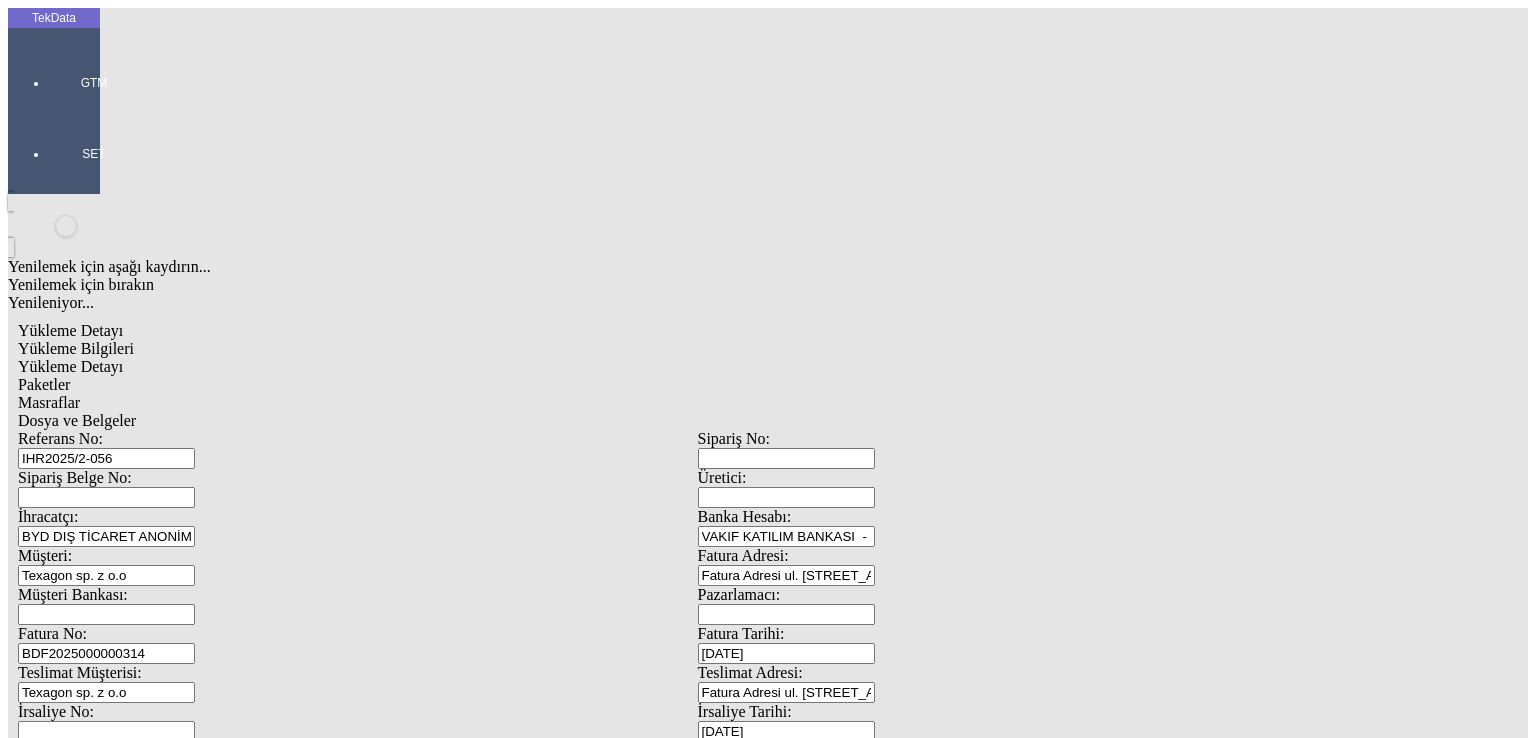 drag, startPoint x: 322, startPoint y: 517, endPoint x: 0, endPoint y: 525, distance: 322.09937 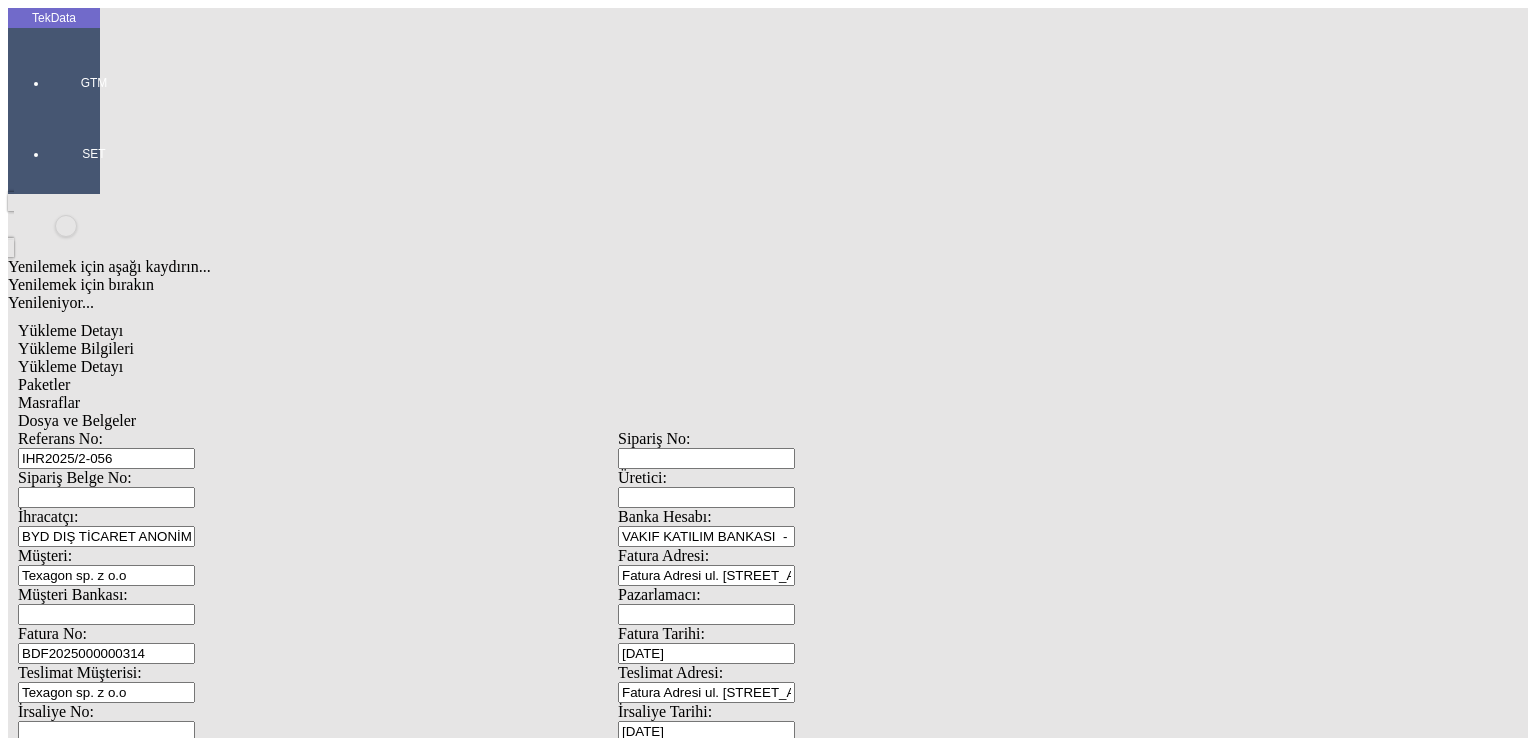 click on "Yenilemek için aşağı kaydırın... Yenilemek için bırakın Yenileniyor...
Yükleme Detayı Yükleme Bilgileri Yükleme Detayı Paketler Masraflar Dosya ve Belgeler Referans No: IHR2025/2-056 Sipariş No: Sipariş Belge No: Üretici: İhracatçı: BYD DIŞ TİCARET ANONİM ŞİRKETİ Banka Hesabı: VAKIF KATILIM BANKASI  - BURSA  - USD Müşteri: Texagon sp. z o.o Fatura Adresi: Fatura Adresi ul. Mszczonowska 49 05-090- [PERSON_NAME] Müşteri Bankası: Pazarlamacı: Fatura No: BDF2025000000314 Fatura Tarihi: [DATE] Teslimat Müşterisi: Texagon sp. z o.o Teslimat Adresi: Fatura Adresi ul. Mszczonowska 49 05-090- [PERSON_NAME][GEOGRAPHIC_DATA] İrsaliye No: İrsaliye Tarihi: [DATE] İrsaliye Notu: Taşıma Şekli: Kara Teslim Şekli: FCA Teslim Yeri: İSTANBUL Nakliyeci: -" at bounding box center (618, 1205) 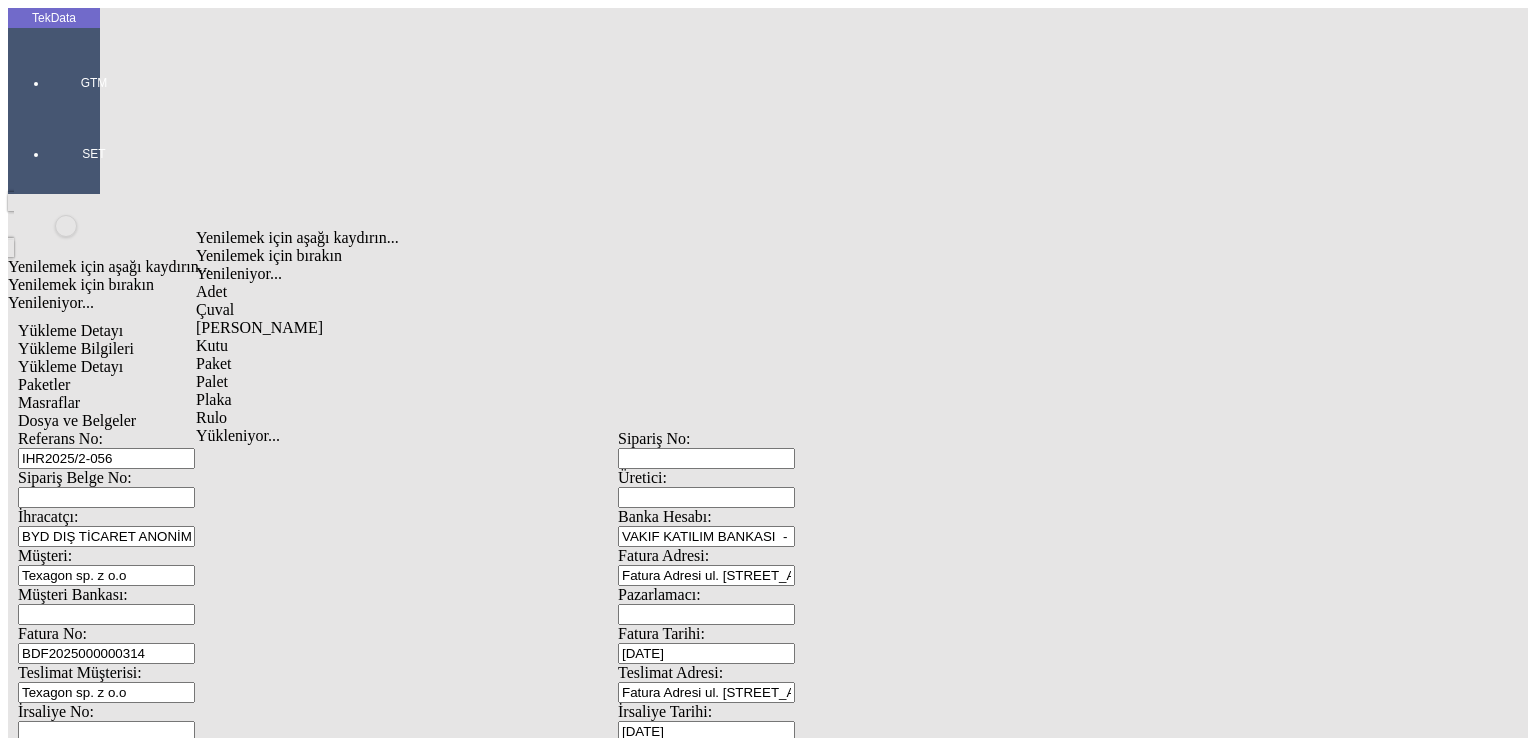 click on "Rulo" at bounding box center (497, 418) 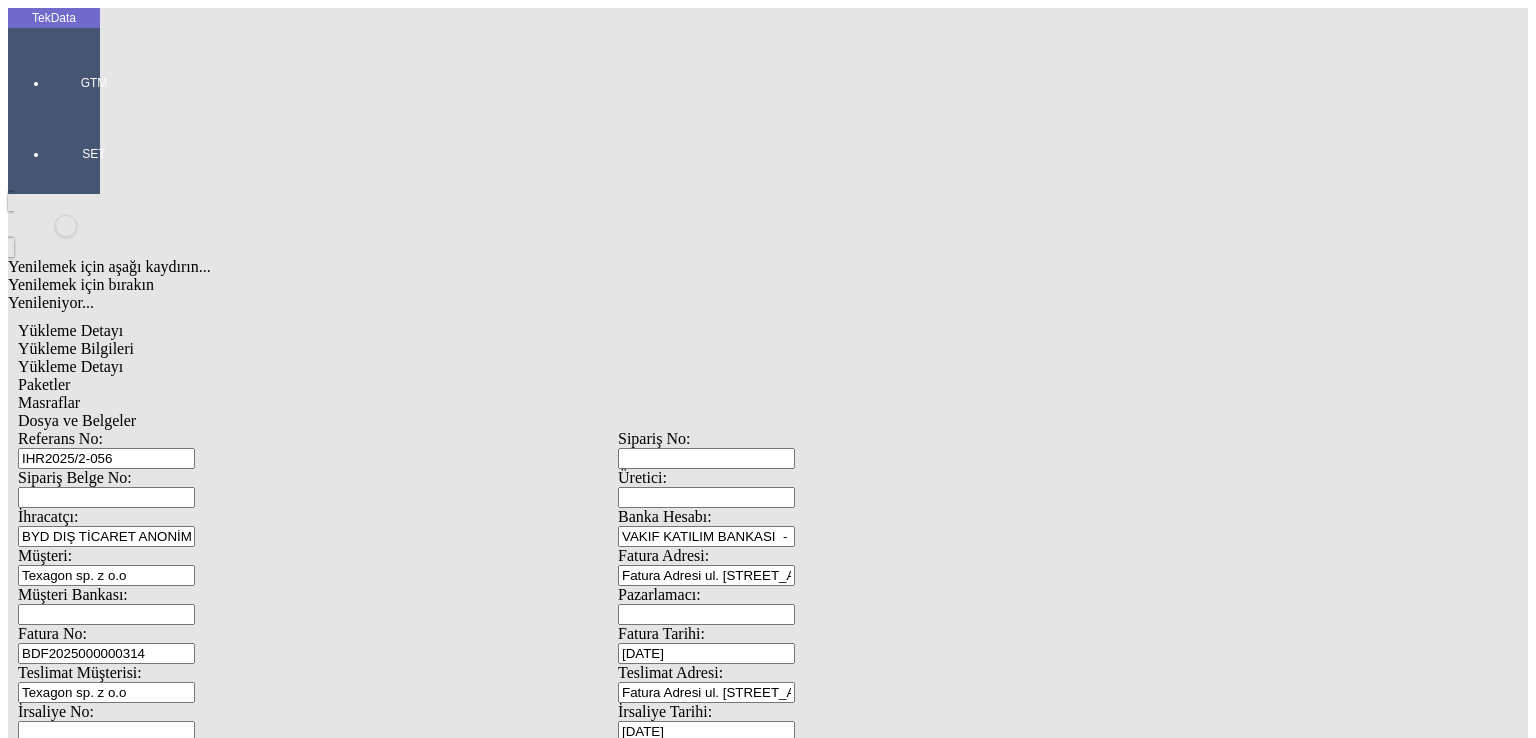 drag, startPoint x: 924, startPoint y: 202, endPoint x: 929, endPoint y: 213, distance: 12.083046 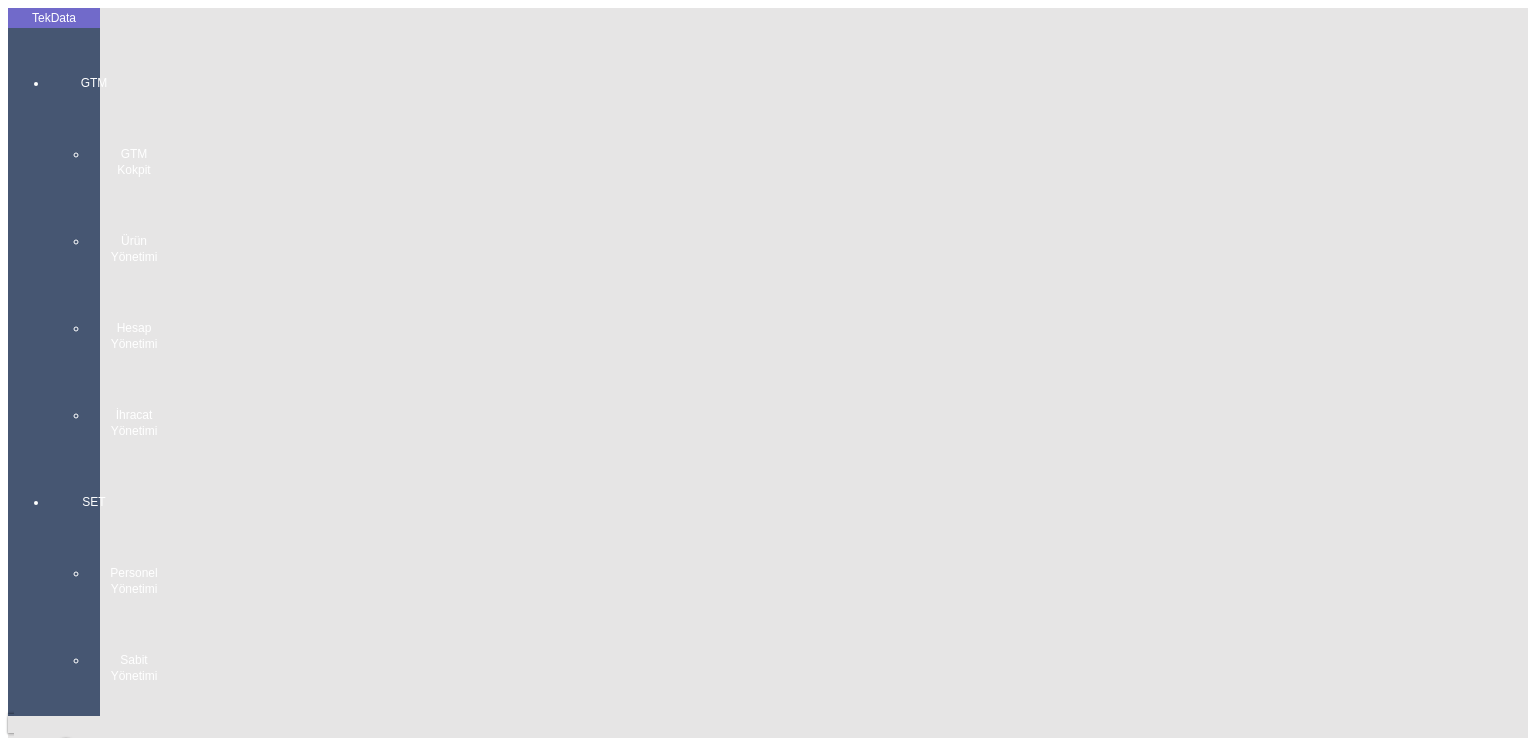 click on "GTM  GTM Kokpit  Ürün Yönetimi  Hesap Yönetimi  İhracat Yönetimi" at bounding box center [94, 249] 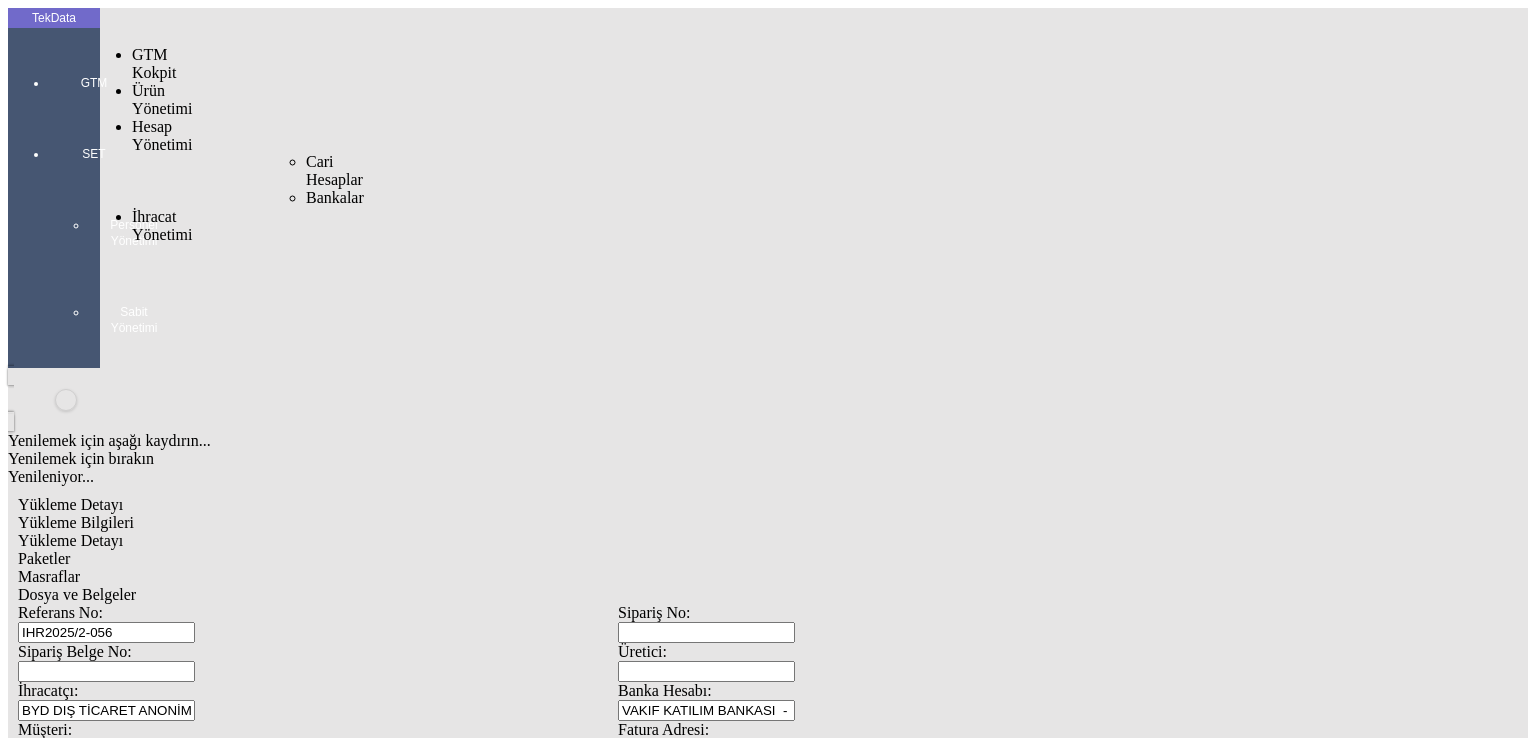 click on "İhracat Yönetimi" at bounding box center [158, 226] 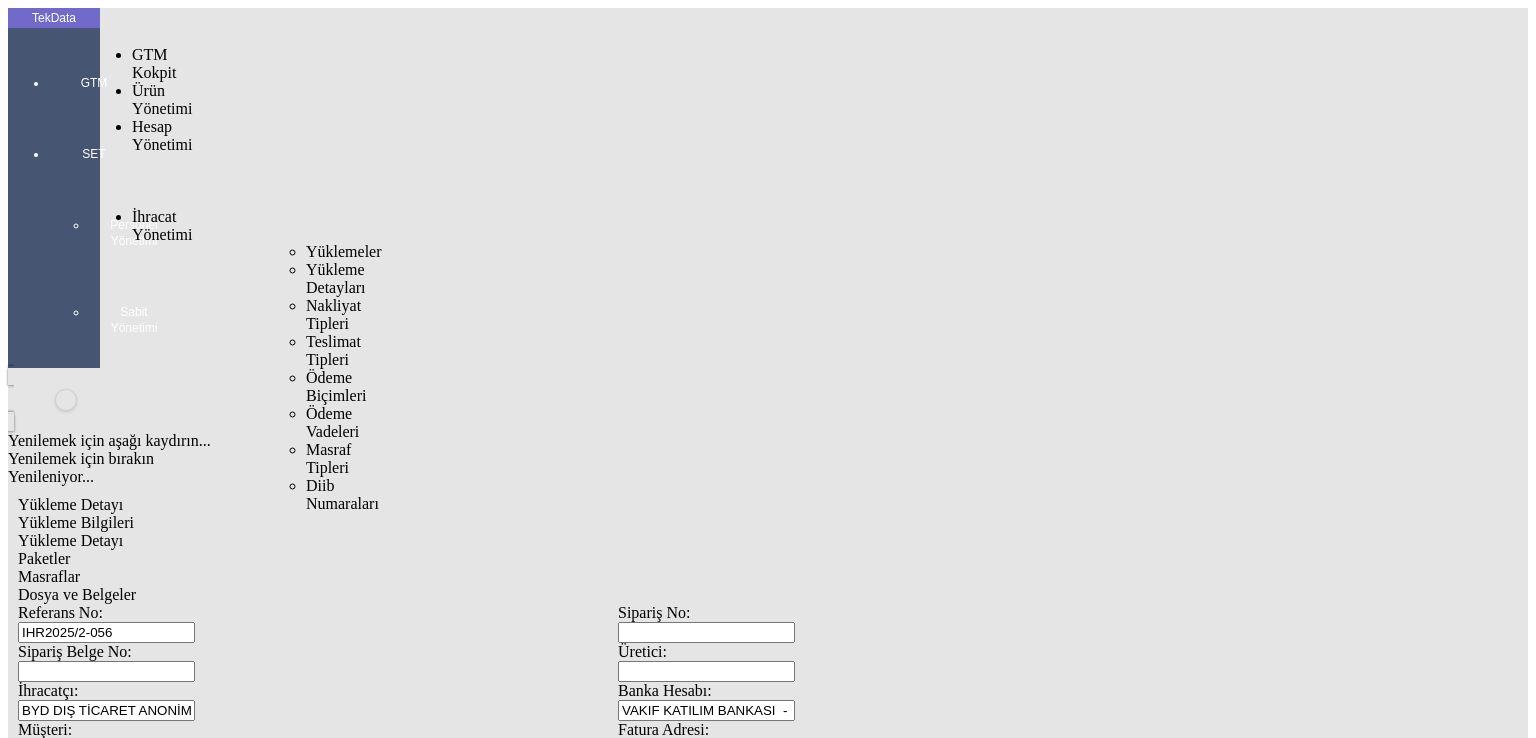 click on "Yüklemeler" at bounding box center (344, 251) 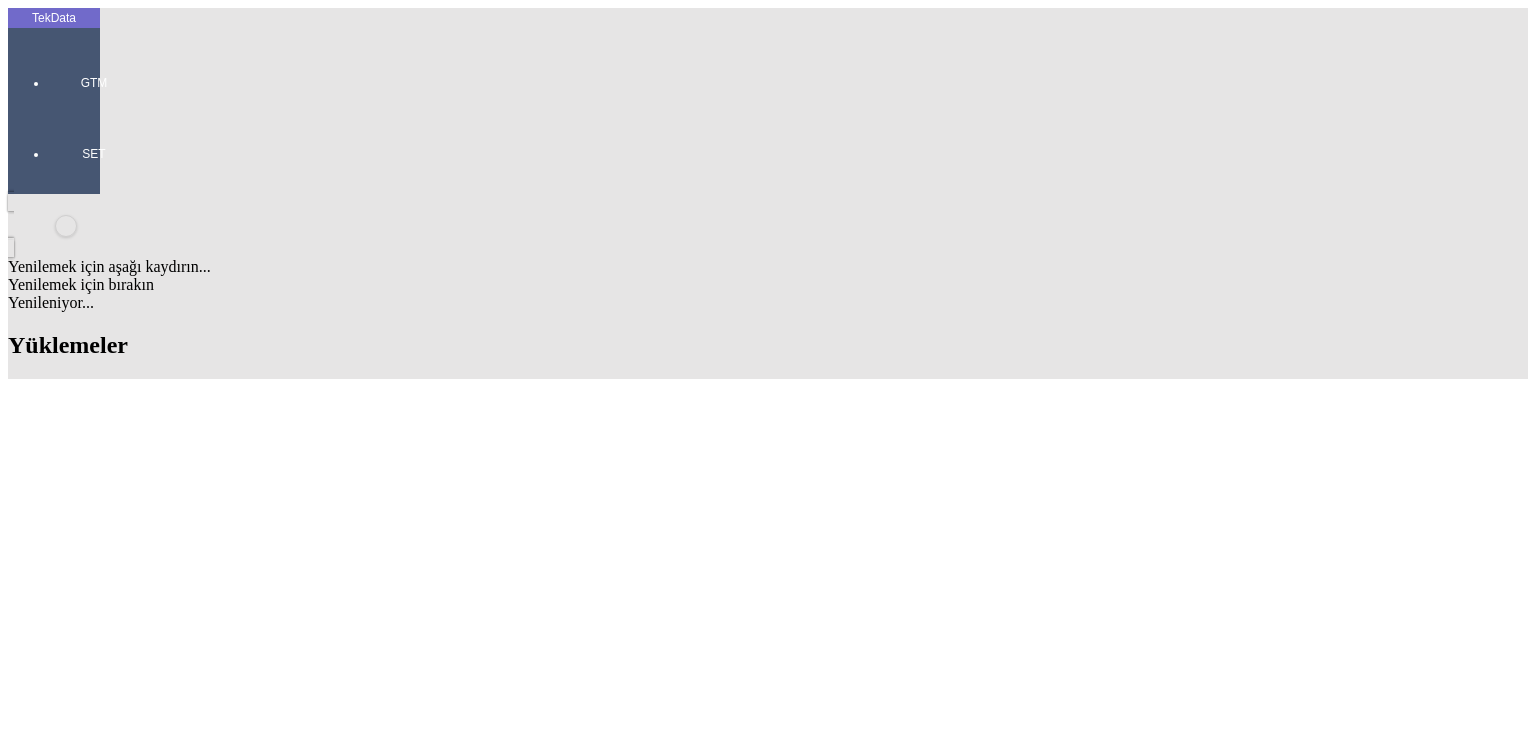 click 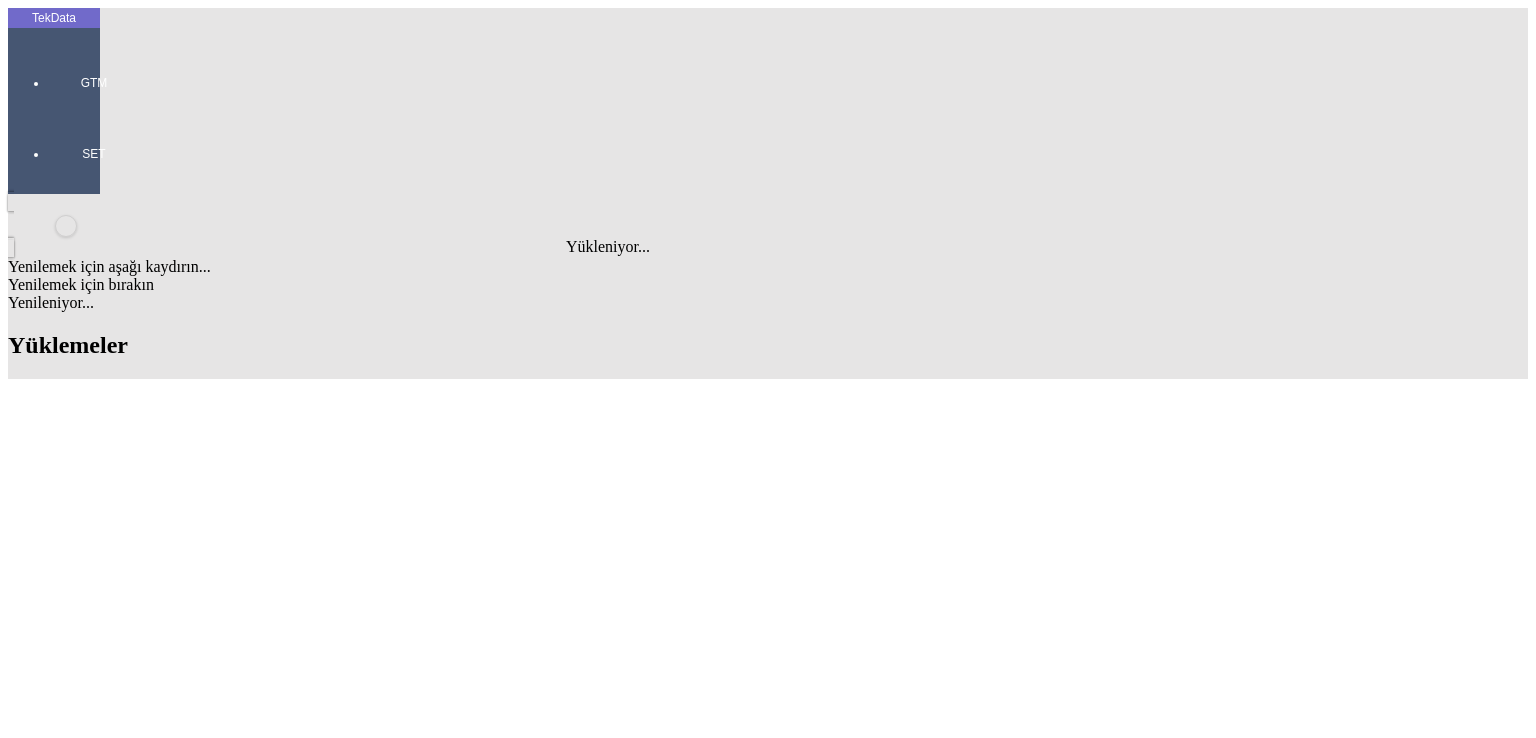 type on "saent" 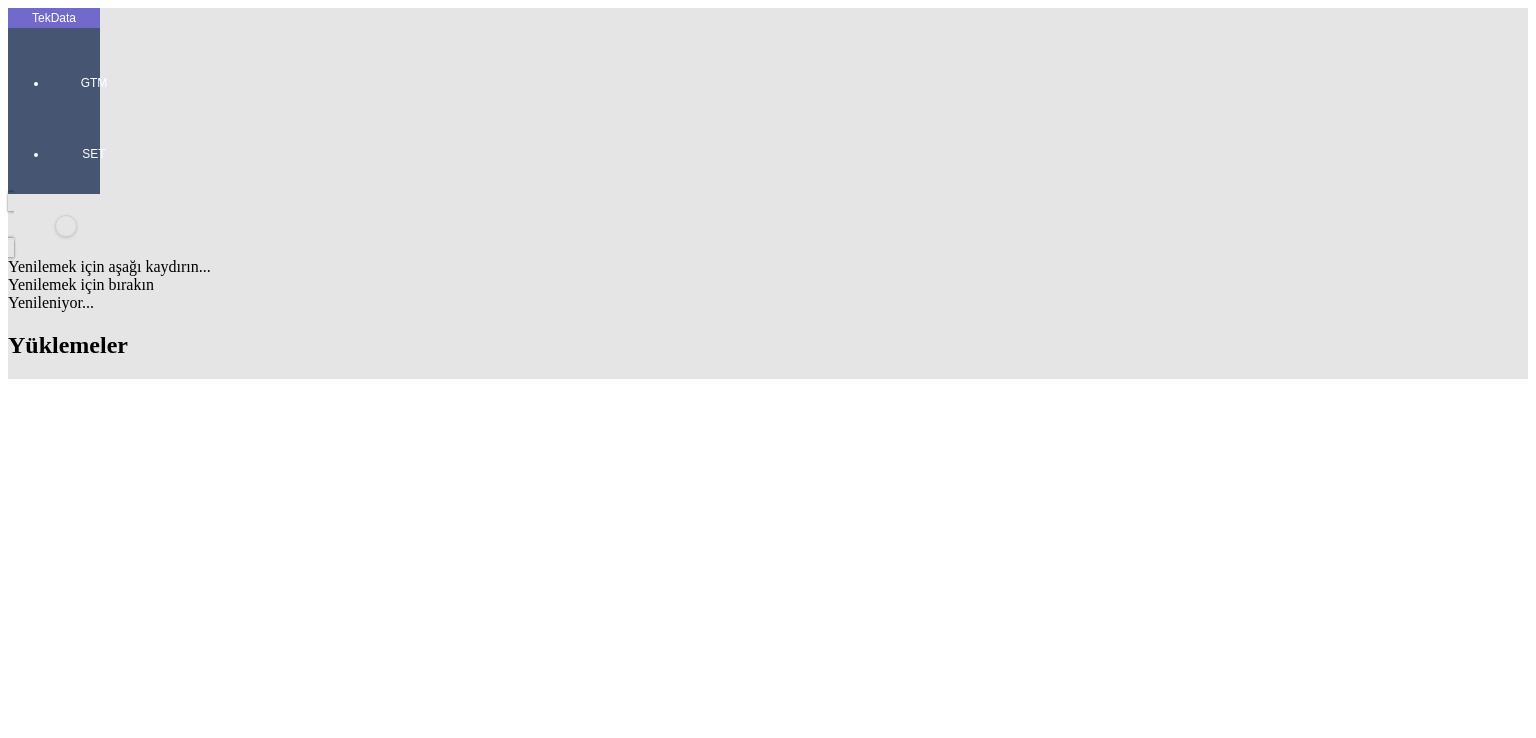 scroll, scrollTop: 800, scrollLeft: 0, axis: vertical 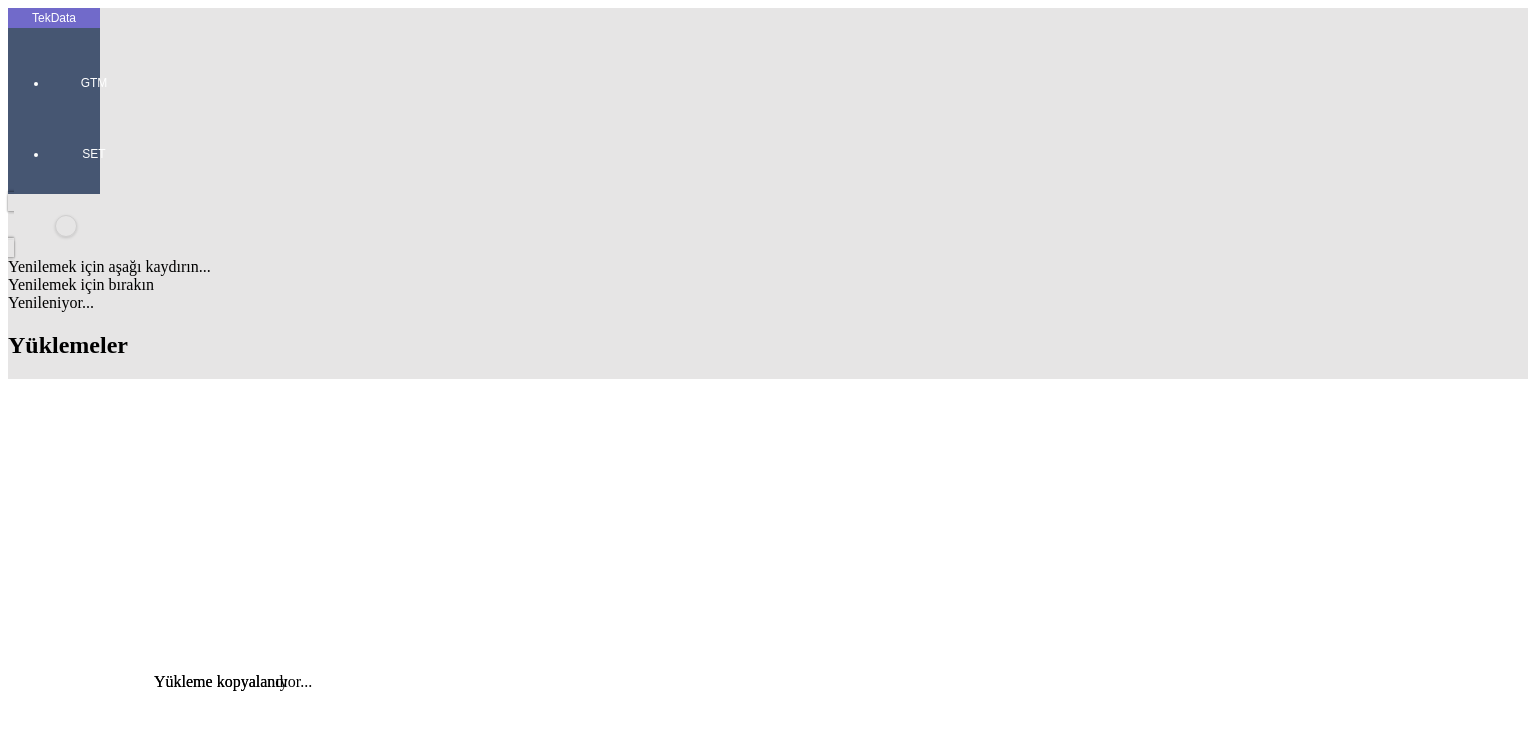 click on "Detay" 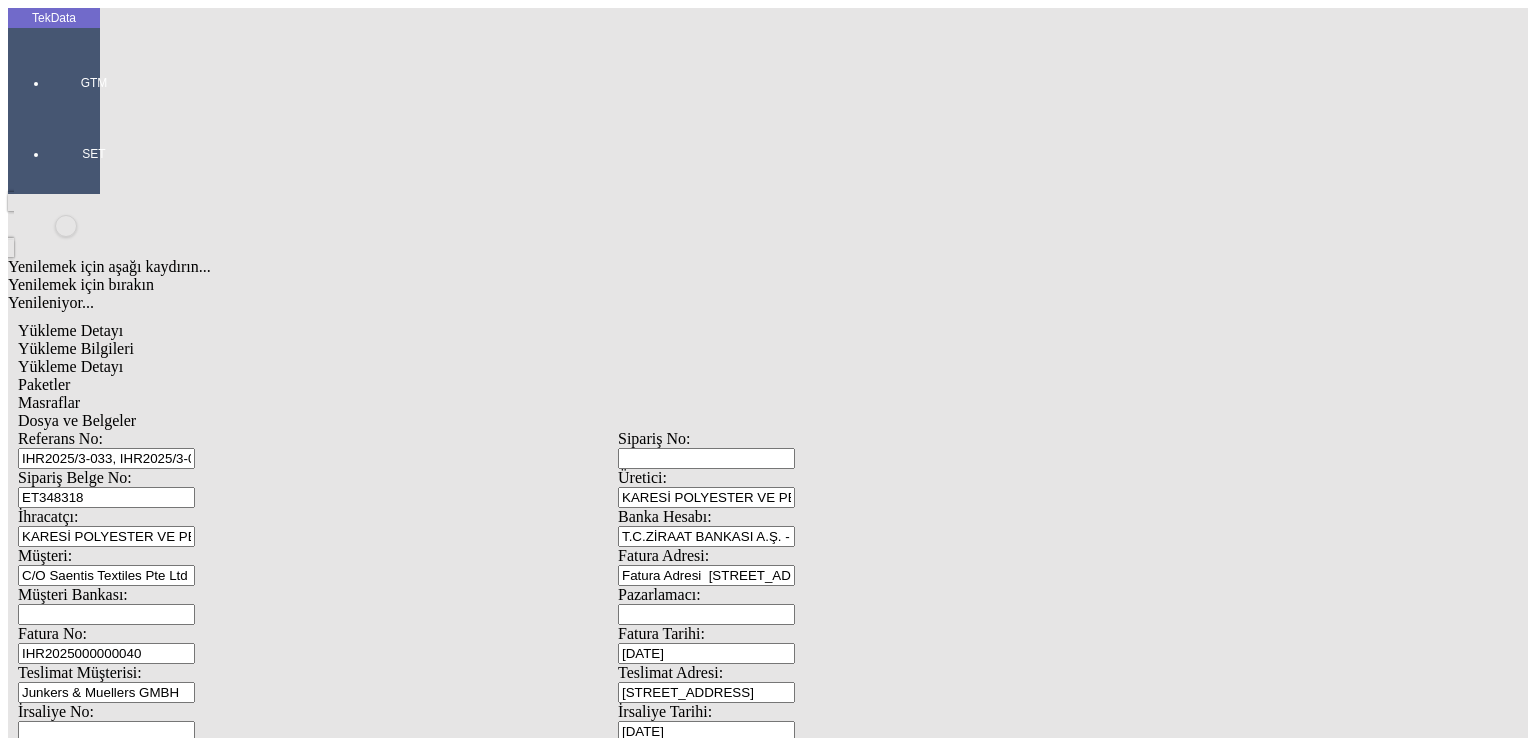 drag, startPoint x: 463, startPoint y: 154, endPoint x: 103, endPoint y: 152, distance: 360.00555 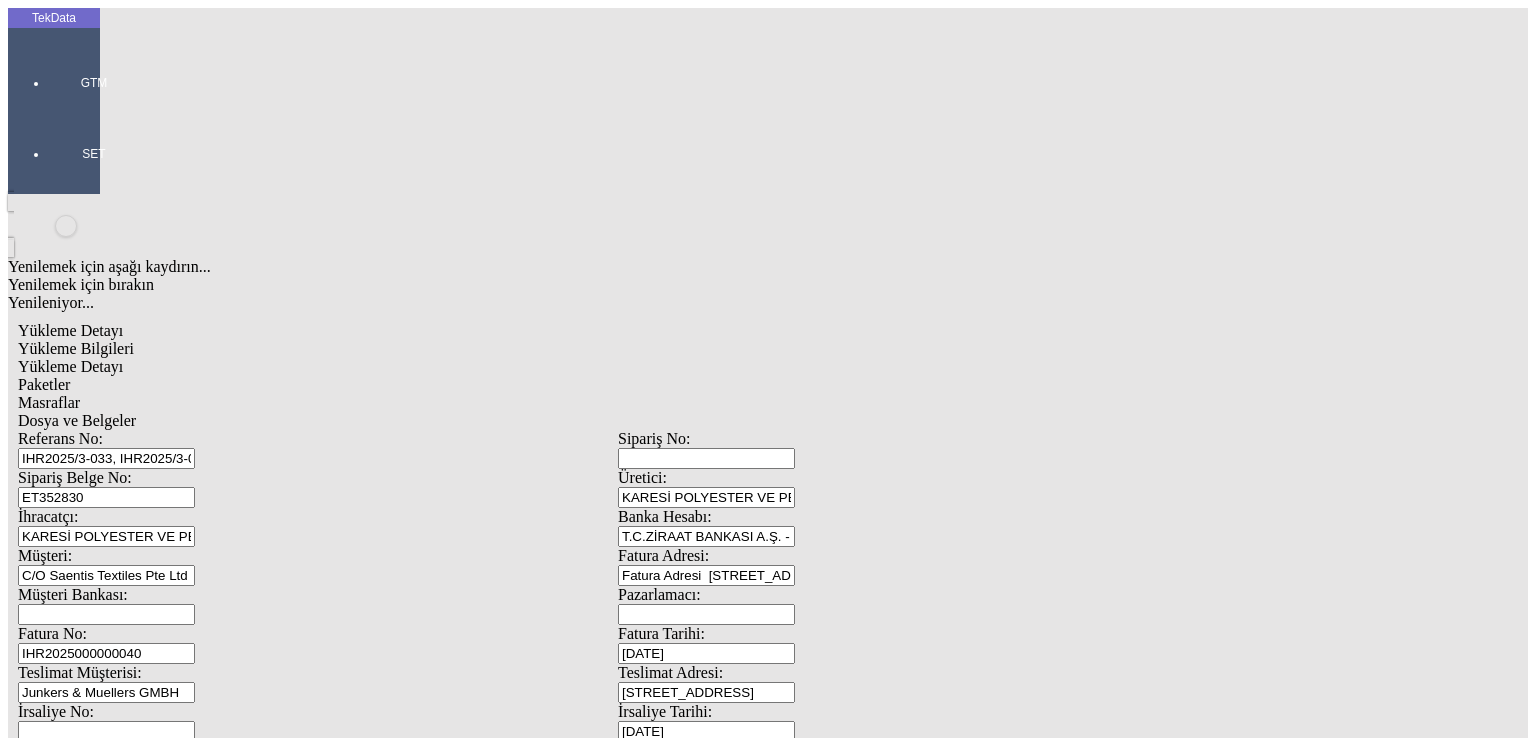 type on "ET352830" 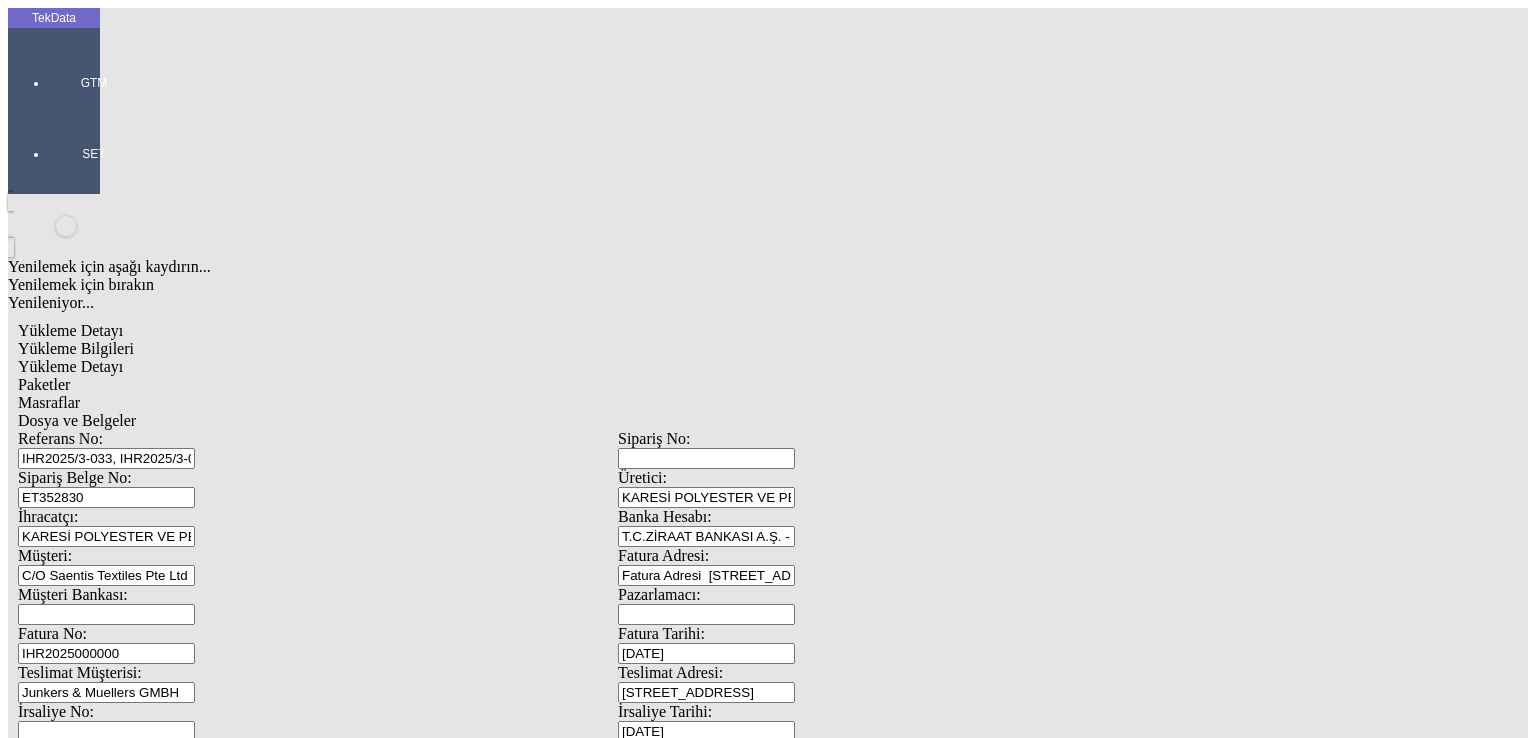type on "IHR2025000000" 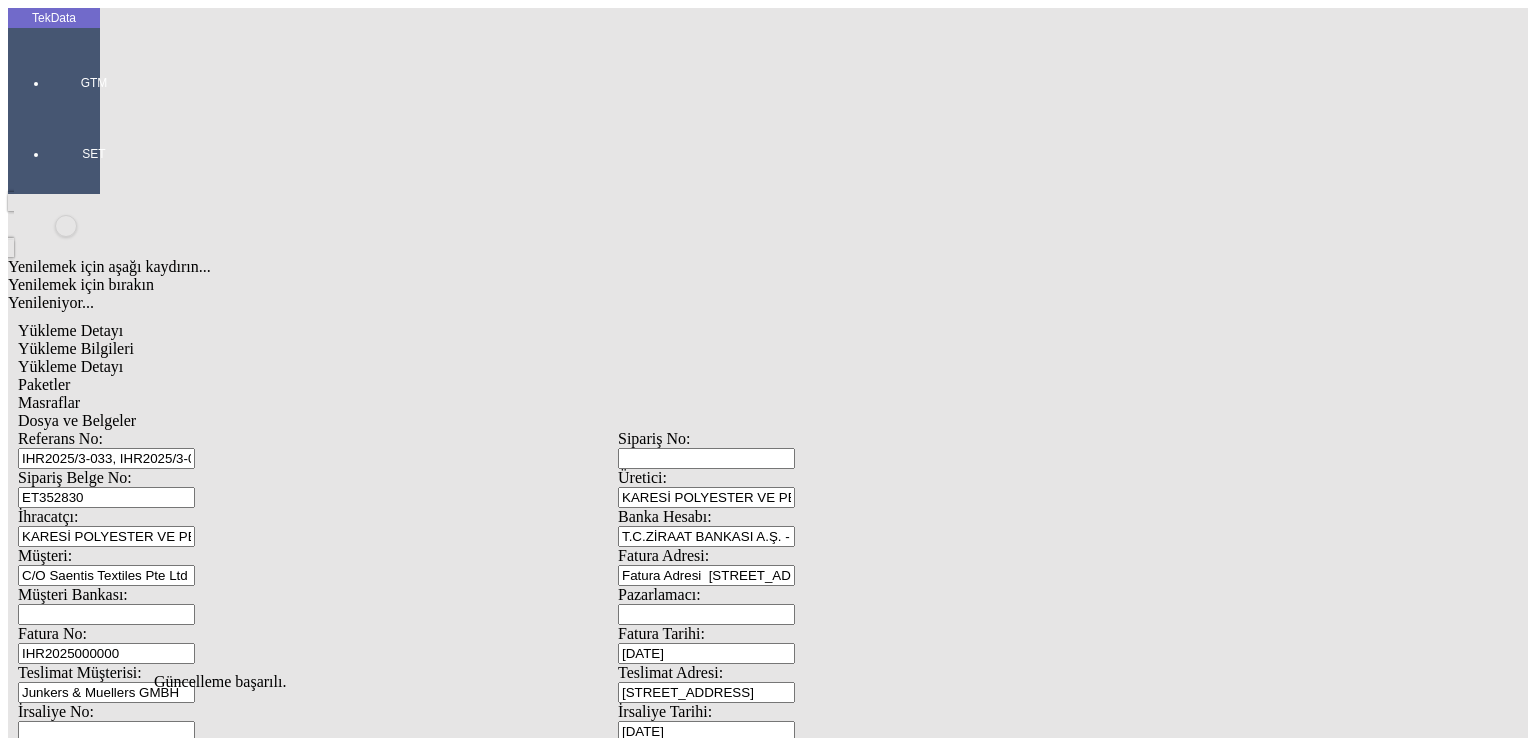 click on "Güncelle" 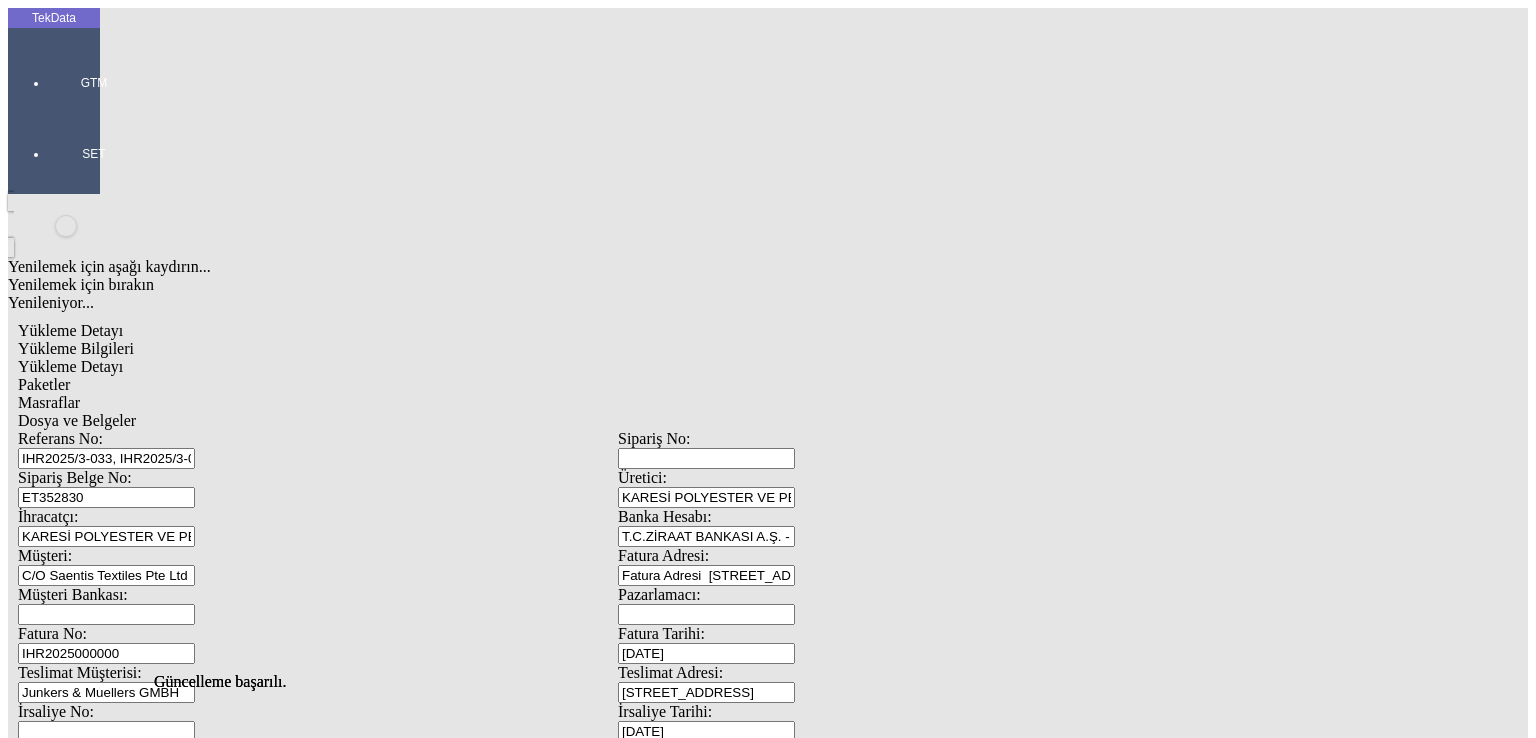 scroll, scrollTop: 0, scrollLeft: 0, axis: both 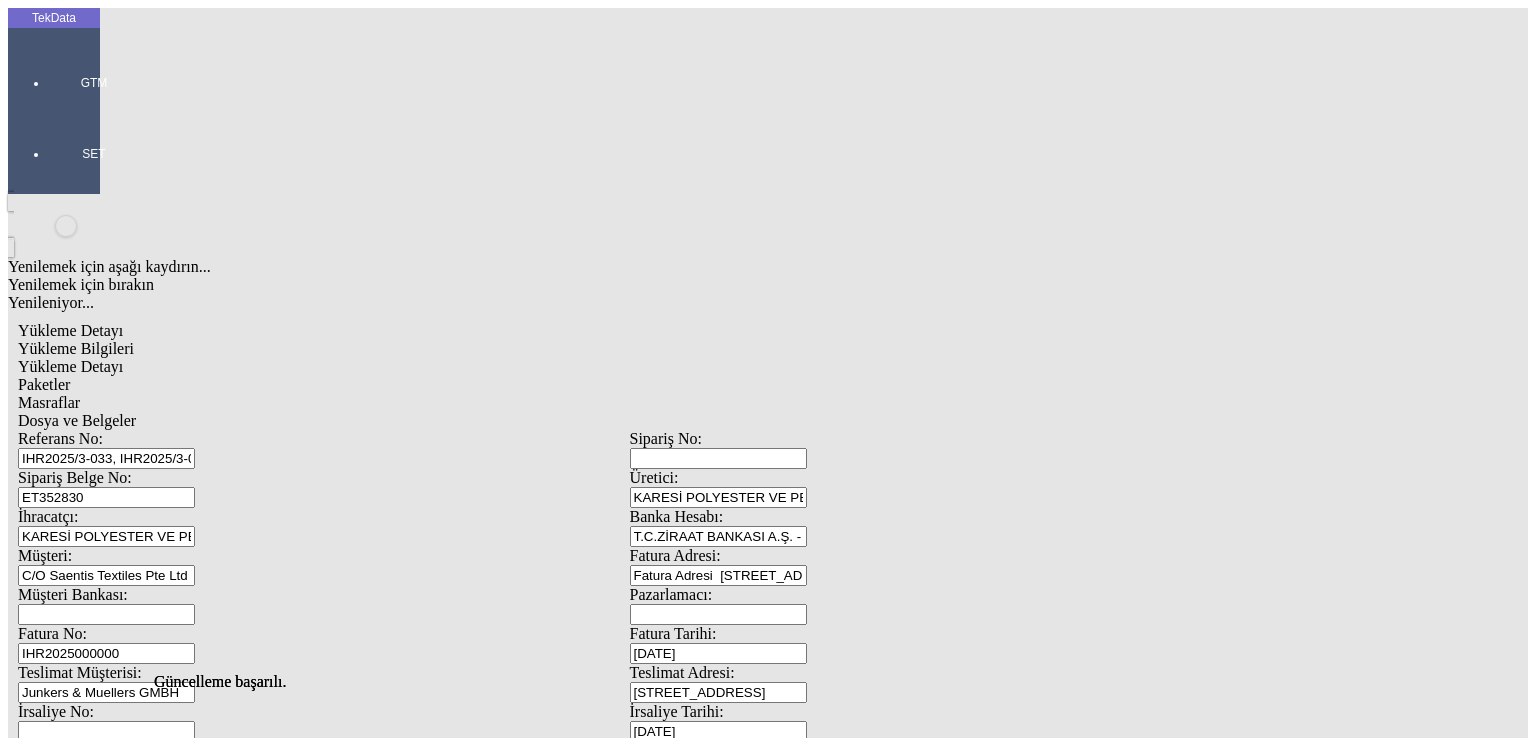 drag, startPoint x: 1269, startPoint y: 268, endPoint x: 1511, endPoint y: 265, distance: 242.0186 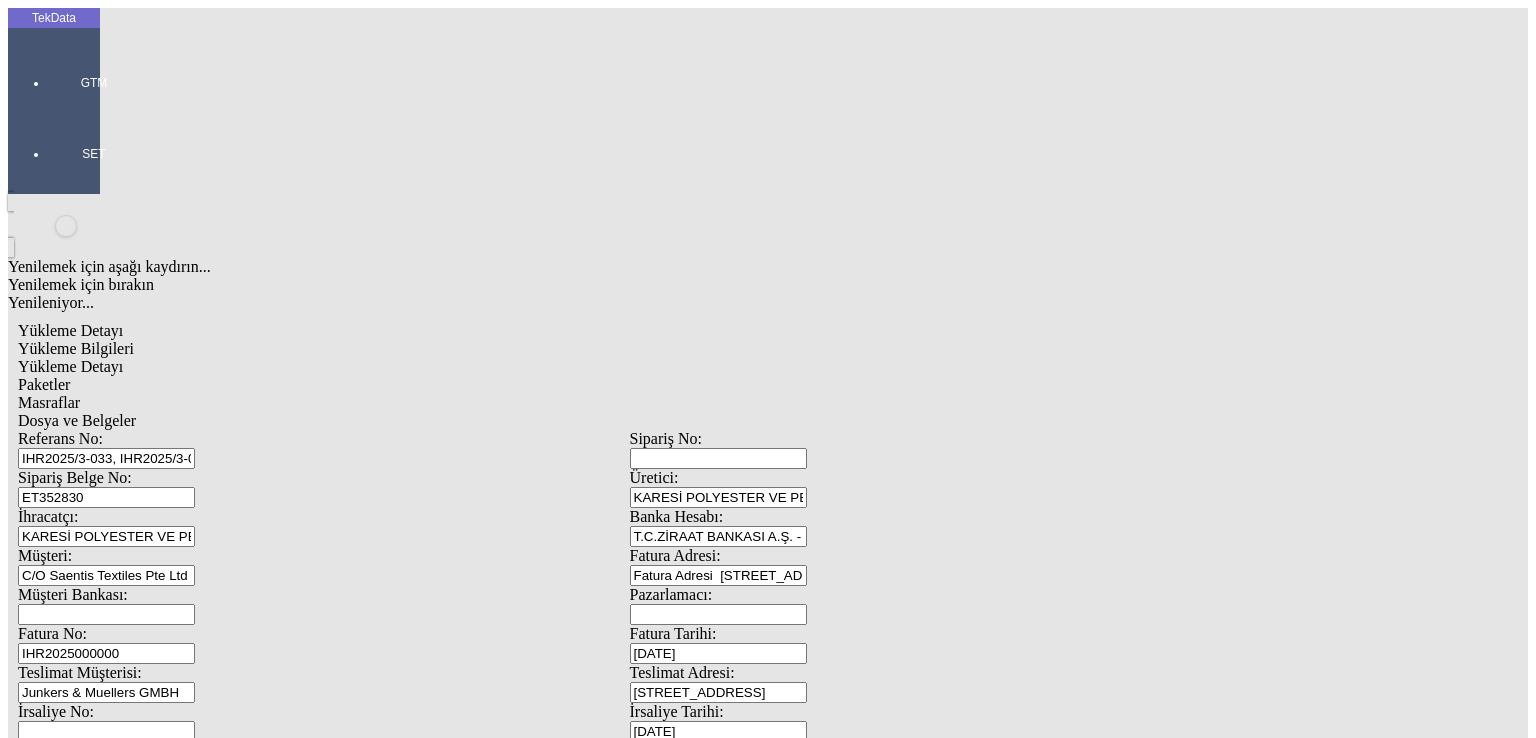 click on "Sil" at bounding box center (105, 1623) 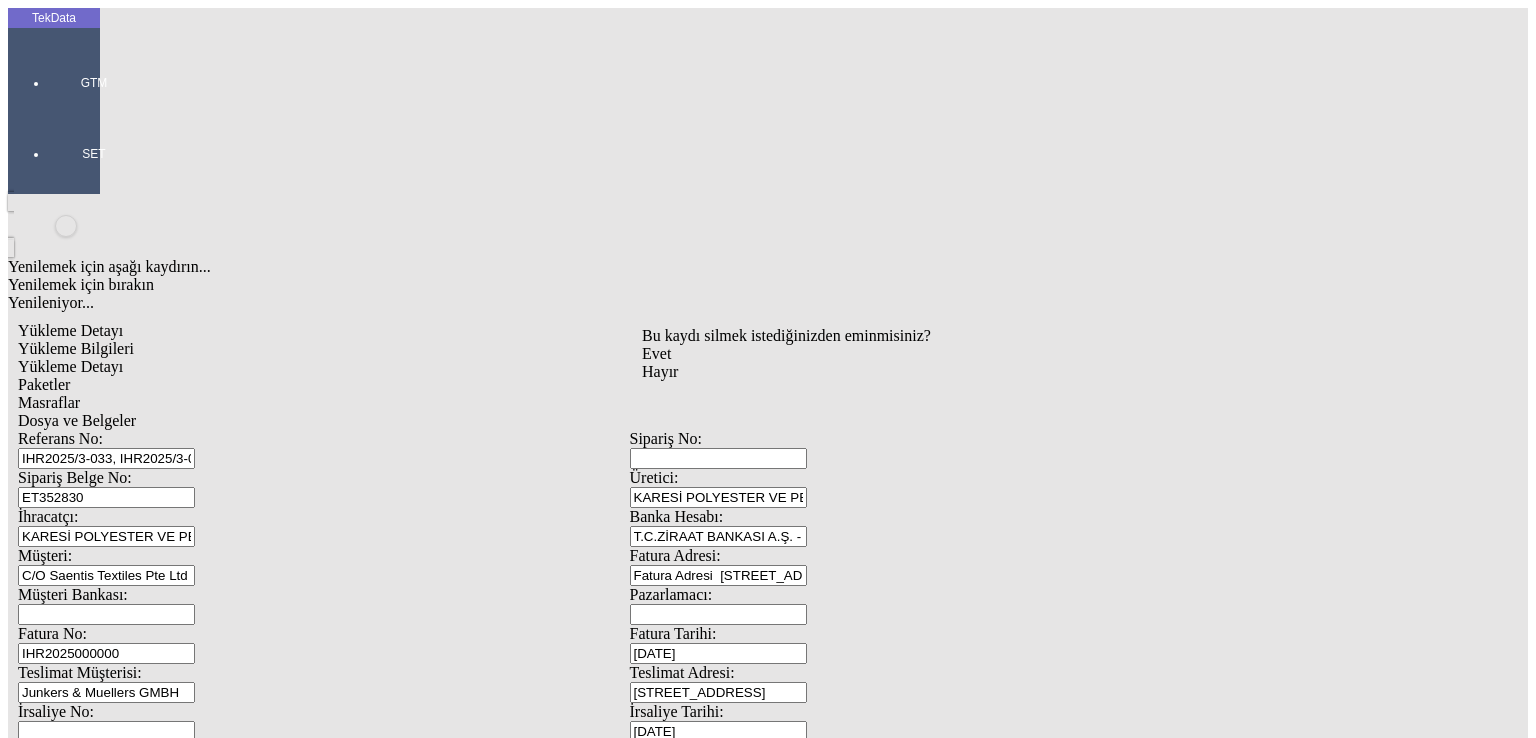 scroll, scrollTop: 0, scrollLeft: 183, axis: horizontal 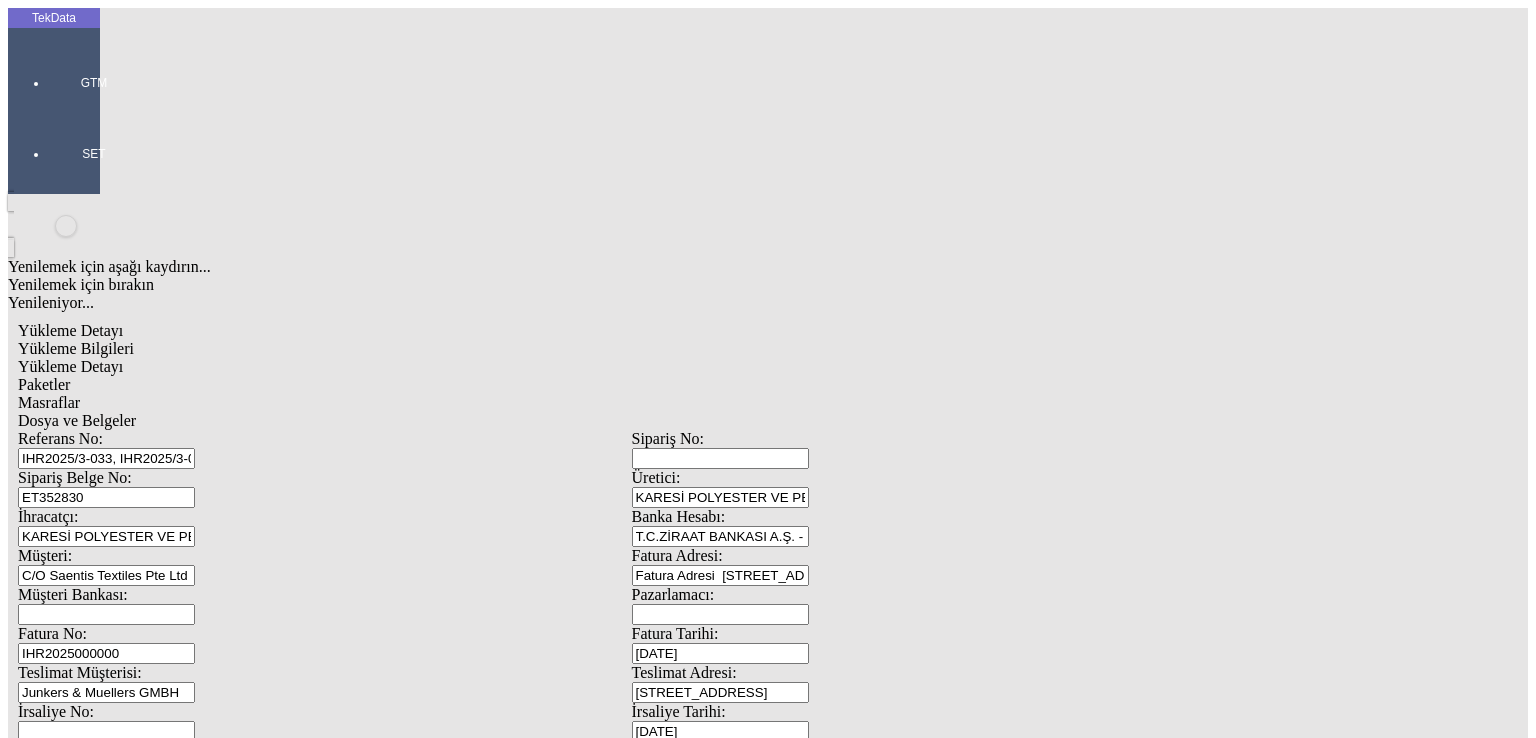 click on "Sil" at bounding box center (105, 1583) 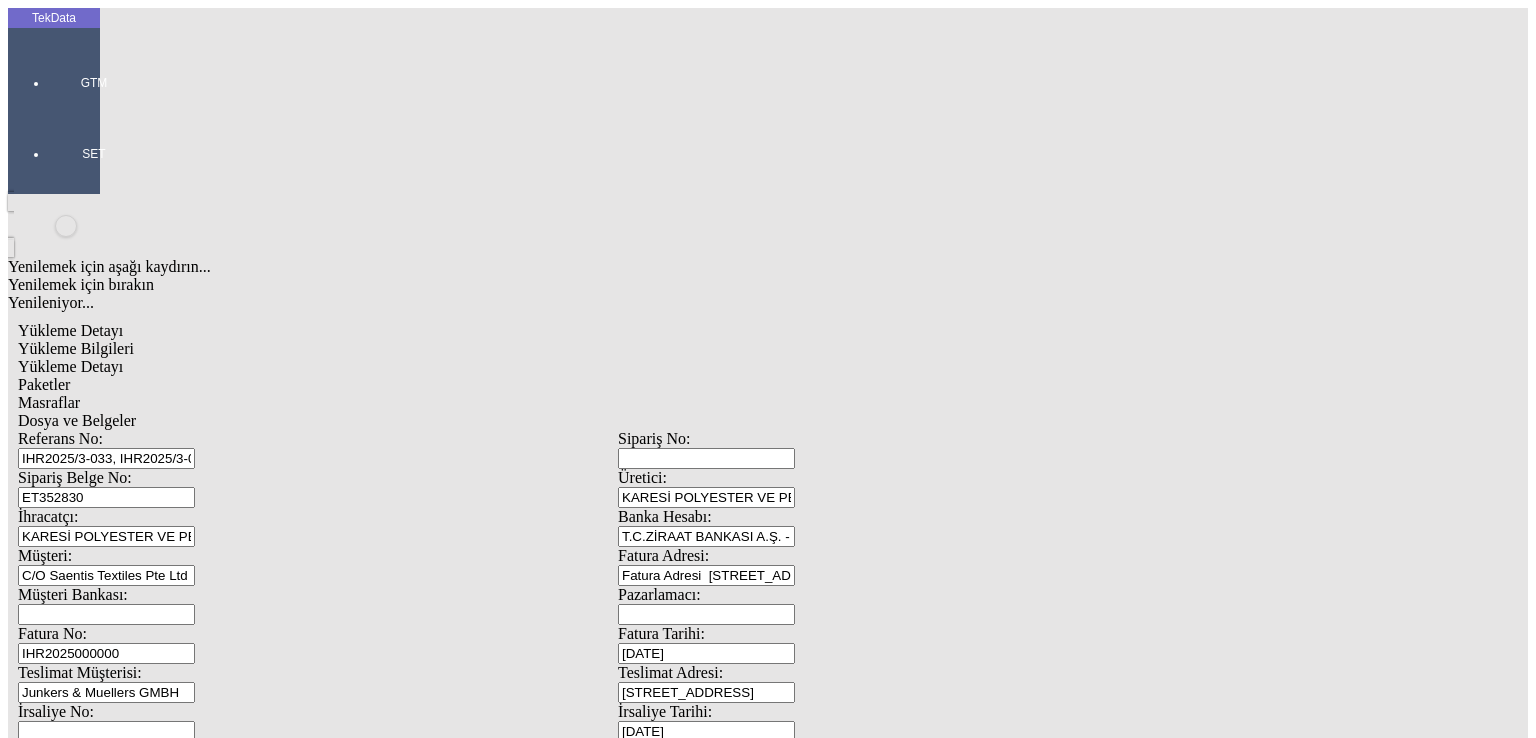 scroll, scrollTop: 0, scrollLeft: 0, axis: both 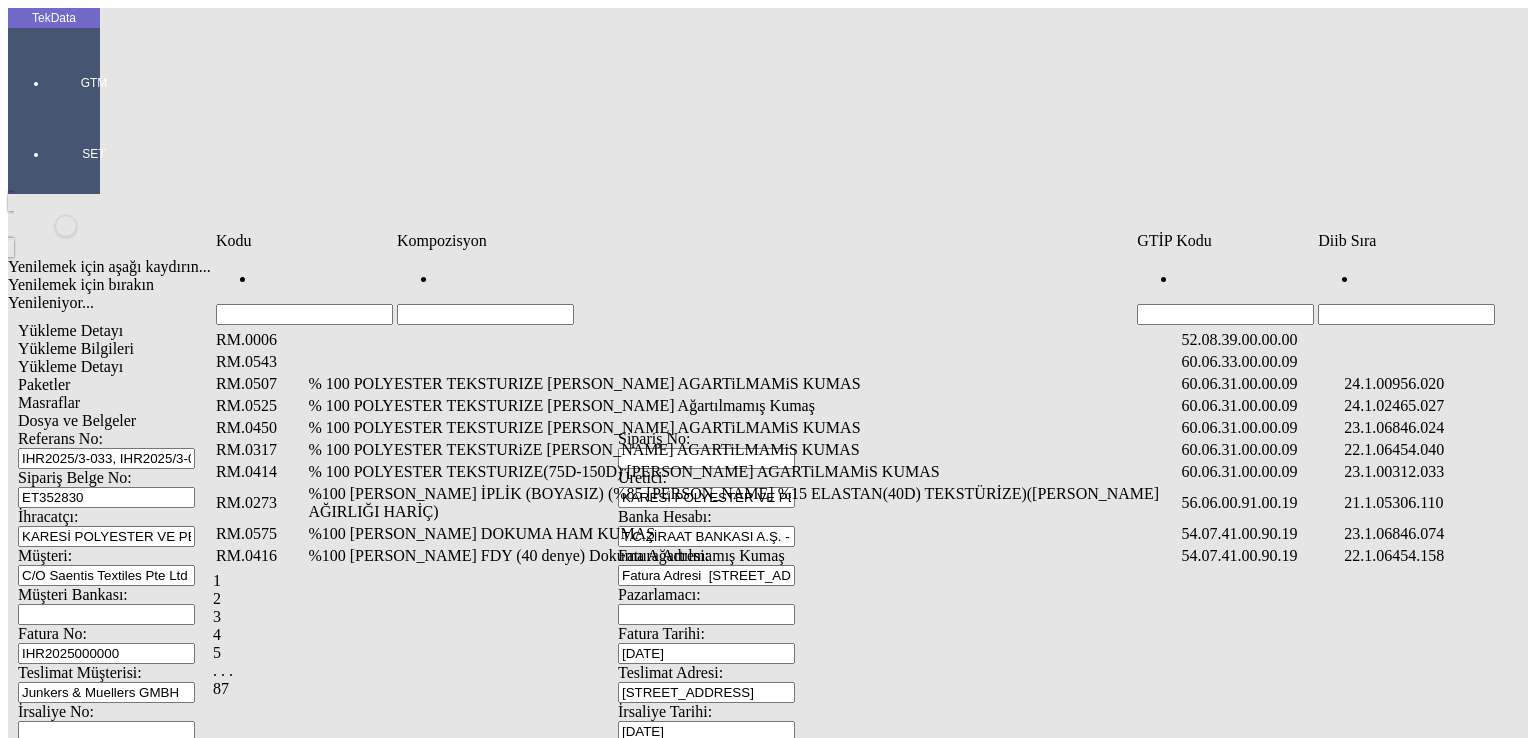 click at bounding box center (1406, 314) 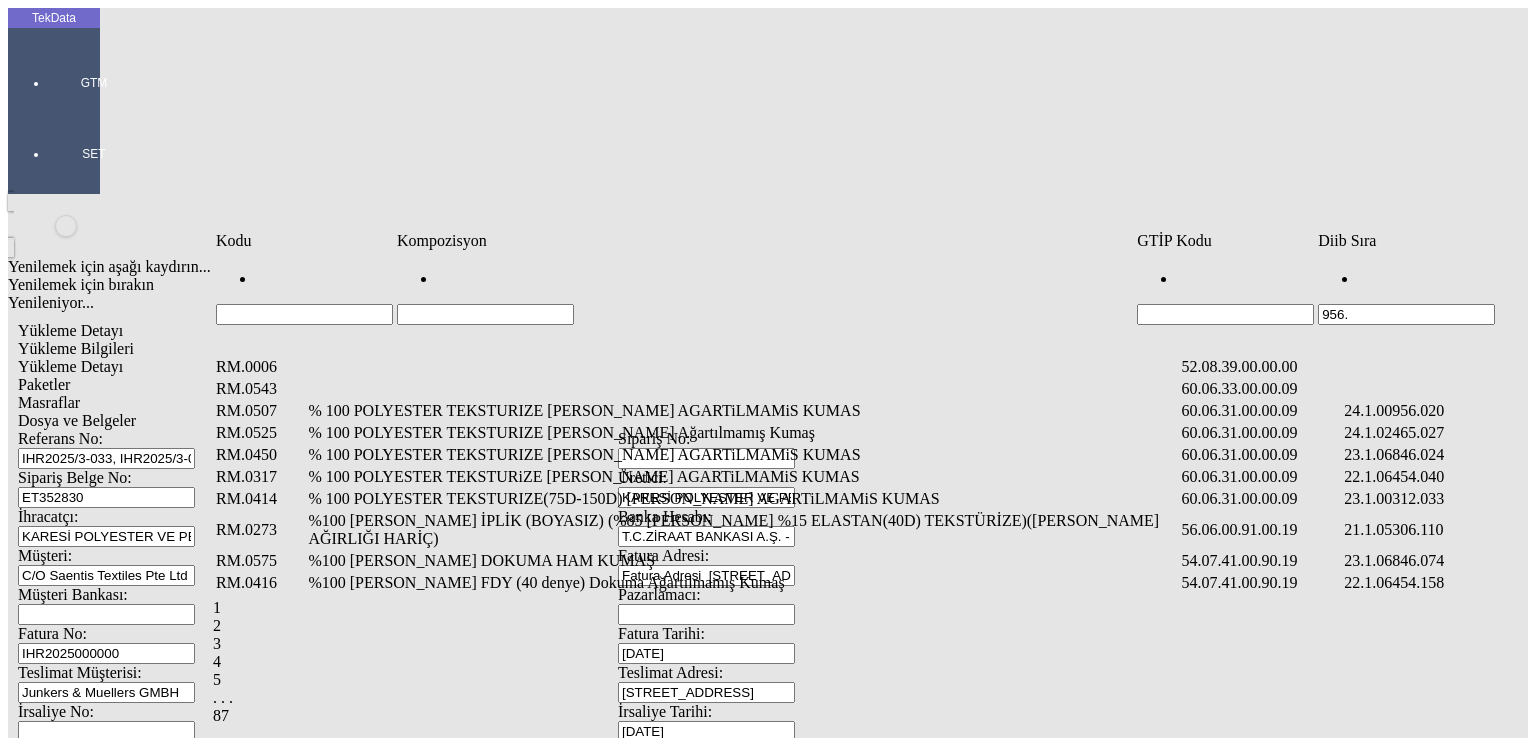 type on "956." 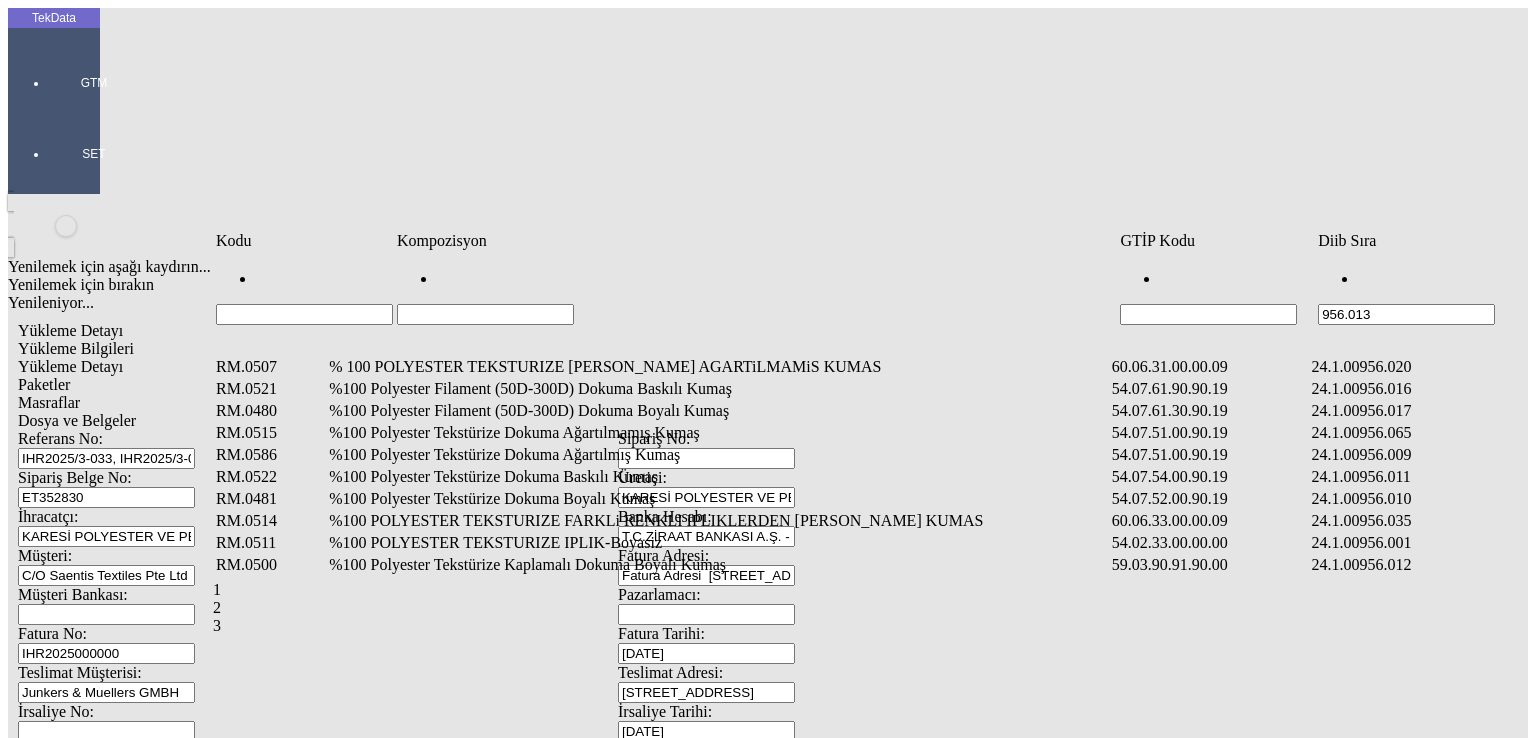 type on "956.013" 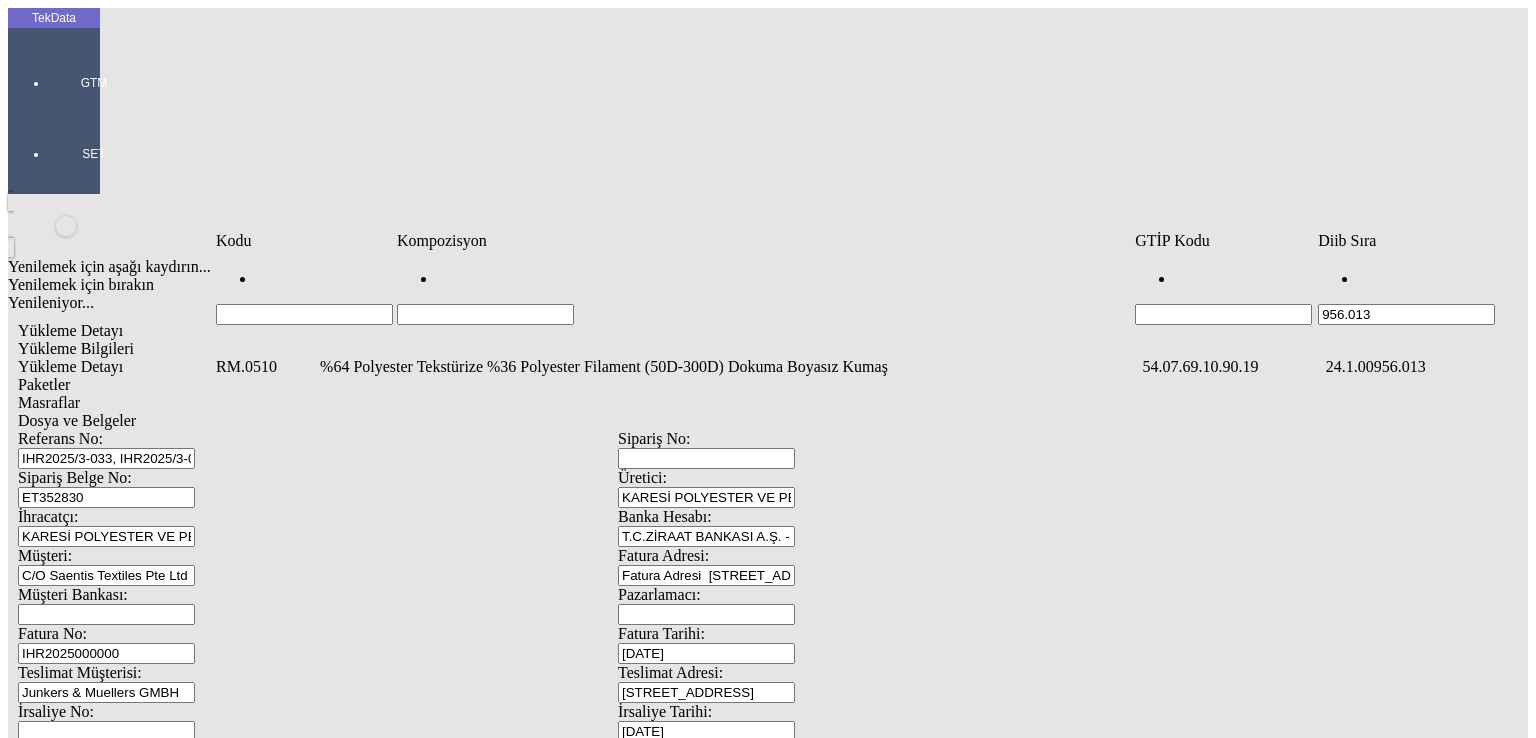 click on "%64 Polyester Tekstürize %36 Polyester Filament (50D-300D) Dokuma Boyasız Kumaş" at bounding box center (729, 367) 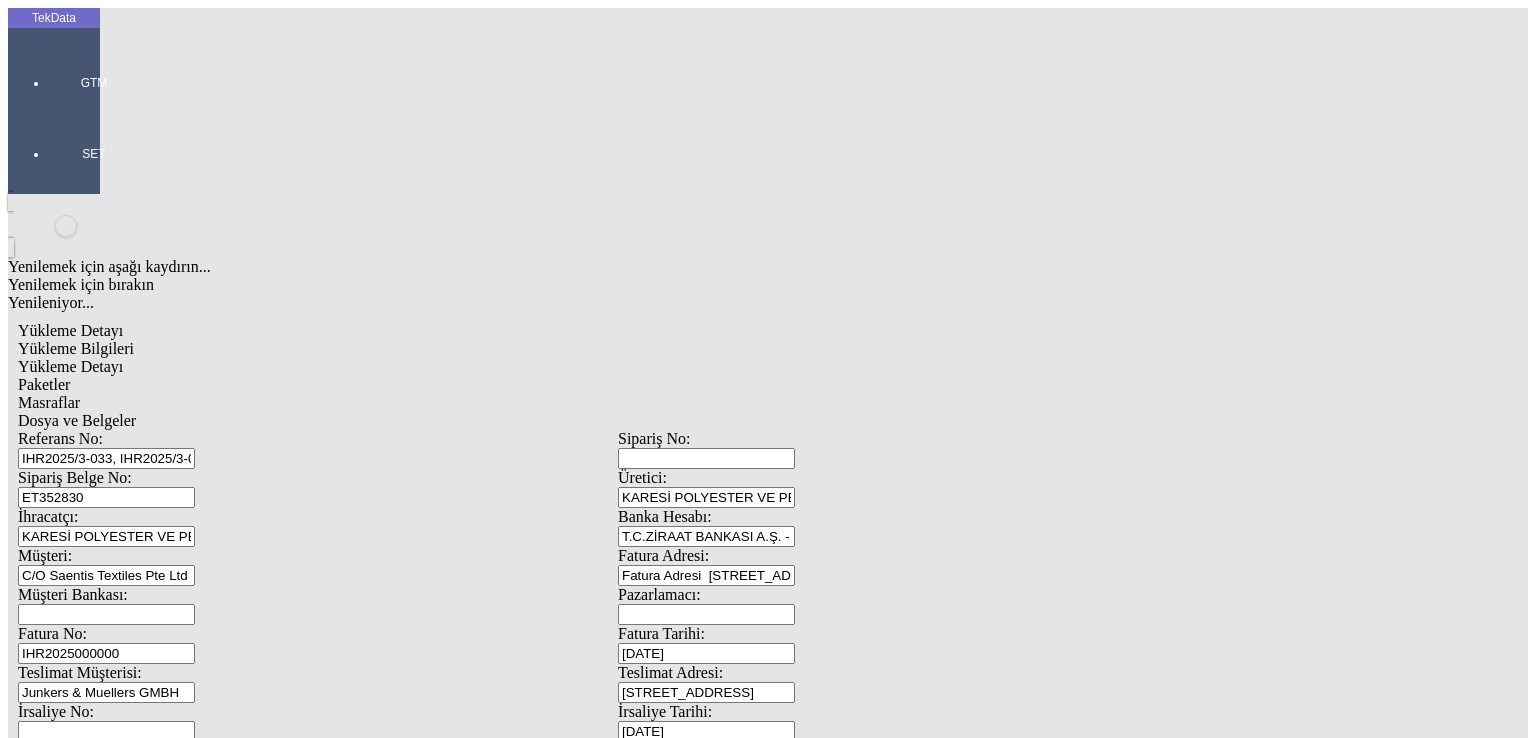 click on "Miktarı:  *" at bounding box center [109, 1885] 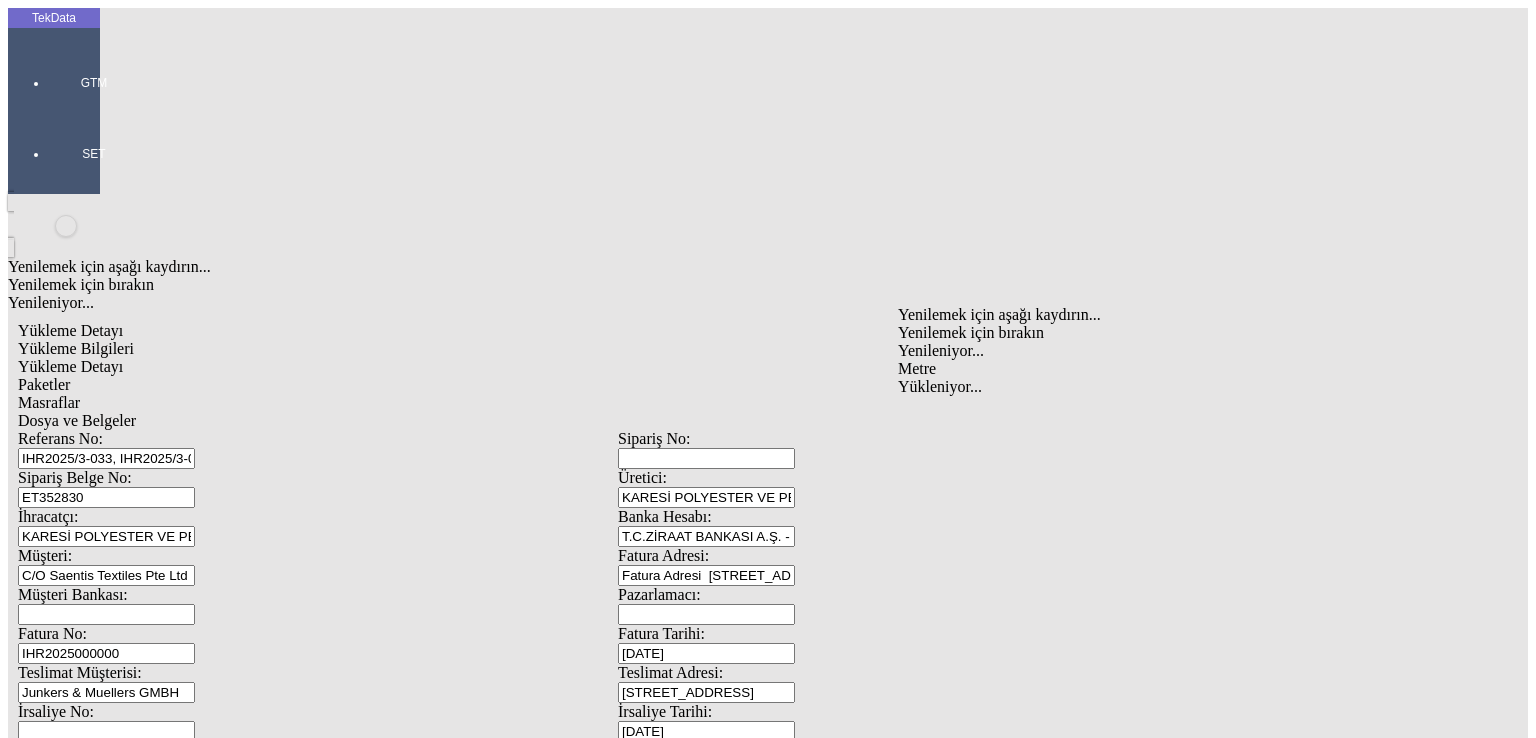 click on "Metre" at bounding box center [1198, 369] 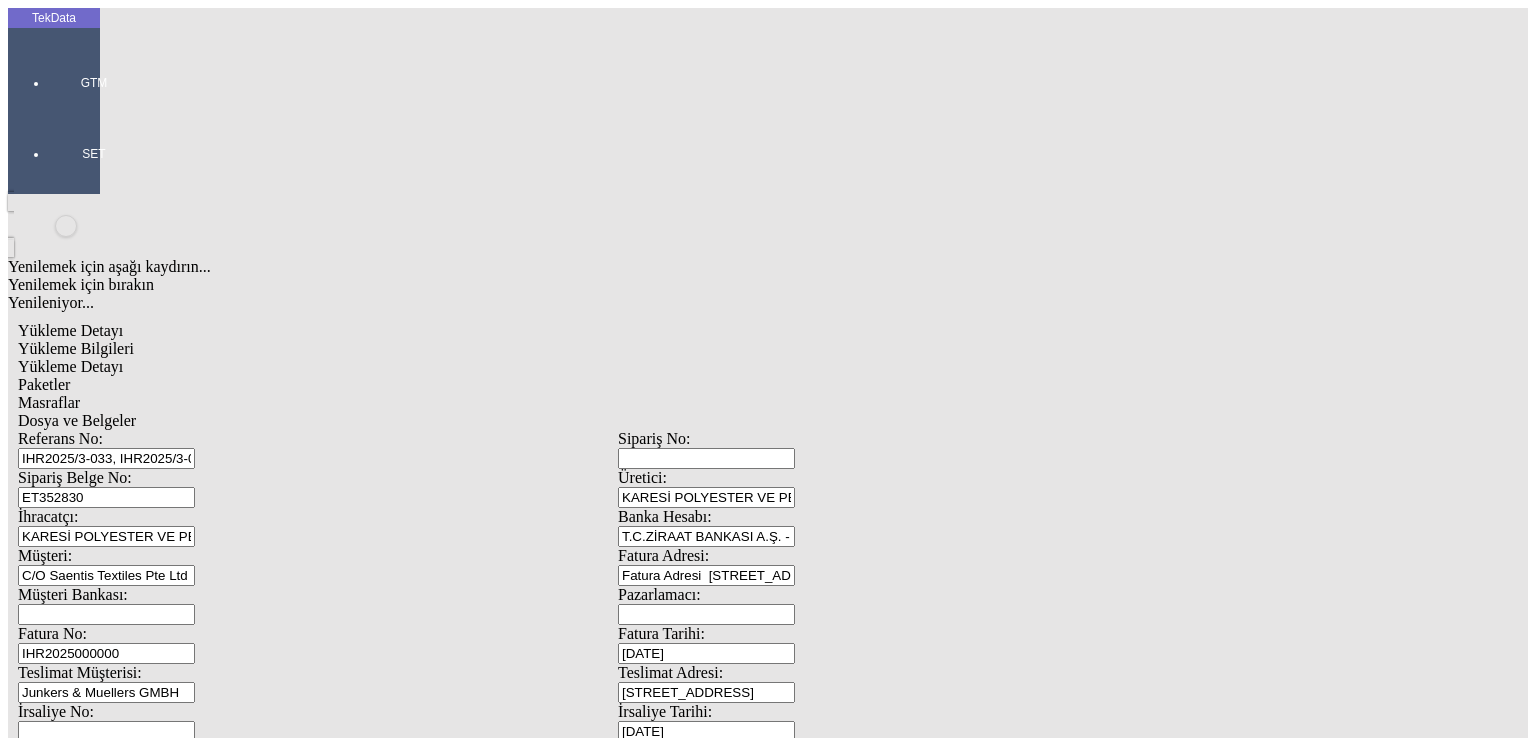 click on "Birim Fiyatı:" at bounding box center (109, 1915) 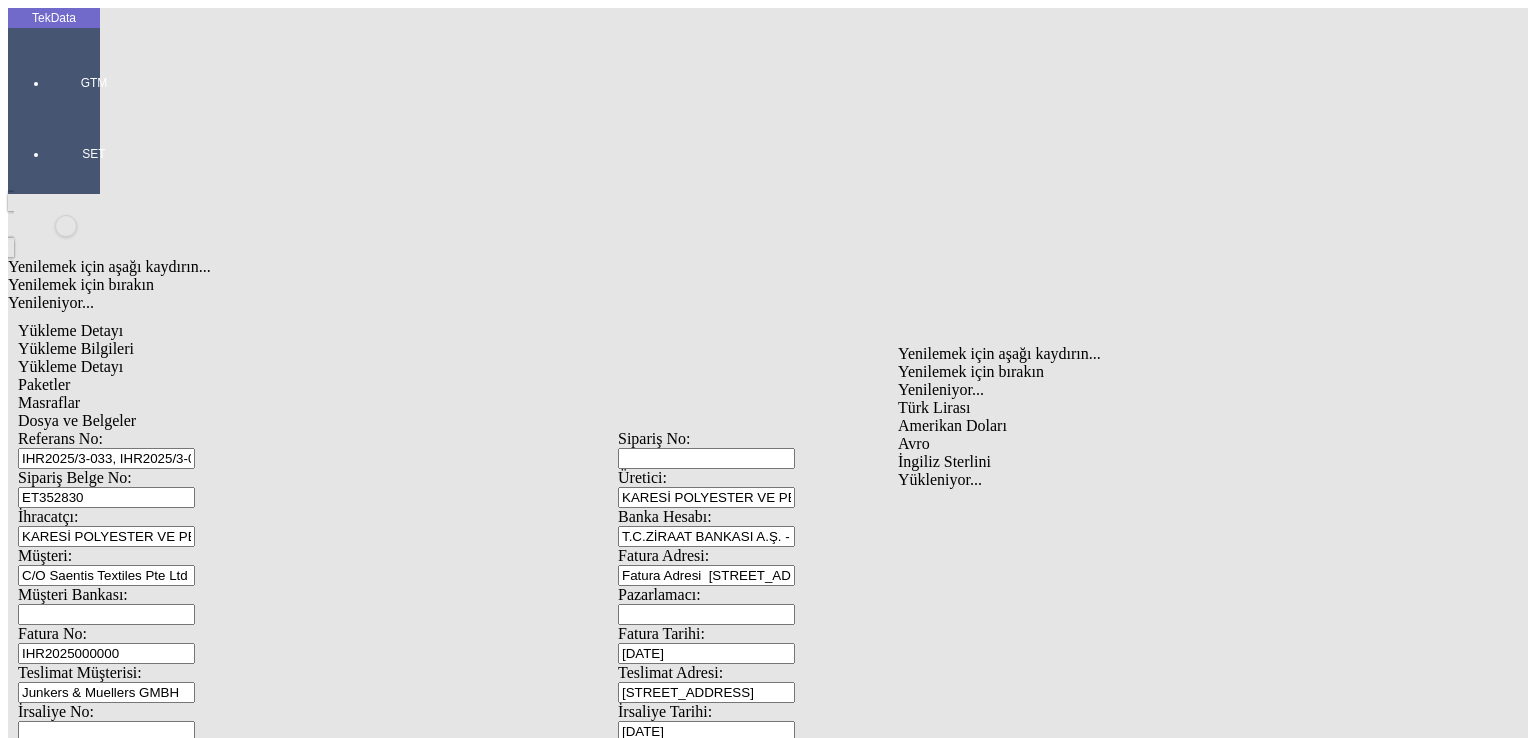 click on "Amerikan Doları" at bounding box center (1198, 426) 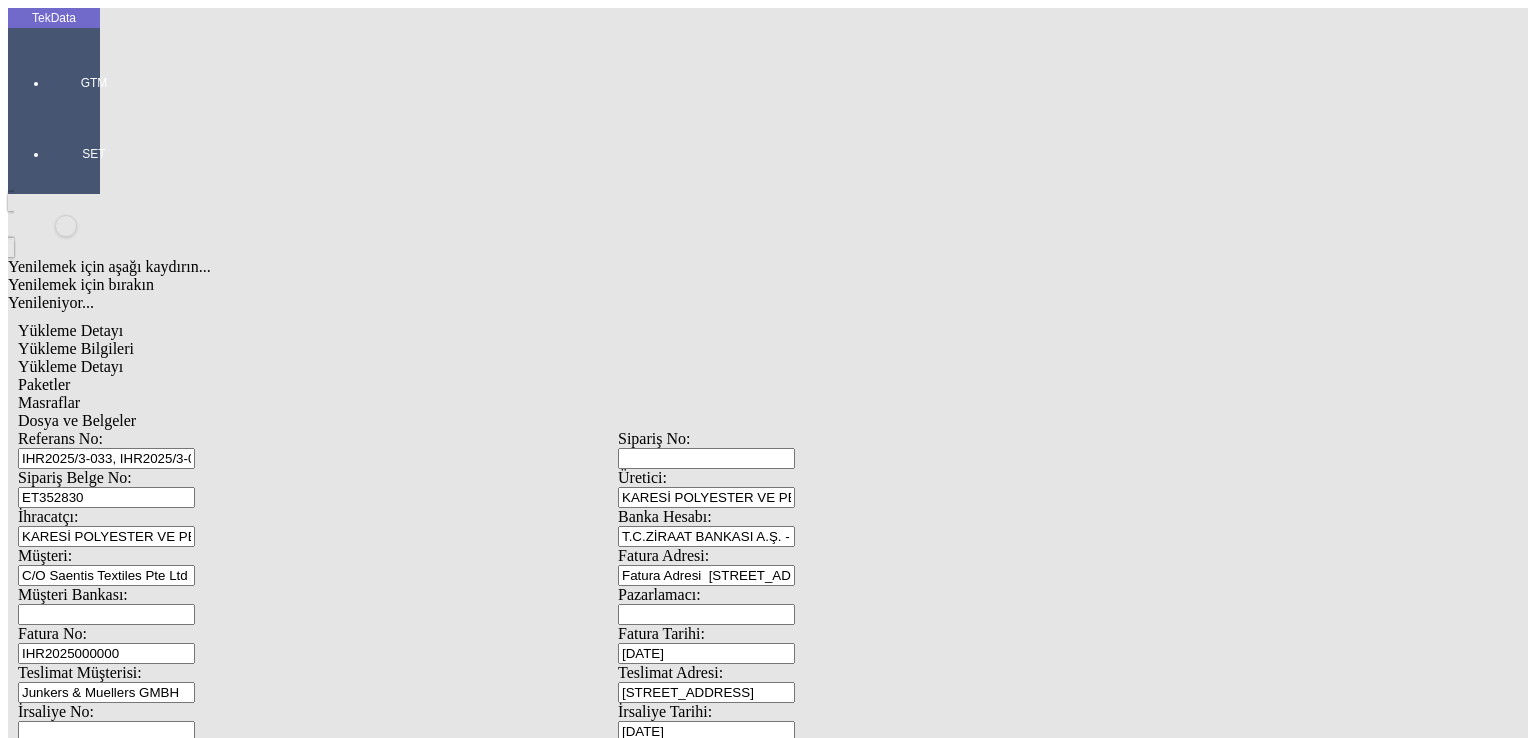 click on "Brüt Ağırlık:" at bounding box center (109, 2022) 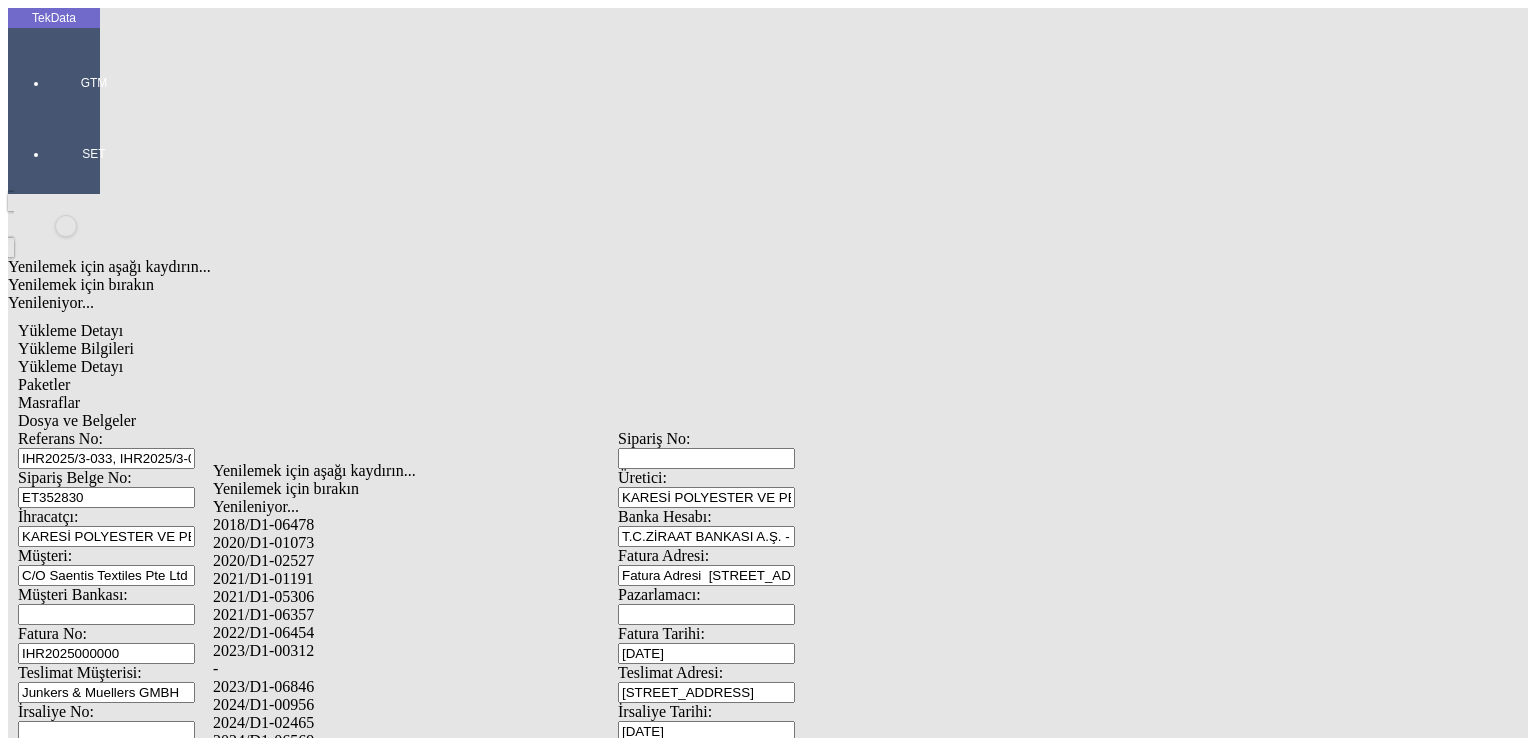 click on "2024/D1-00956" at bounding box center [506, 705] 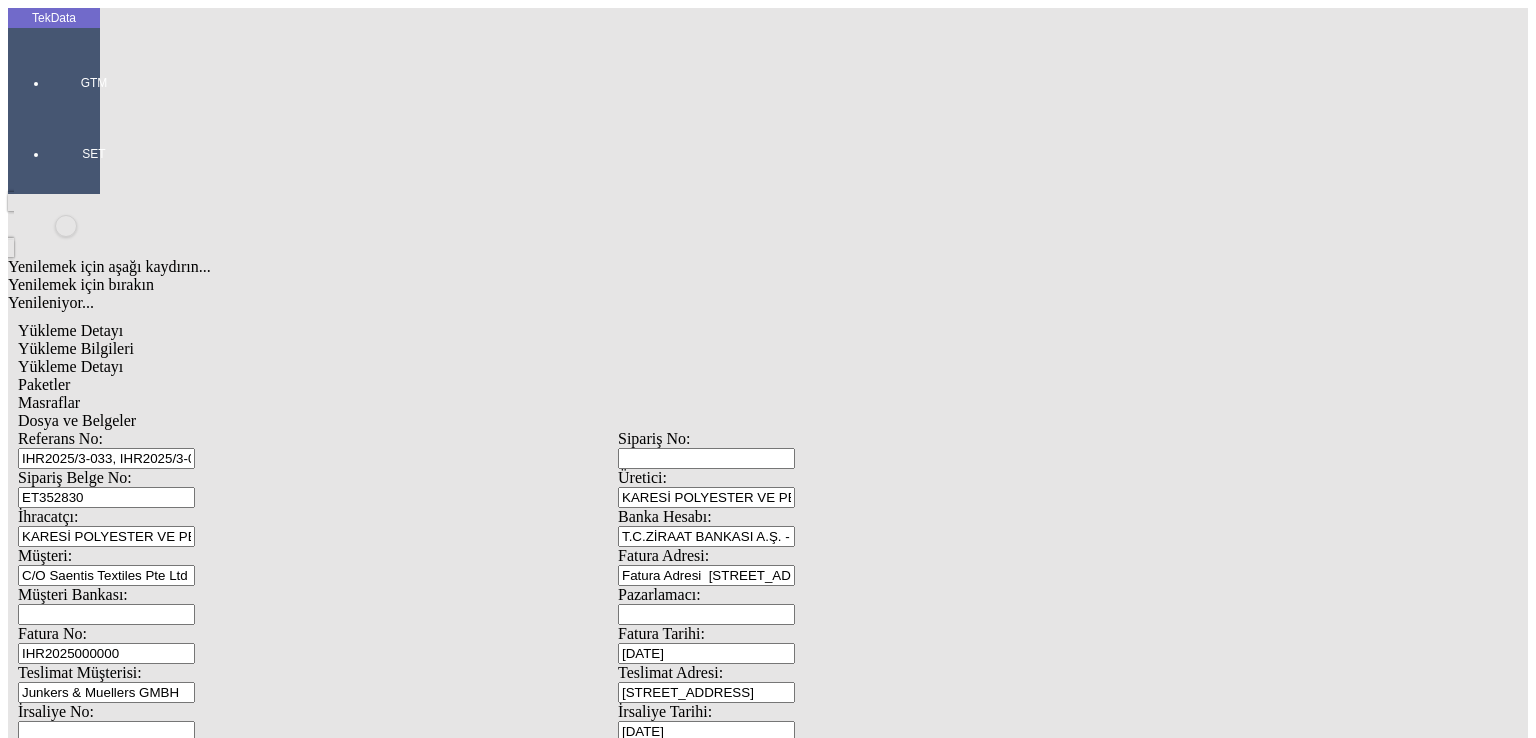 click on "Kaydet" at bounding box center [410, 2421] 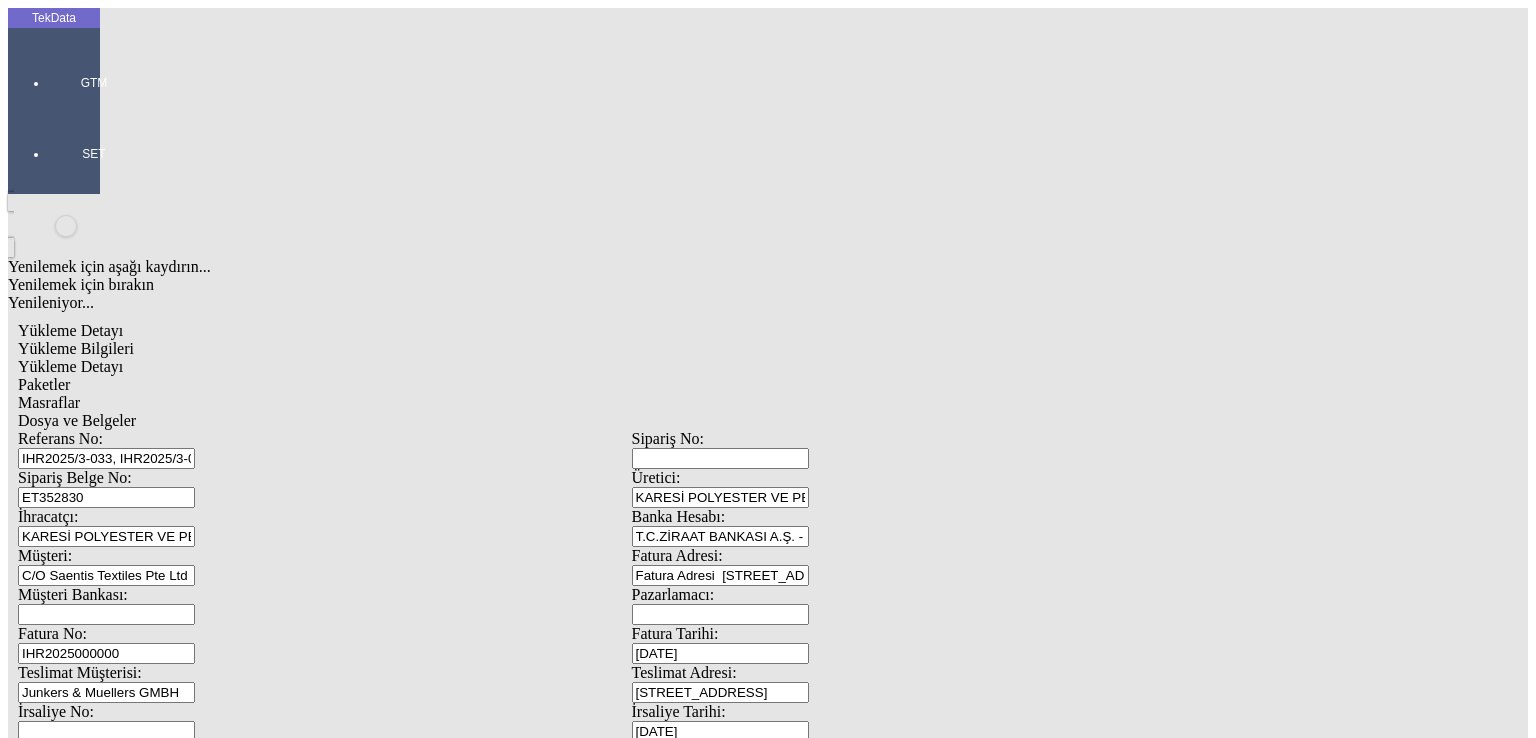 click on "Yeni kayıt ekle Sütun Seçici" at bounding box center [631, 1384] 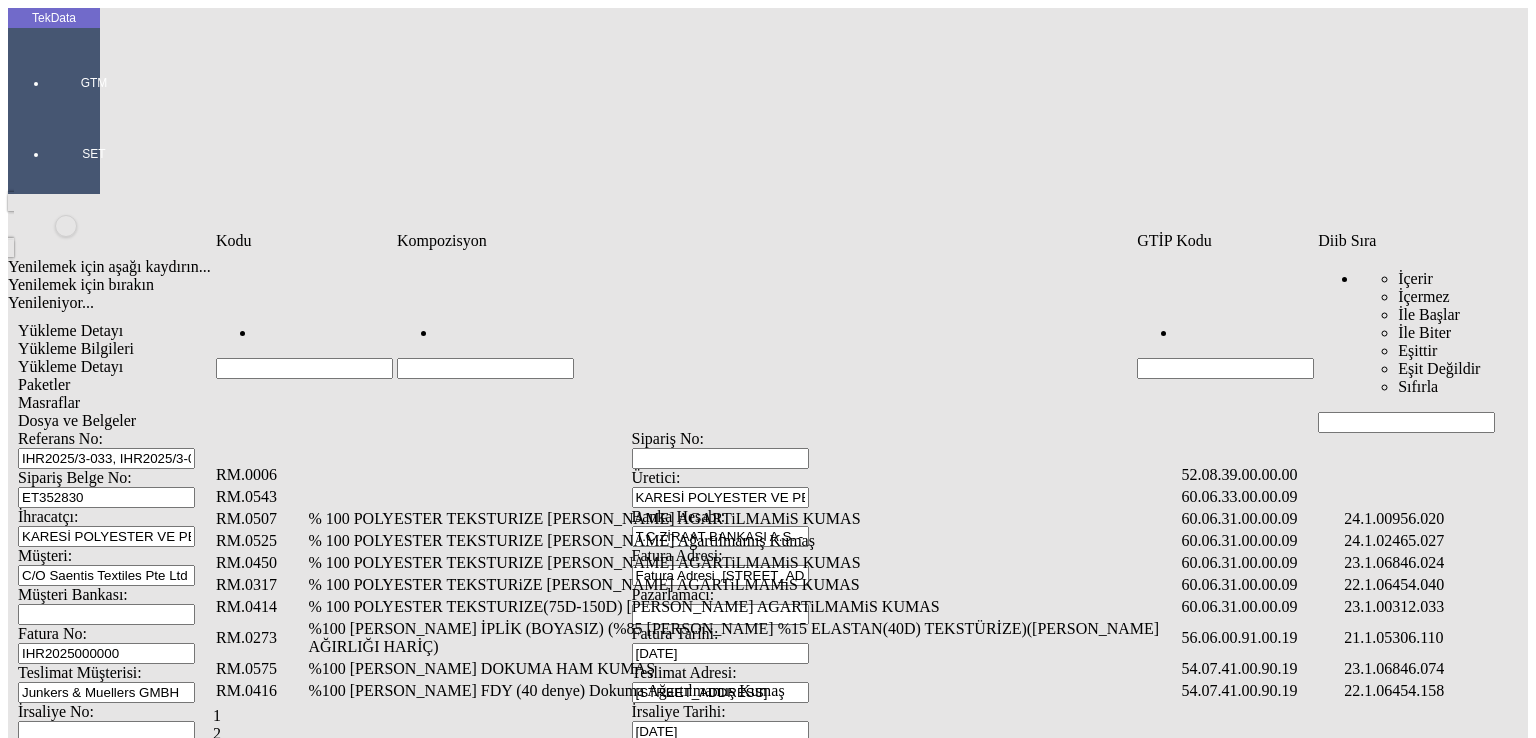 click at bounding box center [1406, 422] 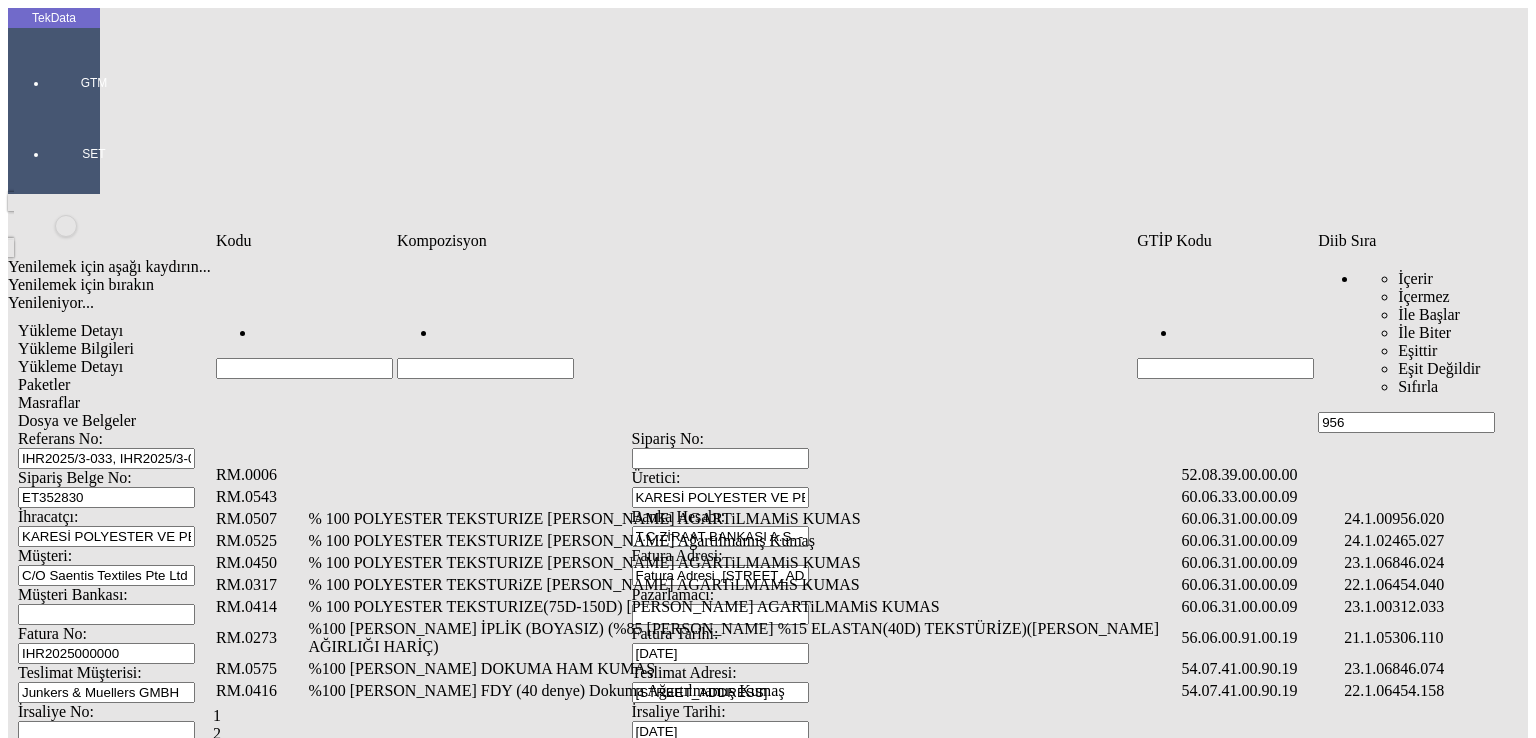 type on "956" 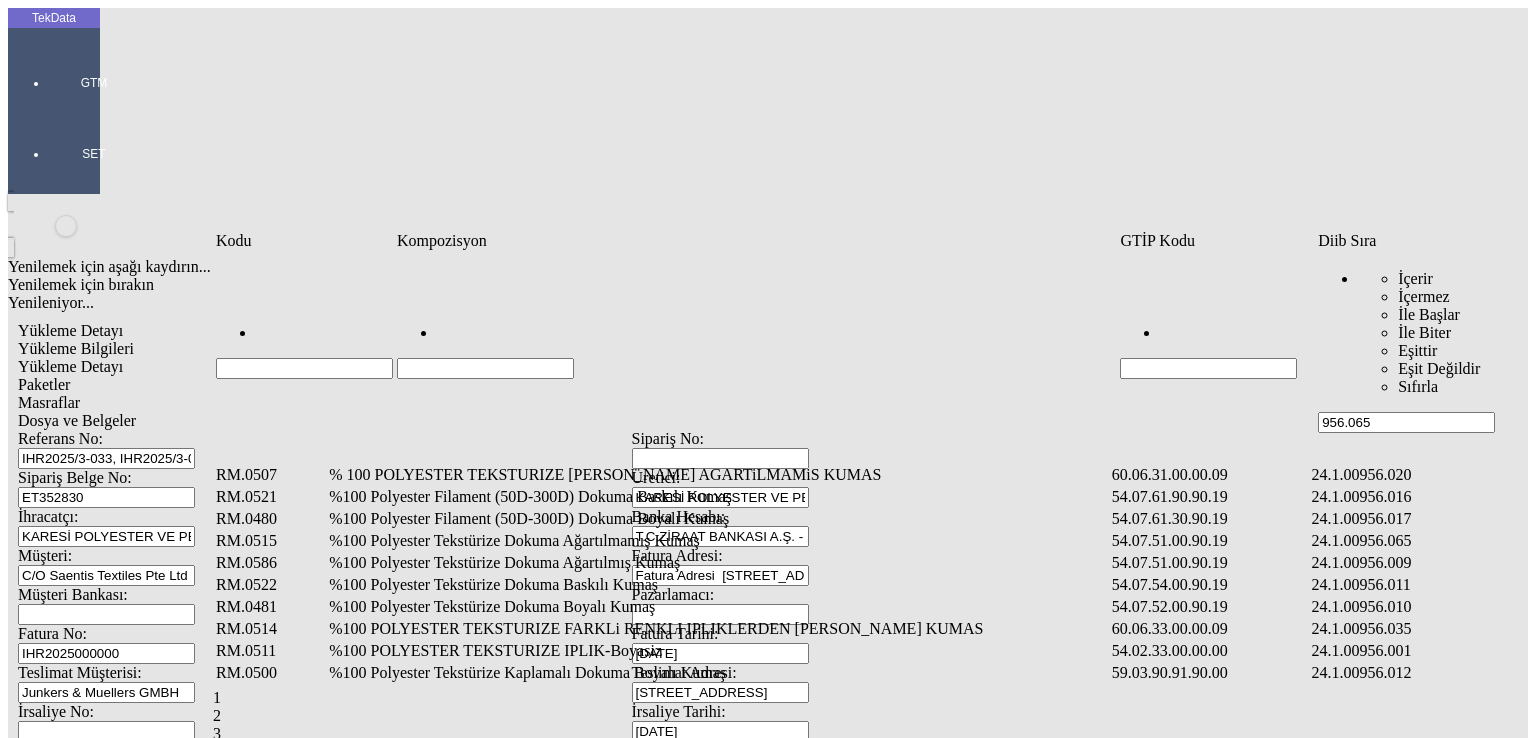 type on "956.065" 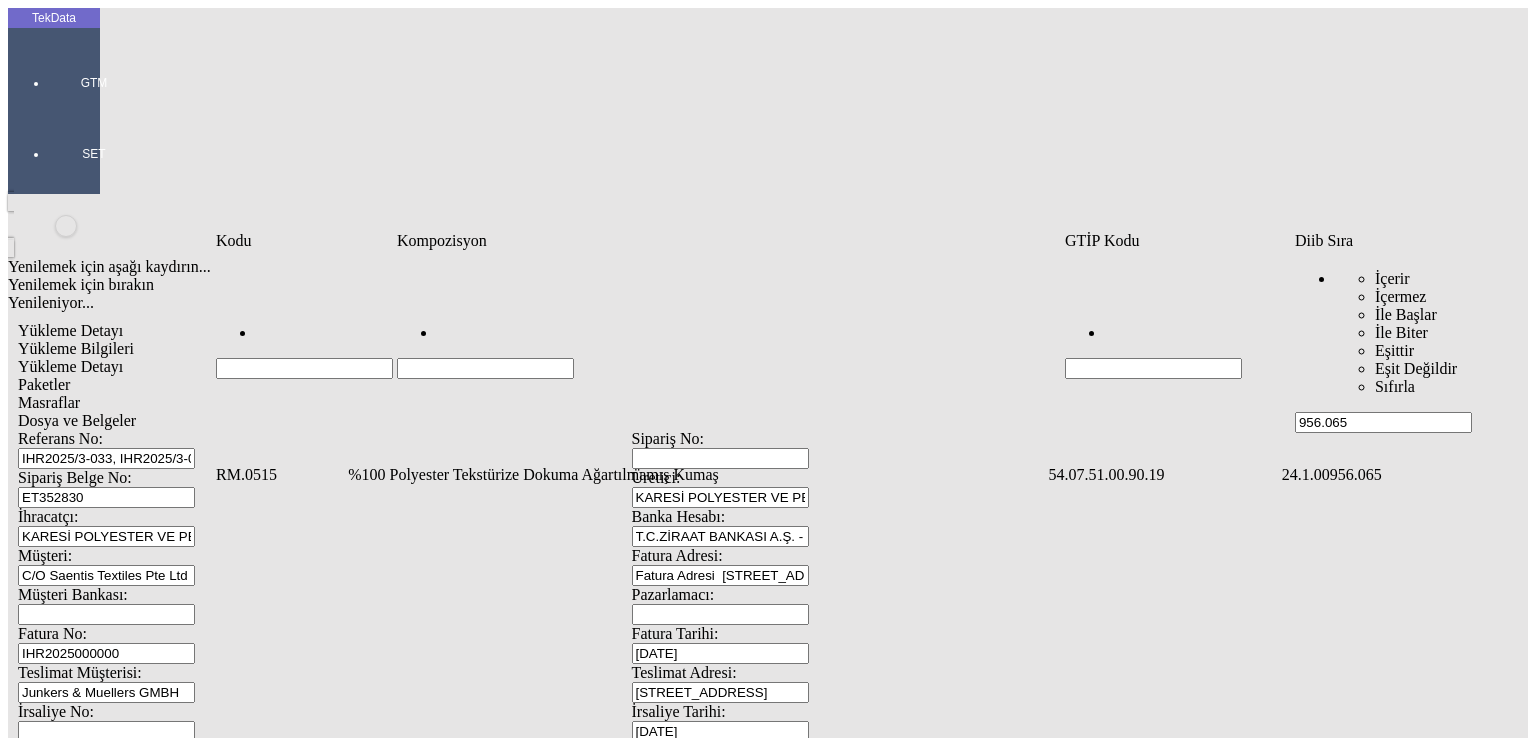 click on "%100 Polyester Tekstürize Dokuma Ağartılmamış Kumaş" at bounding box center [696, 475] 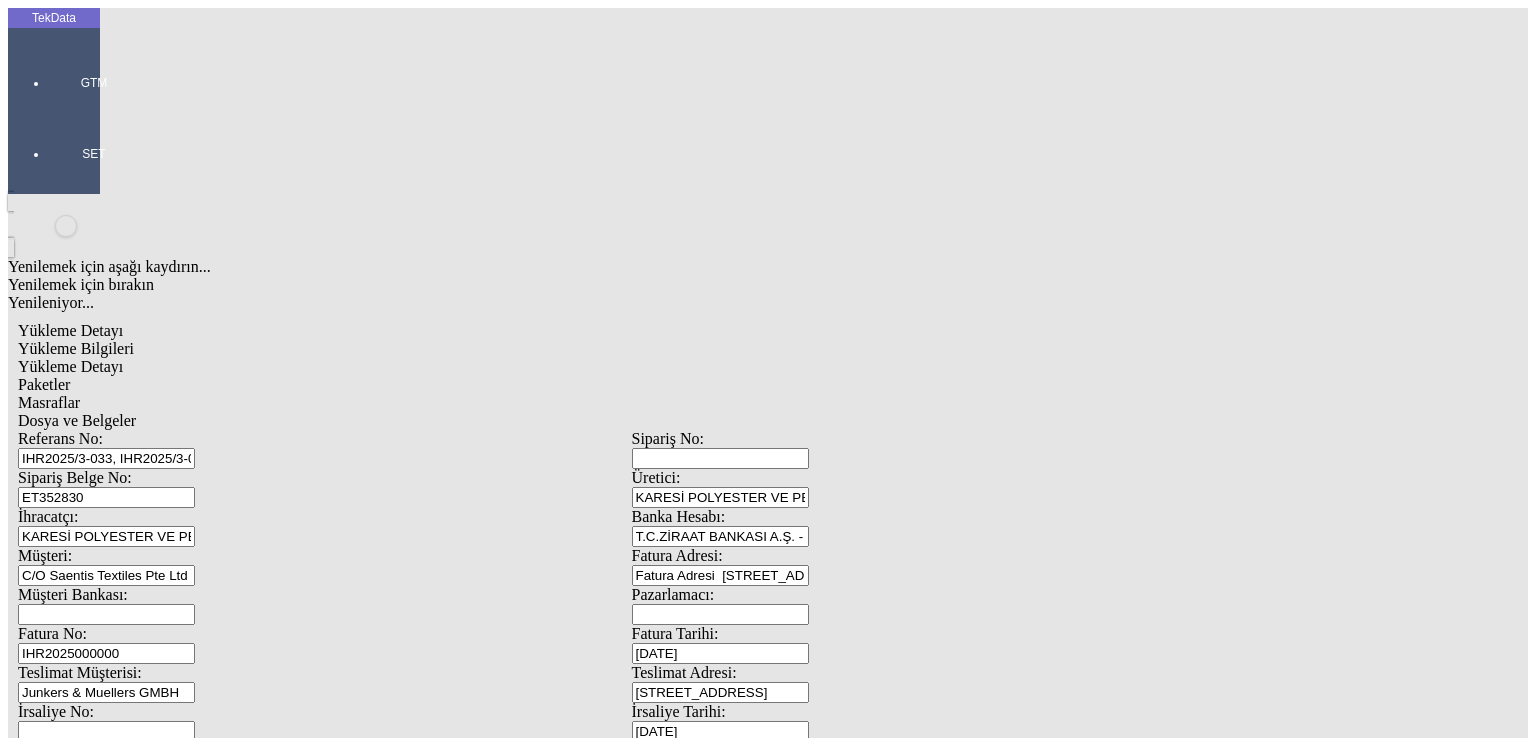 drag, startPoint x: 221, startPoint y: 293, endPoint x: 364, endPoint y: 303, distance: 143.34923 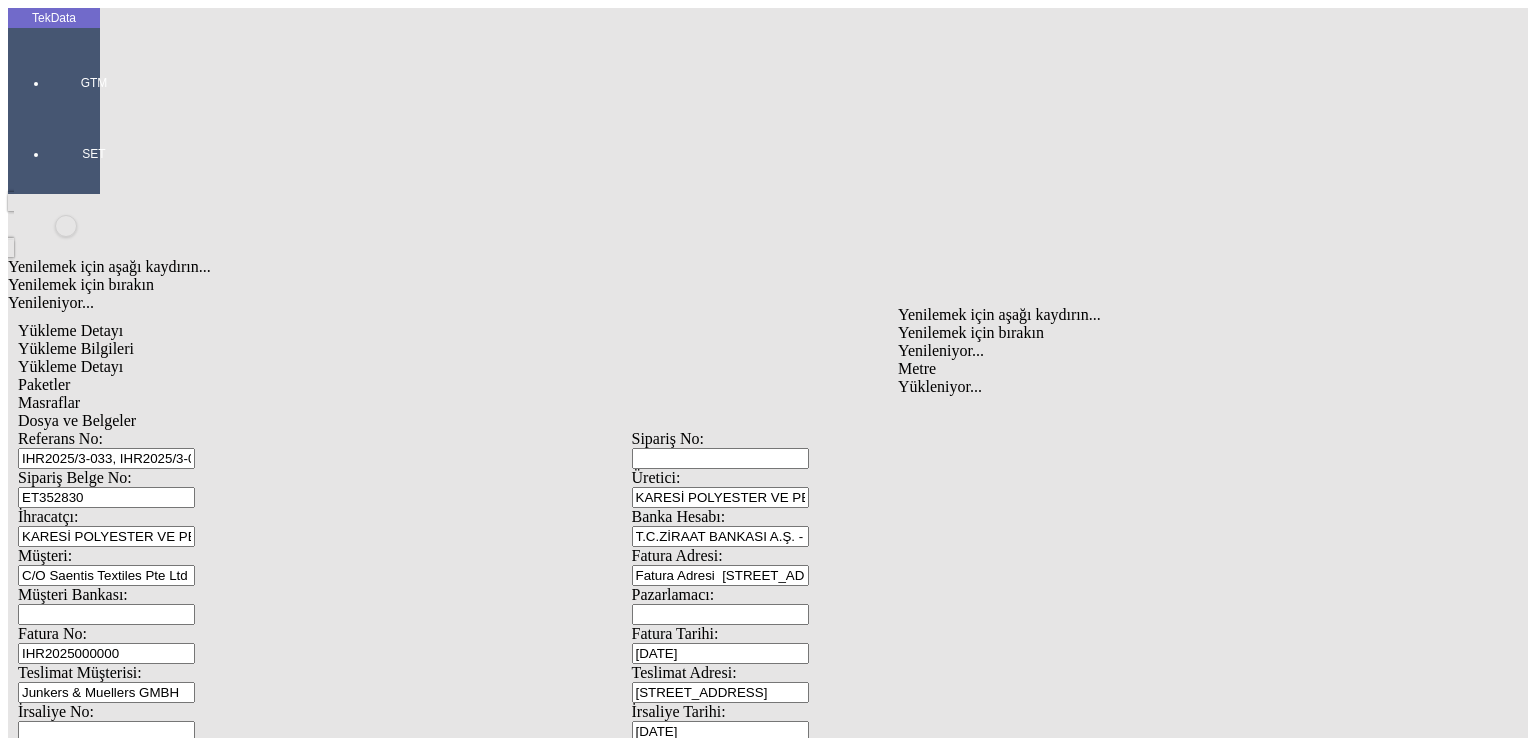 click on "Metre" at bounding box center [1198, 369] 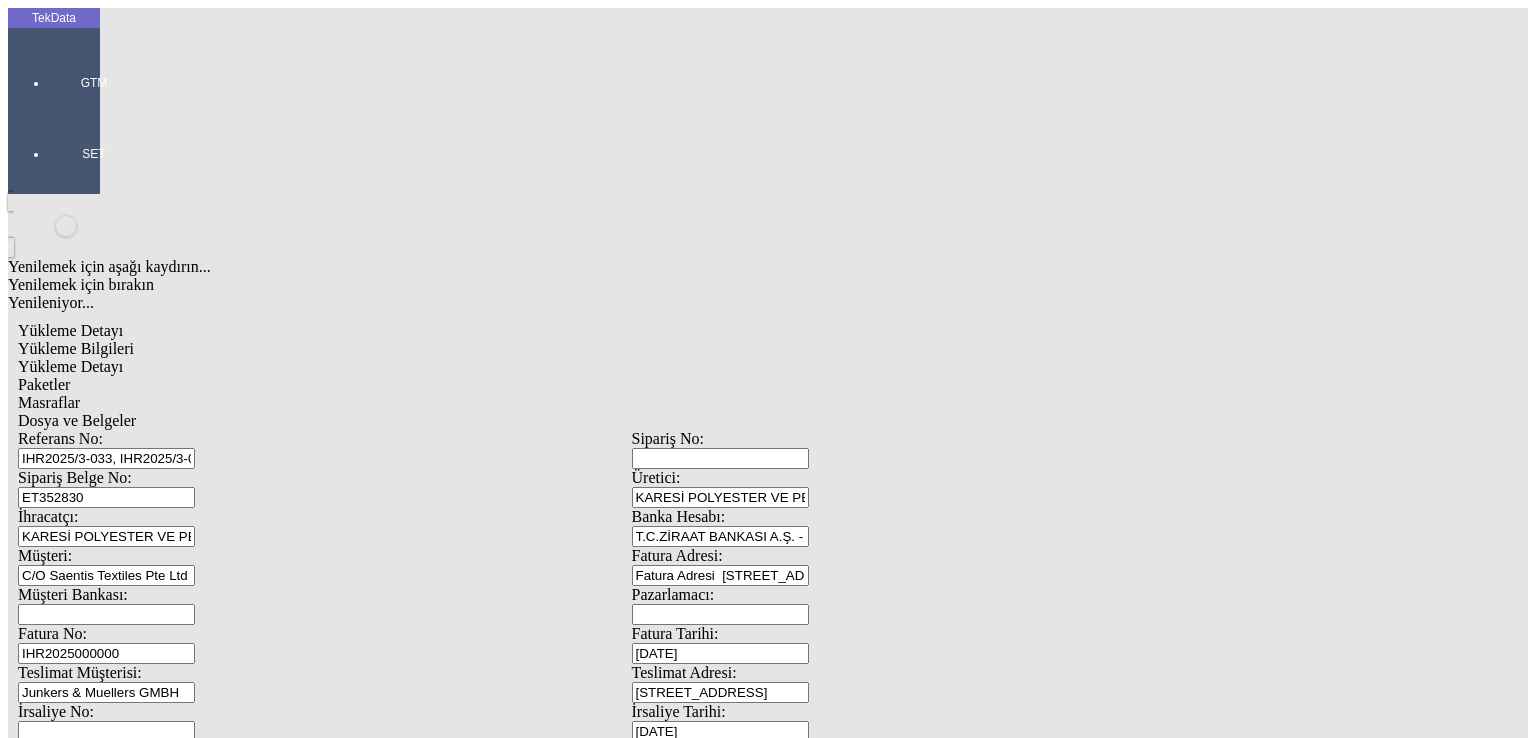 click on "Birim Fiyatı:" at bounding box center [109, 1982] 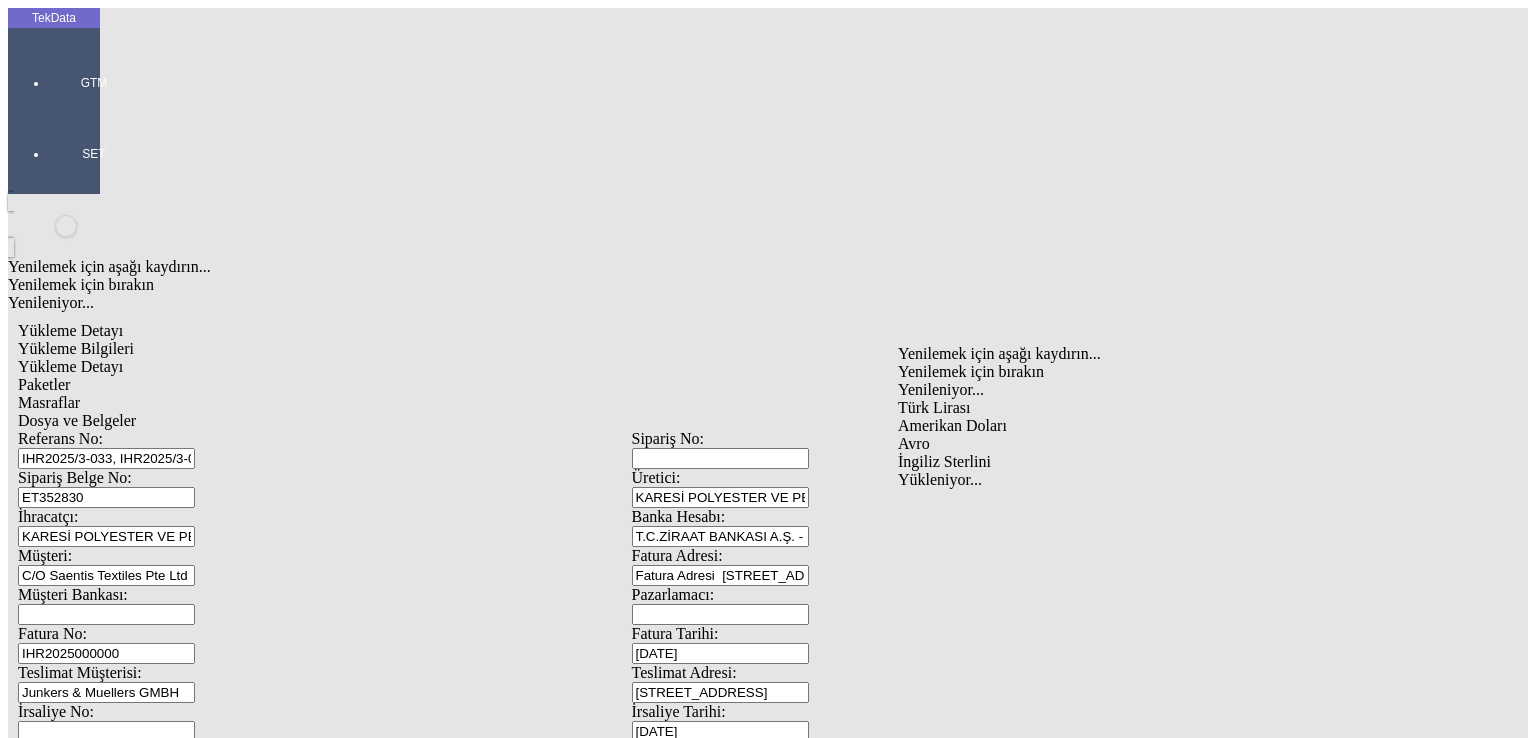 click on "Amerikan Doları" at bounding box center (1198, 426) 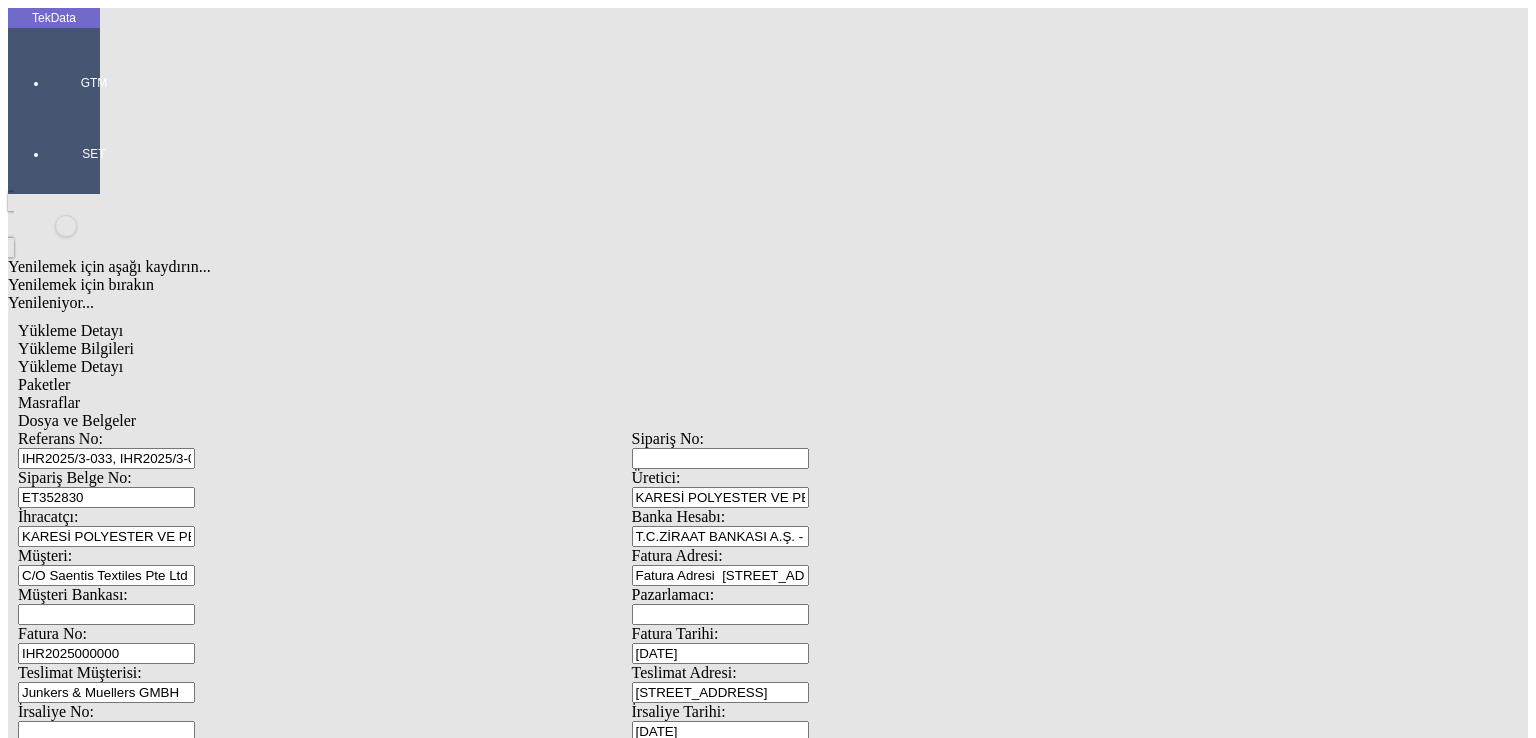 click on "En:" at bounding box center (109, 2121) 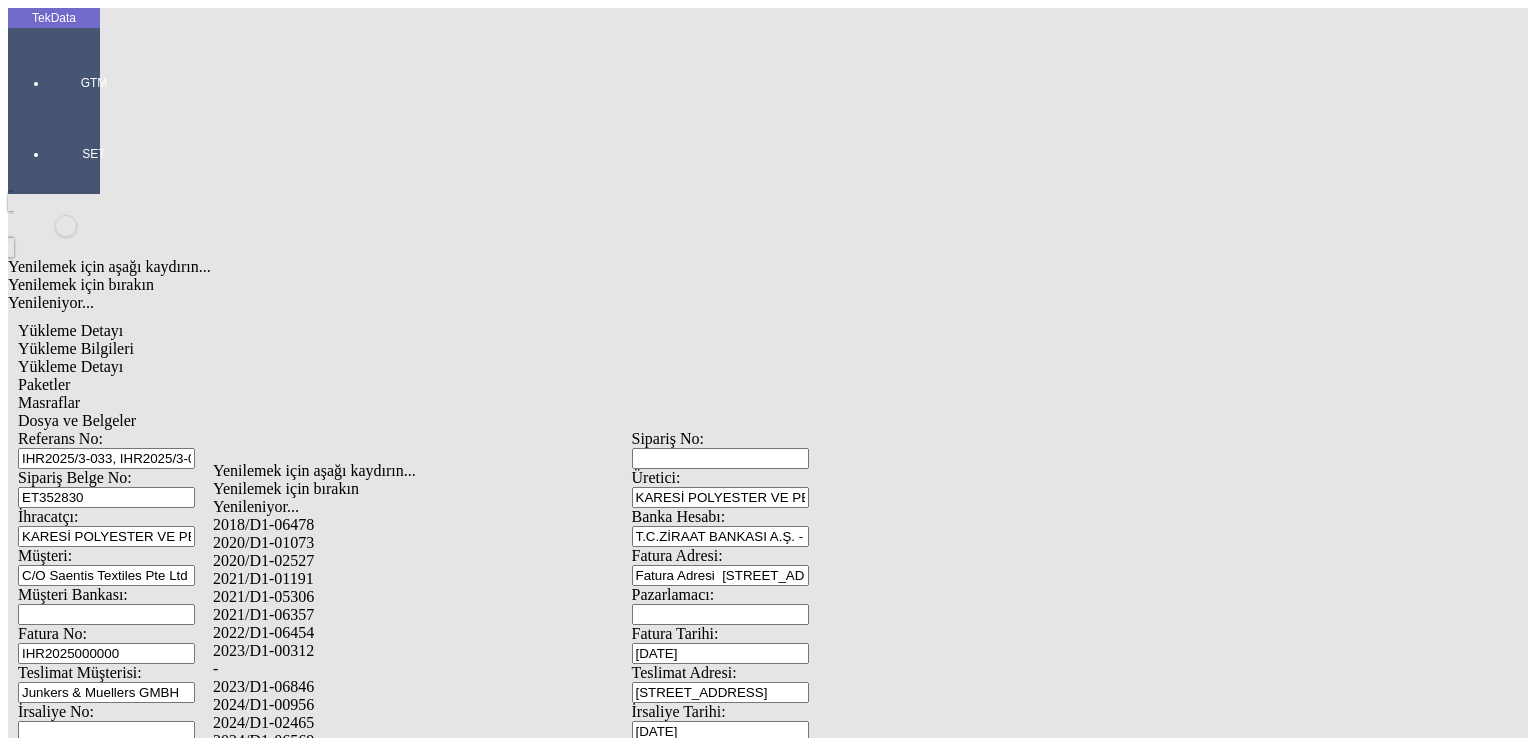 drag, startPoint x: 319, startPoint y: 717, endPoint x: 340, endPoint y: 677, distance: 45.17743 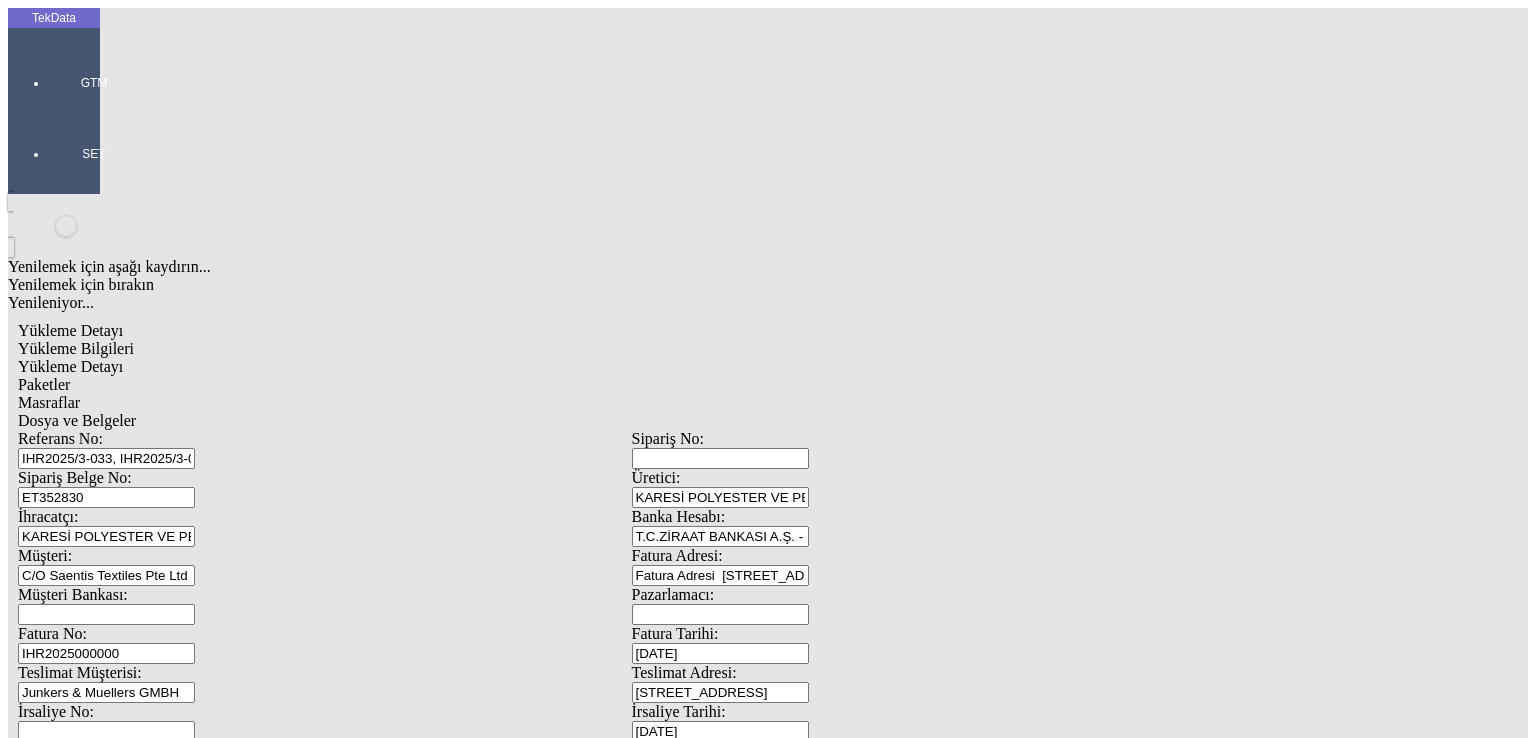 click on "Kaydet" at bounding box center [44, 2478] 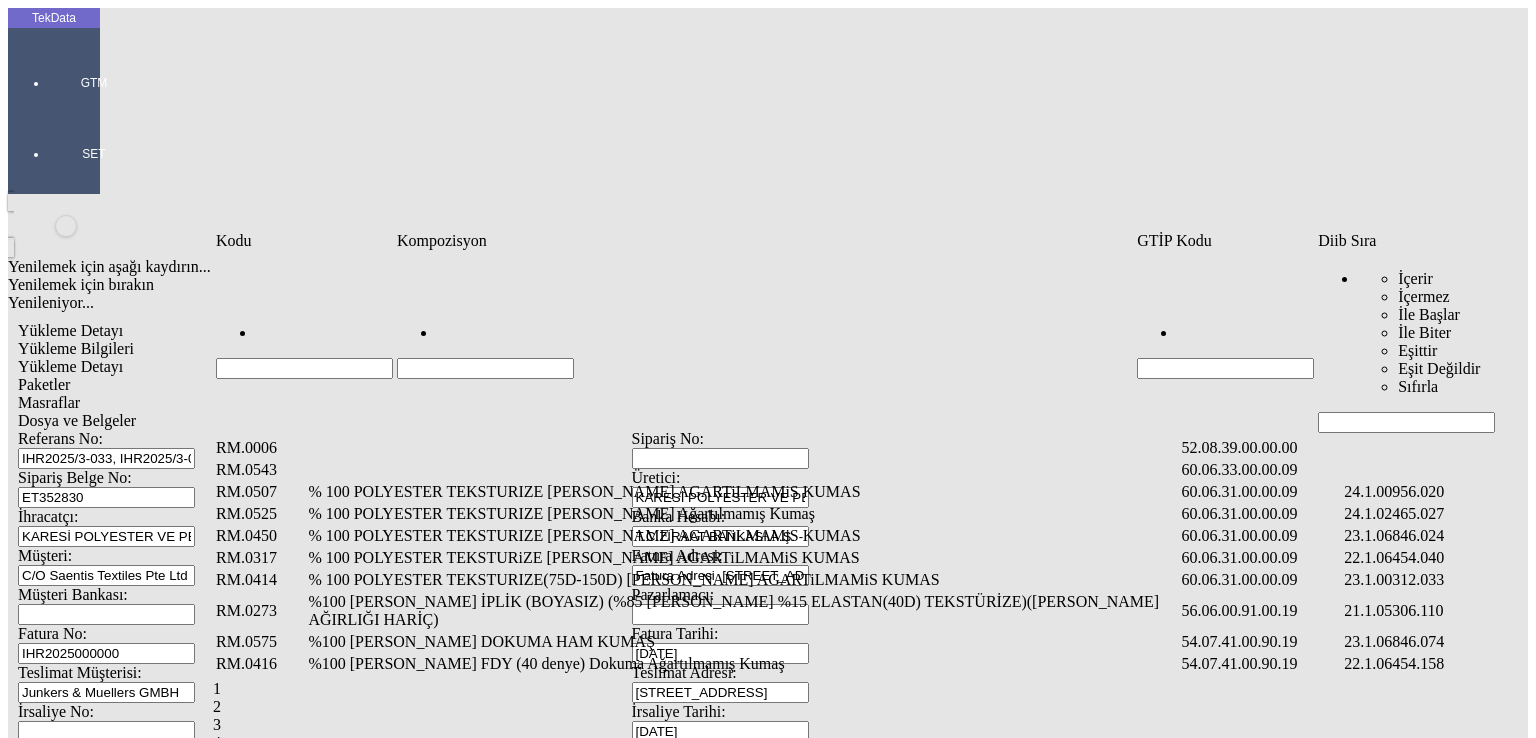 click at bounding box center (1406, 422) 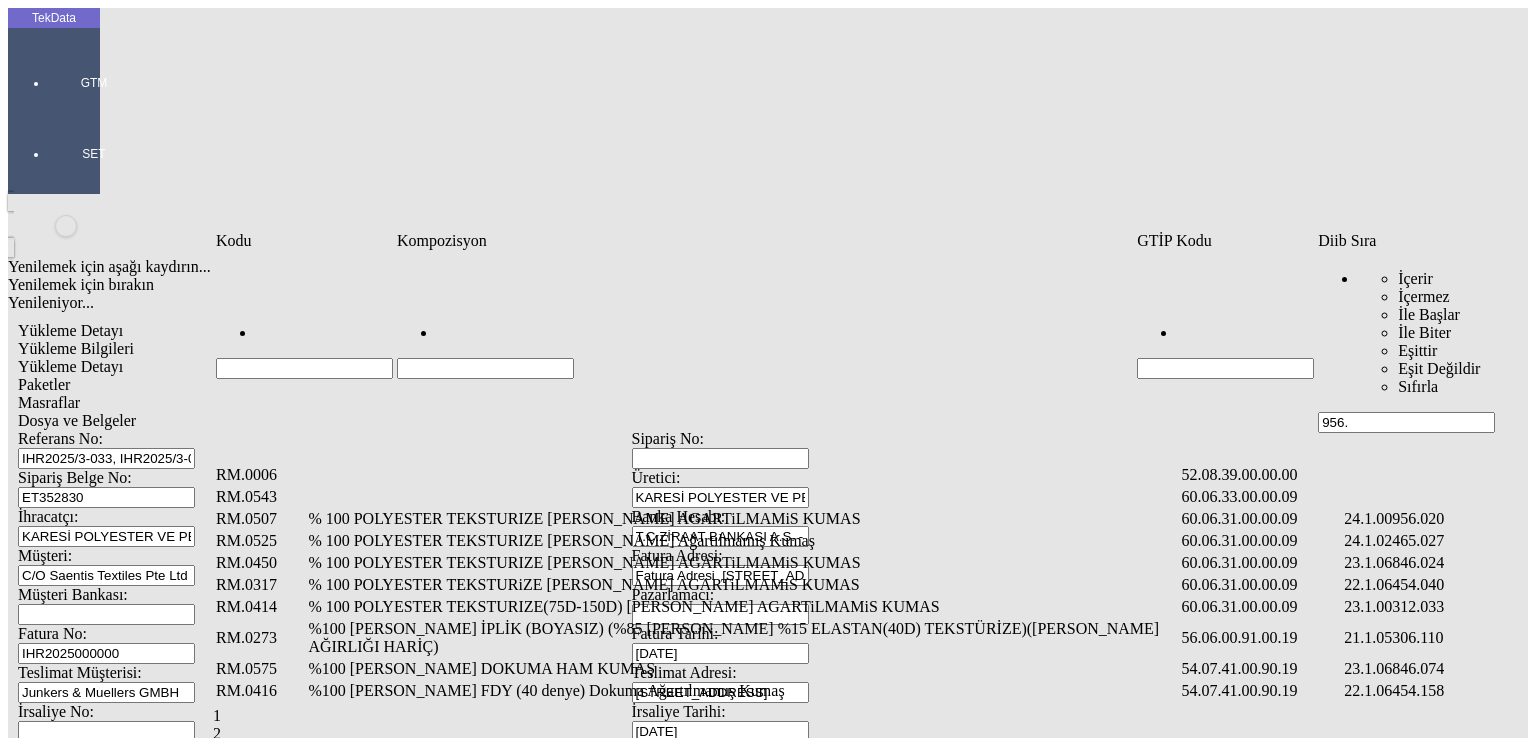 type on "956." 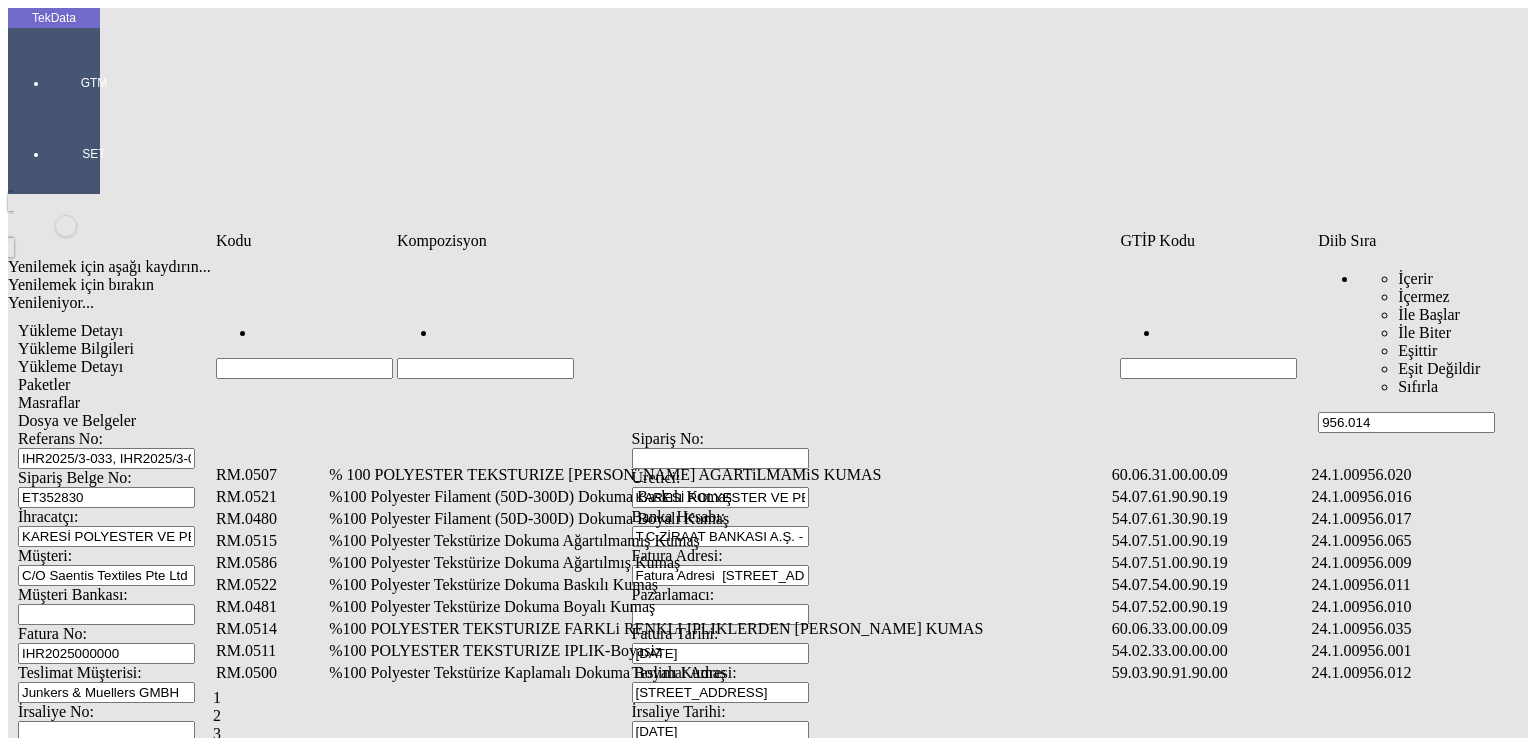 type on "956.014" 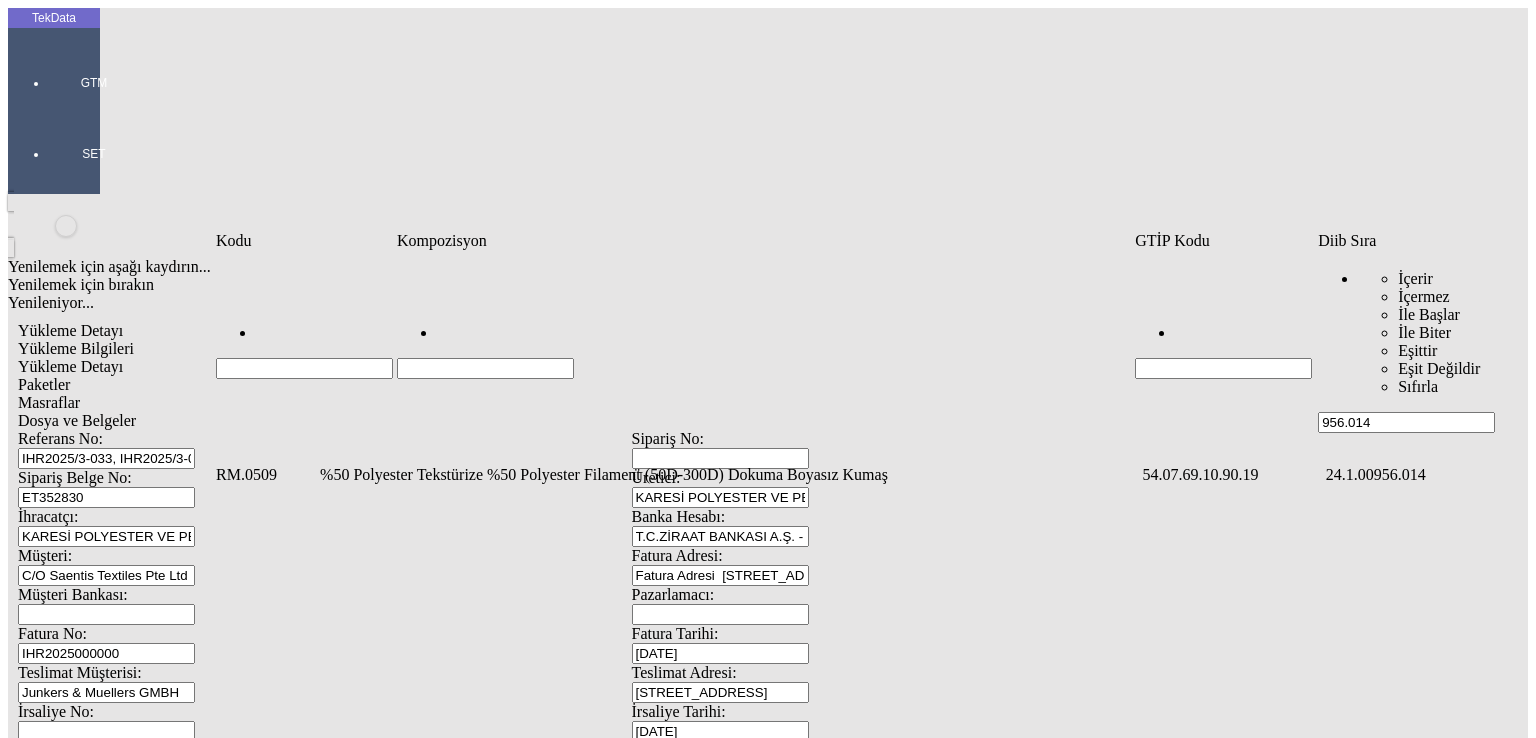 click on "%50 Polyester Tekstürize %50 Polyester Filament (50D-300D) Dokuma Boyasız Kumaş" at bounding box center [729, 475] 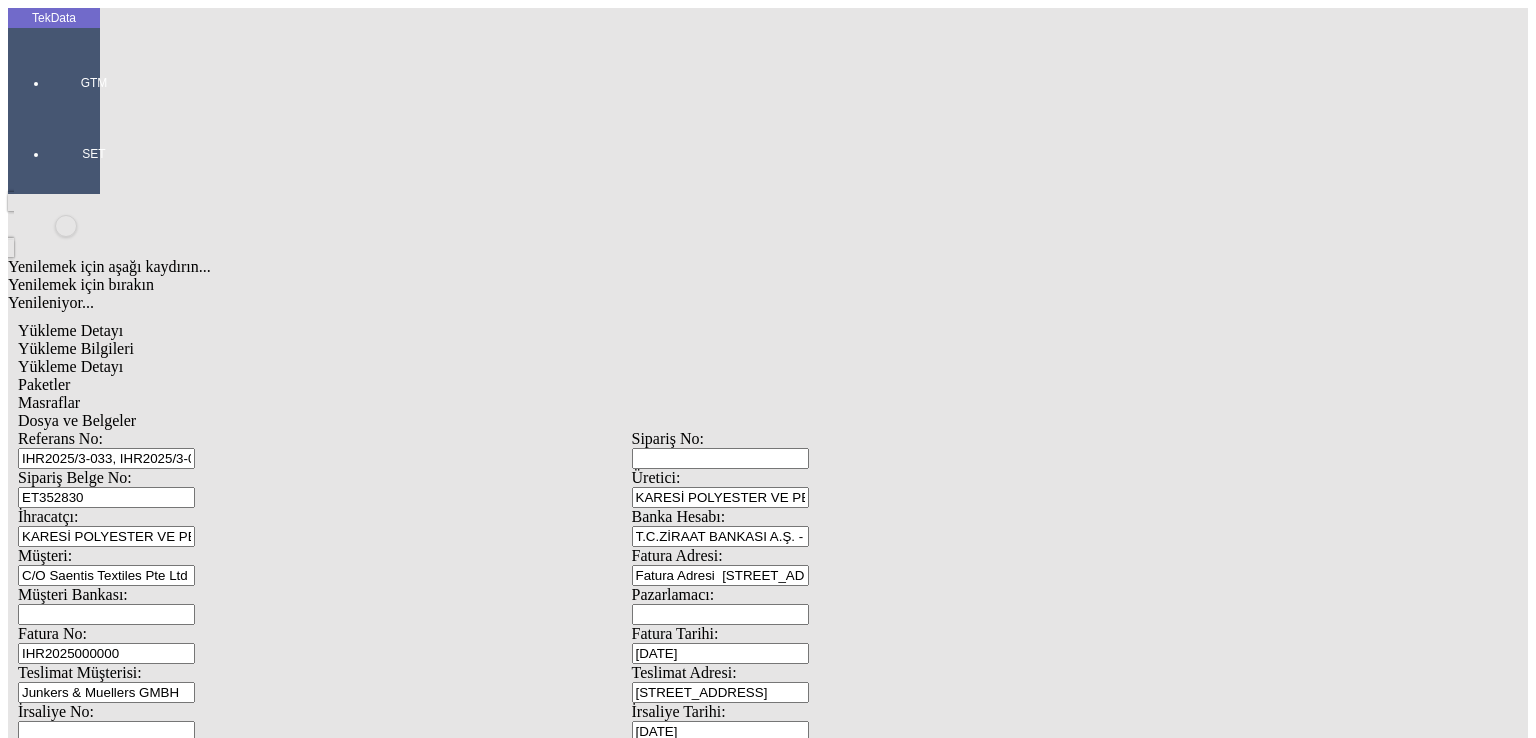click on "Miktarı:  *" at bounding box center (109, 1983) 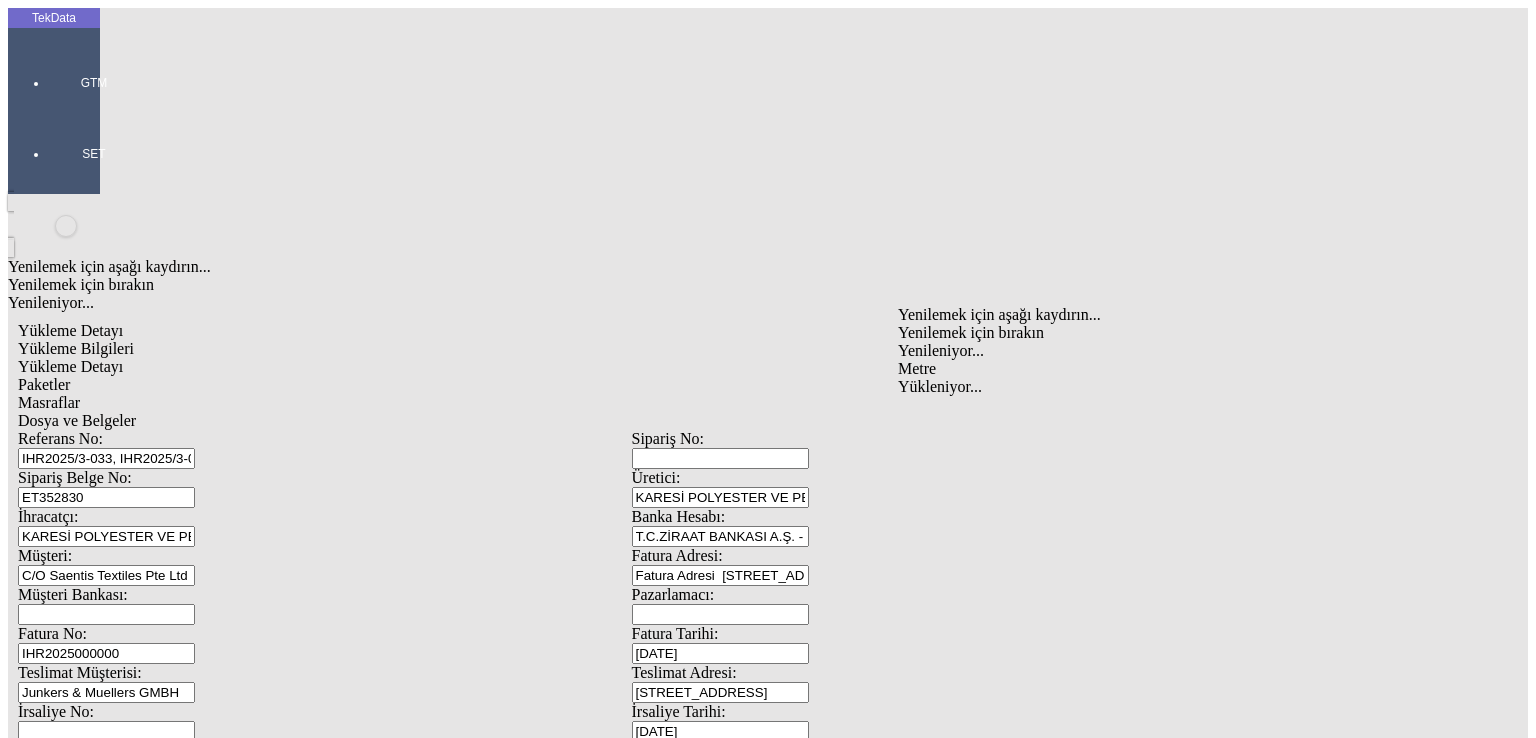 click on "Metre" at bounding box center [1198, 369] 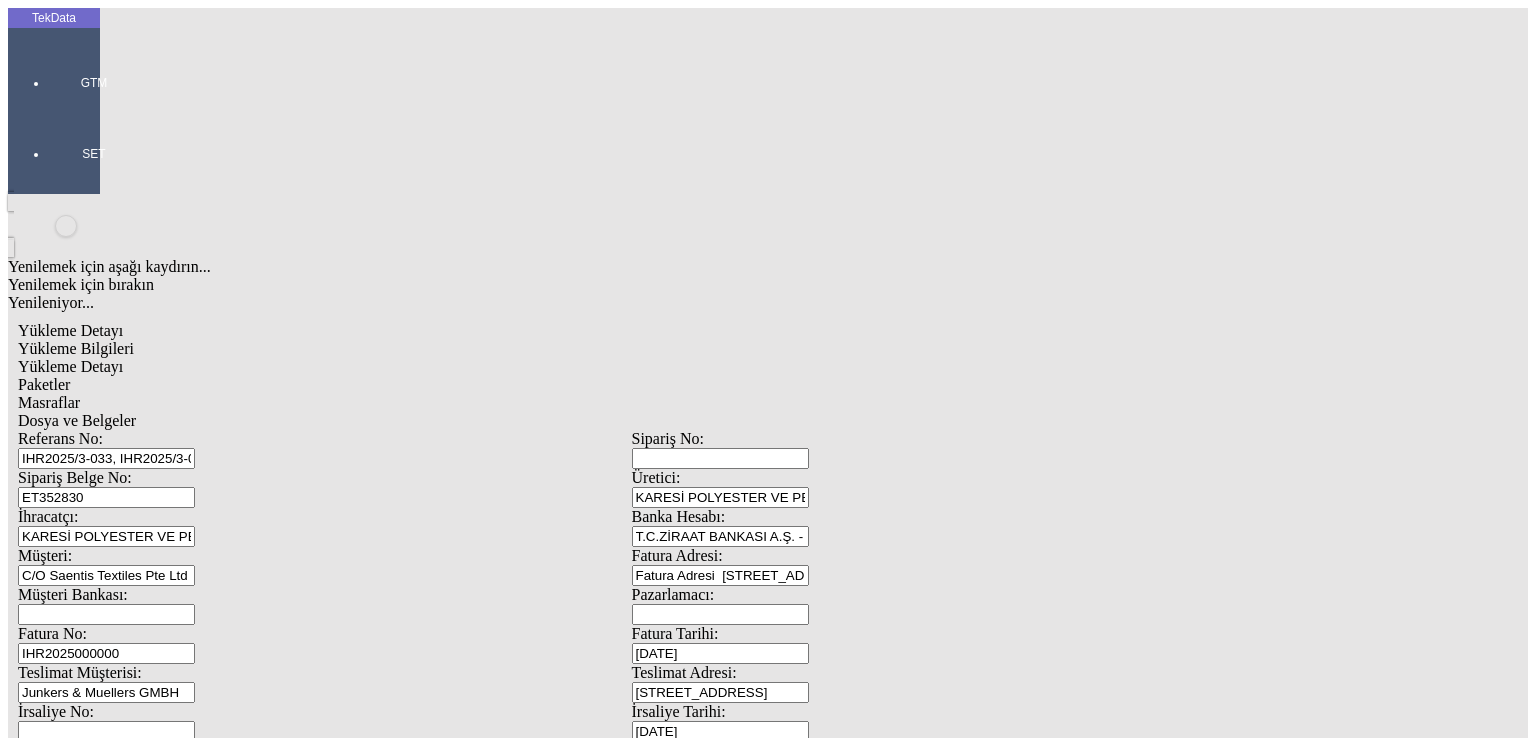 click on "Birim Fiyatı:" at bounding box center (109, 2022) 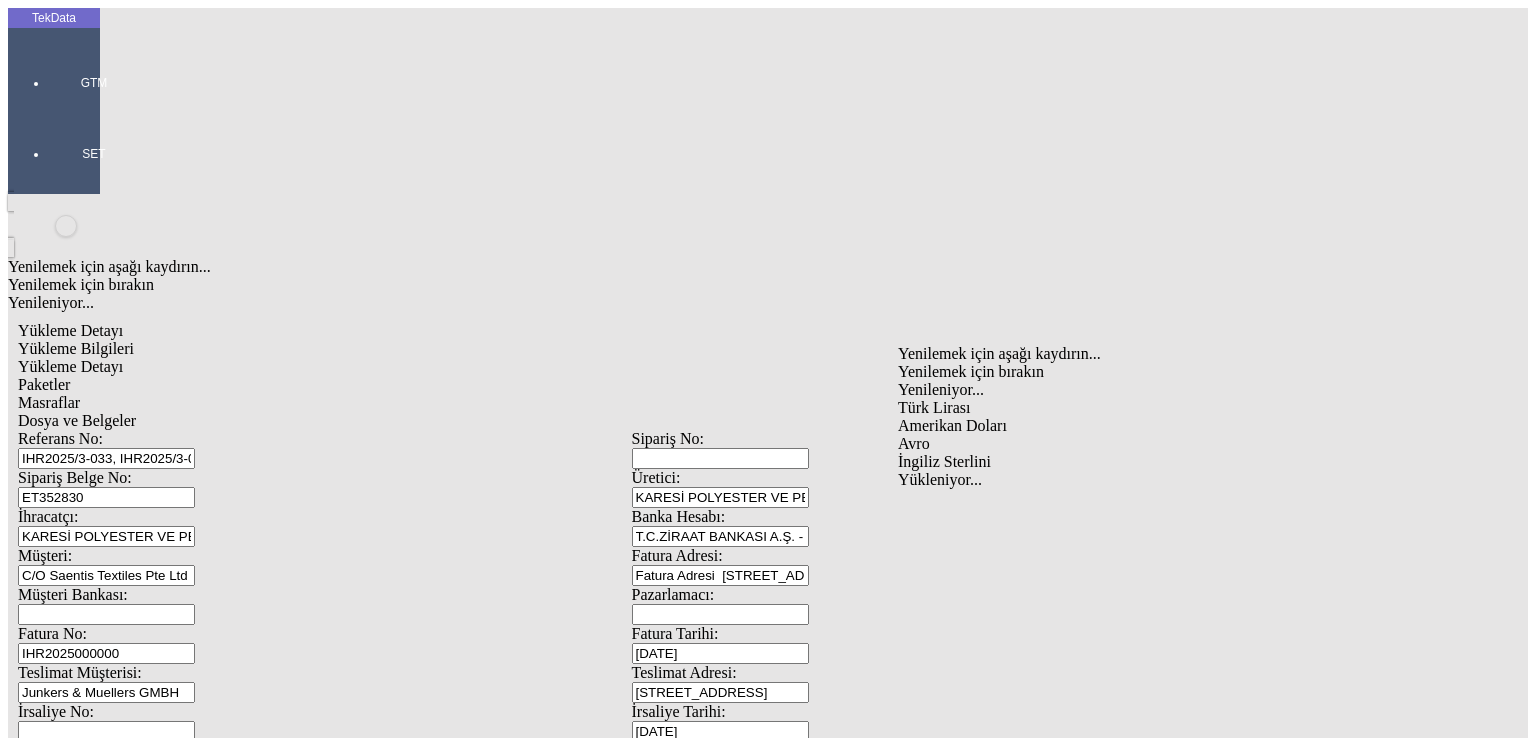 click on "Amerikan Doları" at bounding box center [1198, 426] 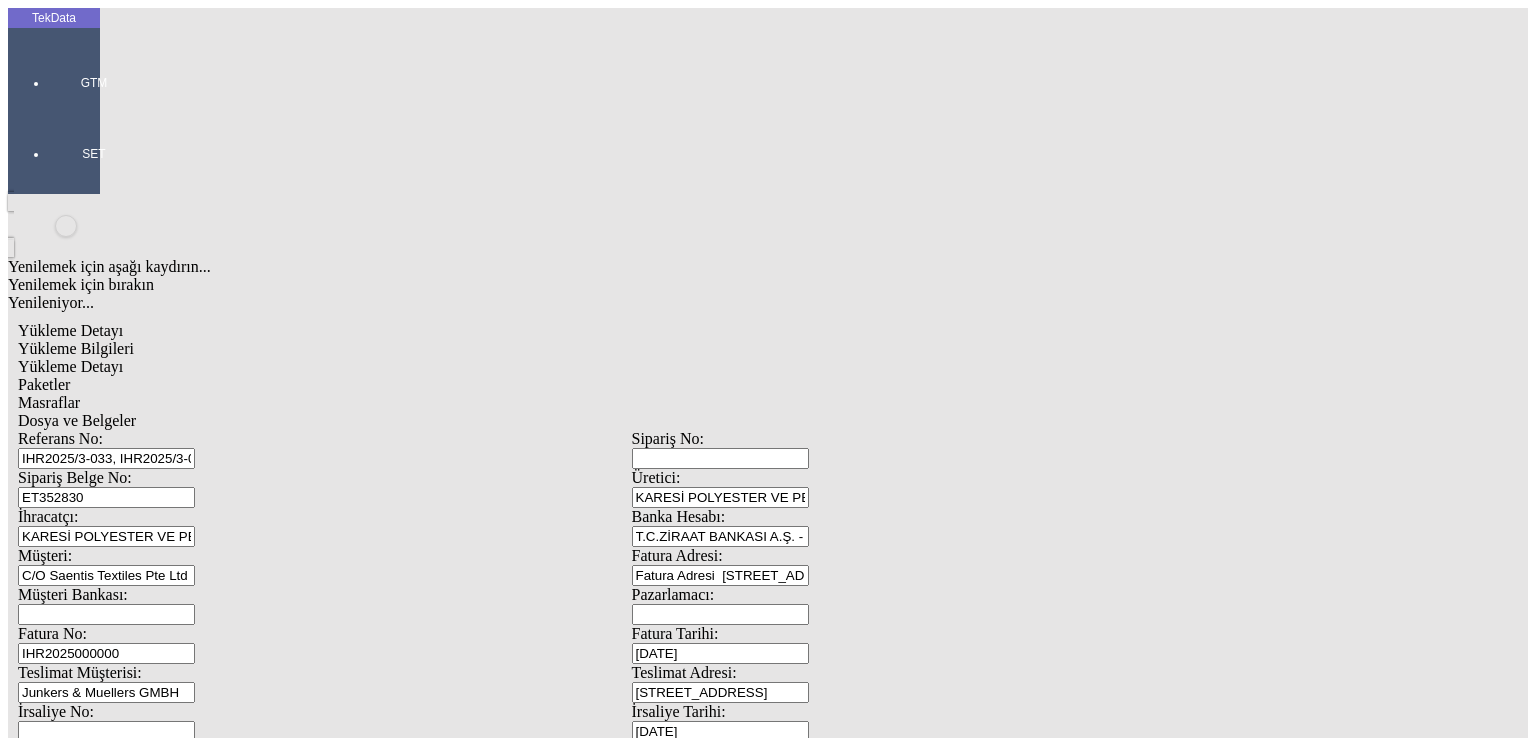 click on "En:" at bounding box center (109, 2161) 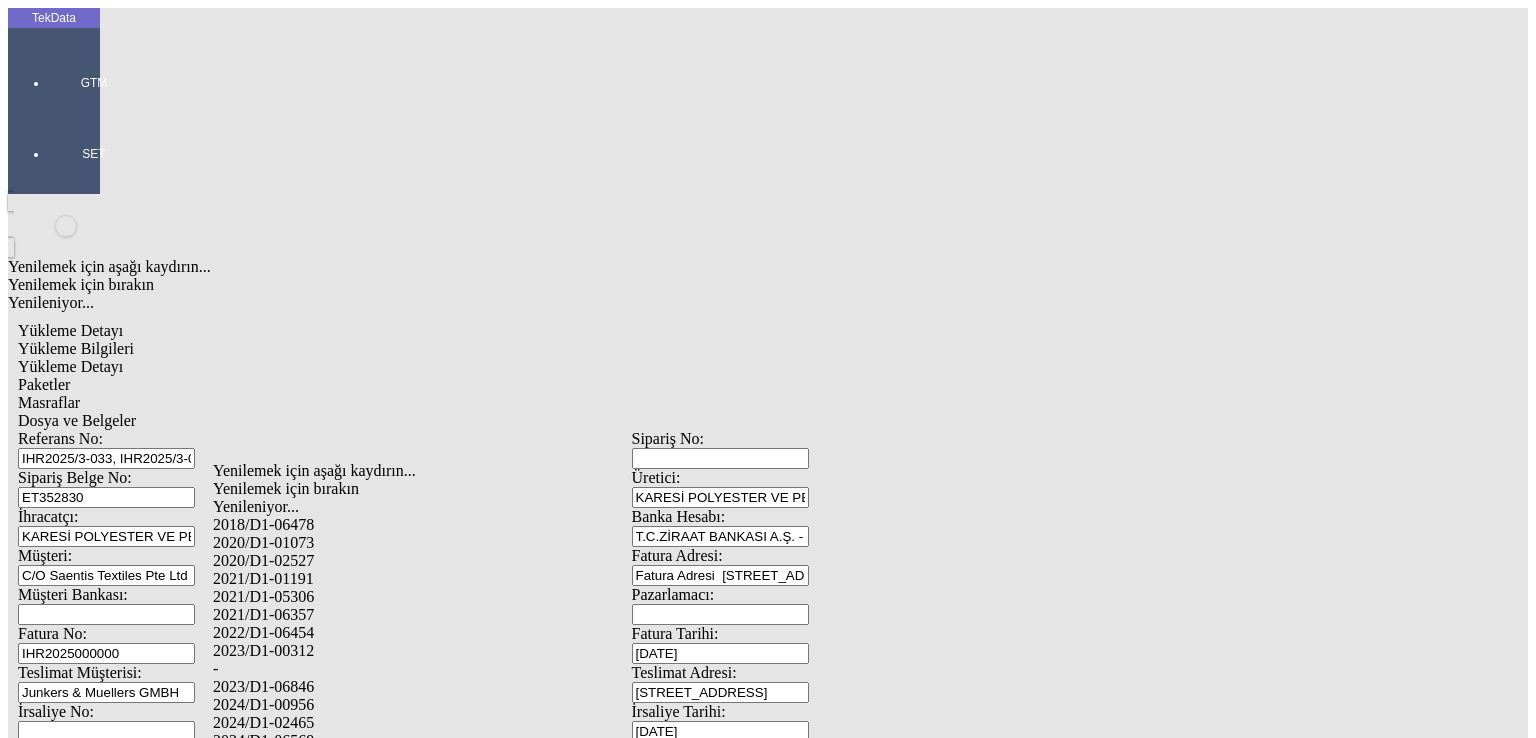 click on "2024/D1-00956" at bounding box center (506, 705) 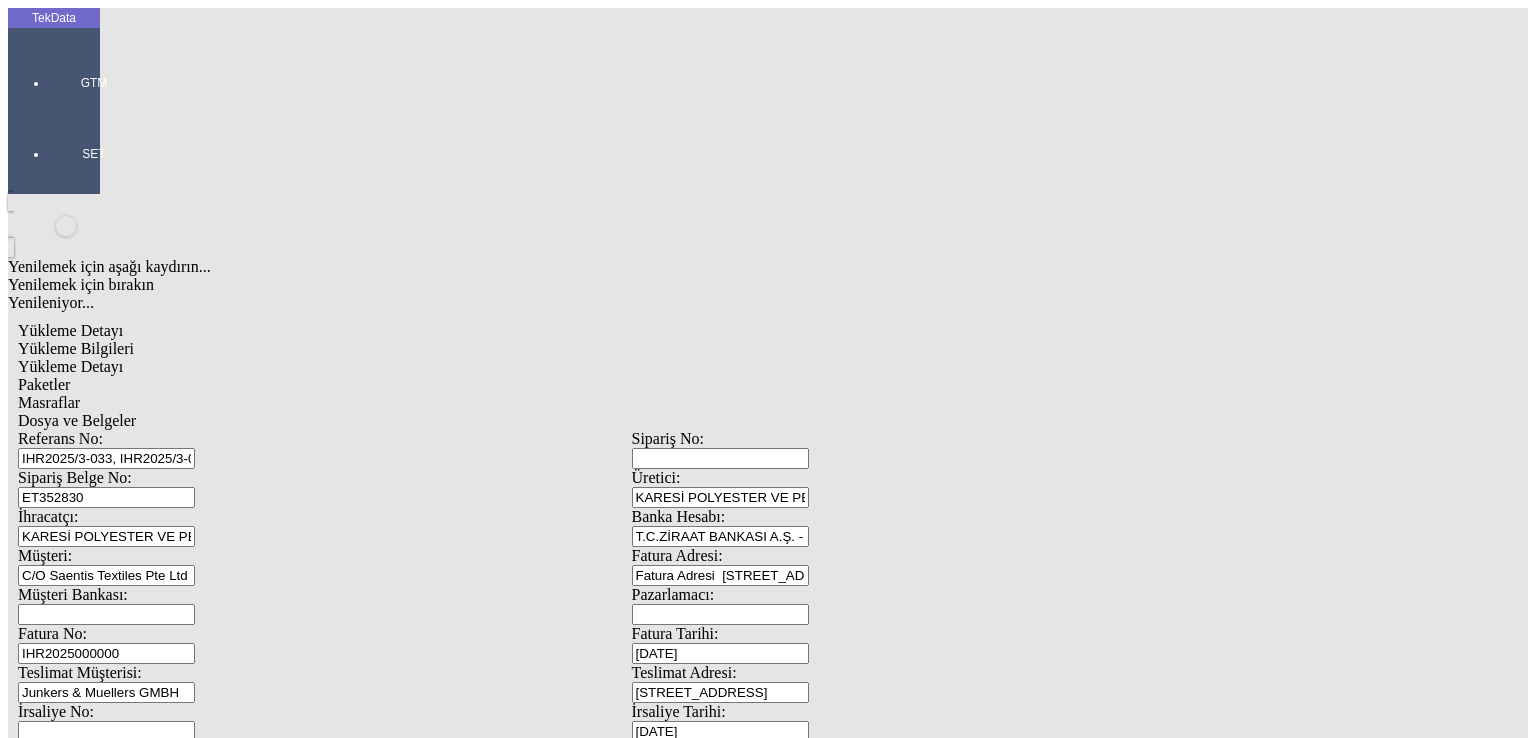 click on "Kaydet" at bounding box center [44, 2518] 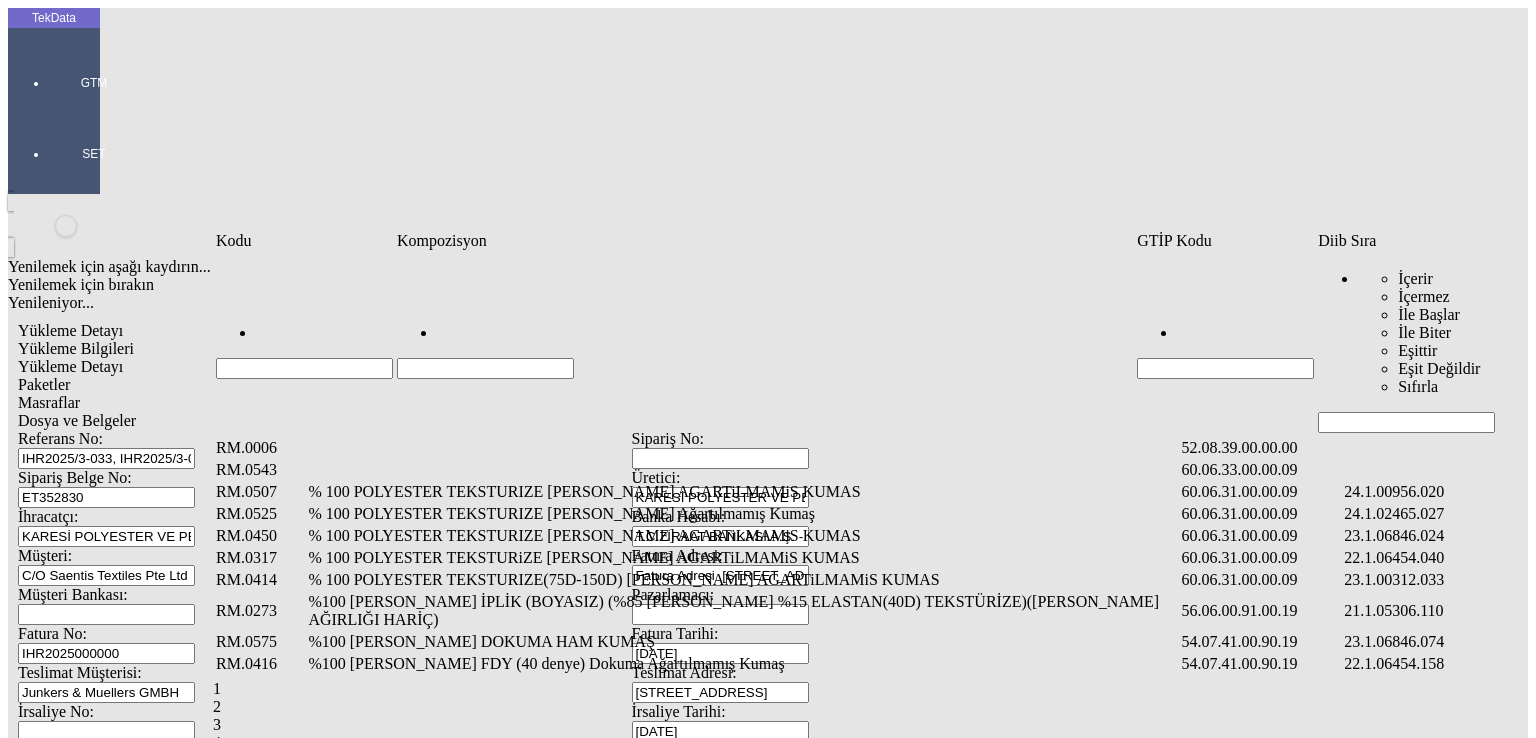 click at bounding box center (1406, 422) 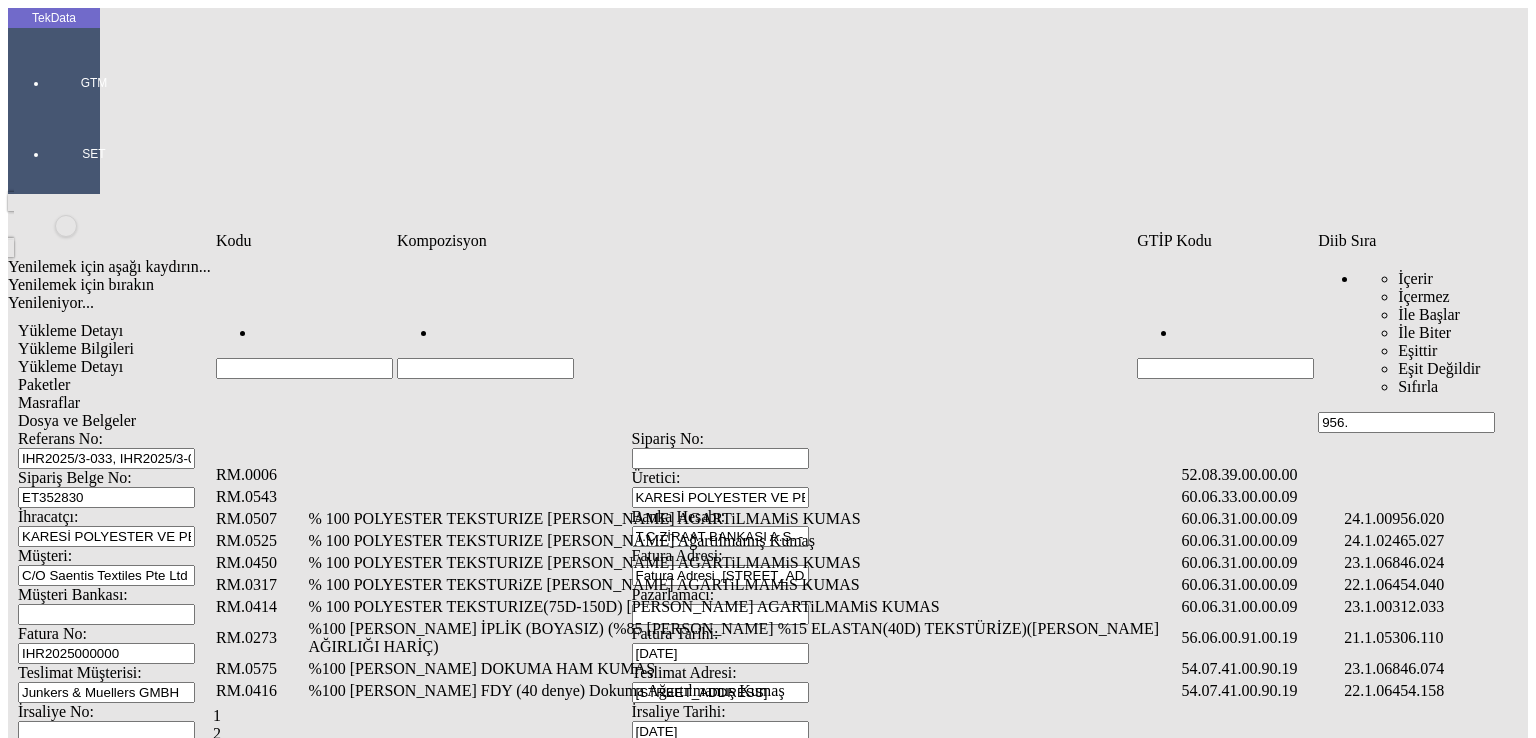 type on "956." 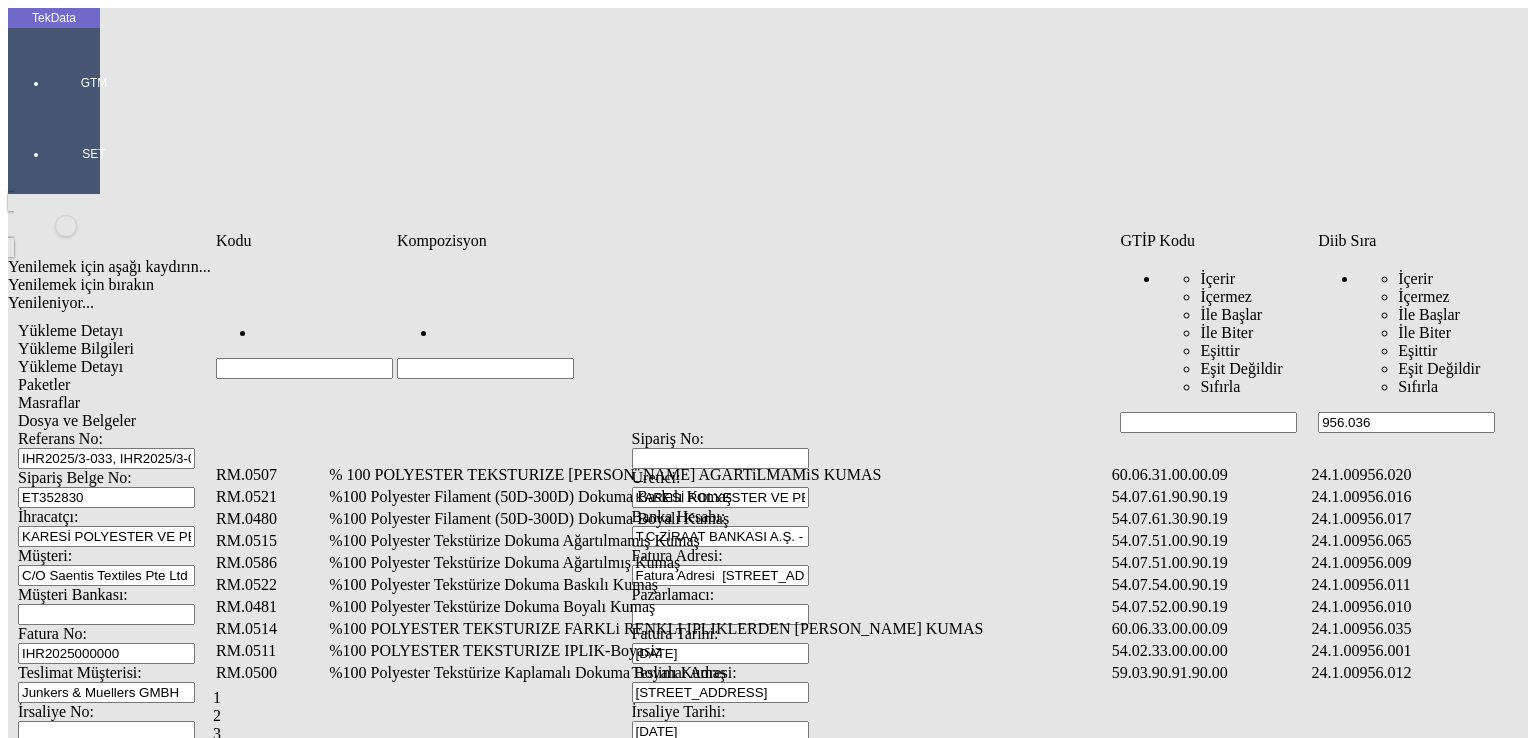 type on "956.036" 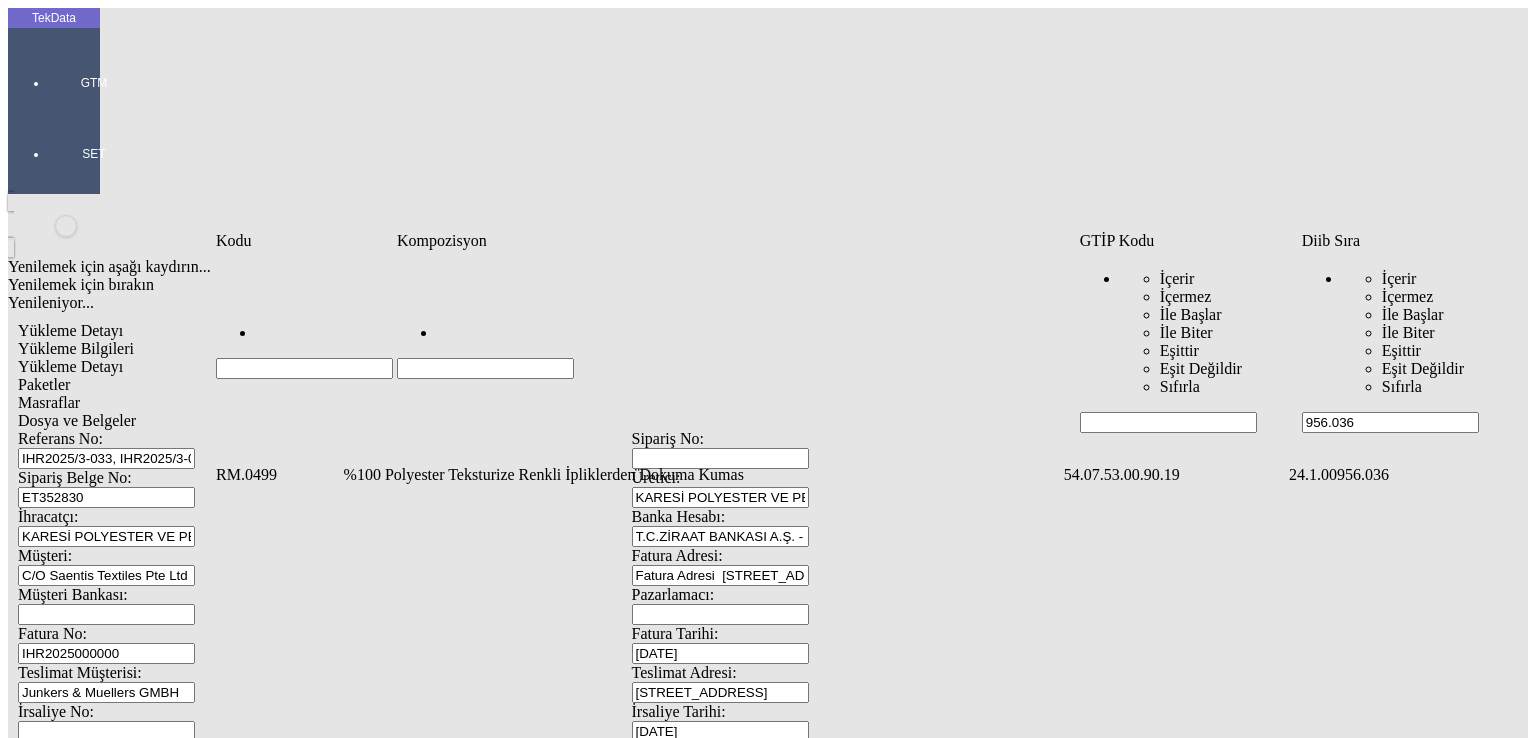 click on "%100 Polyester Teksturize Renkli İpliklerden Dokuma Kumas" at bounding box center [702, 475] 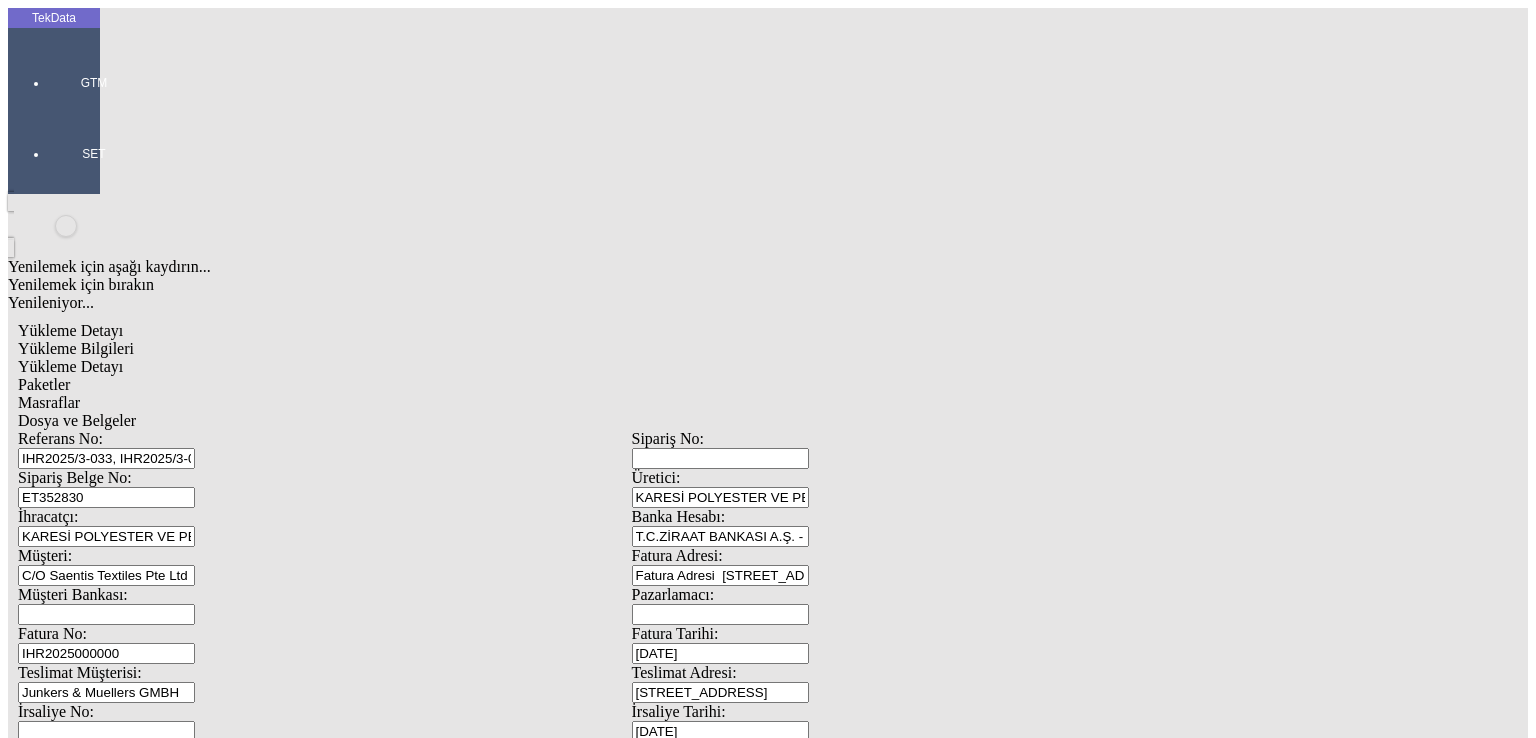 click on "Miktarı:  *" at bounding box center (109, 2041) 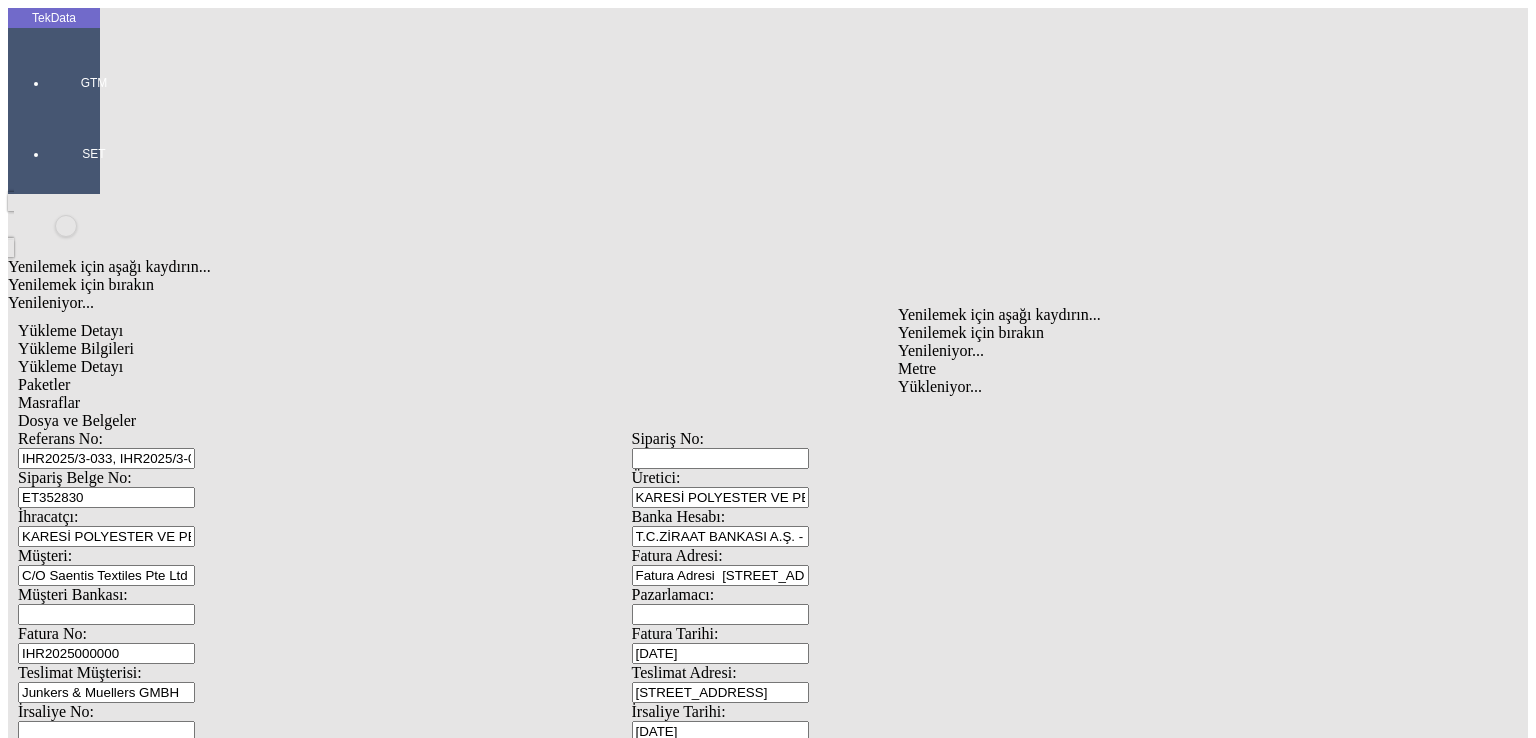 click on "Para Birimi:" at bounding box center [286, 2080] 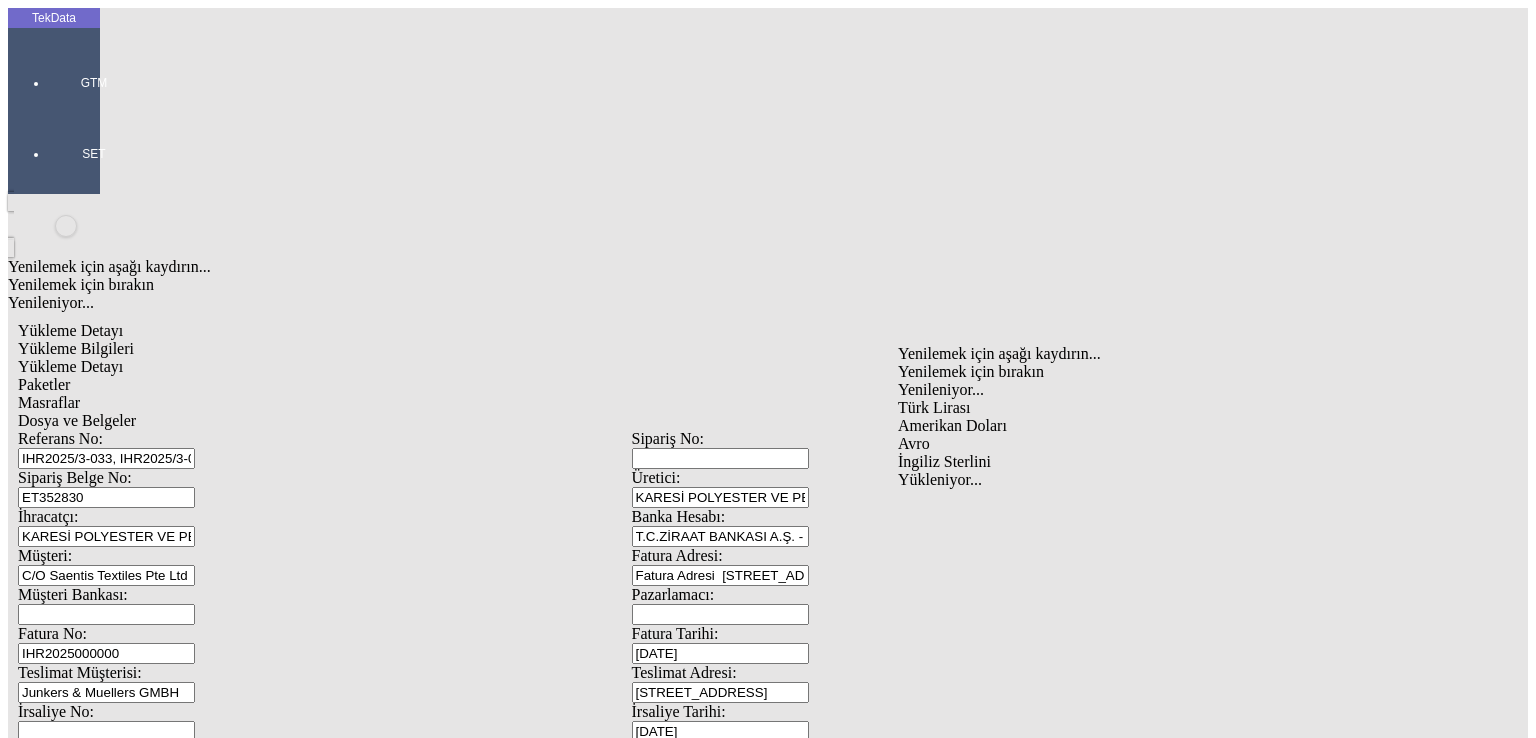 click at bounding box center (286, 2080) 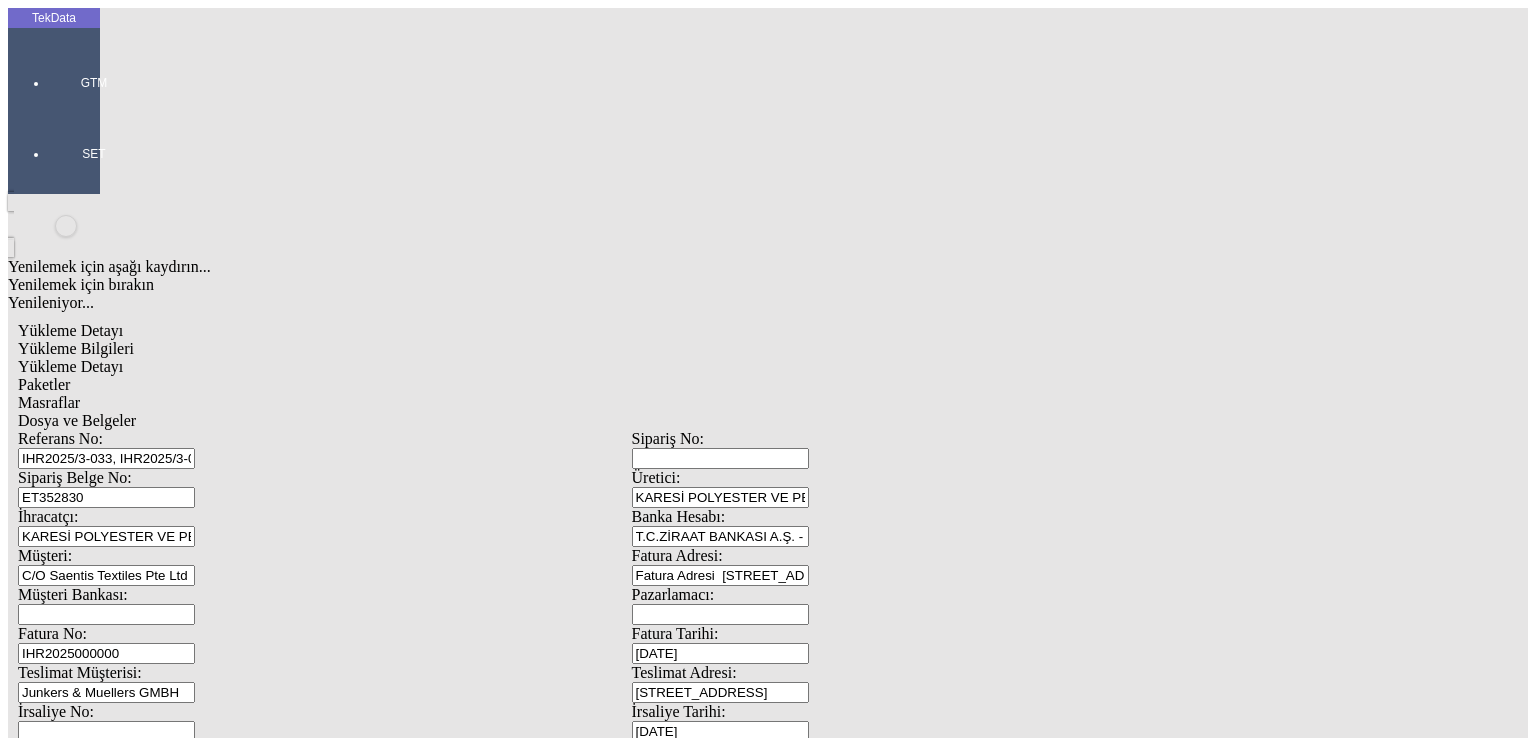 click on "Birimi:  *" at bounding box center [498, 2041] 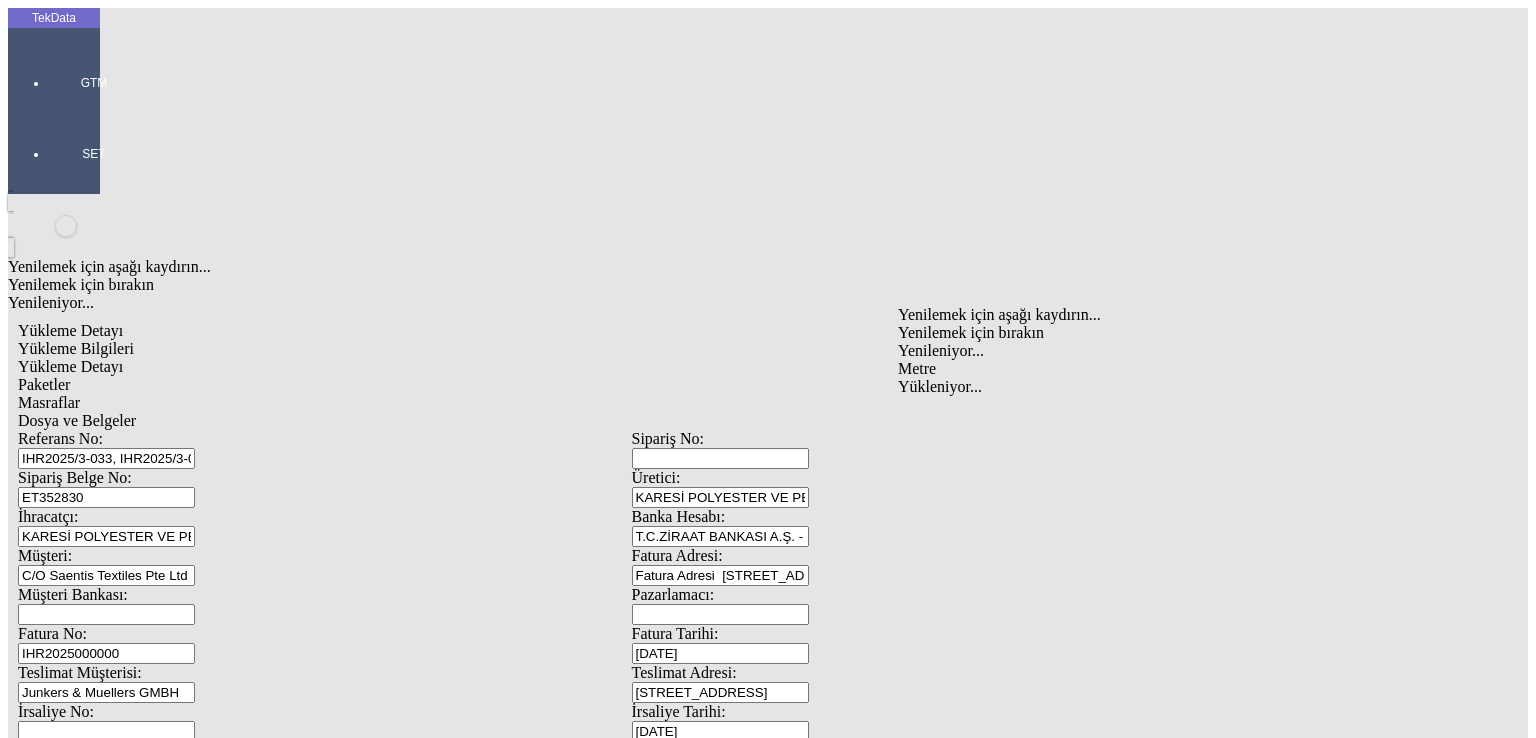 drag, startPoint x: 936, startPoint y: 313, endPoint x: 856, endPoint y: 326, distance: 81.04937 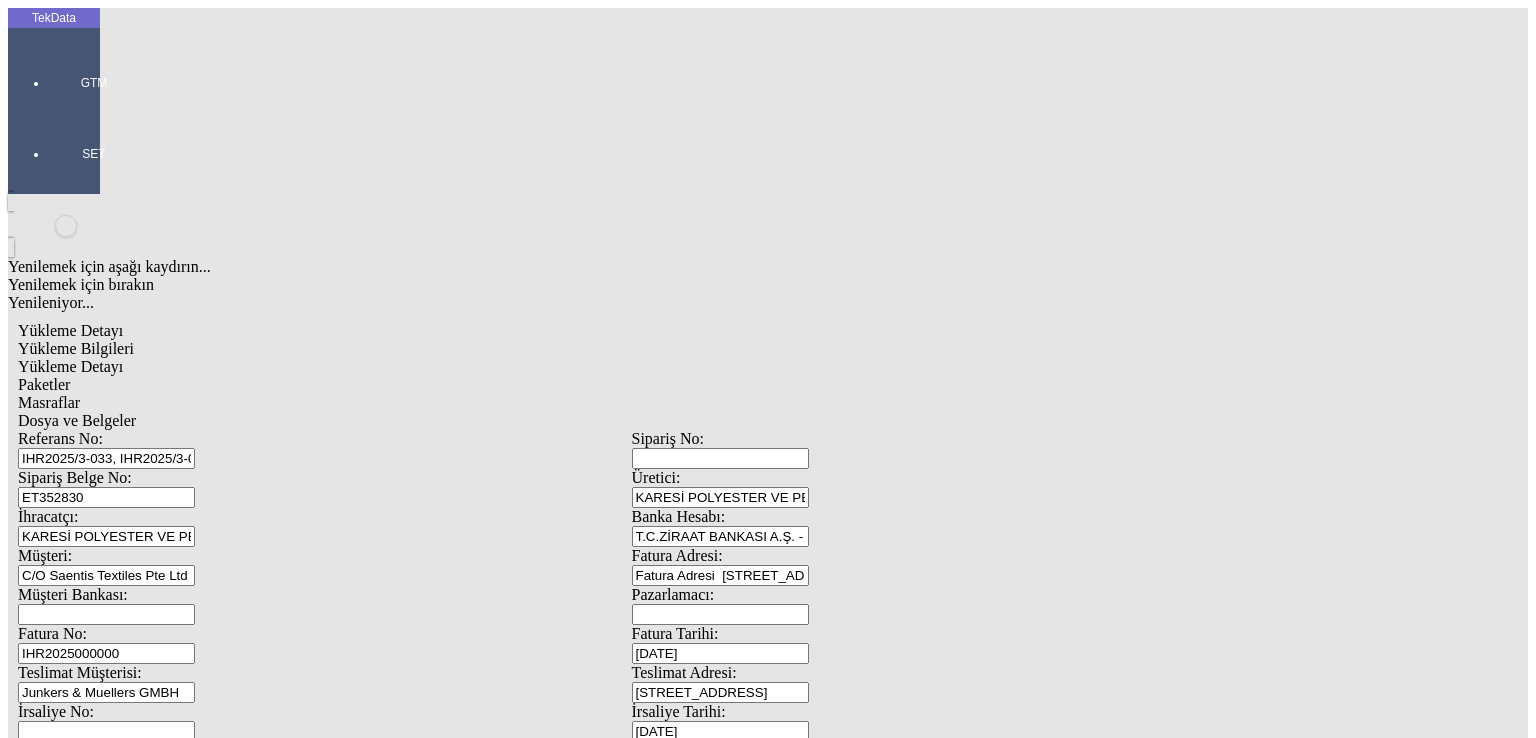 click on "Birim Fiyatı:" at bounding box center [109, 2080] 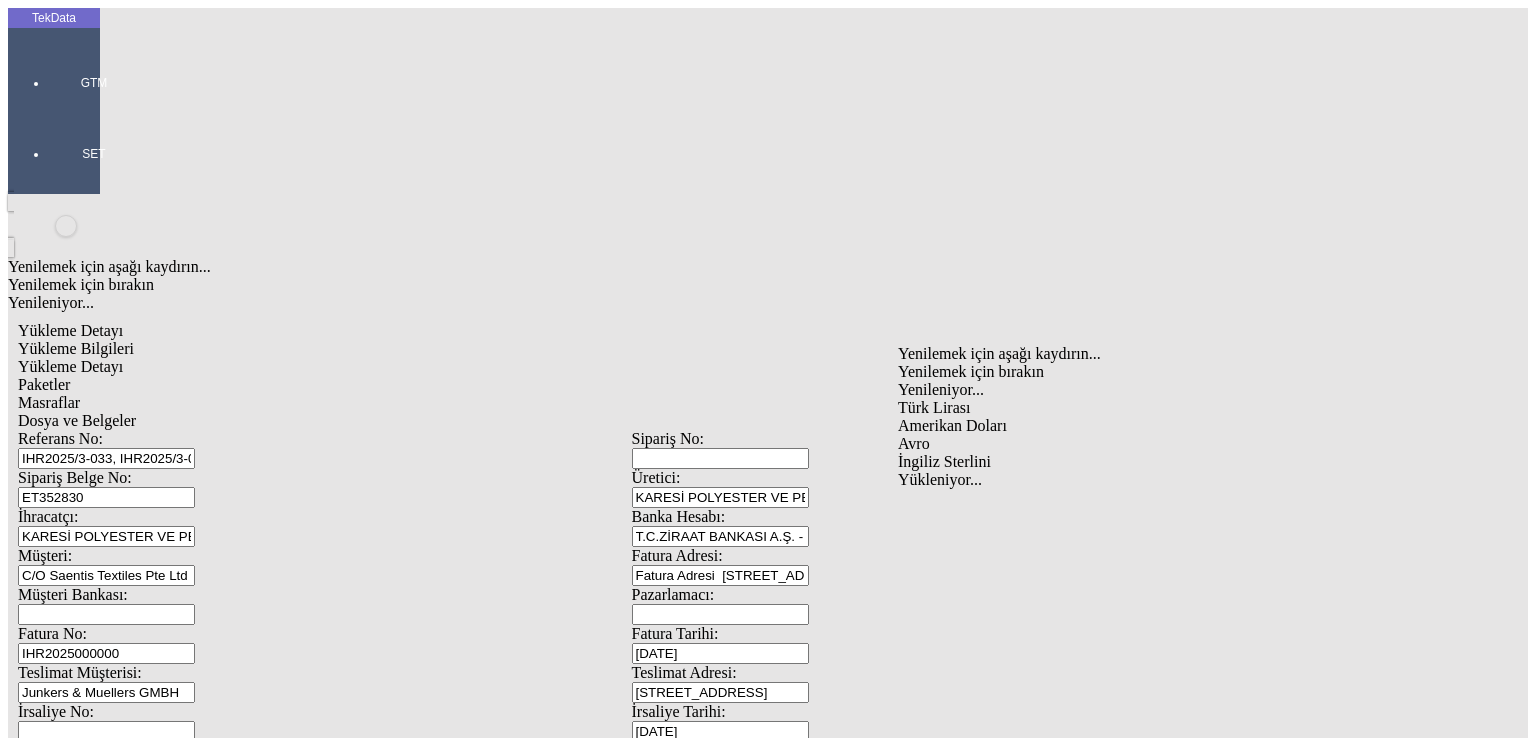 click on "Amerikan Doları" at bounding box center [1198, 426] 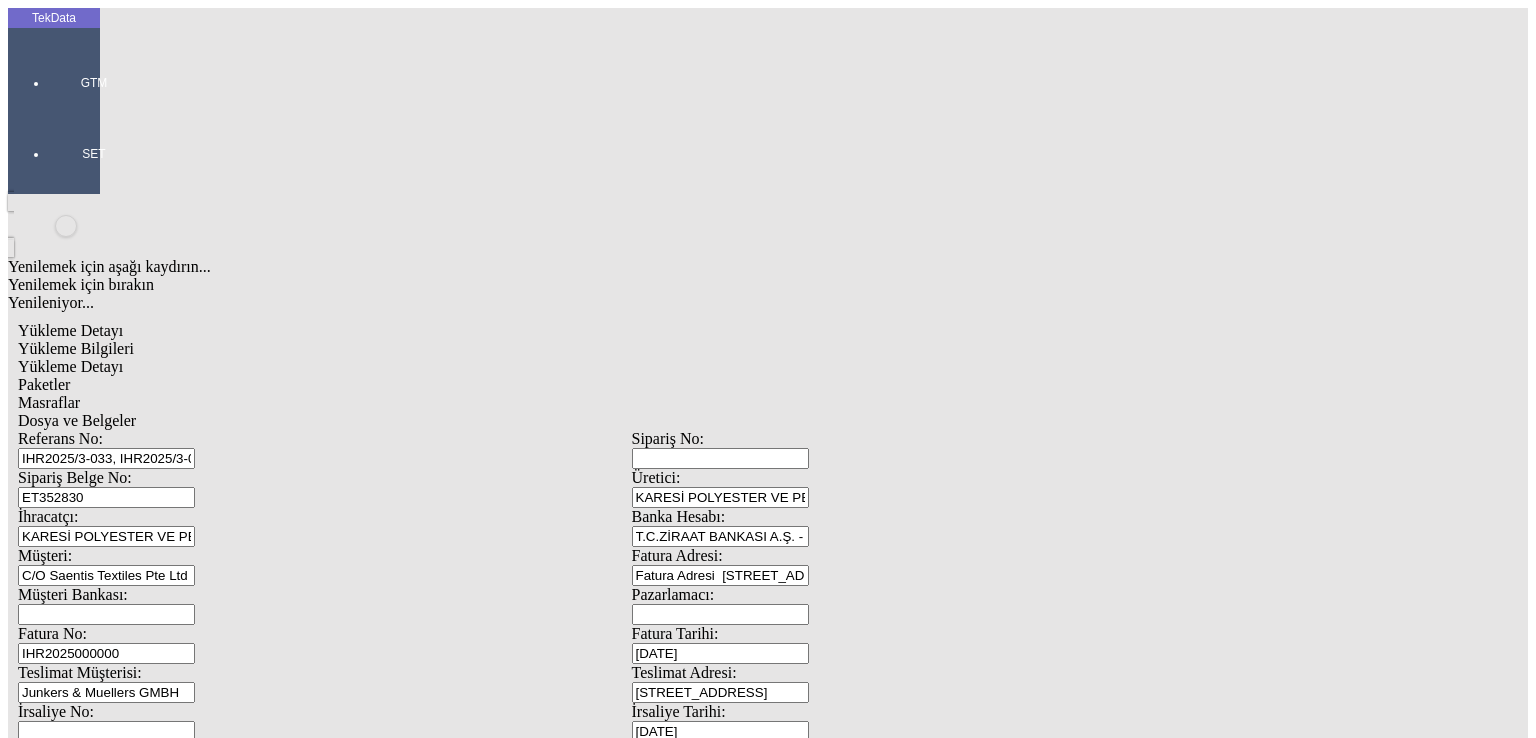 click on "En:" at bounding box center (109, 2219) 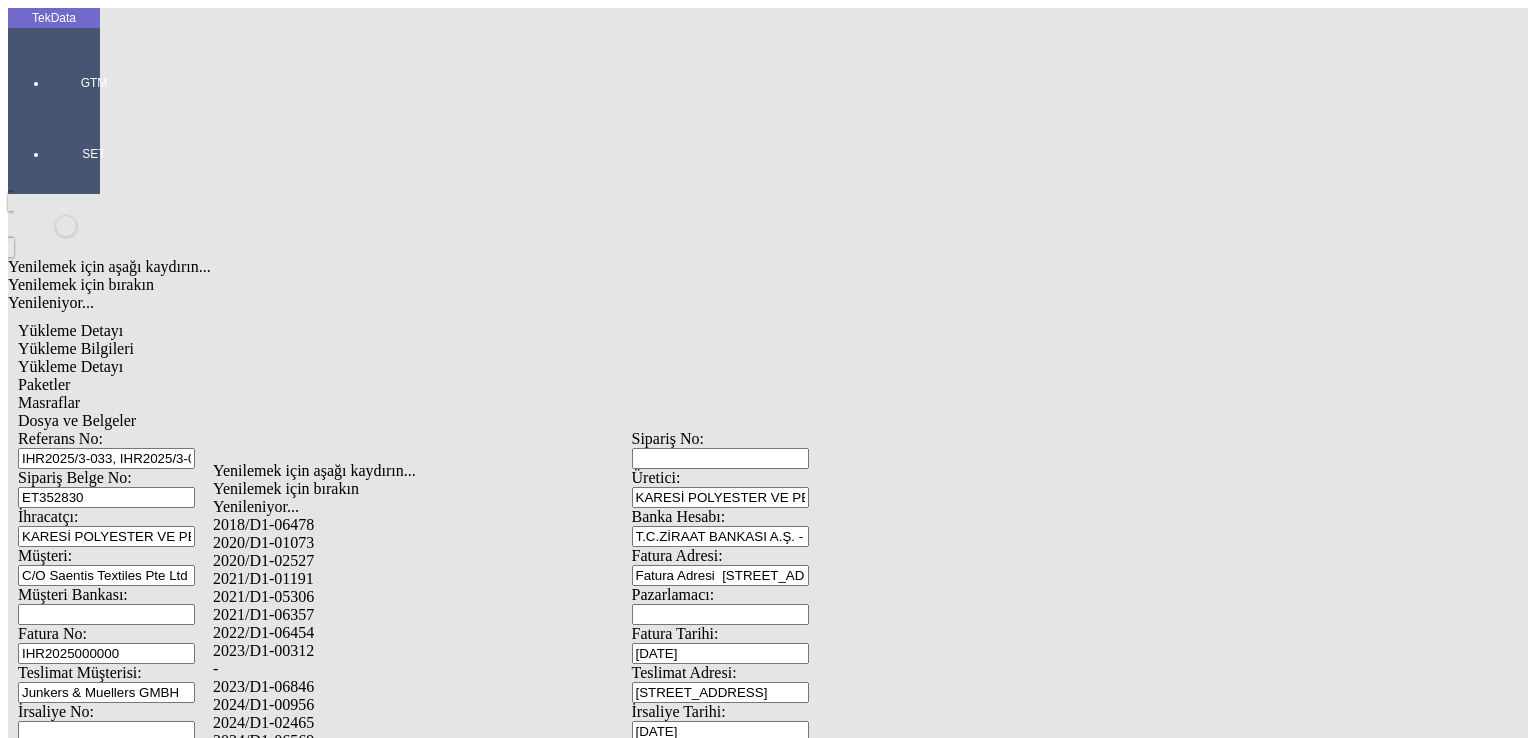 drag, startPoint x: 334, startPoint y: 667, endPoint x: 409, endPoint y: 667, distance: 75 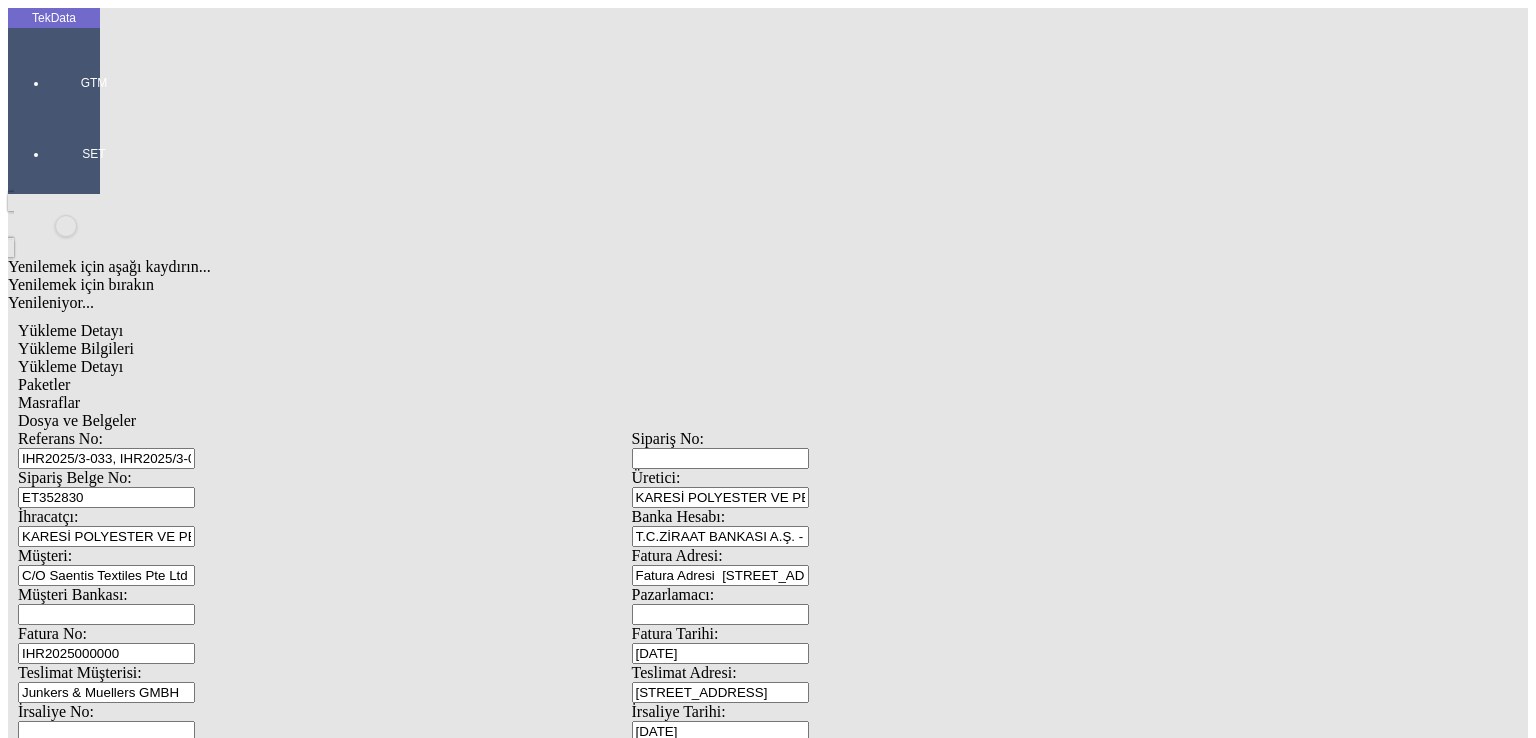 click on "Kaydet" at bounding box center (44, 2576) 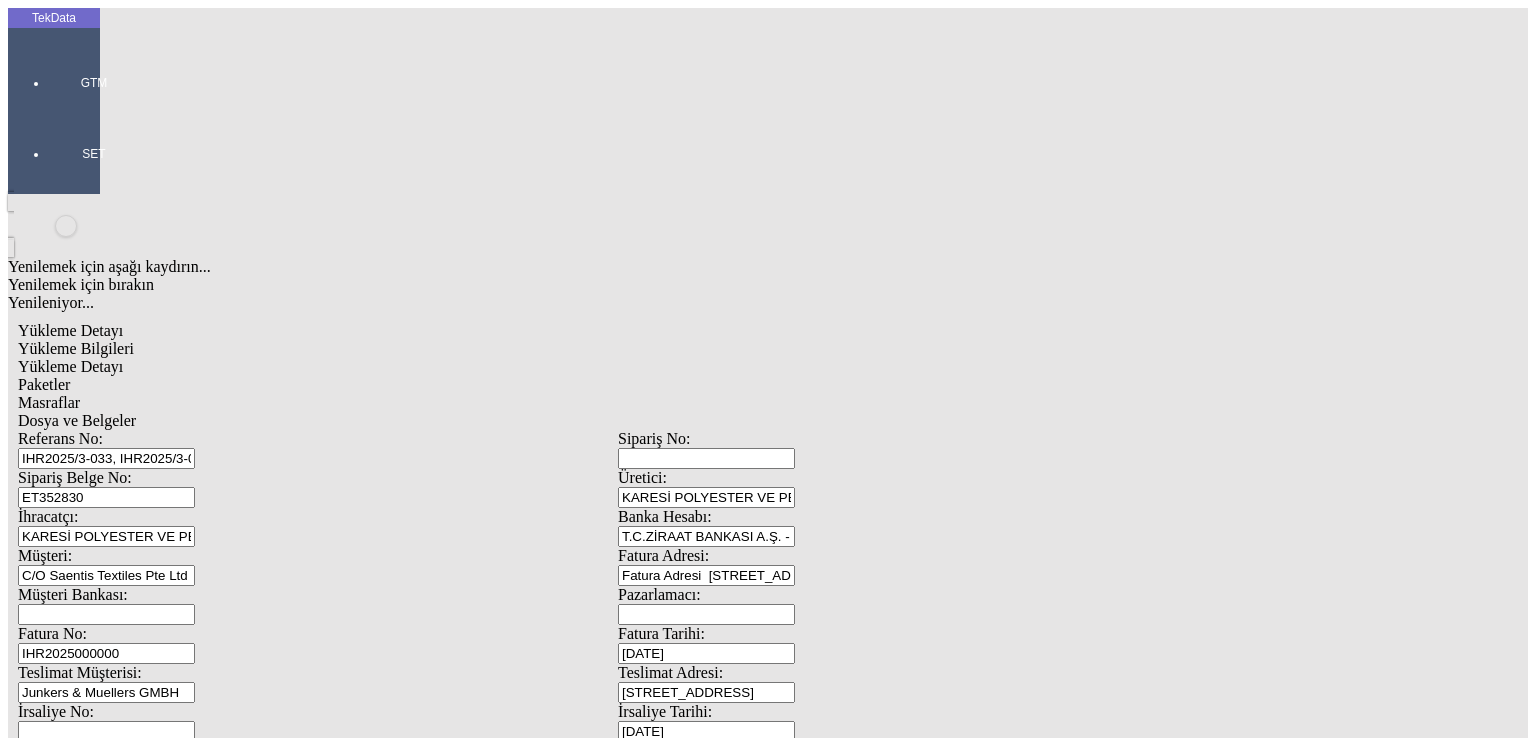 click on "Dosya ve Belgeler" 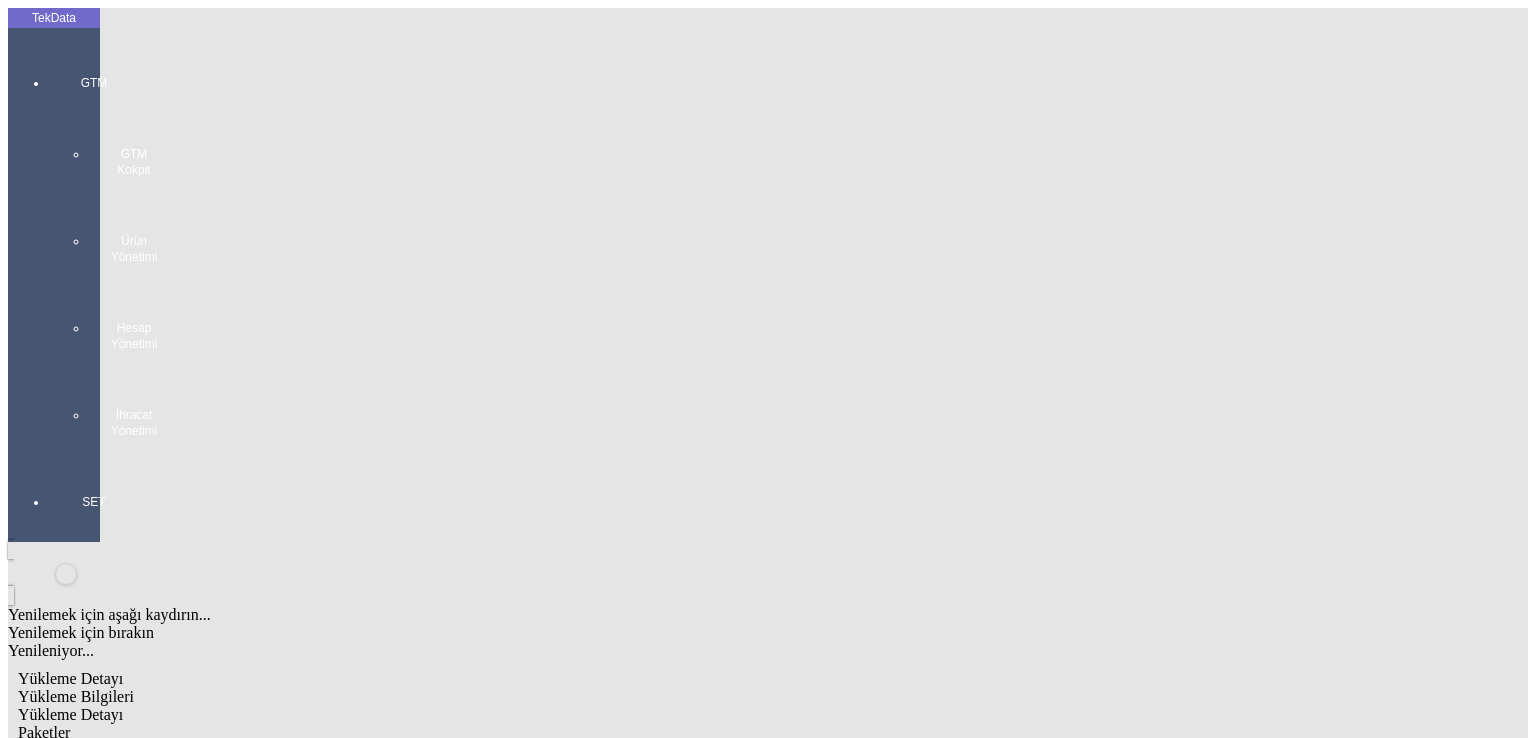 click at bounding box center (94, 459) 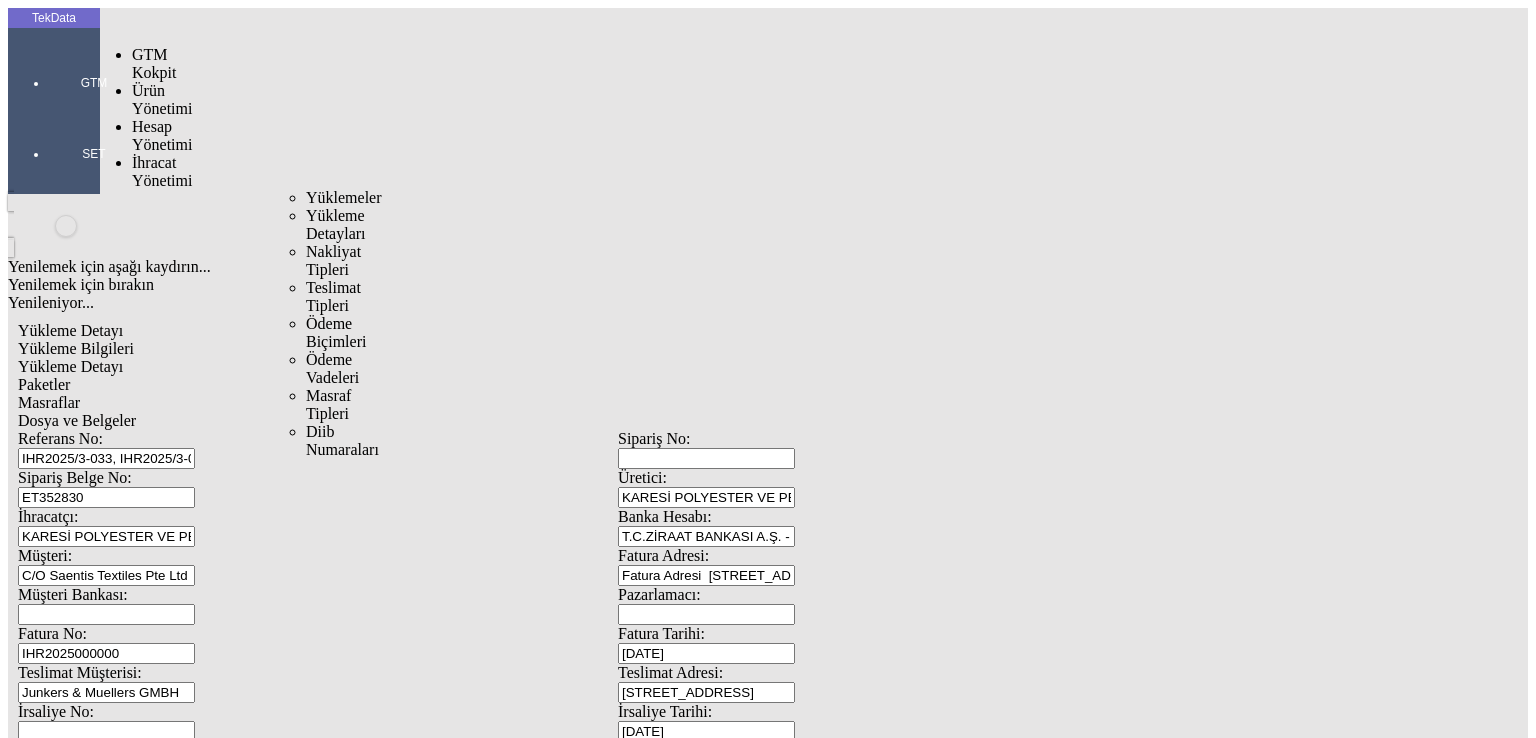 drag, startPoint x: 145, startPoint y: 108, endPoint x: 252, endPoint y: 110, distance: 107.01869 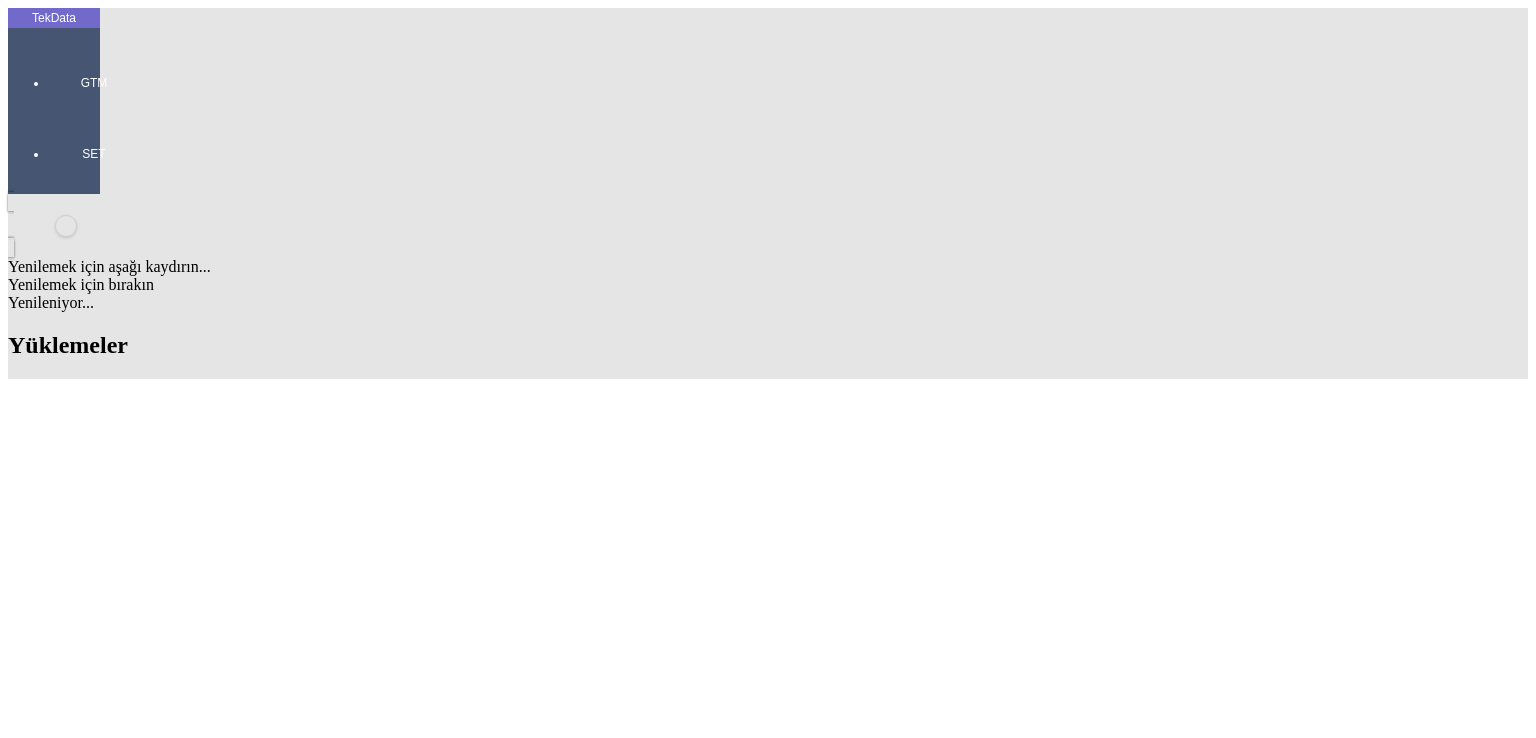 click 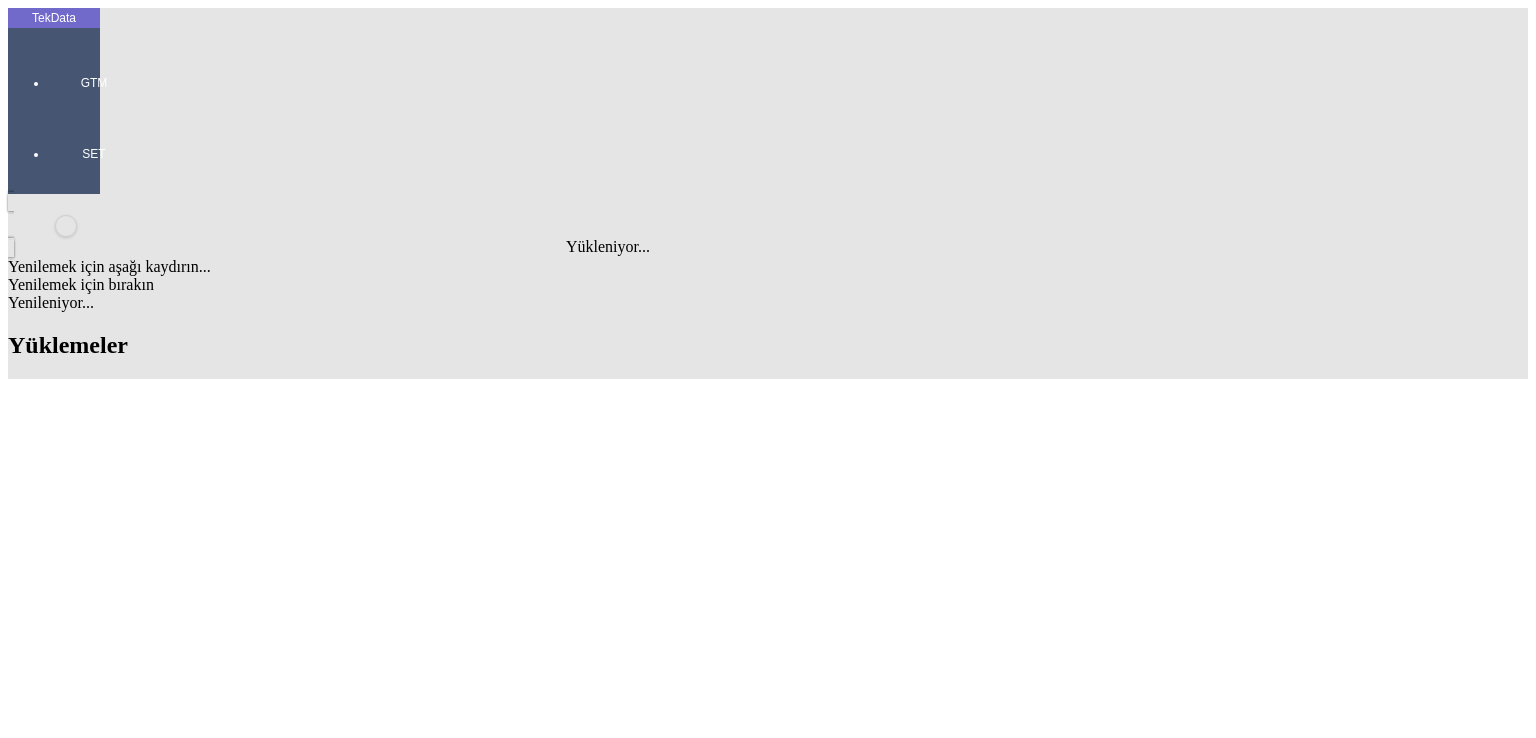 type 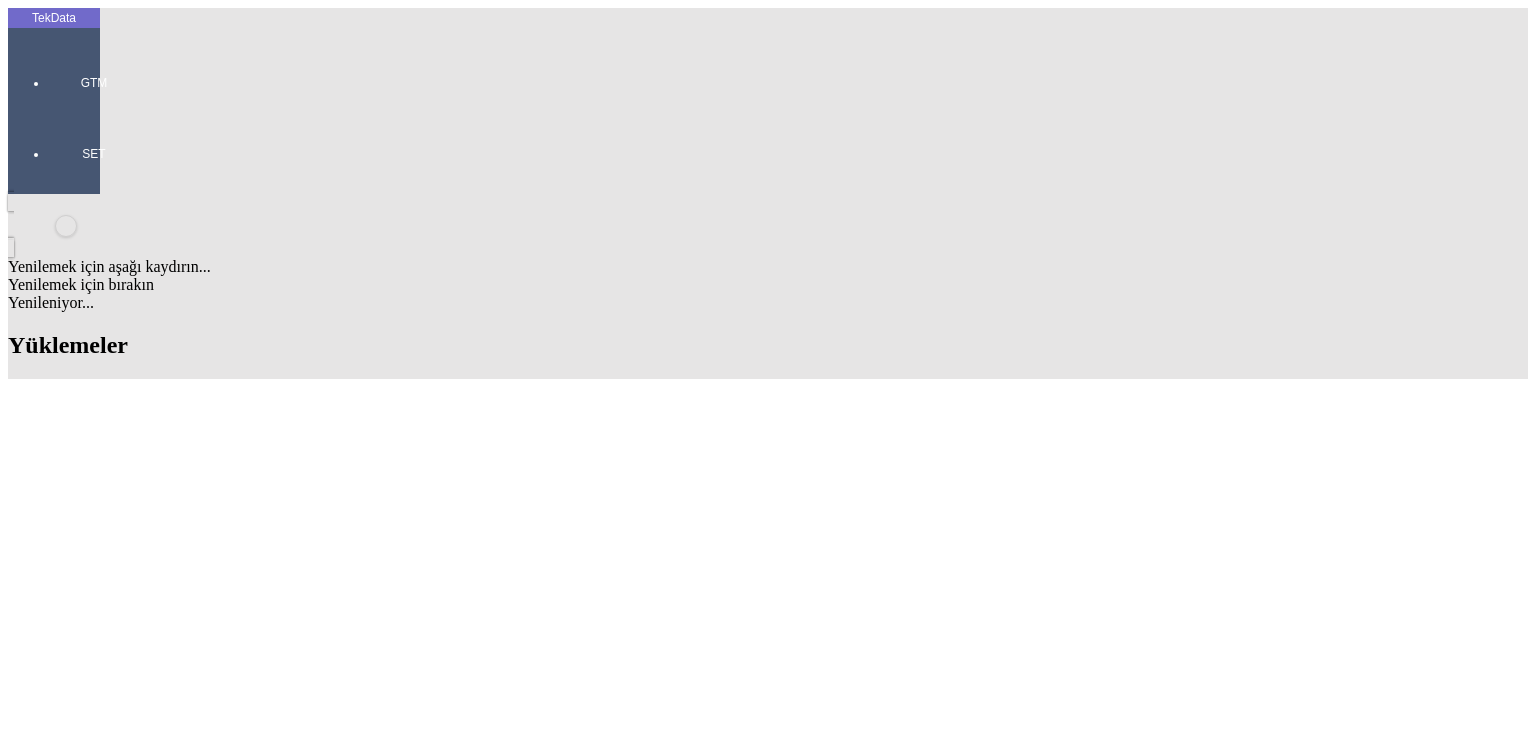 scroll, scrollTop: 0, scrollLeft: 934, axis: horizontal 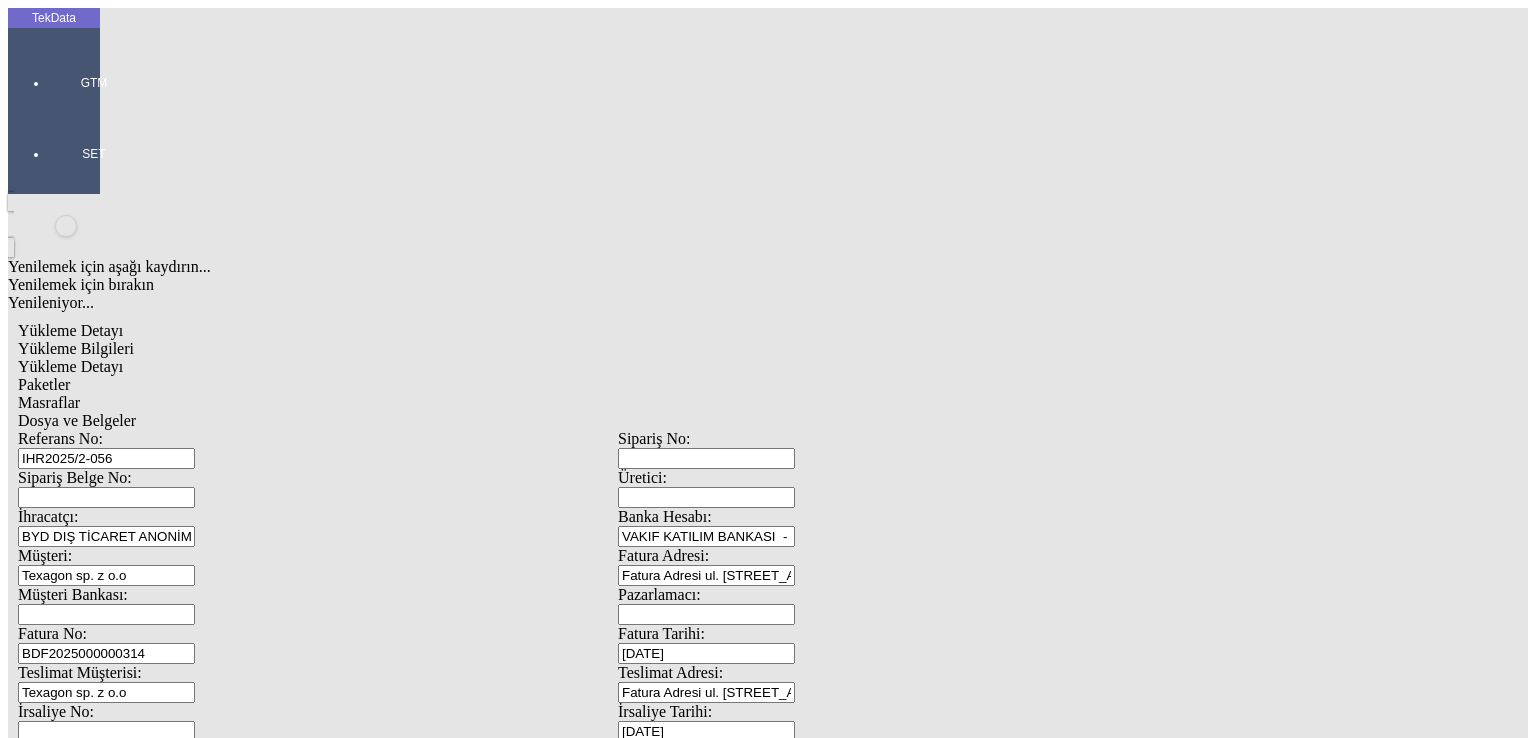 click on "Üretici:" at bounding box center (706, 497) 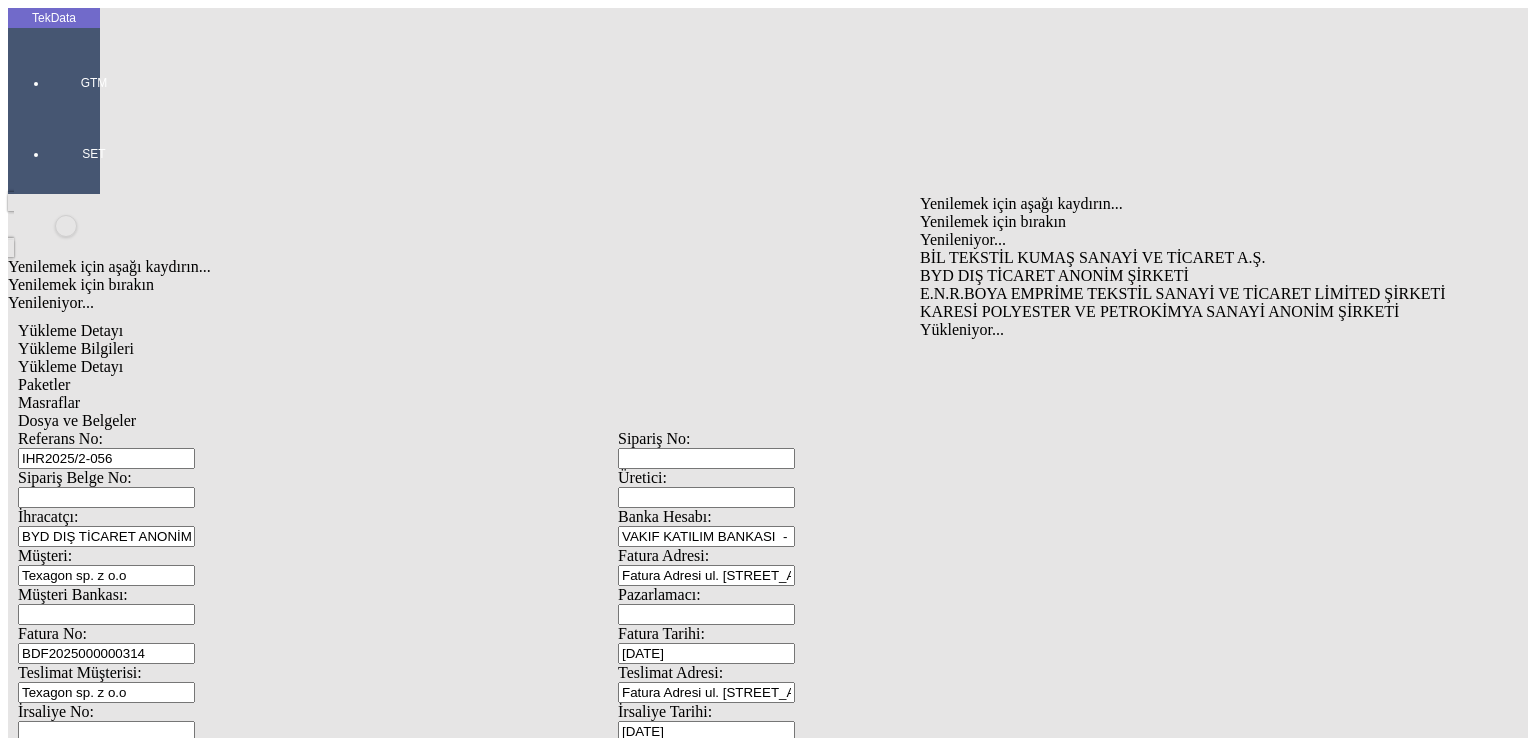 click on "BYD DIŞ TİCARET ANONİM ŞİRKETİ" at bounding box center [1207, 276] 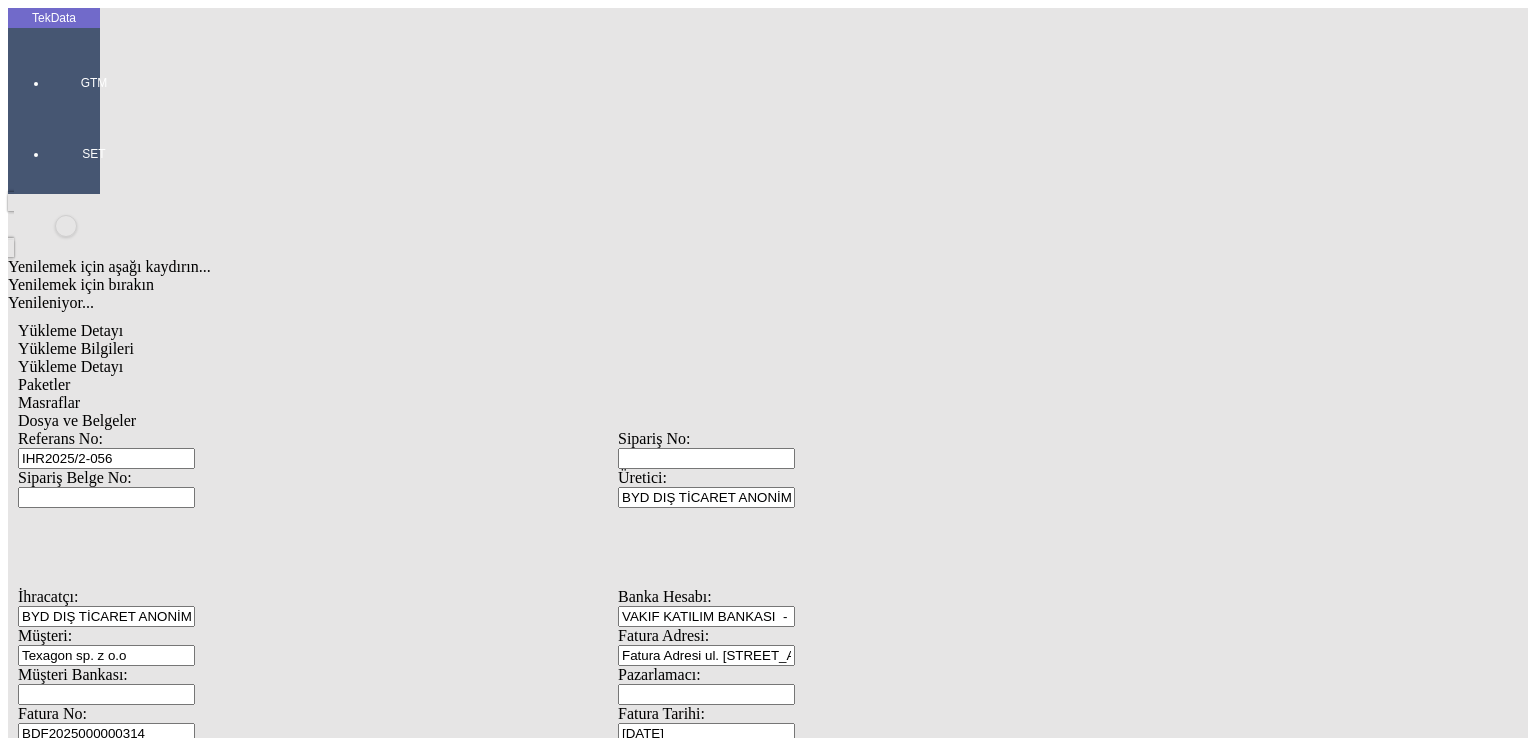 click on "Güncelle" 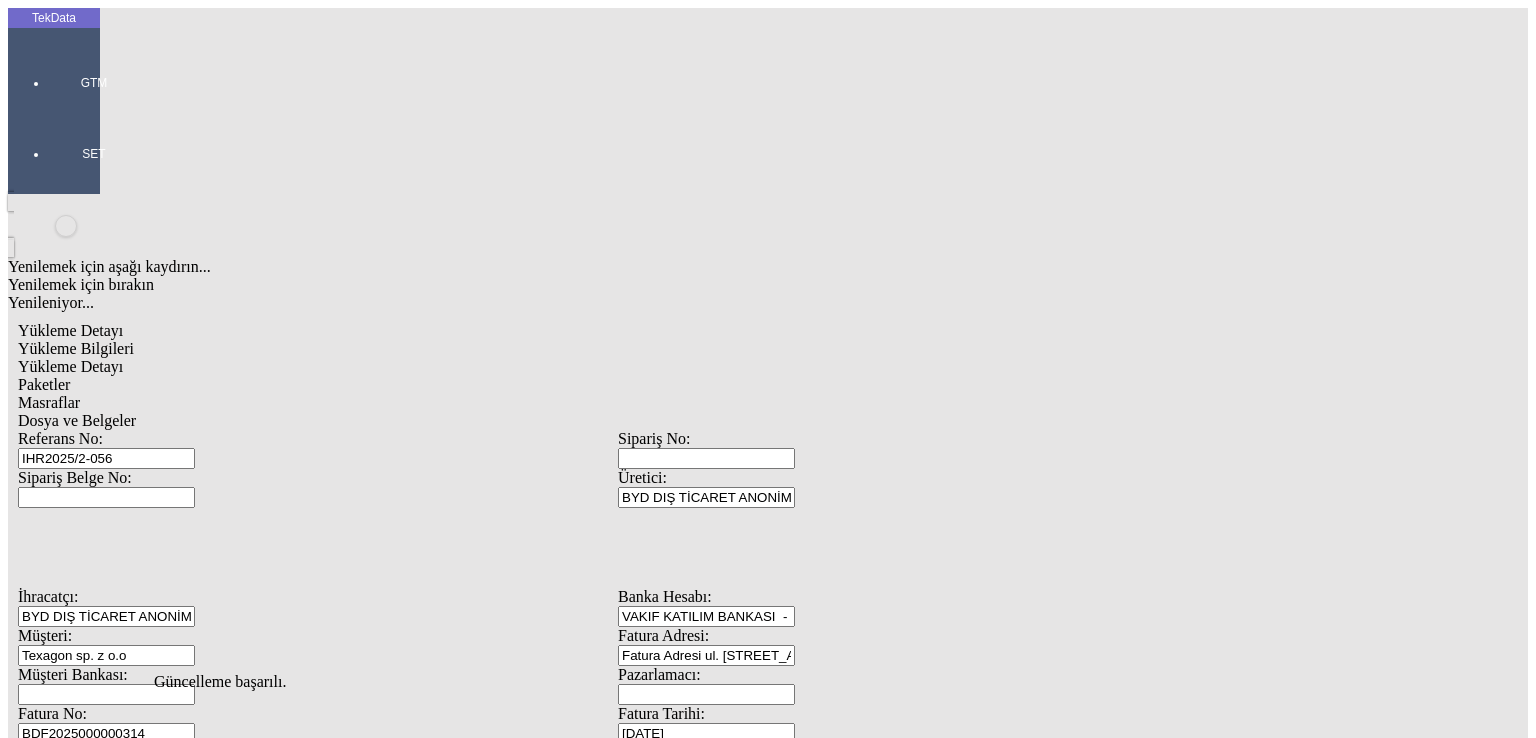 click on "Güncelle" 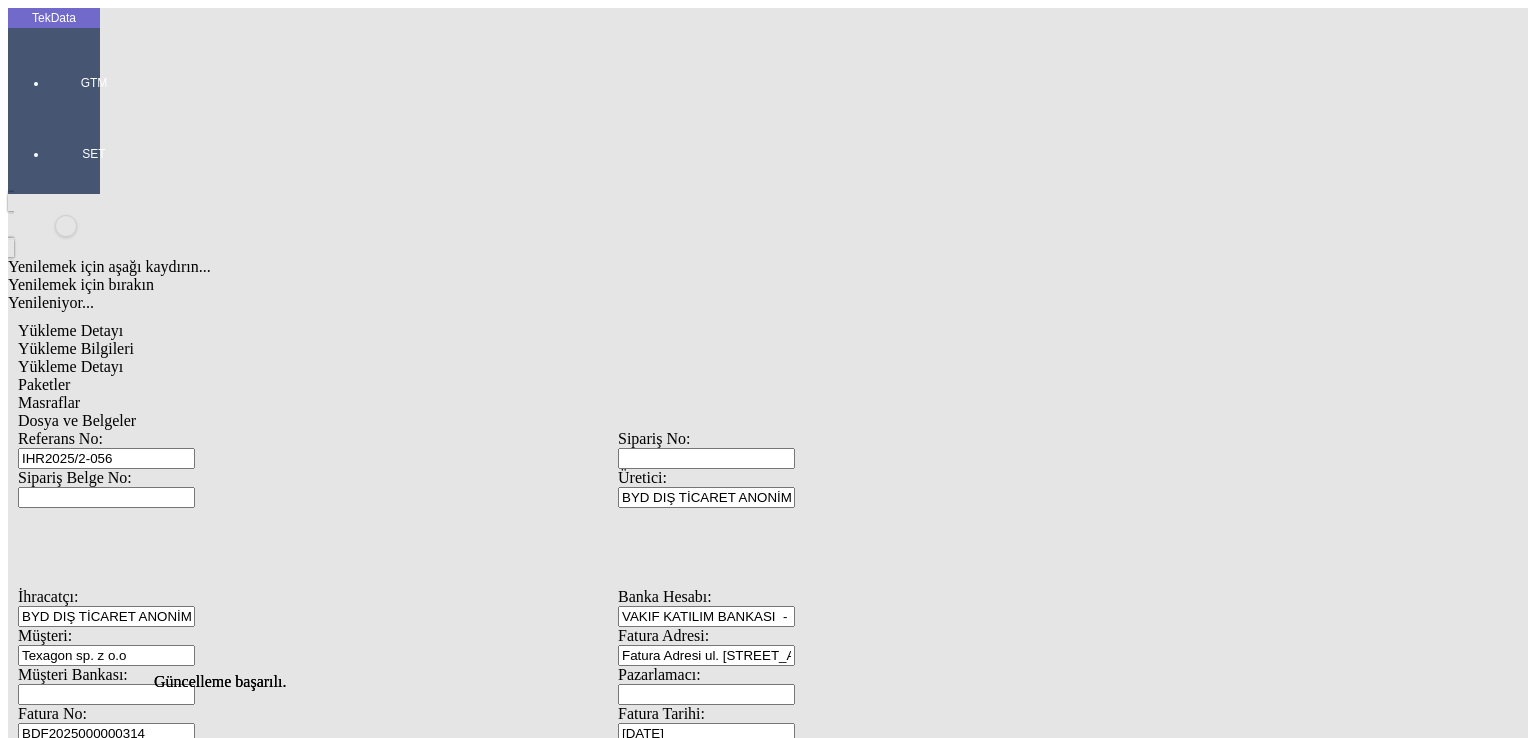 click on "Yükleme Detayı" 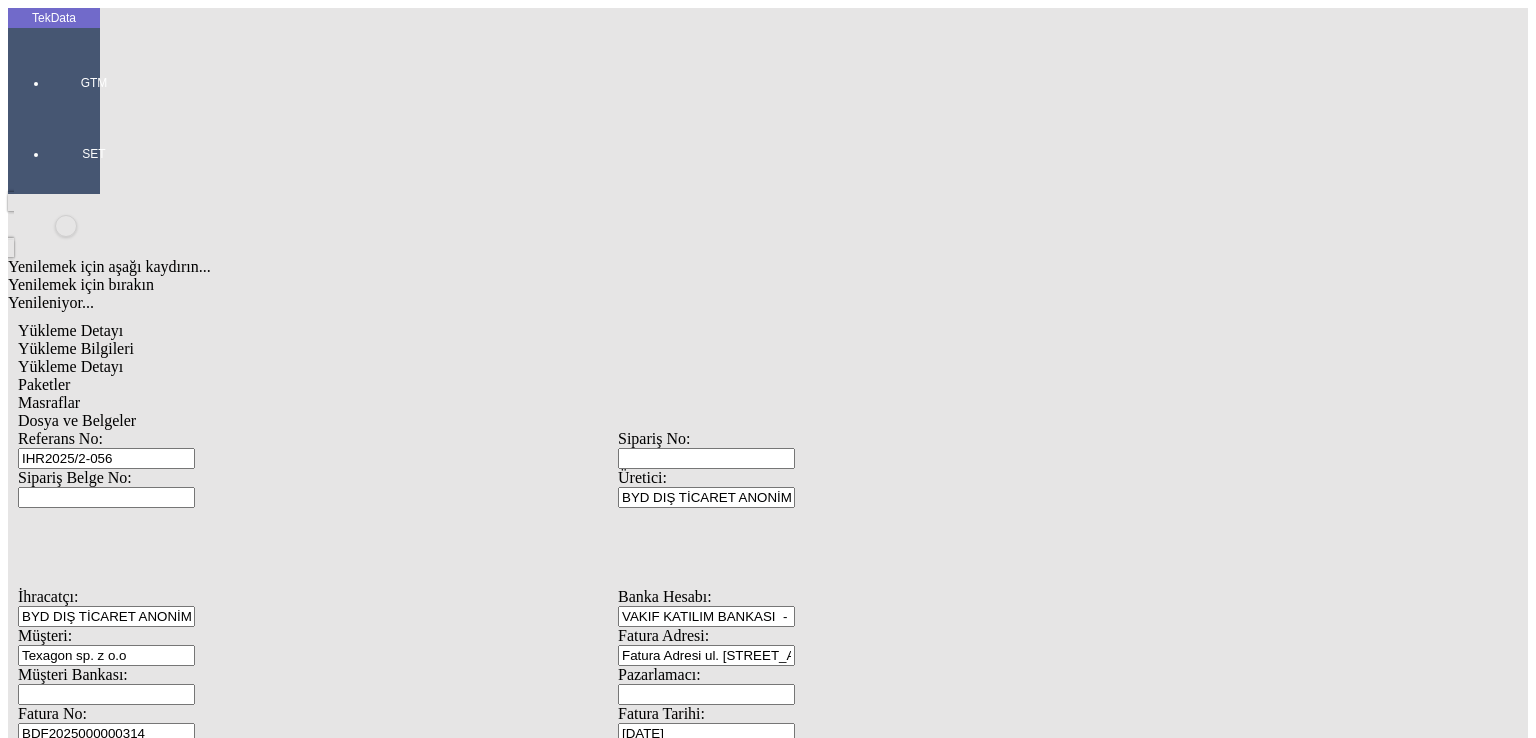 click on "Düzenle" at bounding box center (64, 1809) 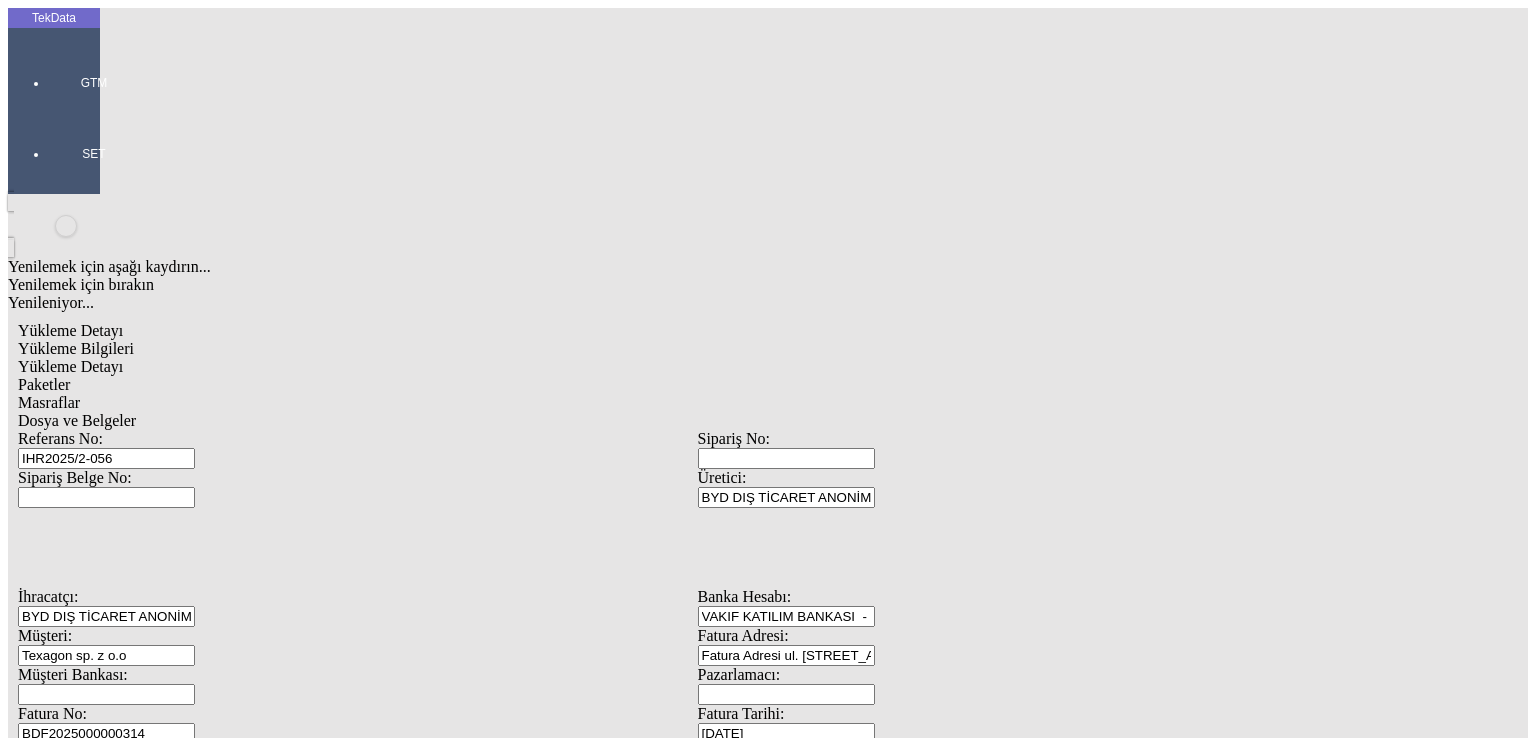 click on "5914" at bounding box center [109, 2187] 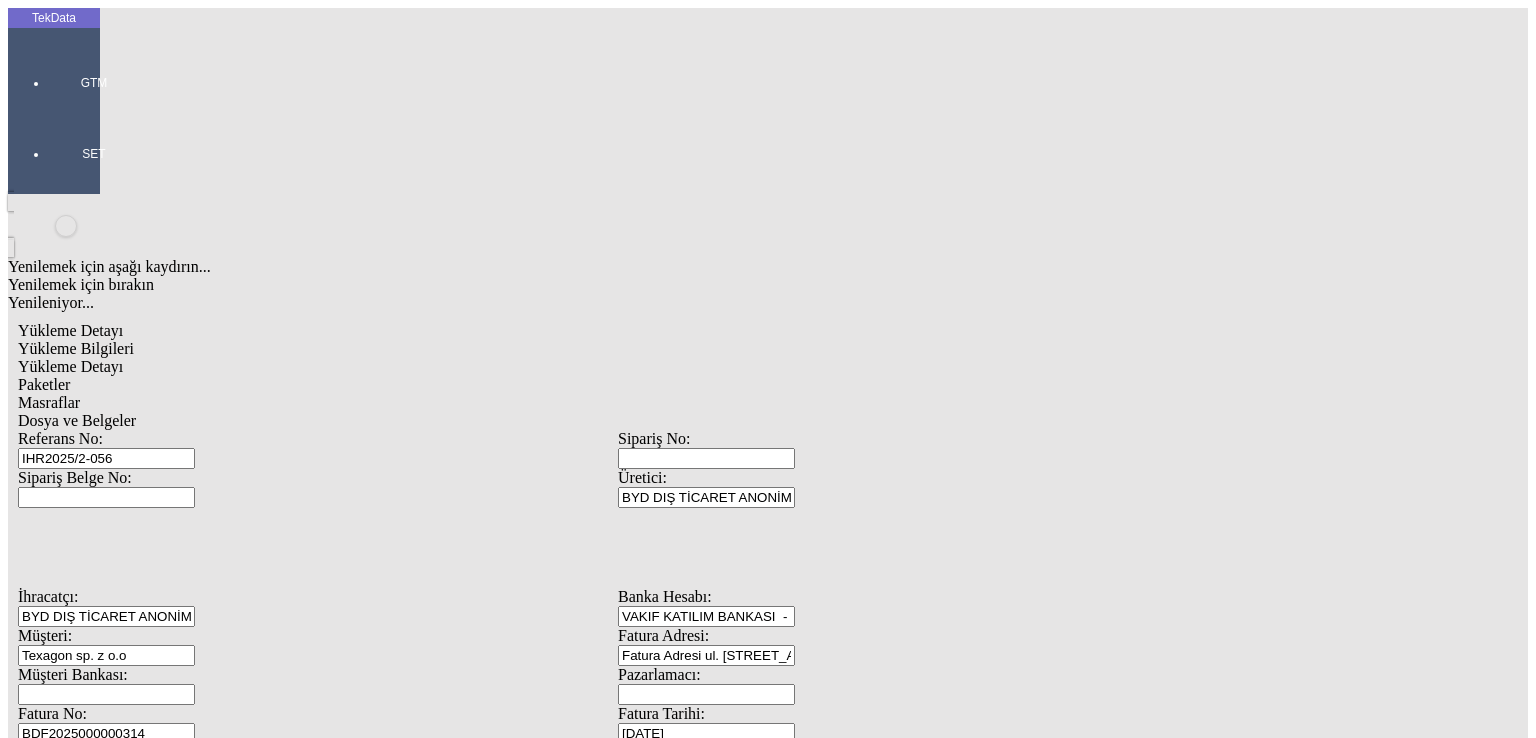 click on "Düzenle" at bounding box center [64, 1897] 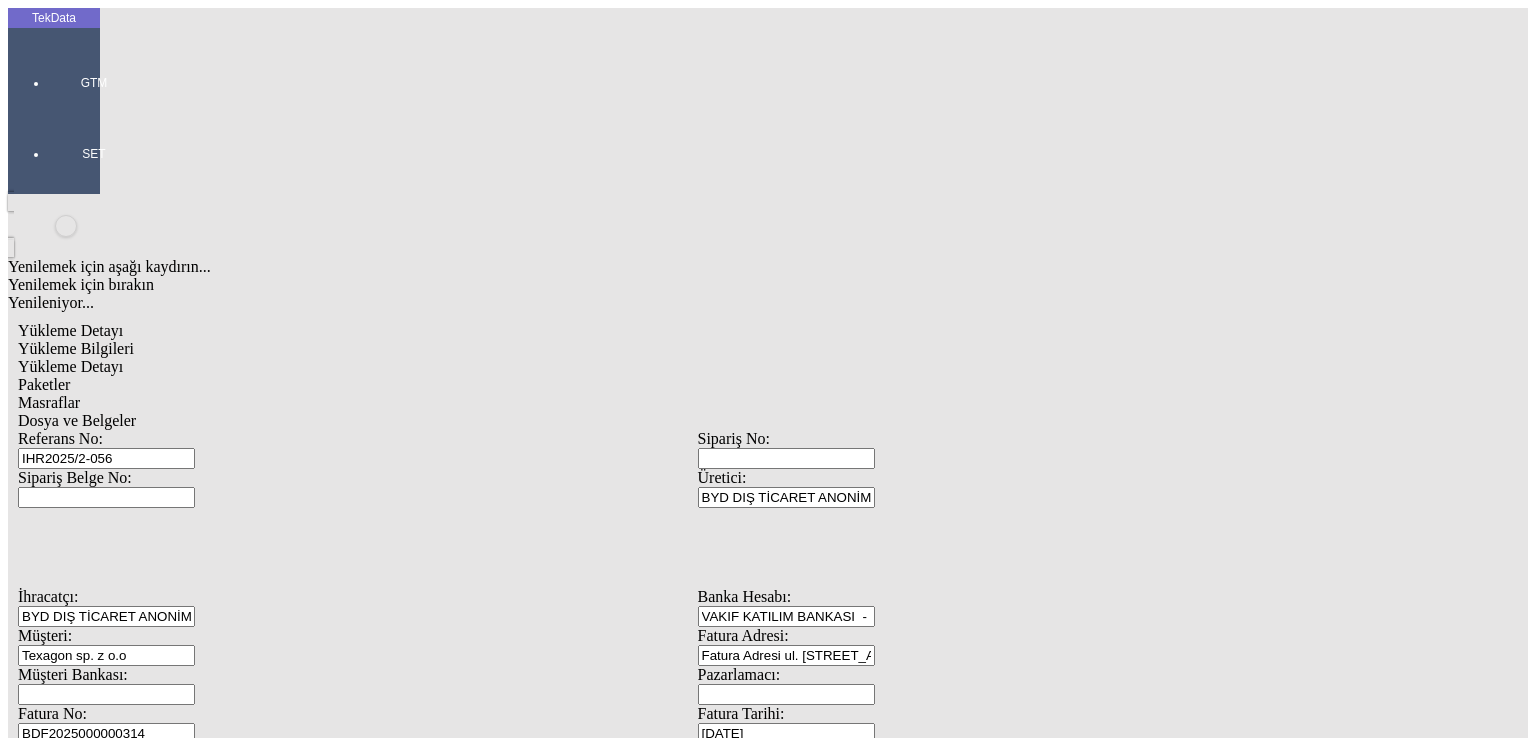 drag, startPoint x: 308, startPoint y: 432, endPoint x: 108, endPoint y: 426, distance: 200.08998 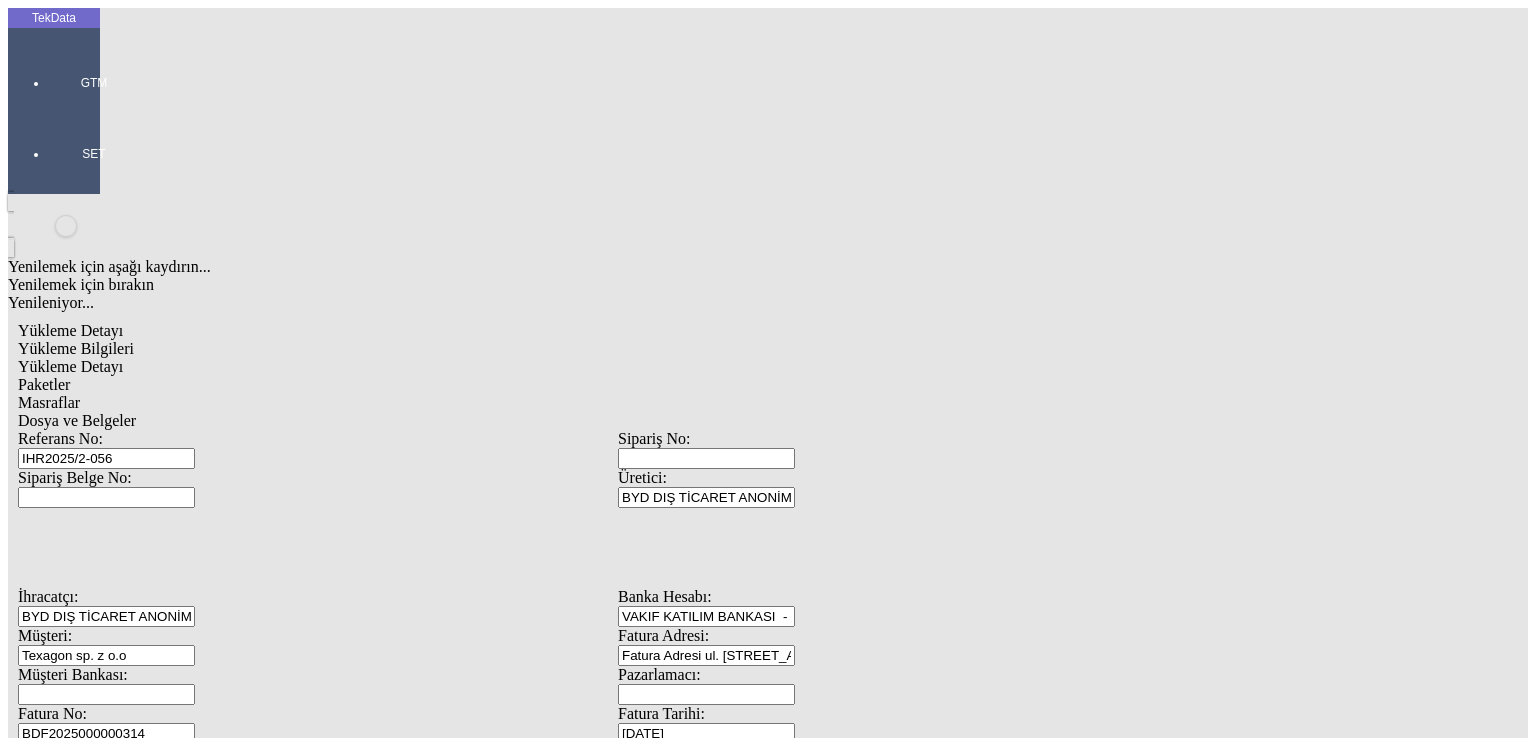 click on "Güncelle" 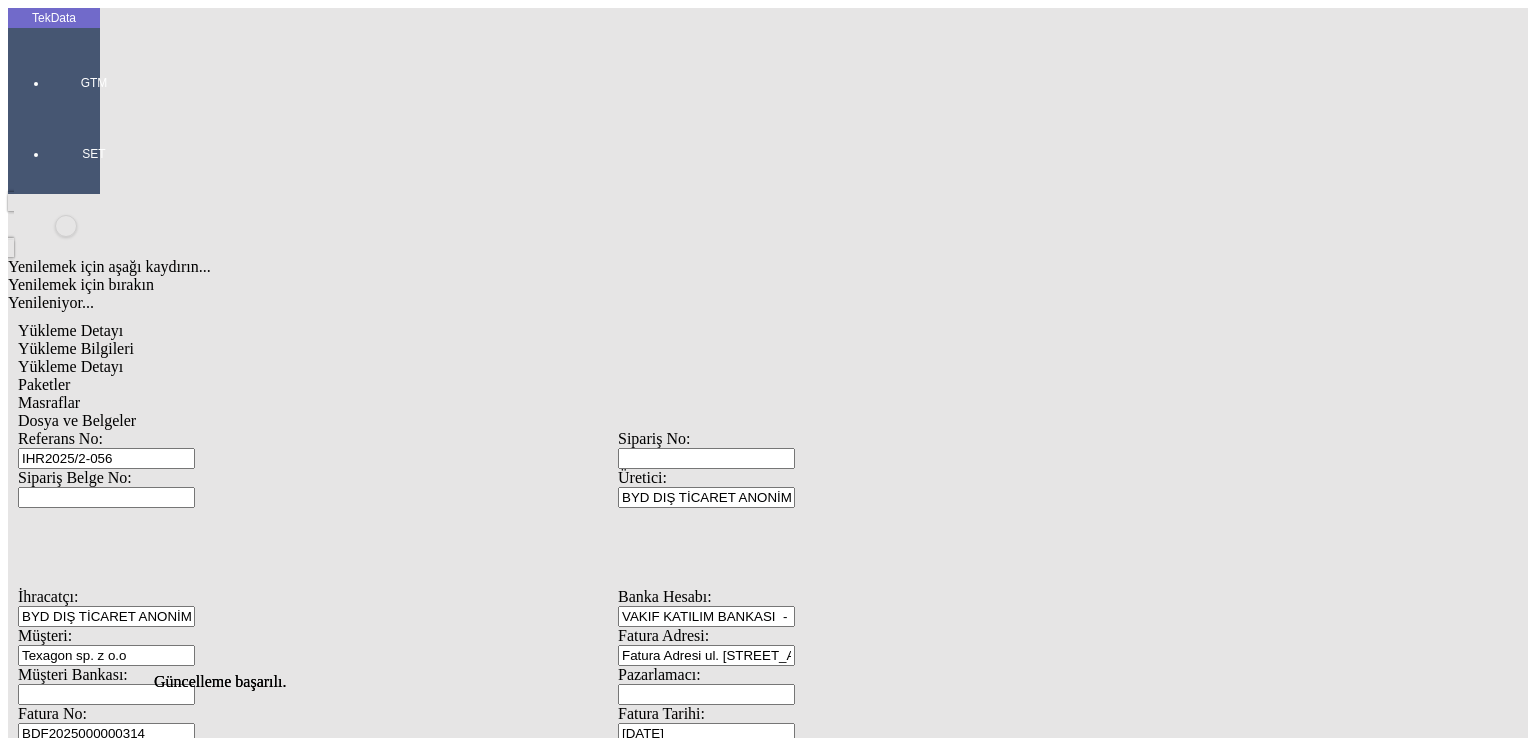 click on "Paketler" at bounding box center (44, 384) 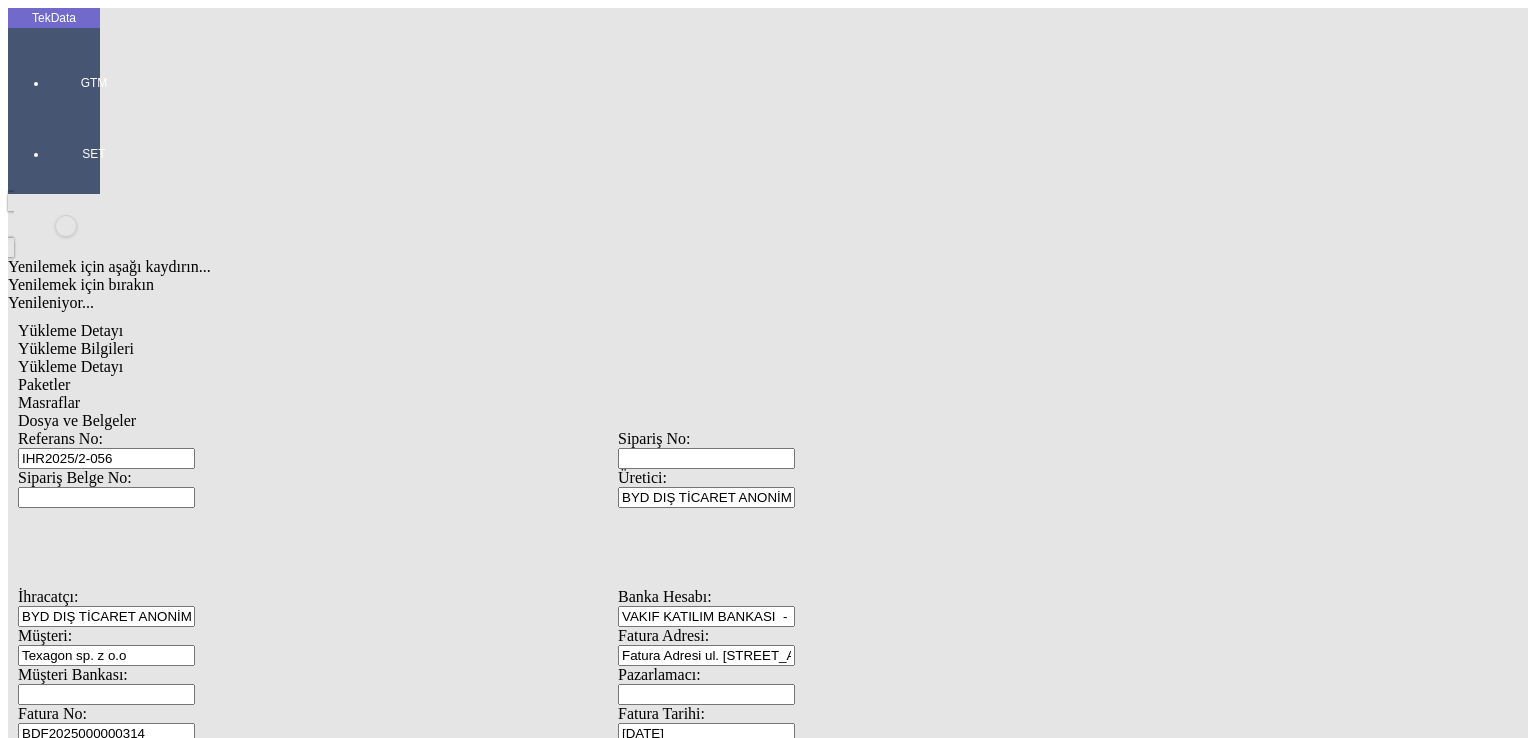 click on "Düzenle" at bounding box center [64, 2175] 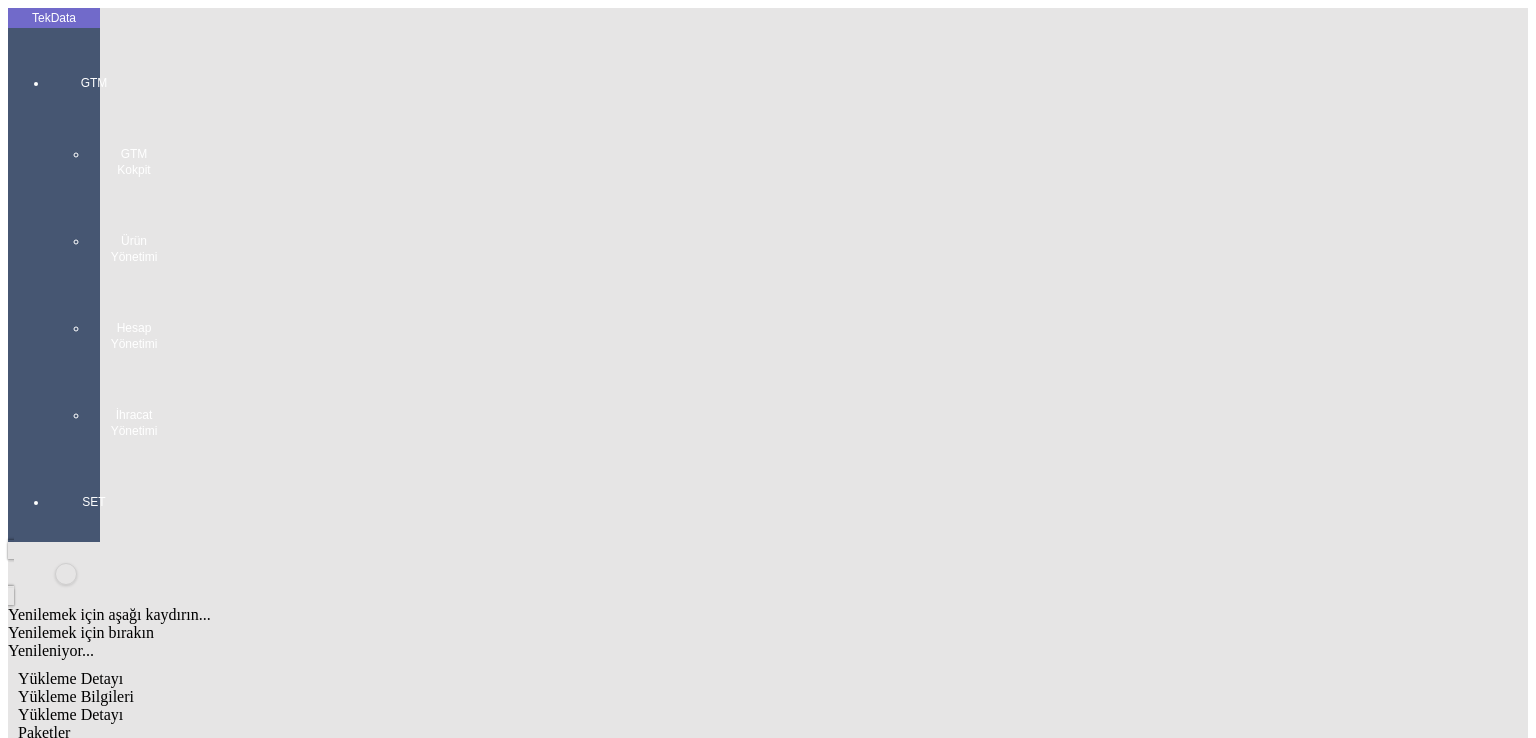 click on "Talimat Oluştur" at bounding box center (68, 2872) 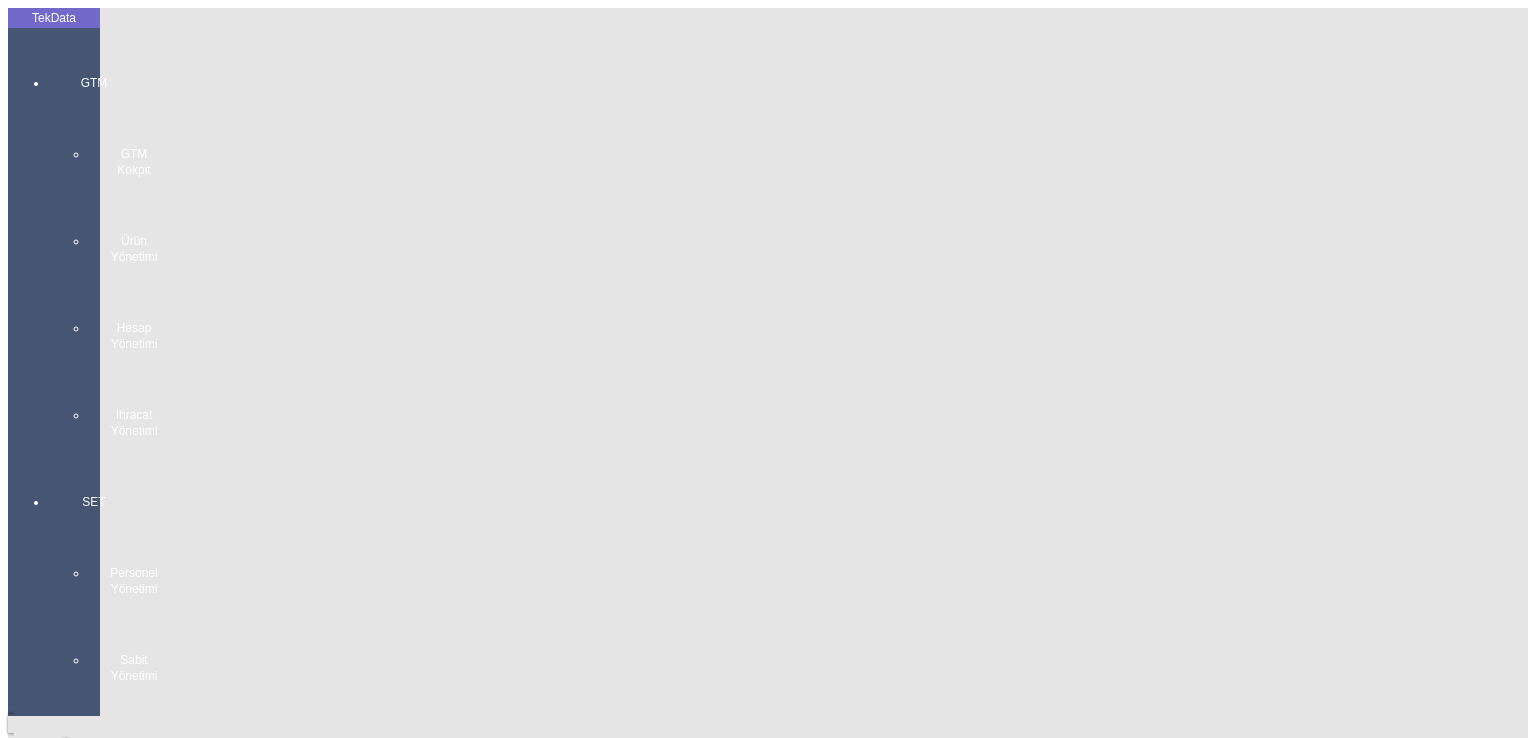 click at bounding box center [94, 459] 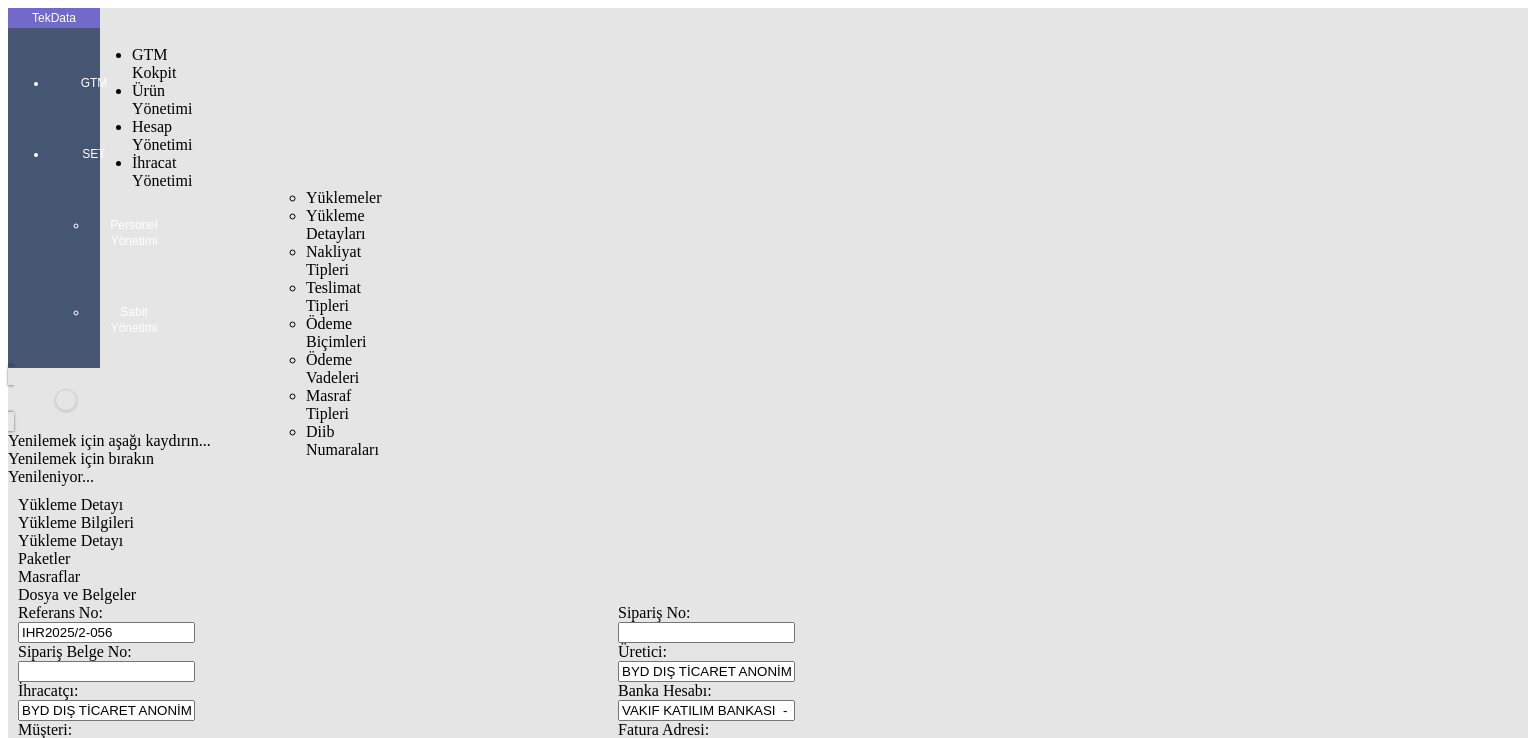 click on "İhracat Yönetimi" at bounding box center (162, 171) 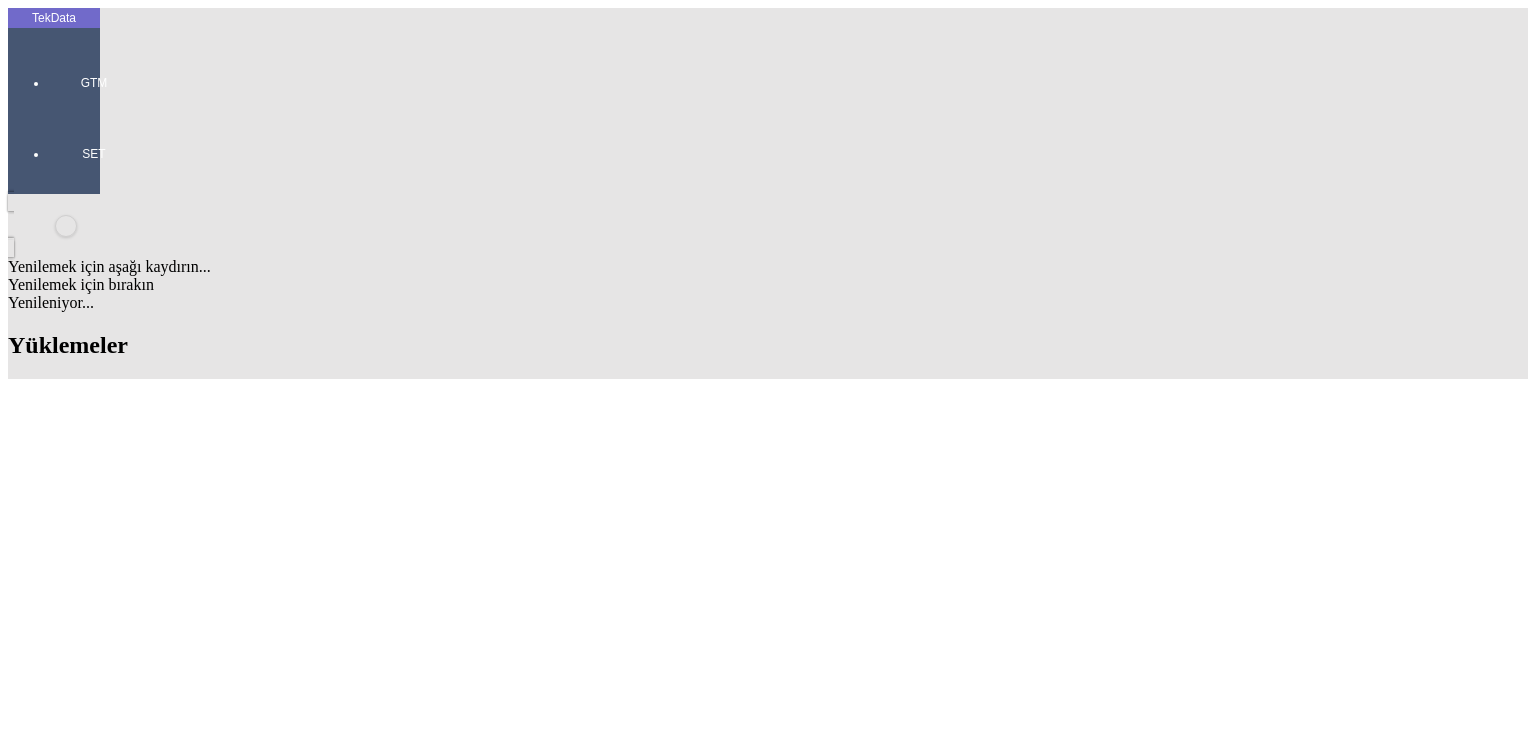 scroll, scrollTop: 1000, scrollLeft: 0, axis: vertical 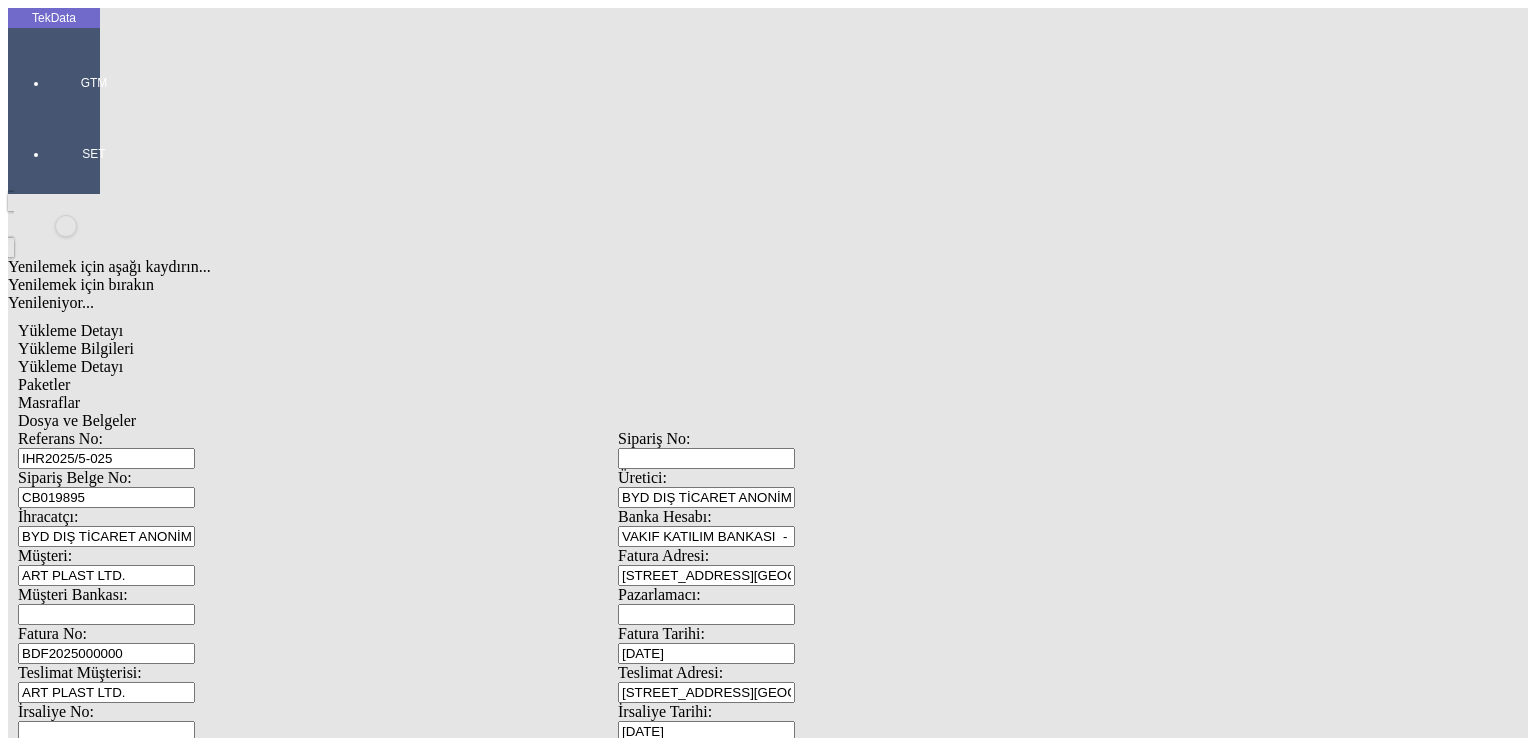 click on "CB019895" at bounding box center [106, 497] 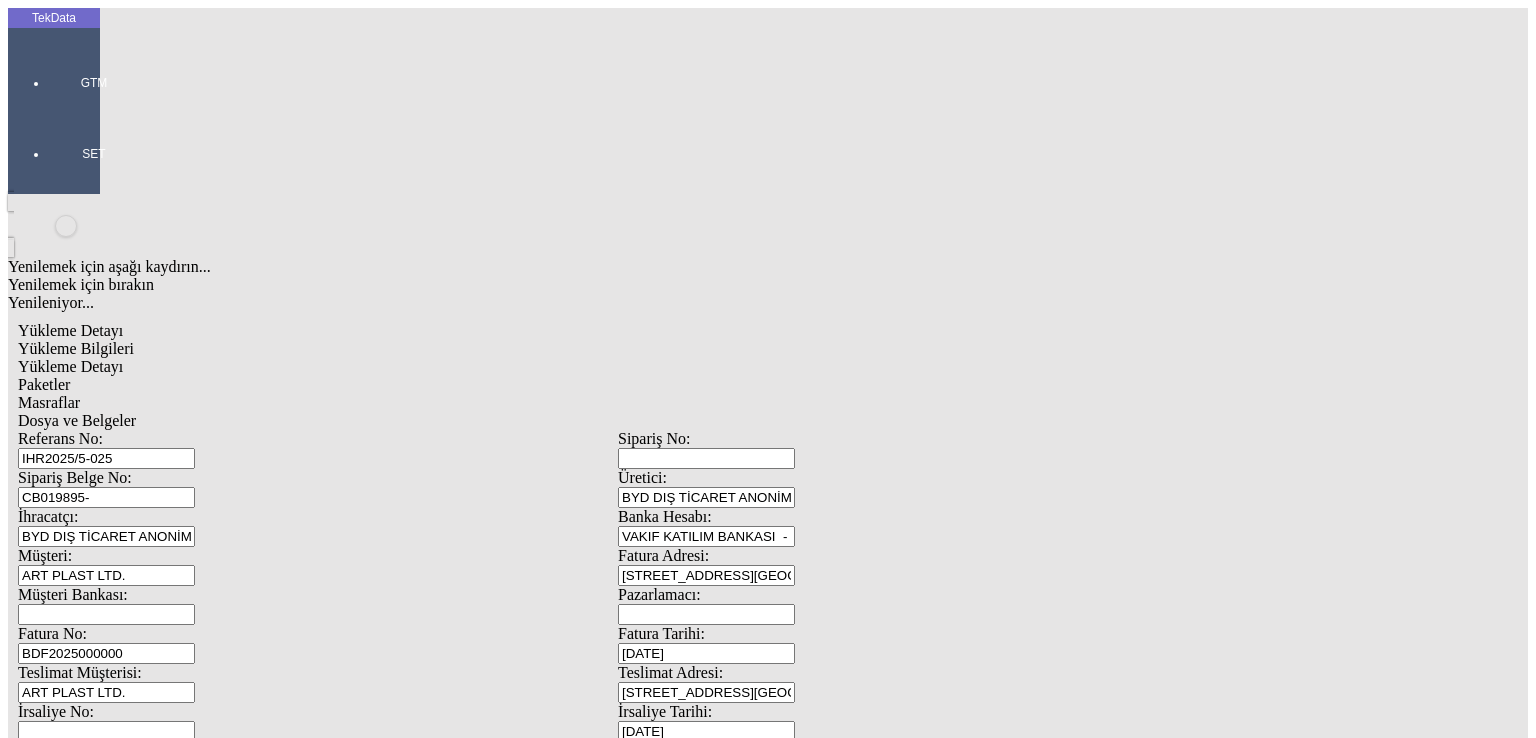 paste on "CB019905" 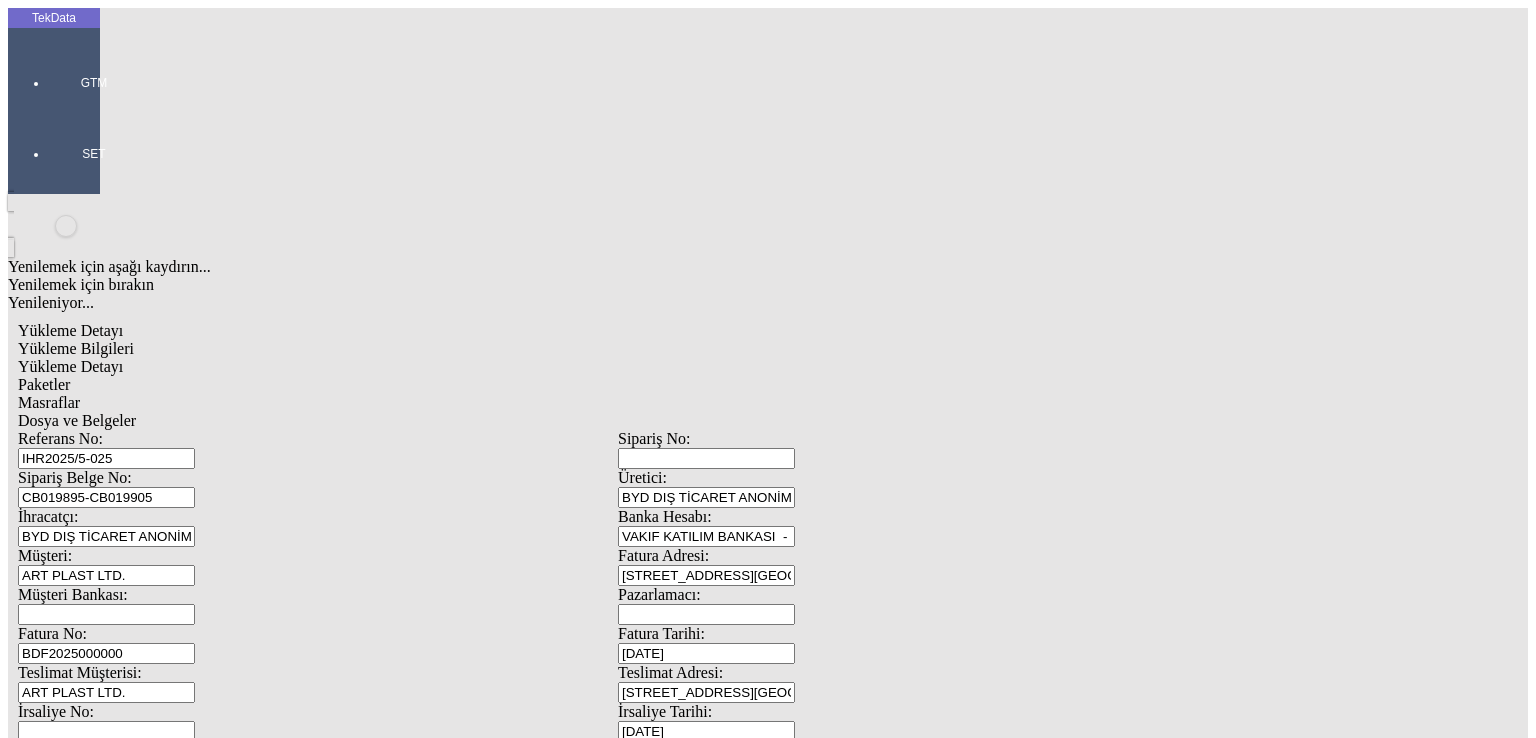 click on "CB019895-CB019905" at bounding box center (106, 497) 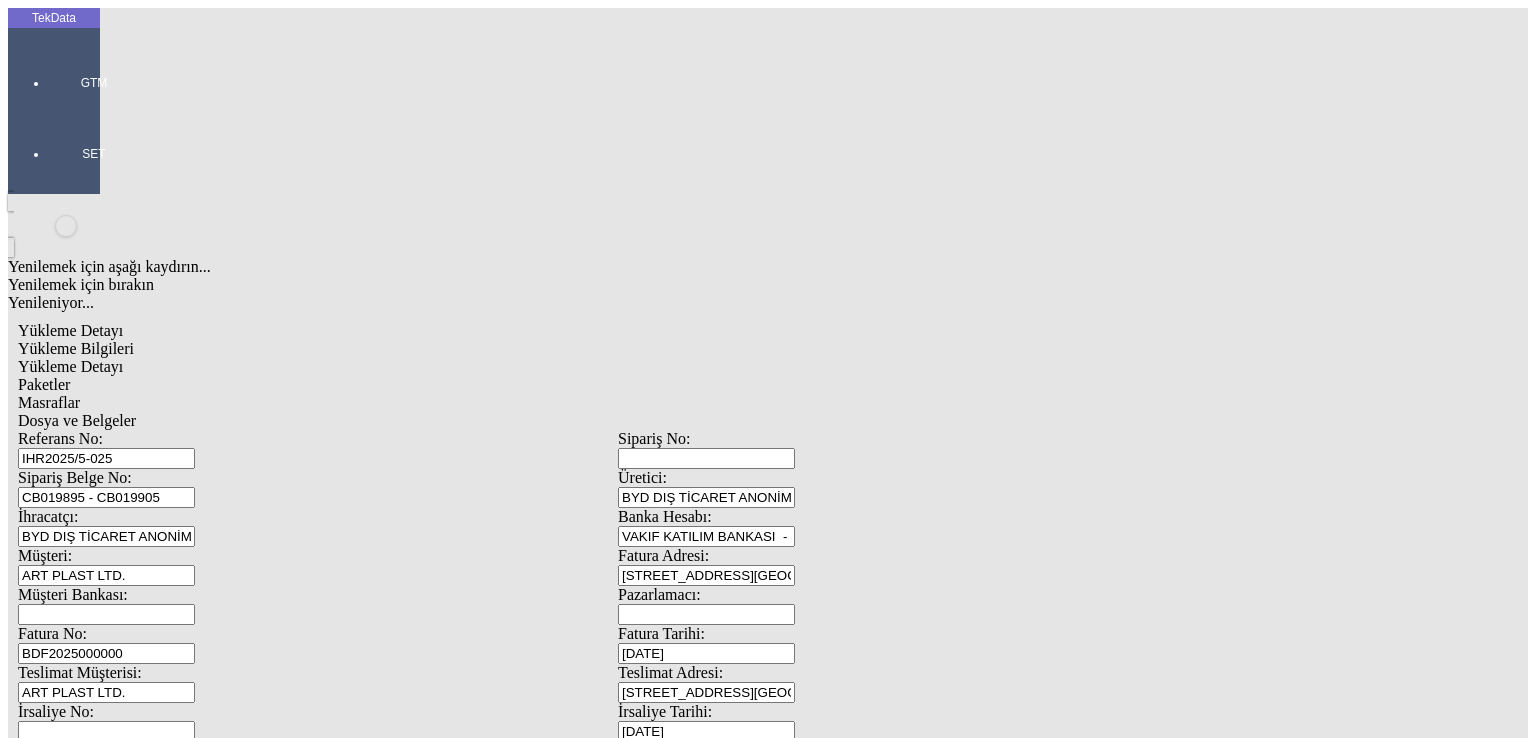 type on "CB019895 - CB019905" 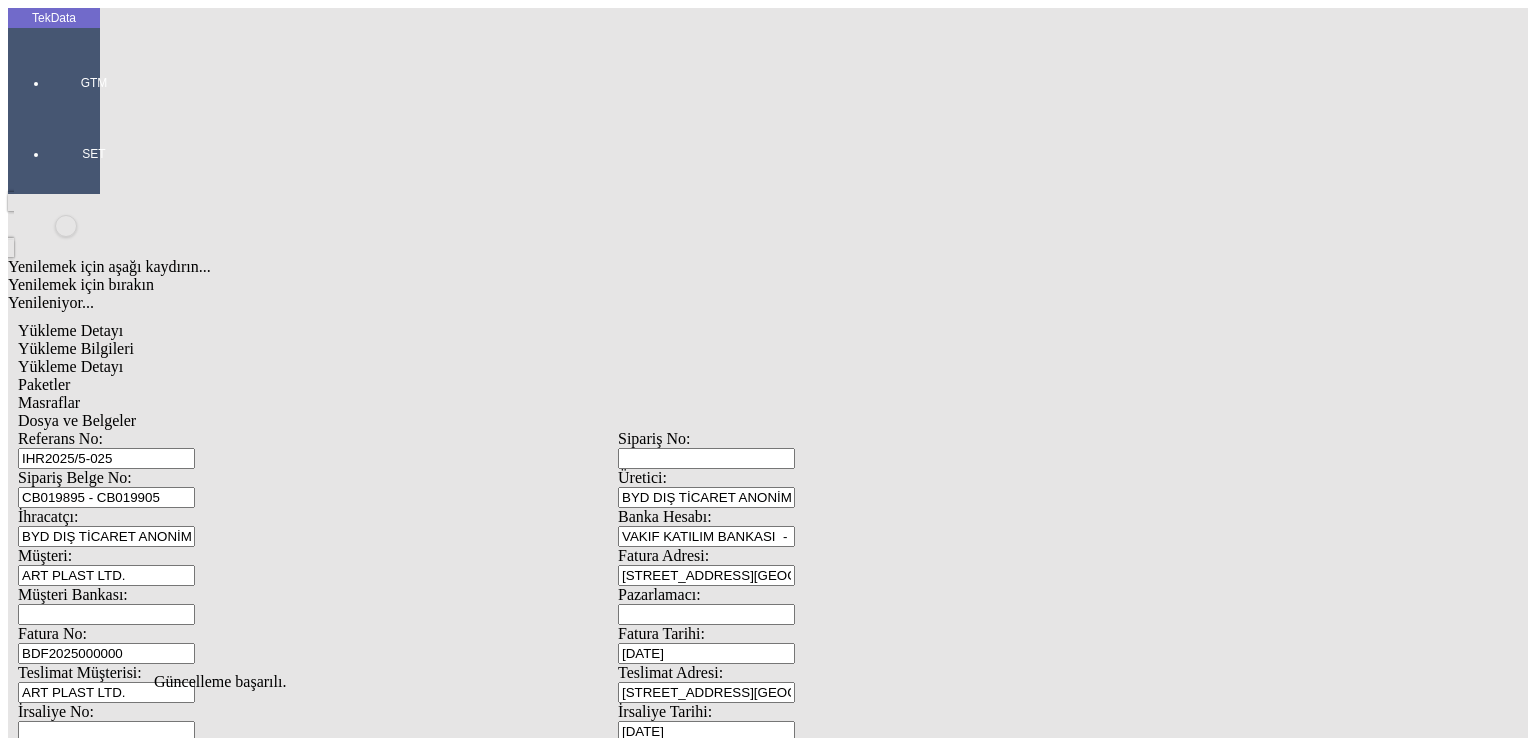 scroll, scrollTop: 0, scrollLeft: 0, axis: both 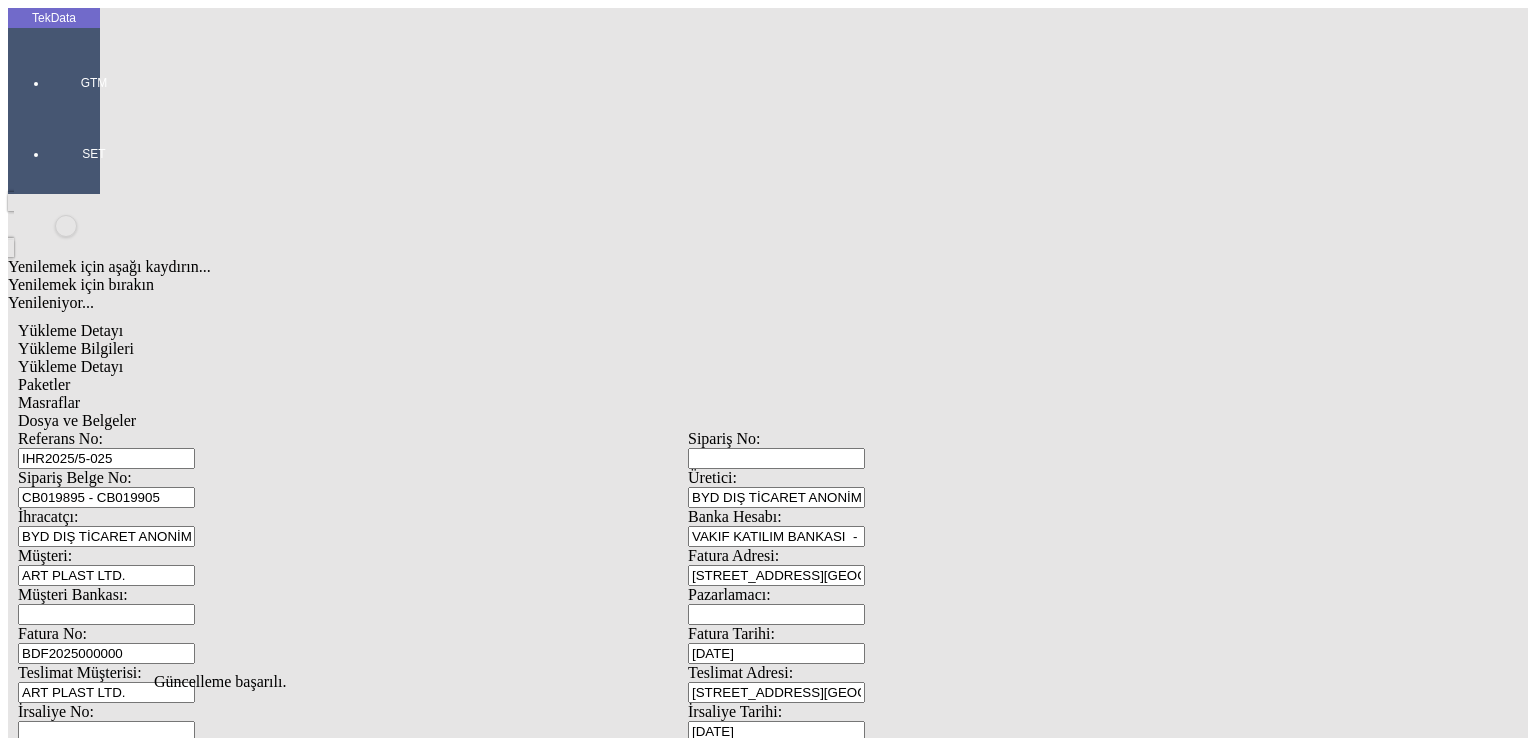 click on "Düzenle" at bounding box center [64, 1507] 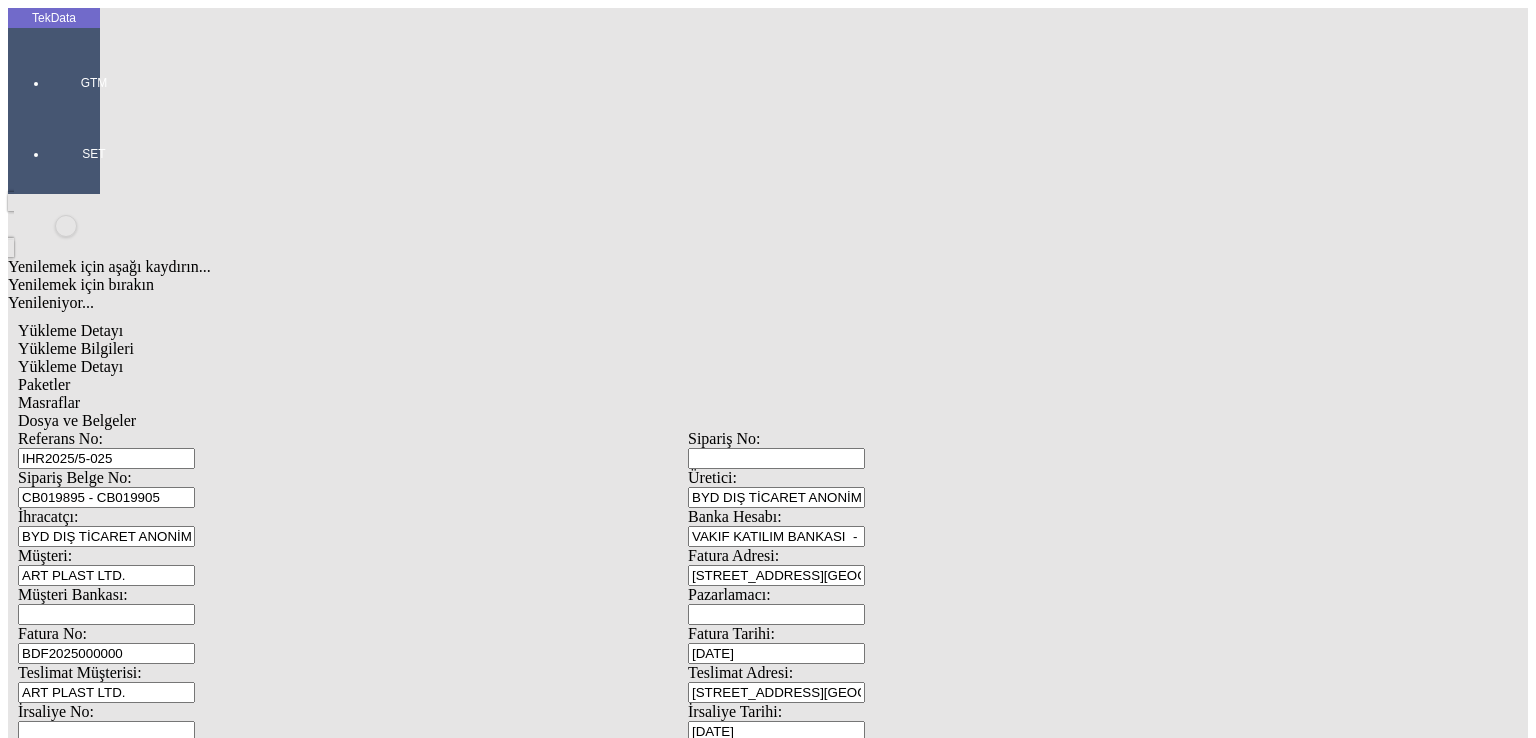 type on "11875.6" 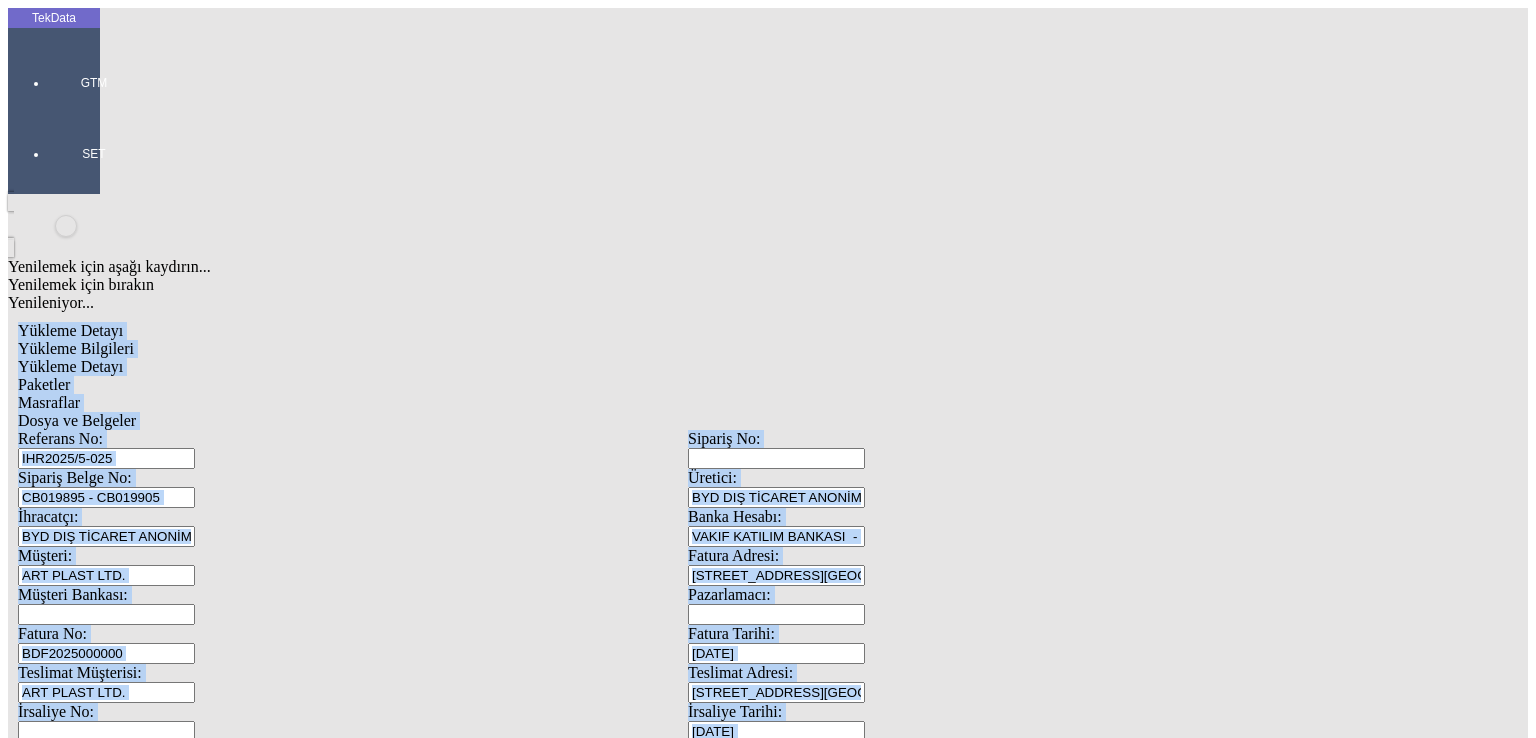 drag, startPoint x: 376, startPoint y: 393, endPoint x: 55, endPoint y: 393, distance: 321 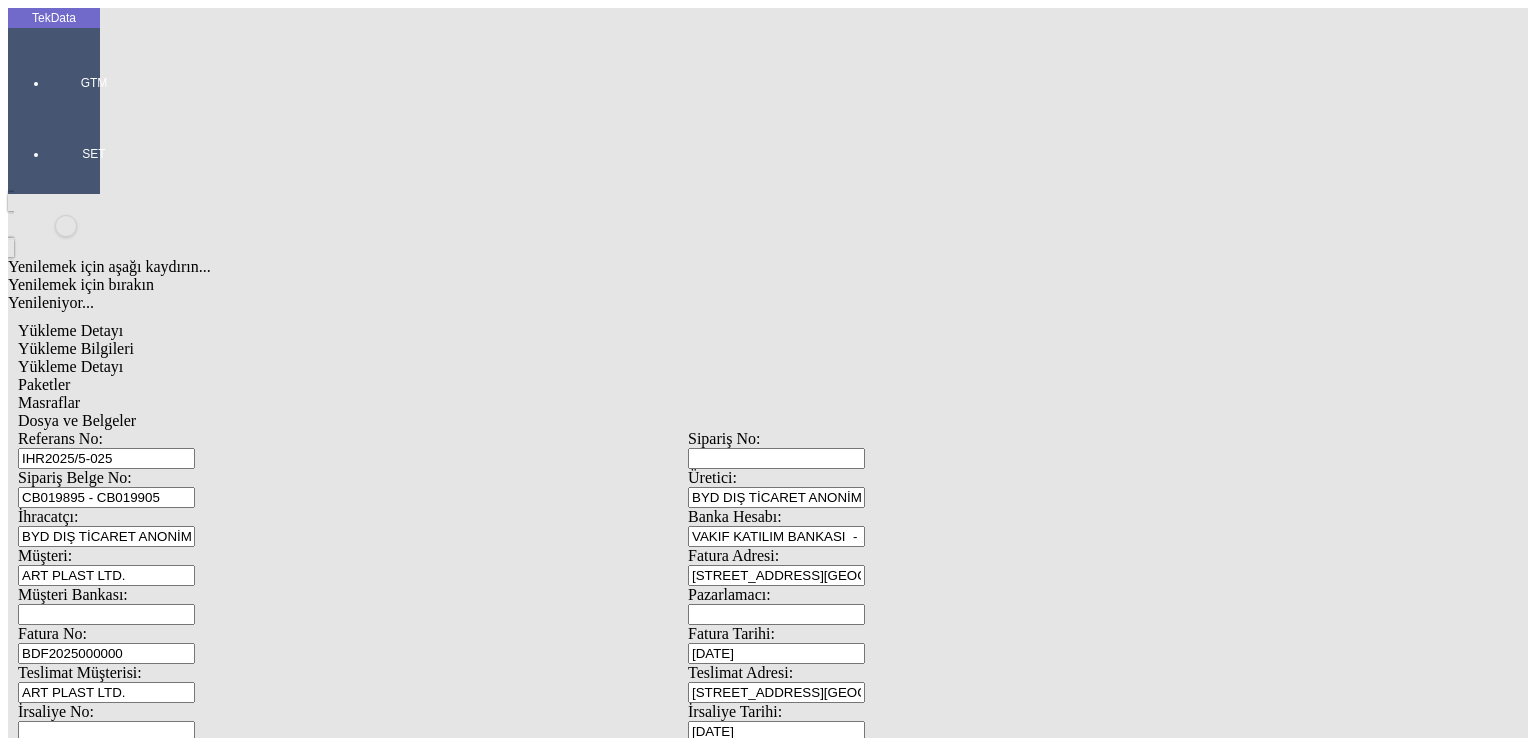 click on "2412.5" at bounding box center [109, 2002] 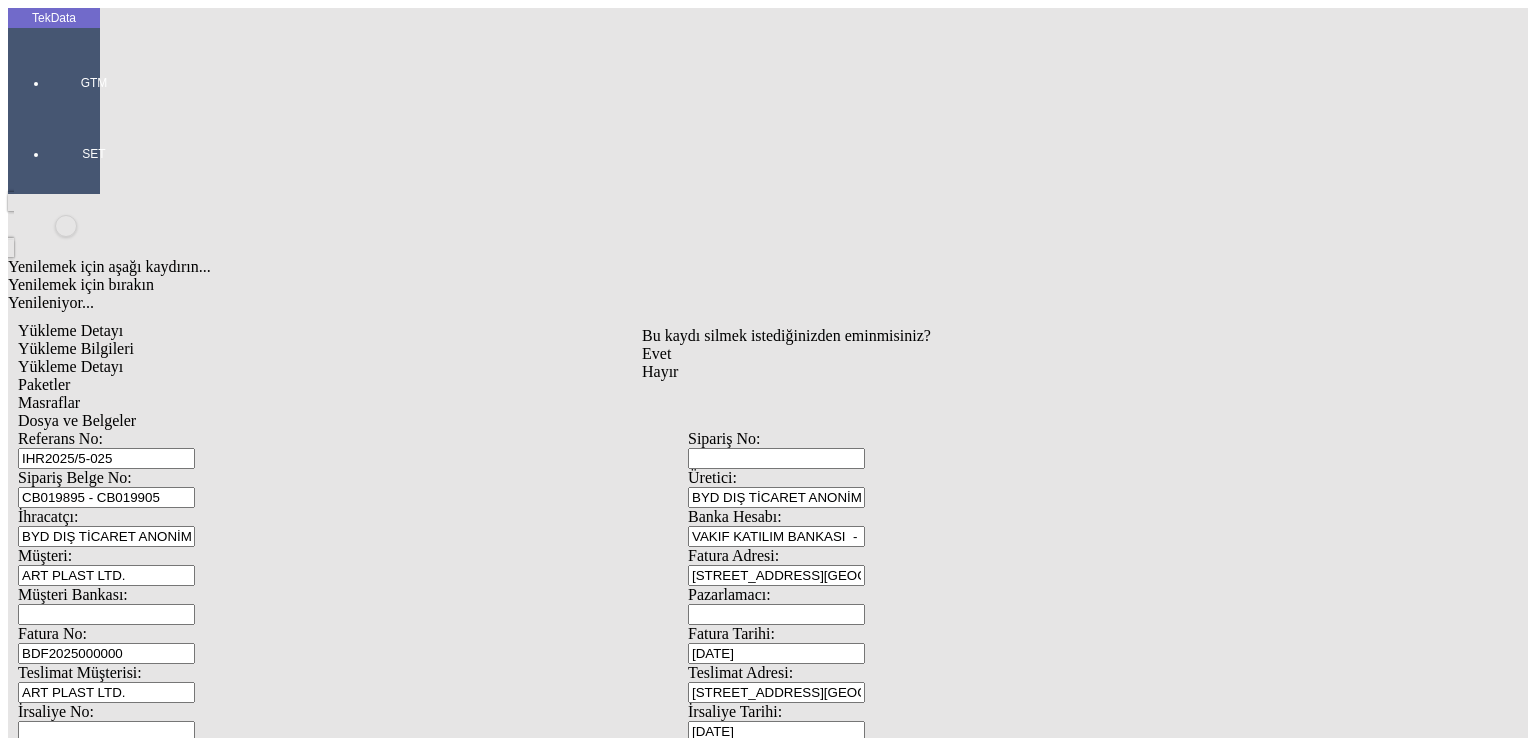 click on "Bu kaydı silmek istediğinizden eminmisiniz? [PERSON_NAME]" at bounding box center [154, 27] 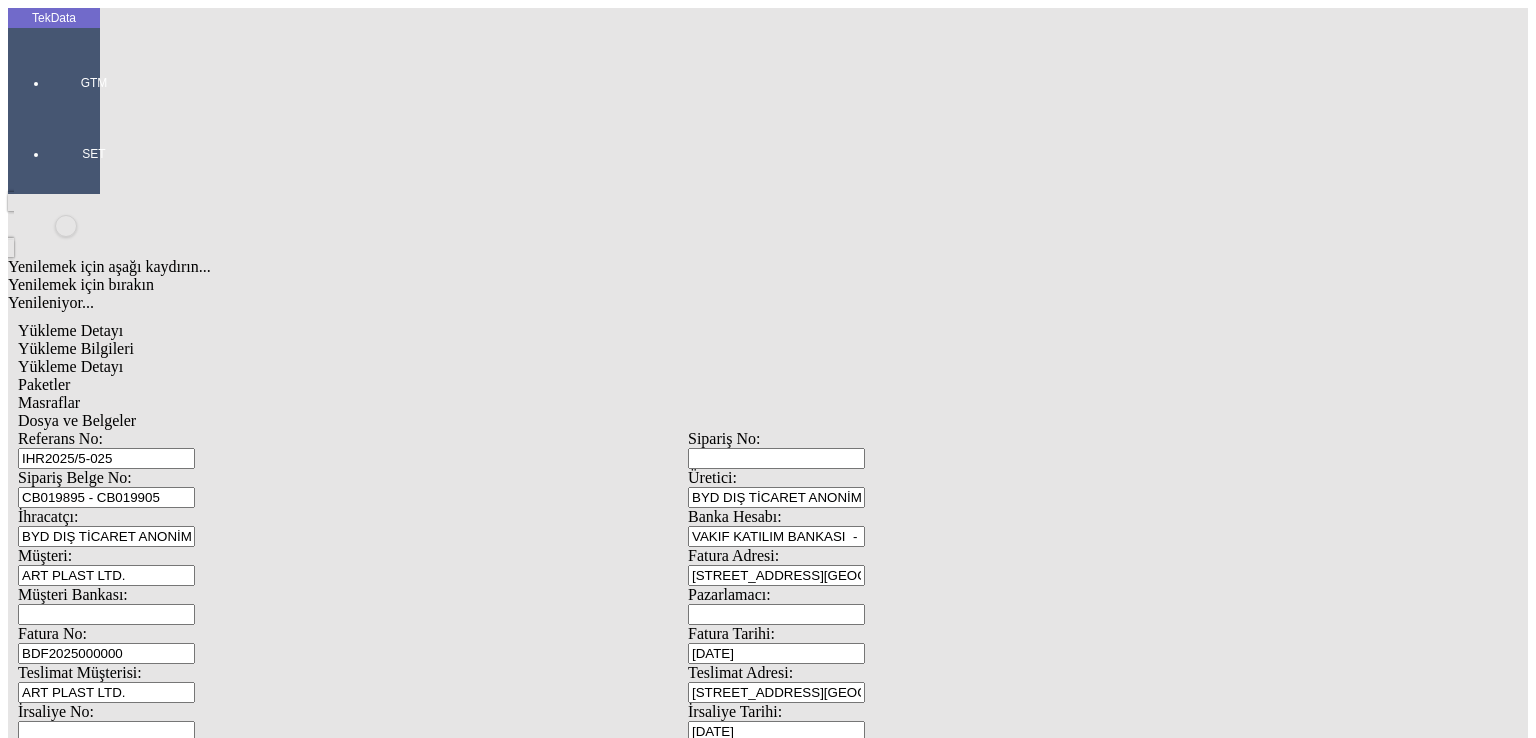 click on "Sil" 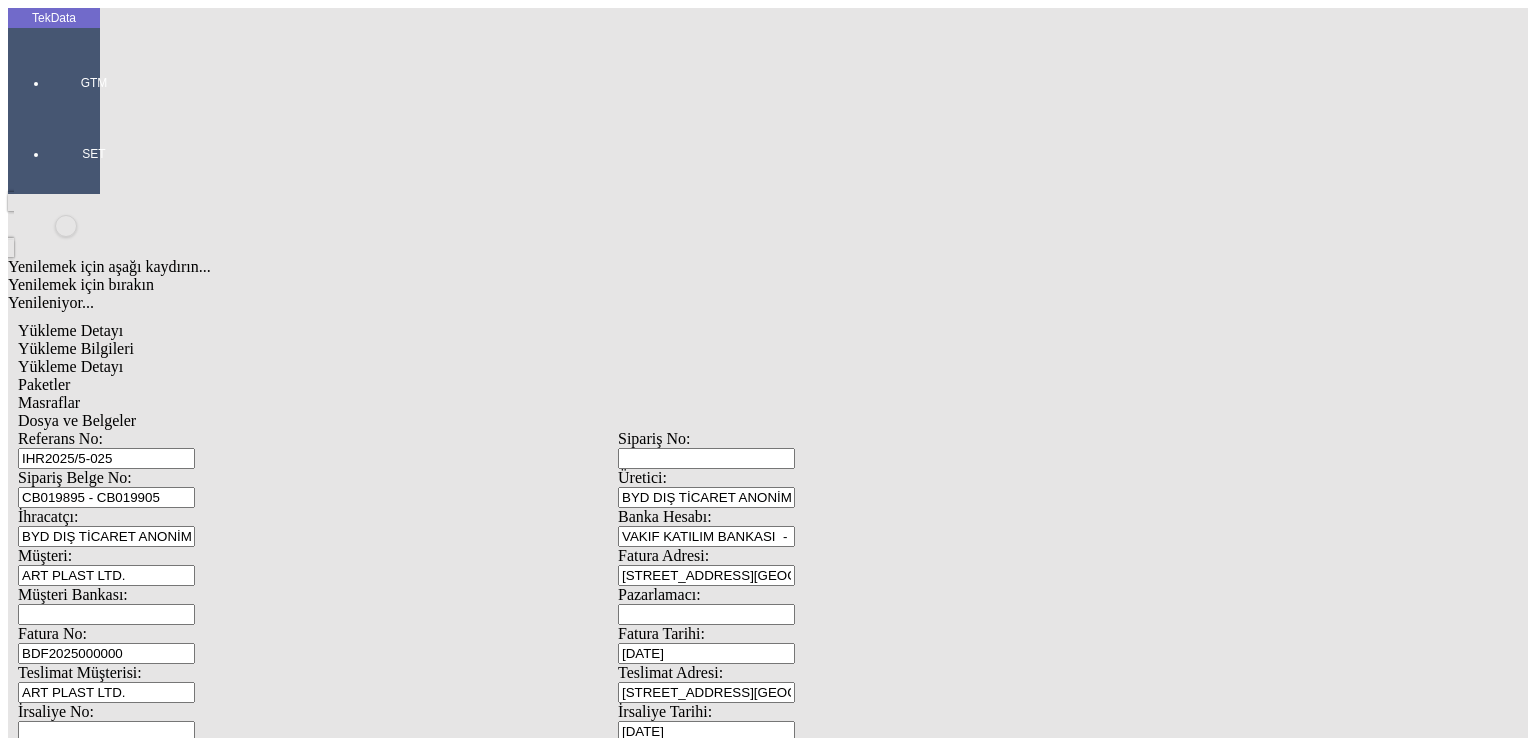 click on "Dosya ve Belgeler" 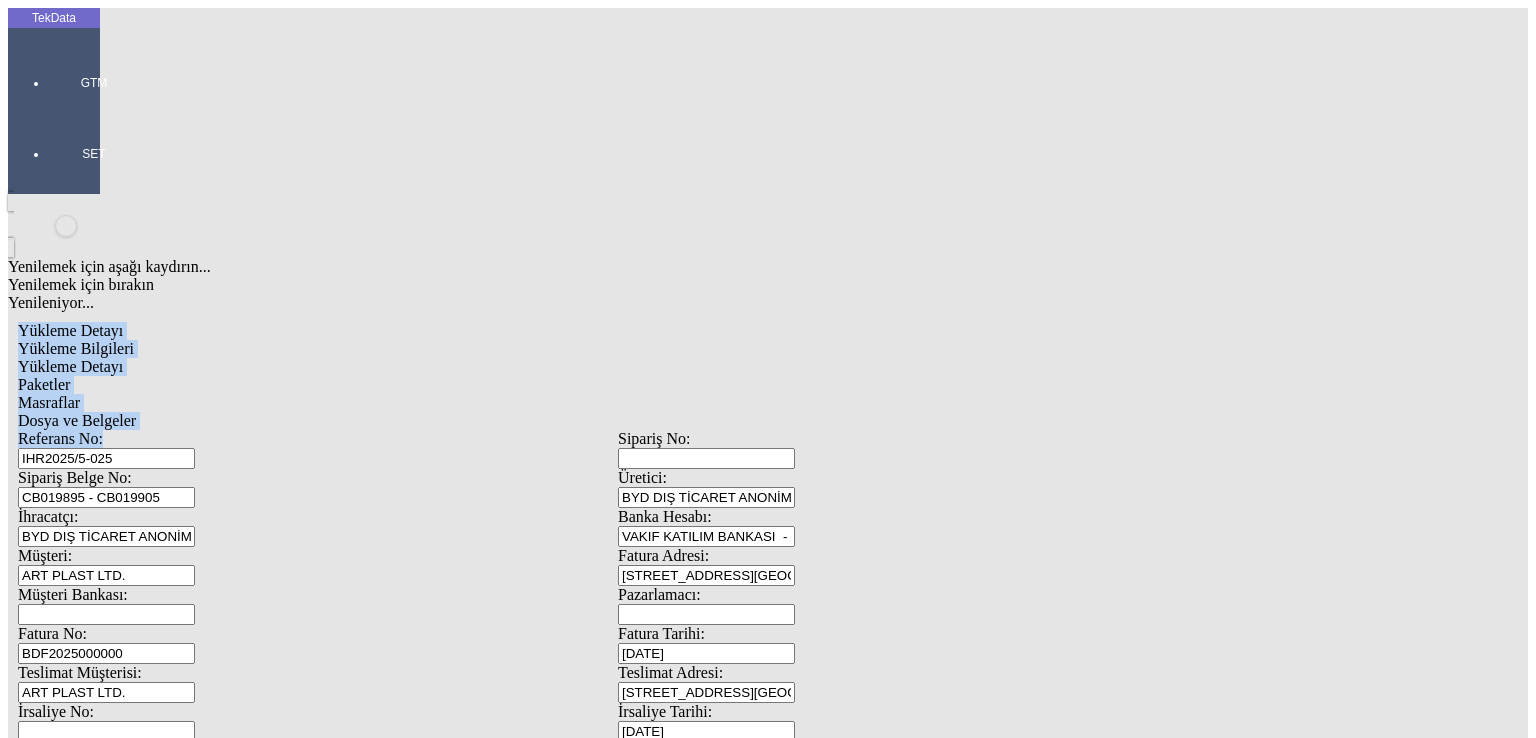 drag, startPoint x: 445, startPoint y: 157, endPoint x: 24, endPoint y: 147, distance: 421.11874 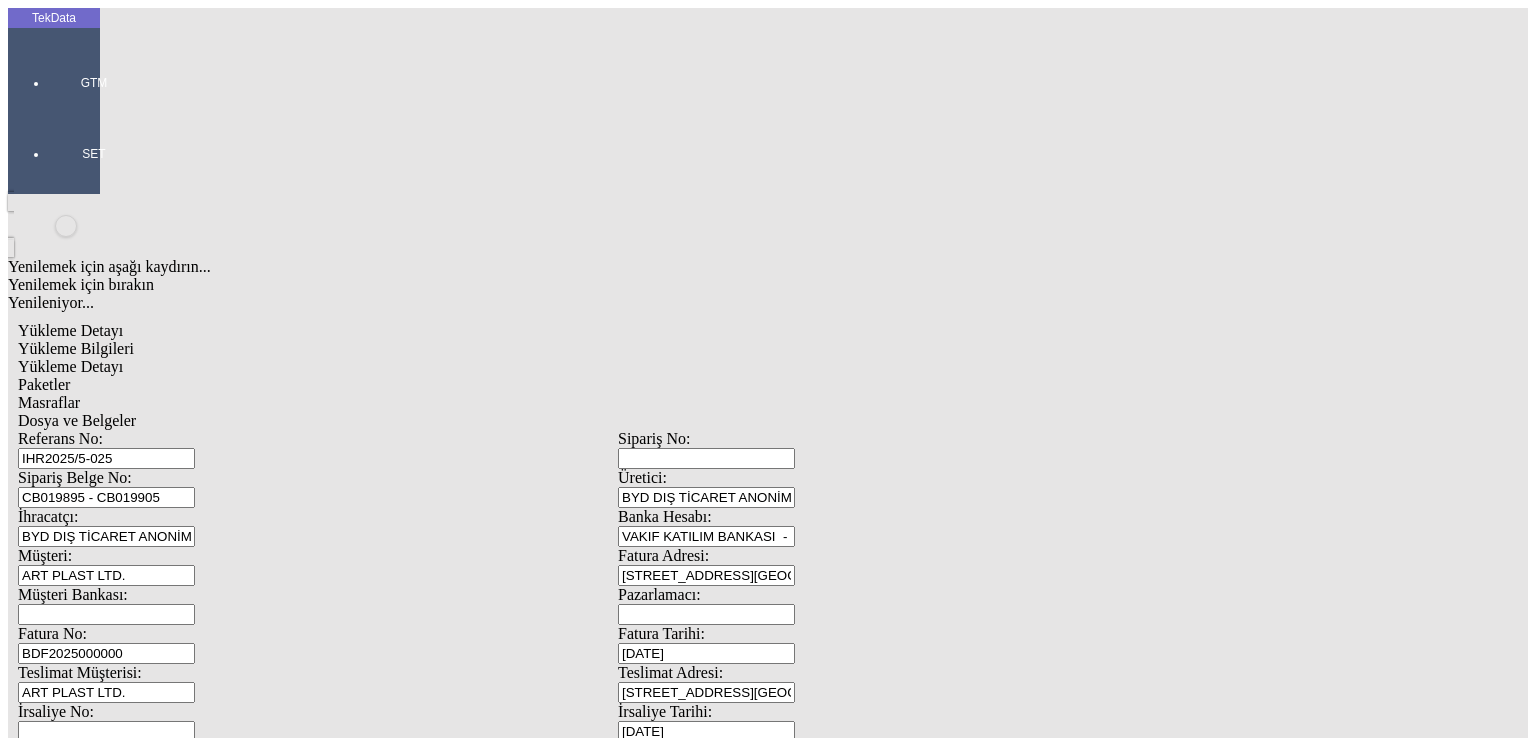 drag, startPoint x: 362, startPoint y: 139, endPoint x: 371, endPoint y: 144, distance: 10.29563 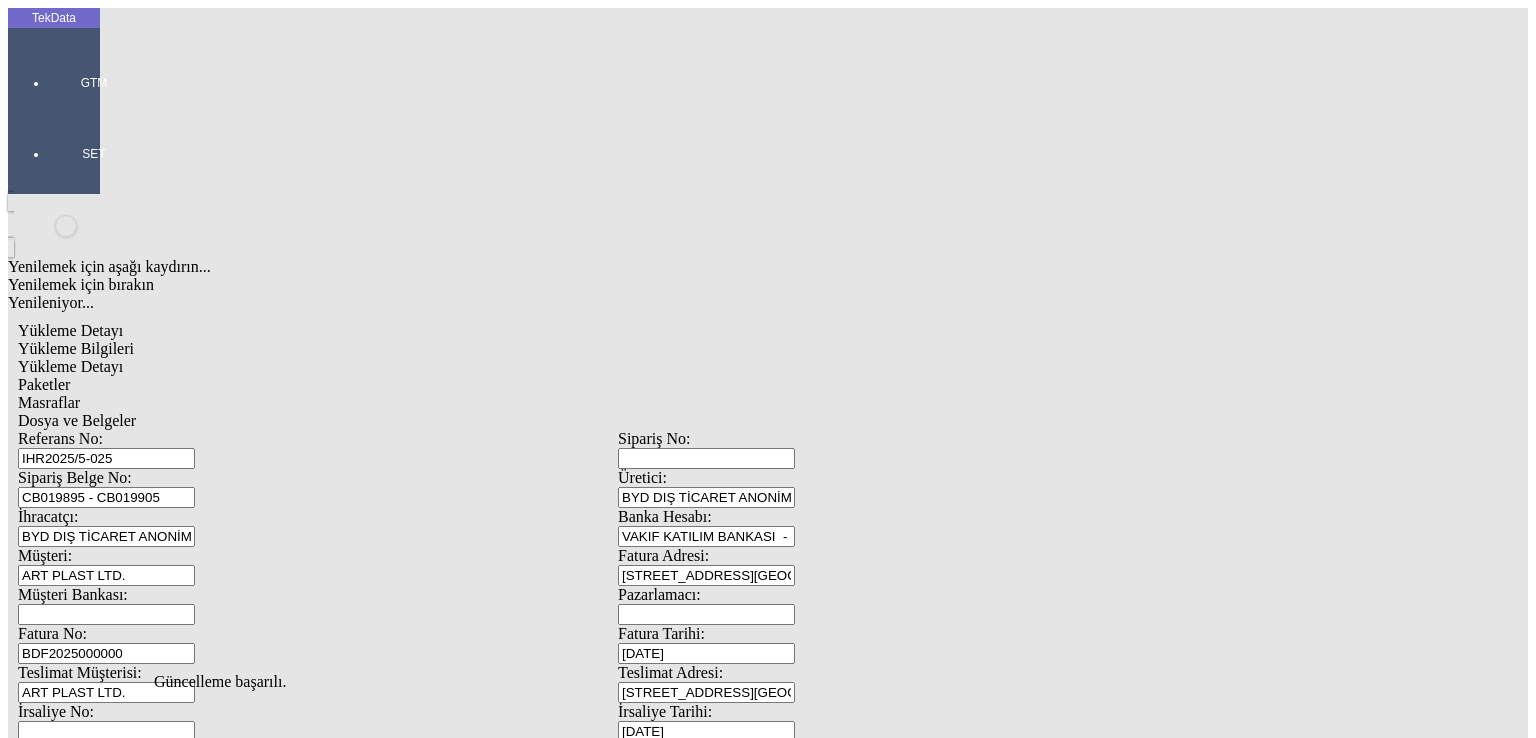click on "Güncelle" 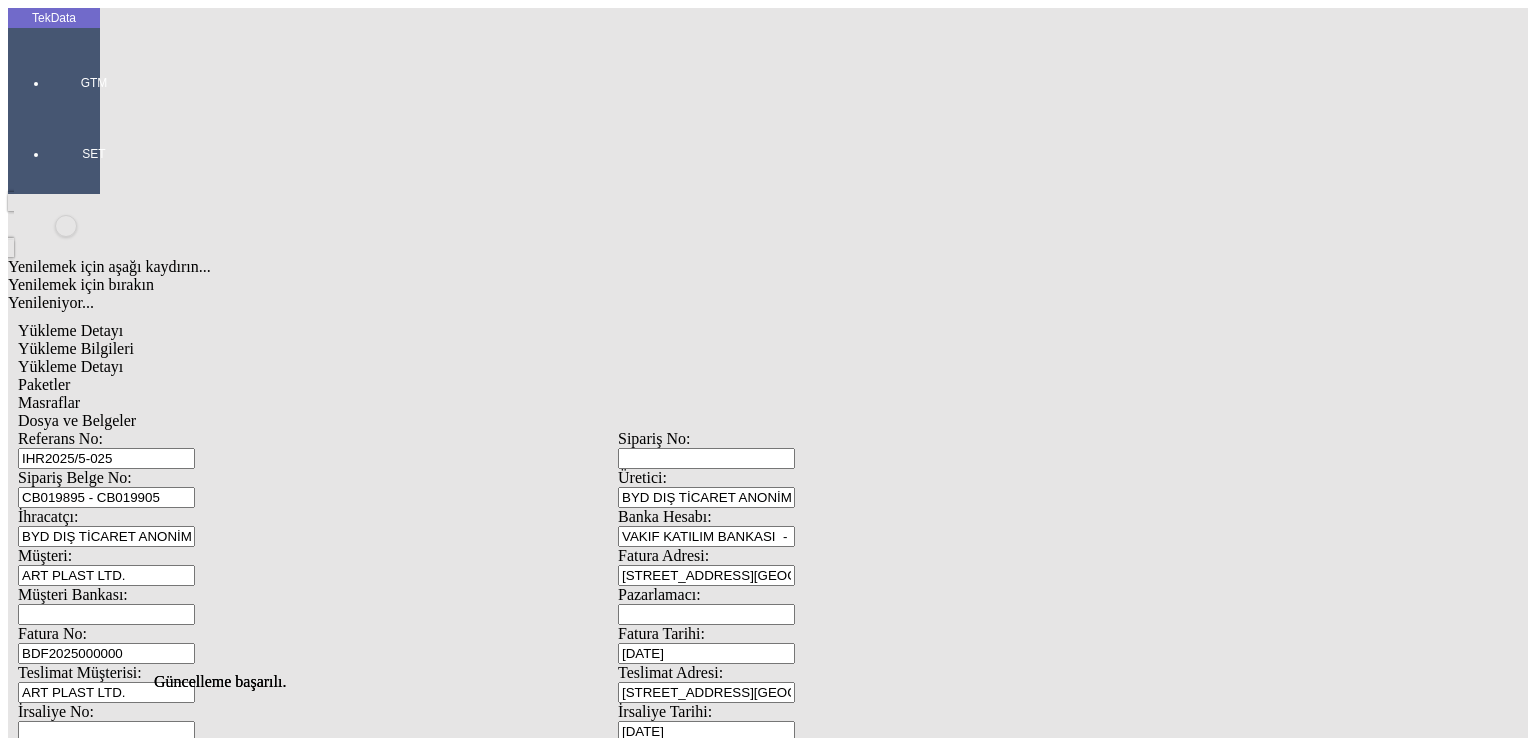 scroll, scrollTop: 0, scrollLeft: 0, axis: both 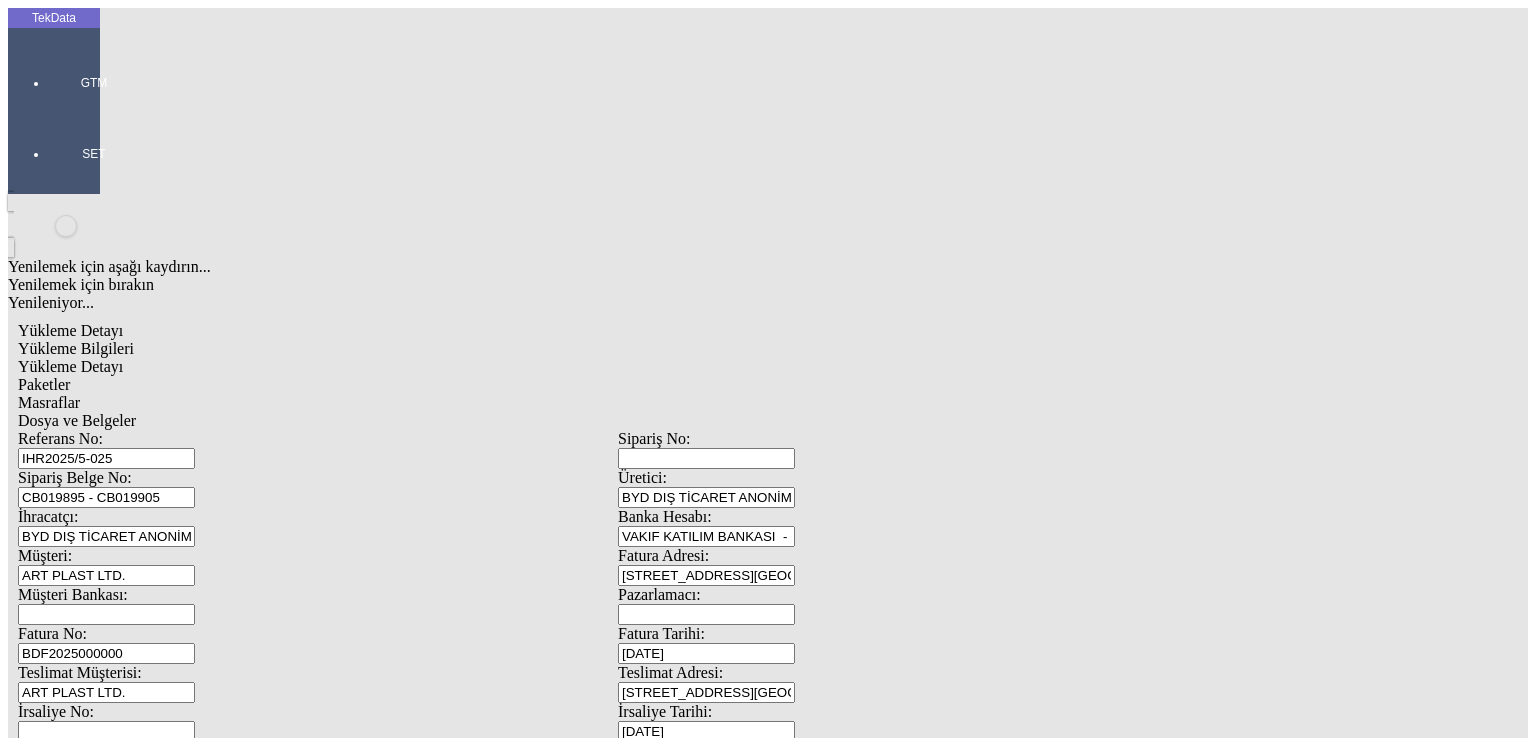 click on "Sil" 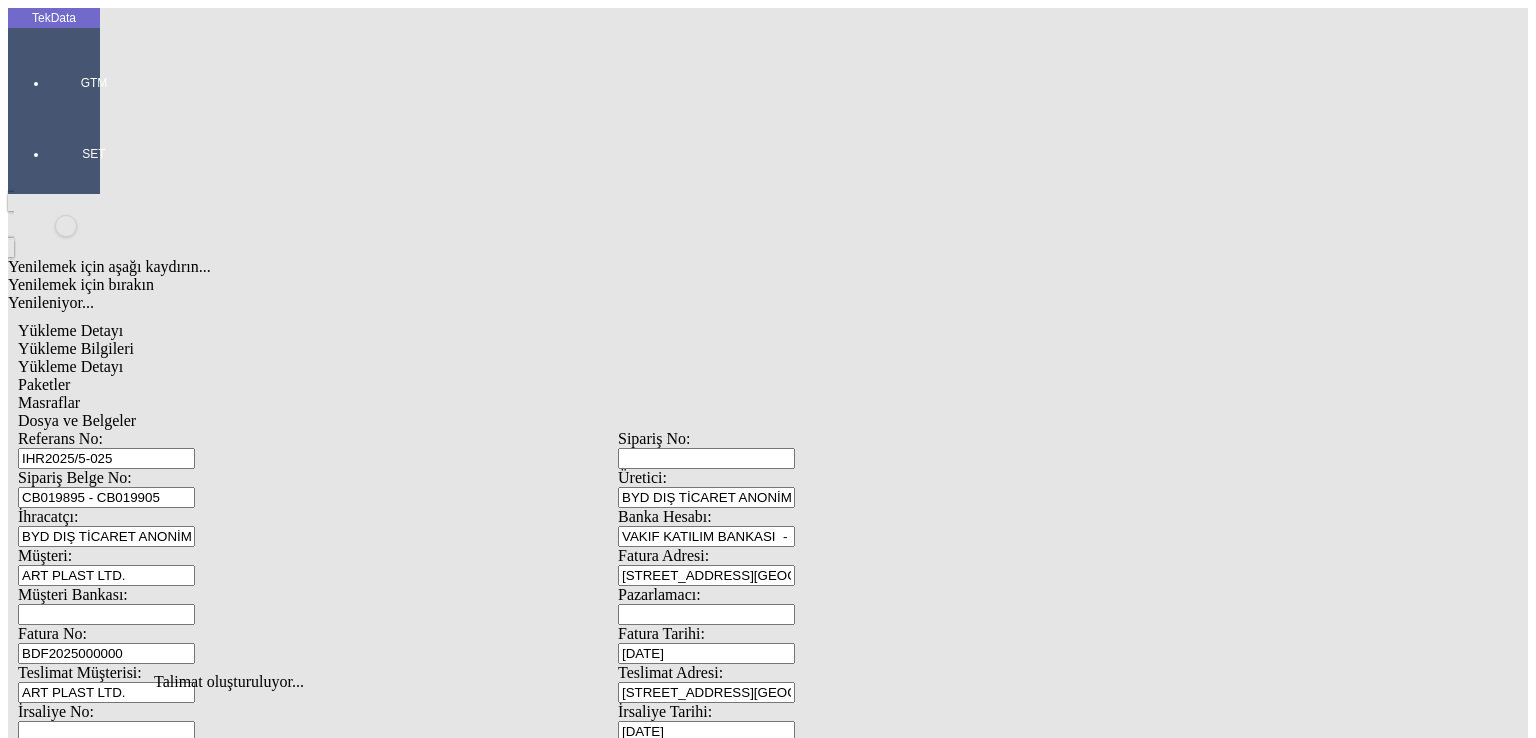 click on "Dosya ve Belgeler" 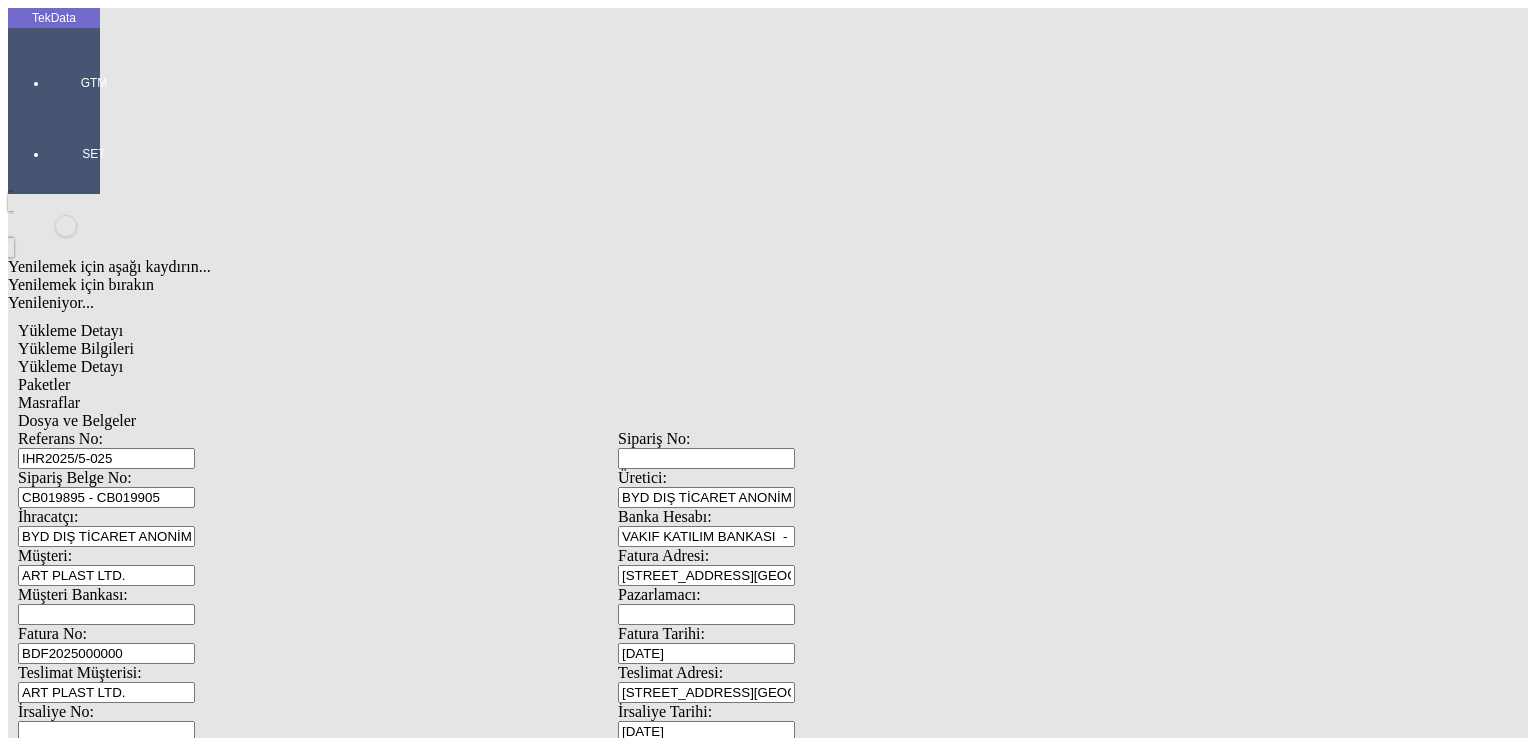 click on "İndir" 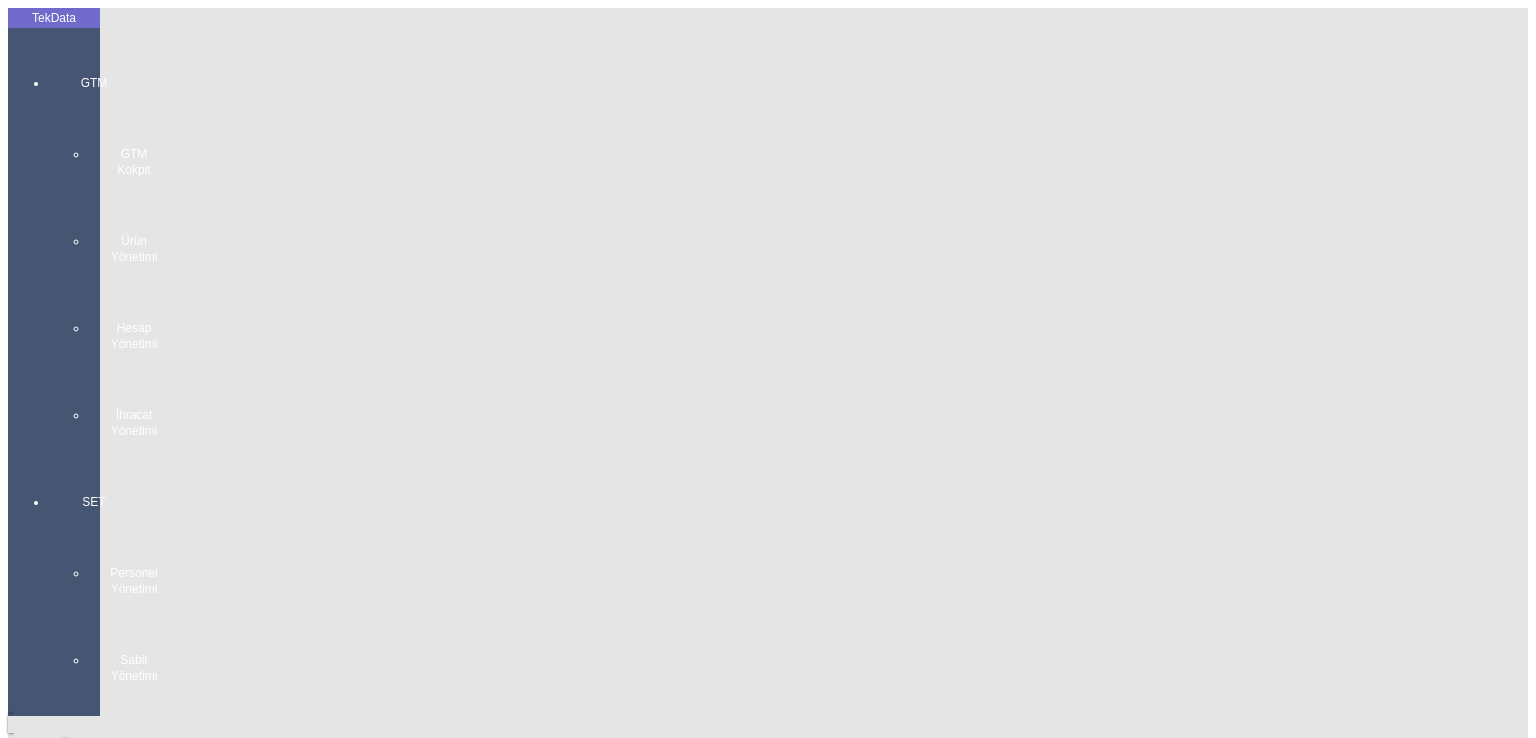 click on "GTM  GTM Kokpit  Ürün Yönetimi  Hesap Yönetimi  İhracat Yönetimi" at bounding box center (94, 249) 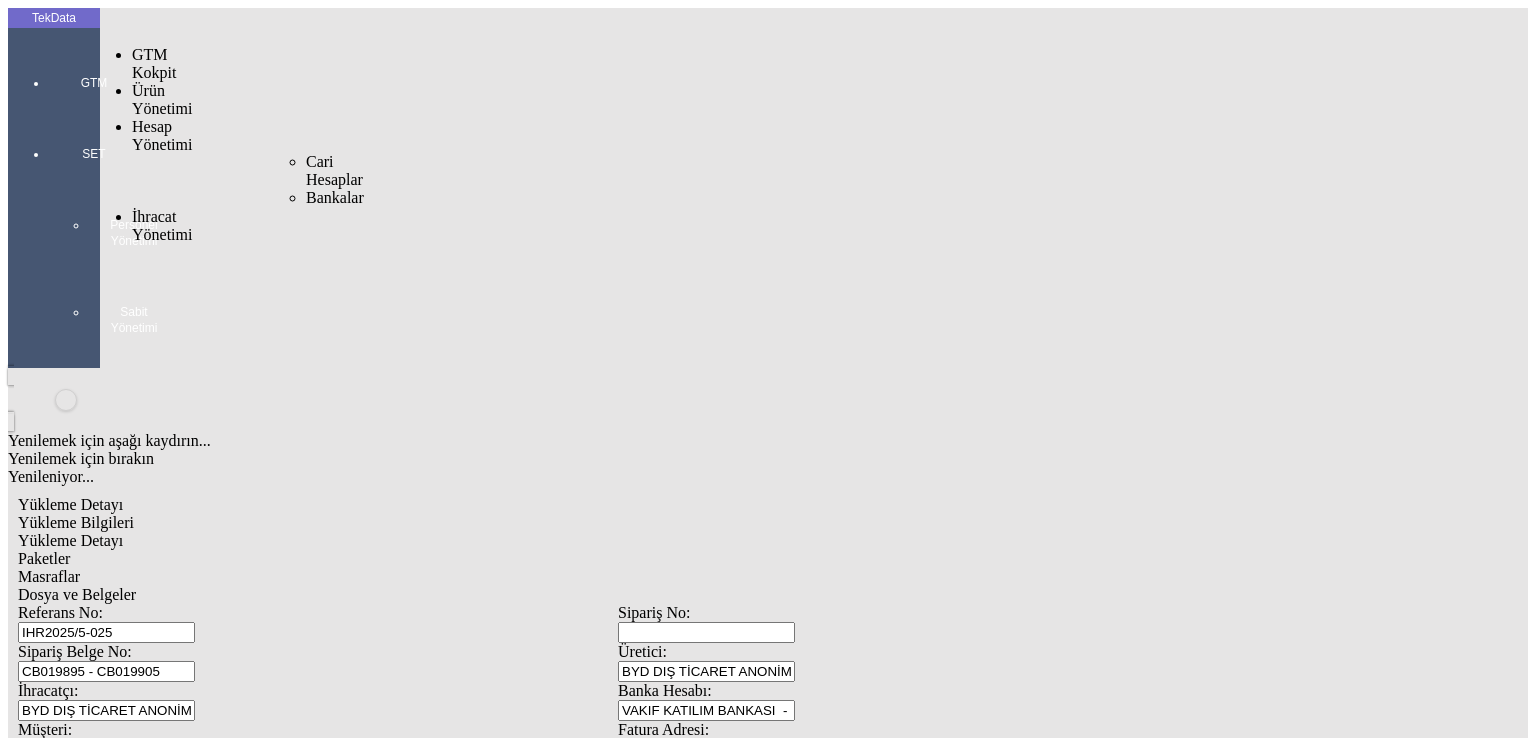click on "İhracat Yönetimi" at bounding box center [158, 226] 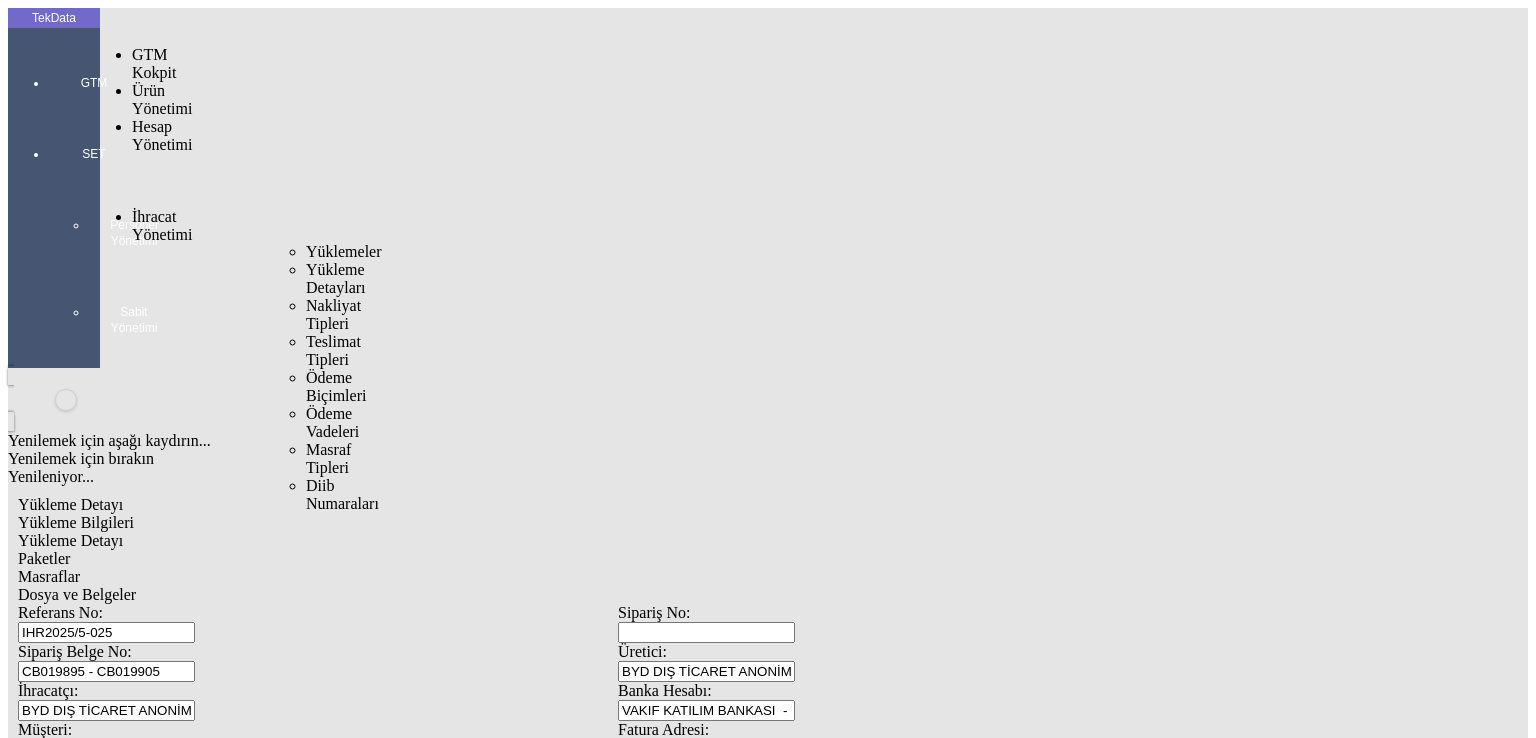 click on "İhracat Yönetimi" at bounding box center [162, 225] 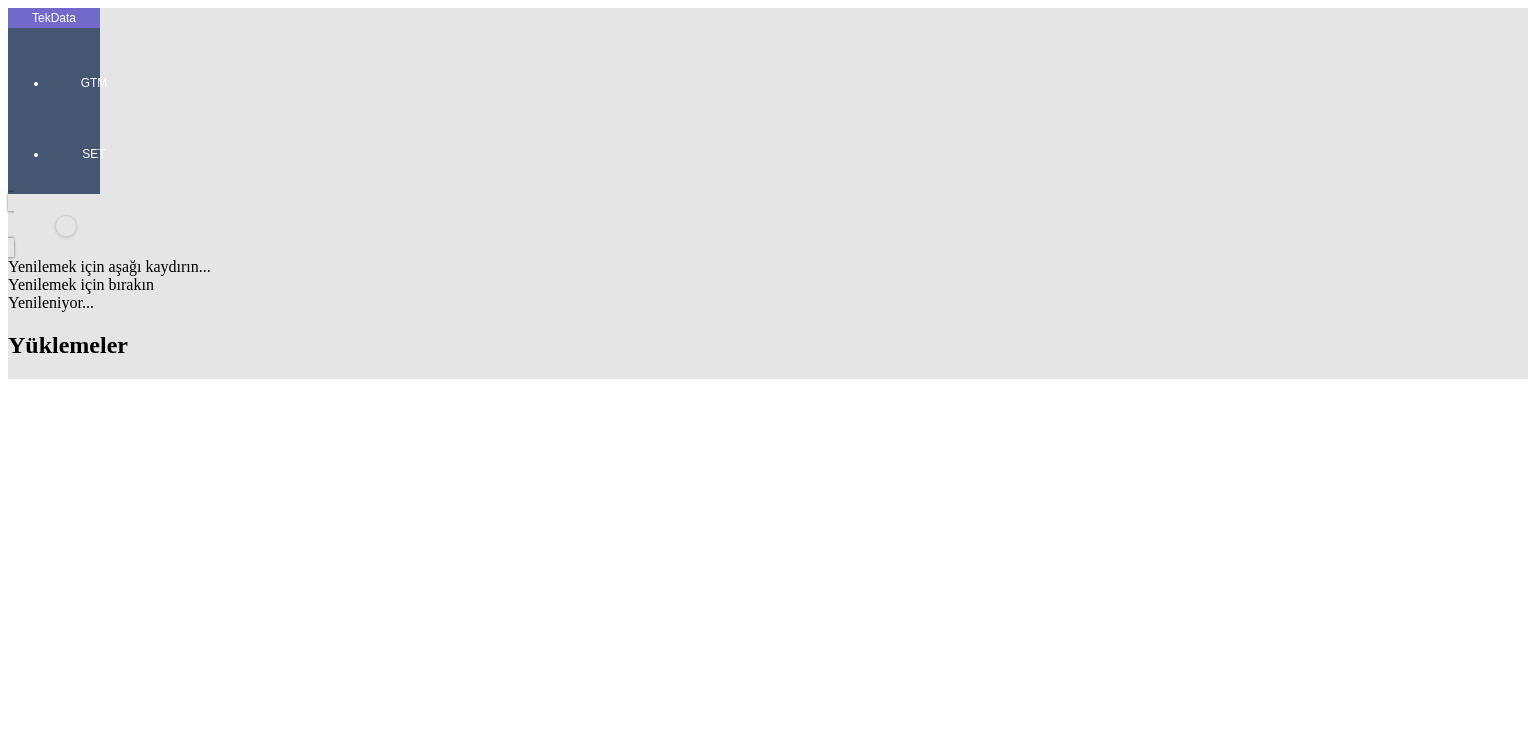 scroll, scrollTop: 1000, scrollLeft: 0, axis: vertical 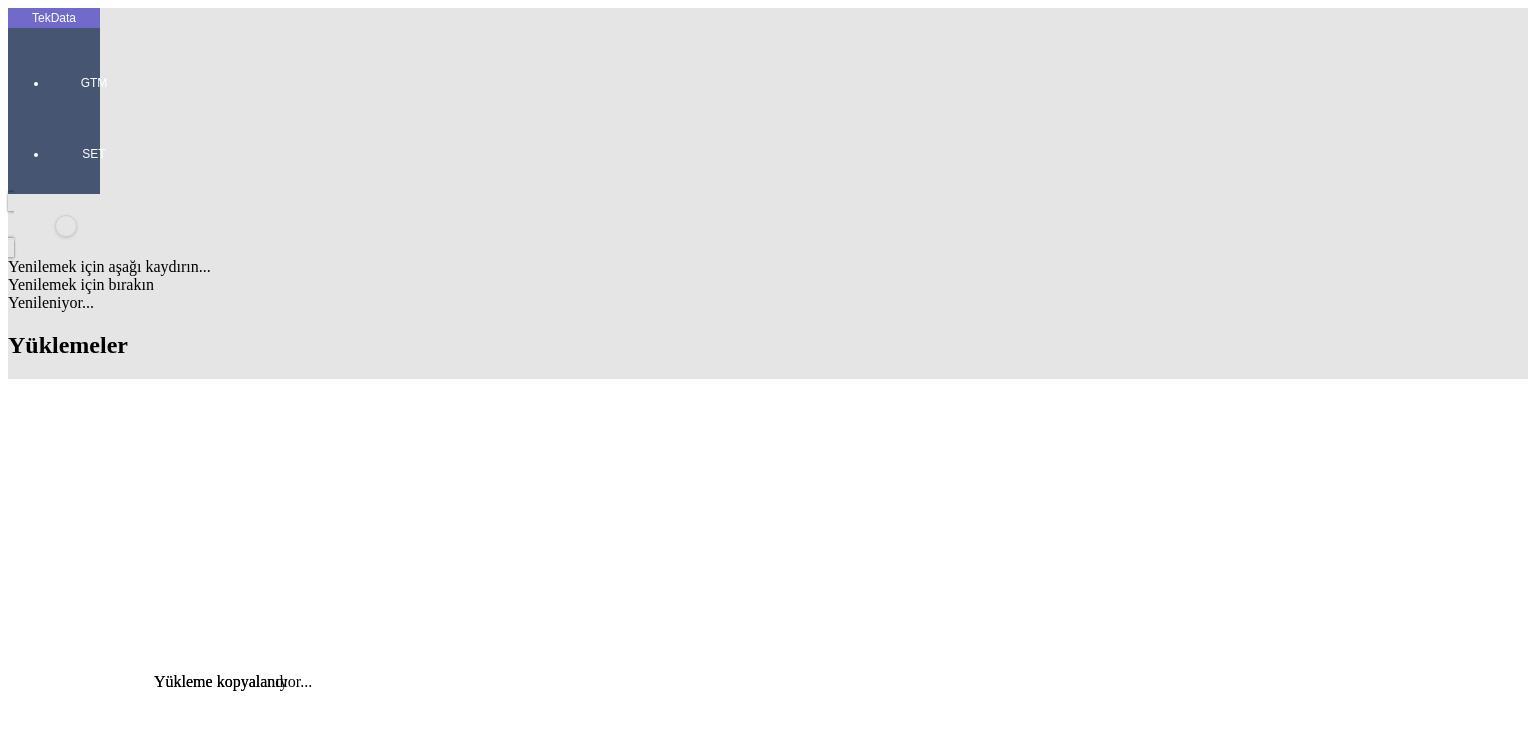 click on "Detay" 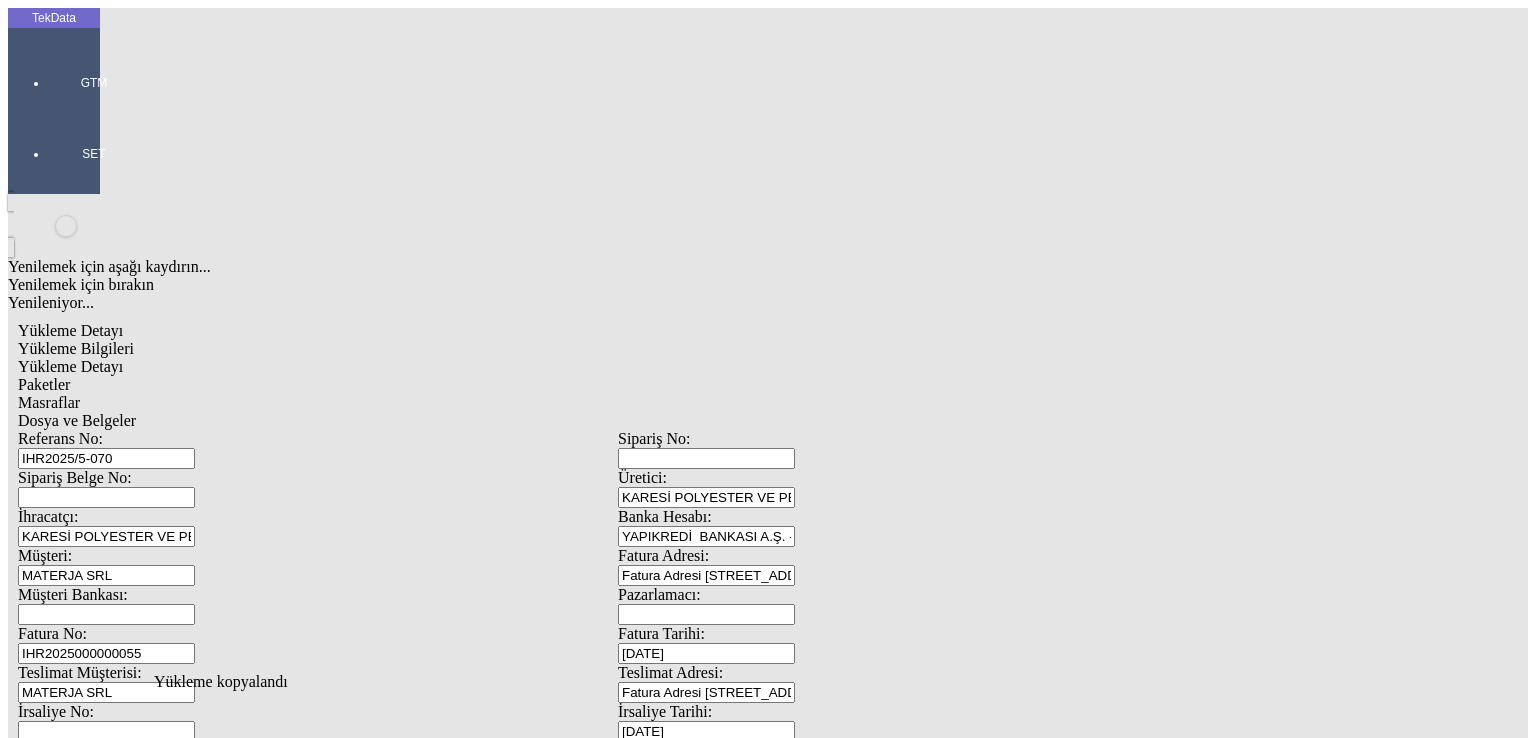 scroll, scrollTop: 0, scrollLeft: 0, axis: both 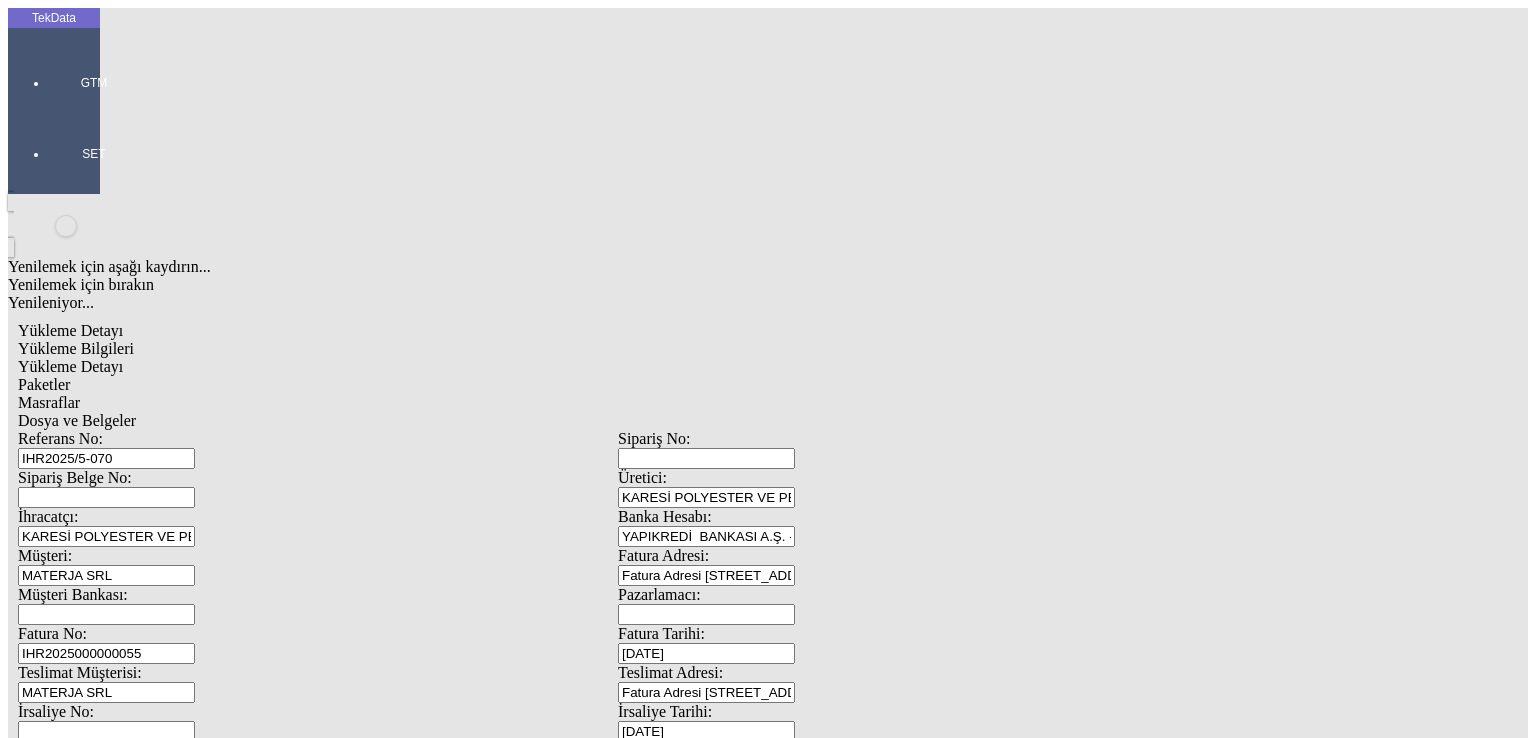 click on "IHR2025000000055" at bounding box center (106, 653) 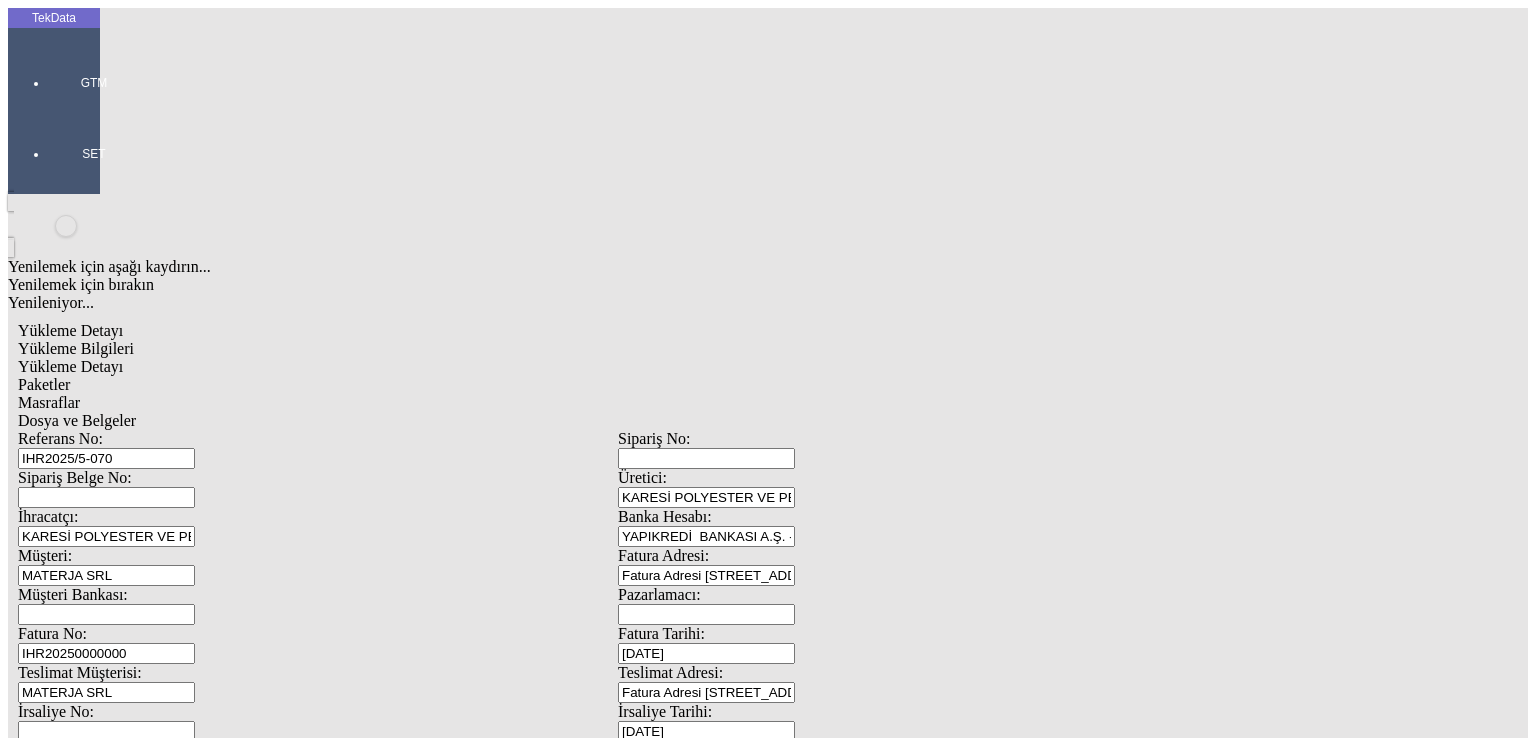 type on "IHR20250000000" 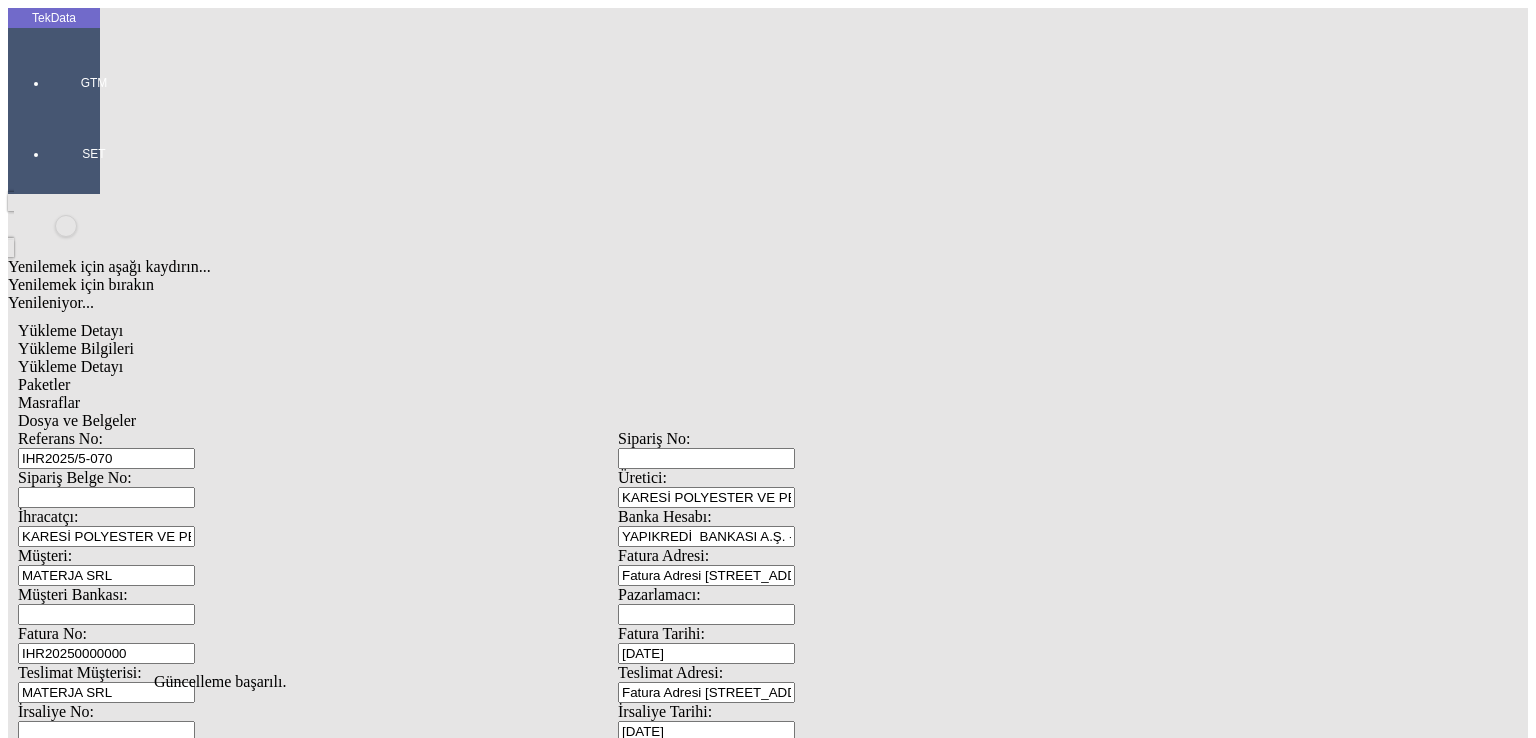 scroll, scrollTop: 0, scrollLeft: 0, axis: both 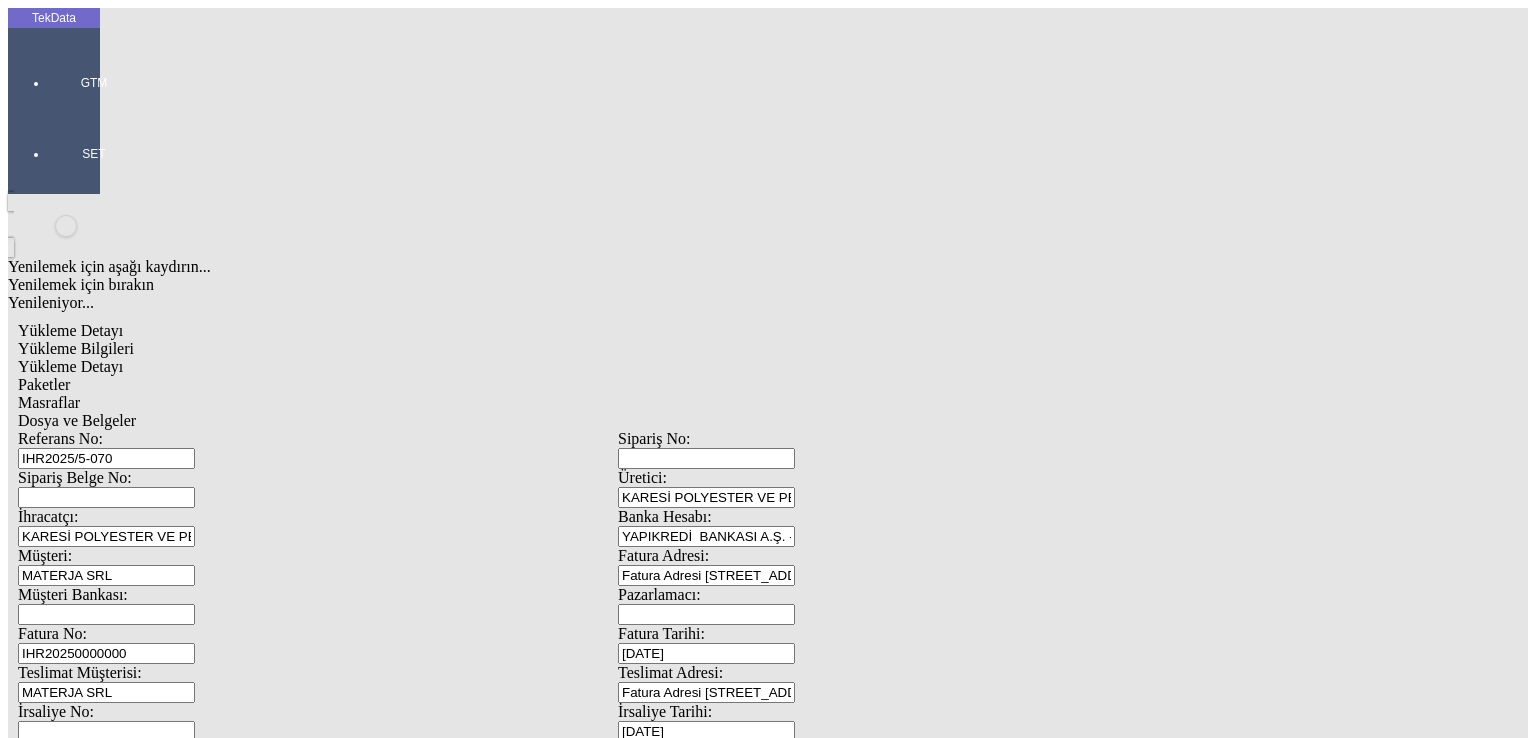 click on "Sil" at bounding box center [105, 1569] 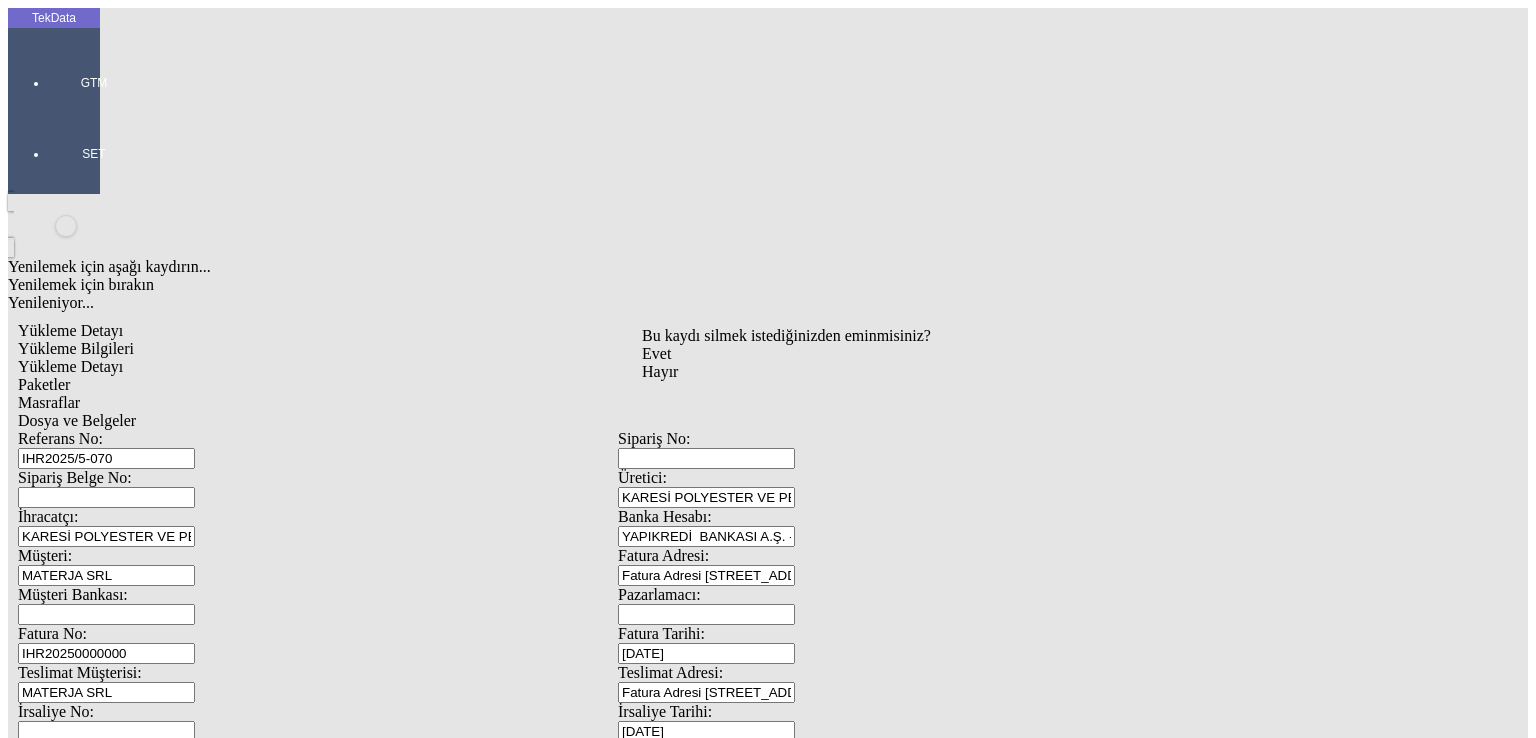drag, startPoint x: 710, startPoint y: 390, endPoint x: 778, endPoint y: 382, distance: 68.46897 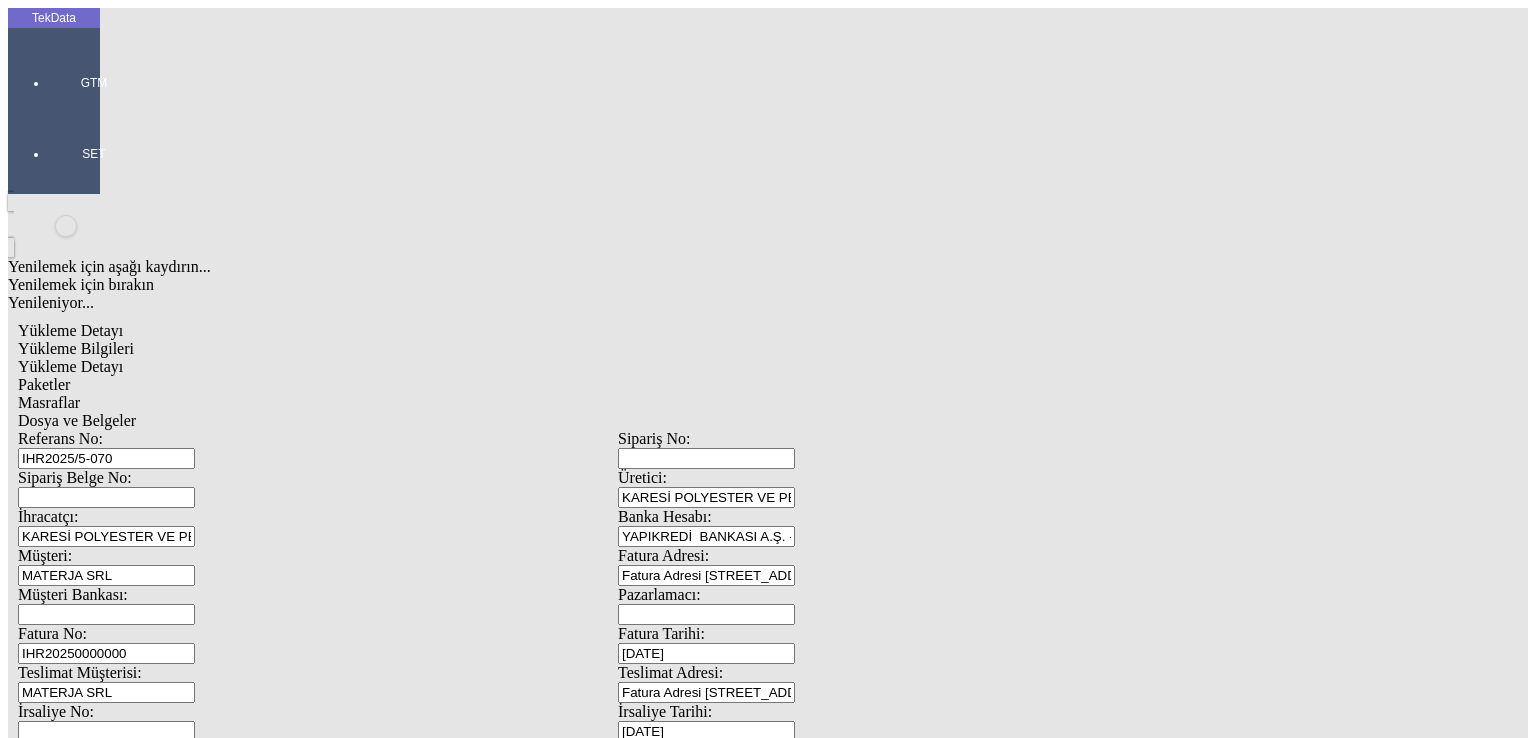 click on "Düzenle" at bounding box center [64, 1507] 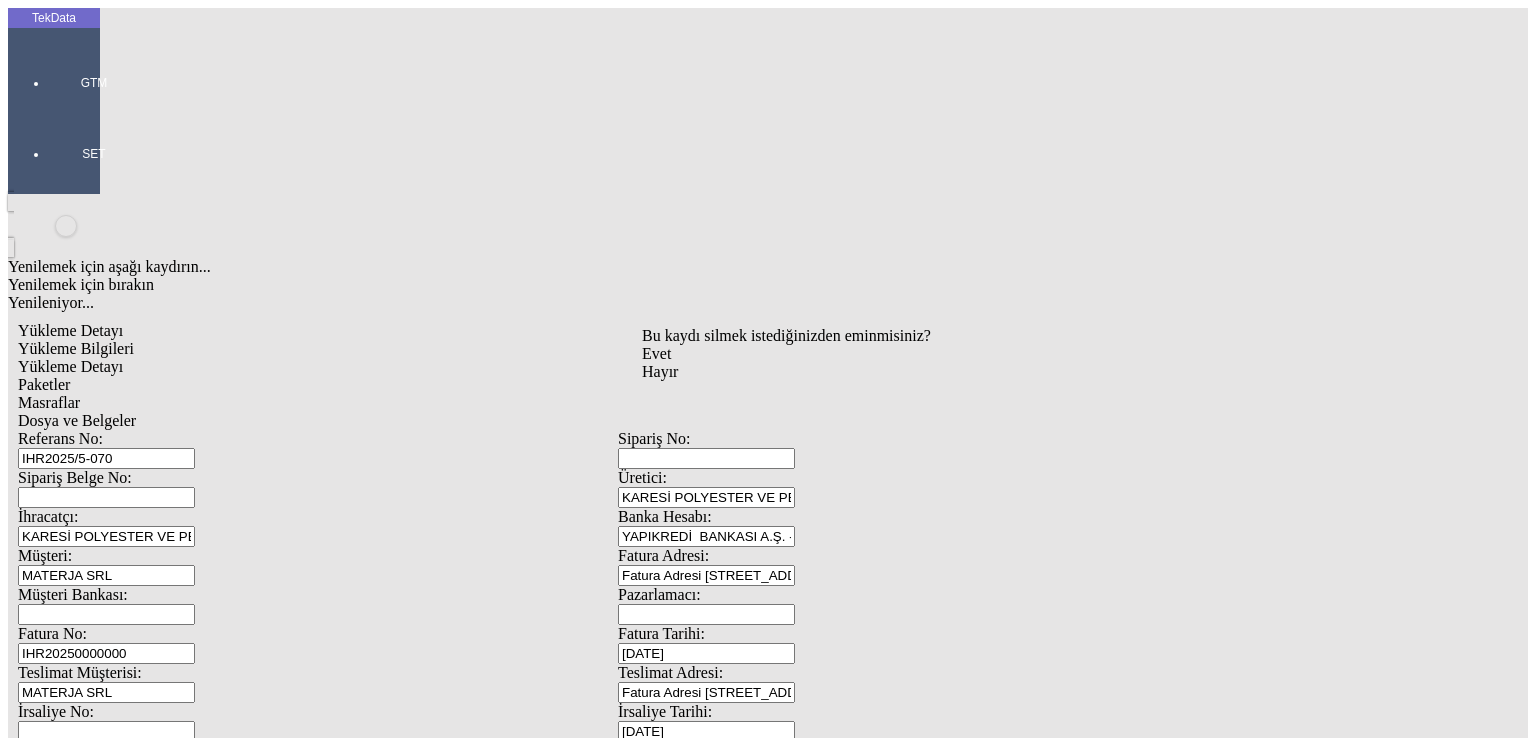 click on "Evet" at bounding box center (786, 354) 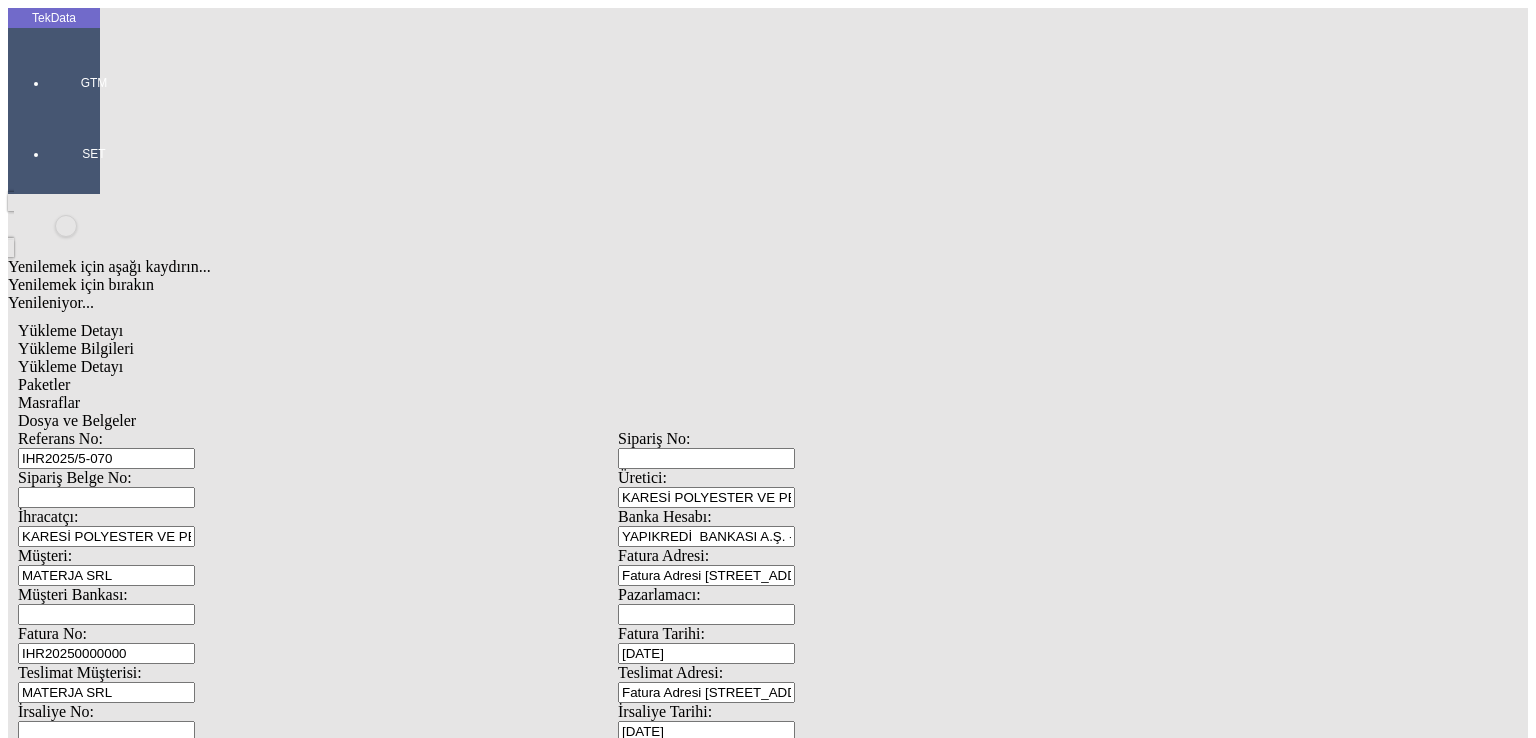 click on "Masraflar" 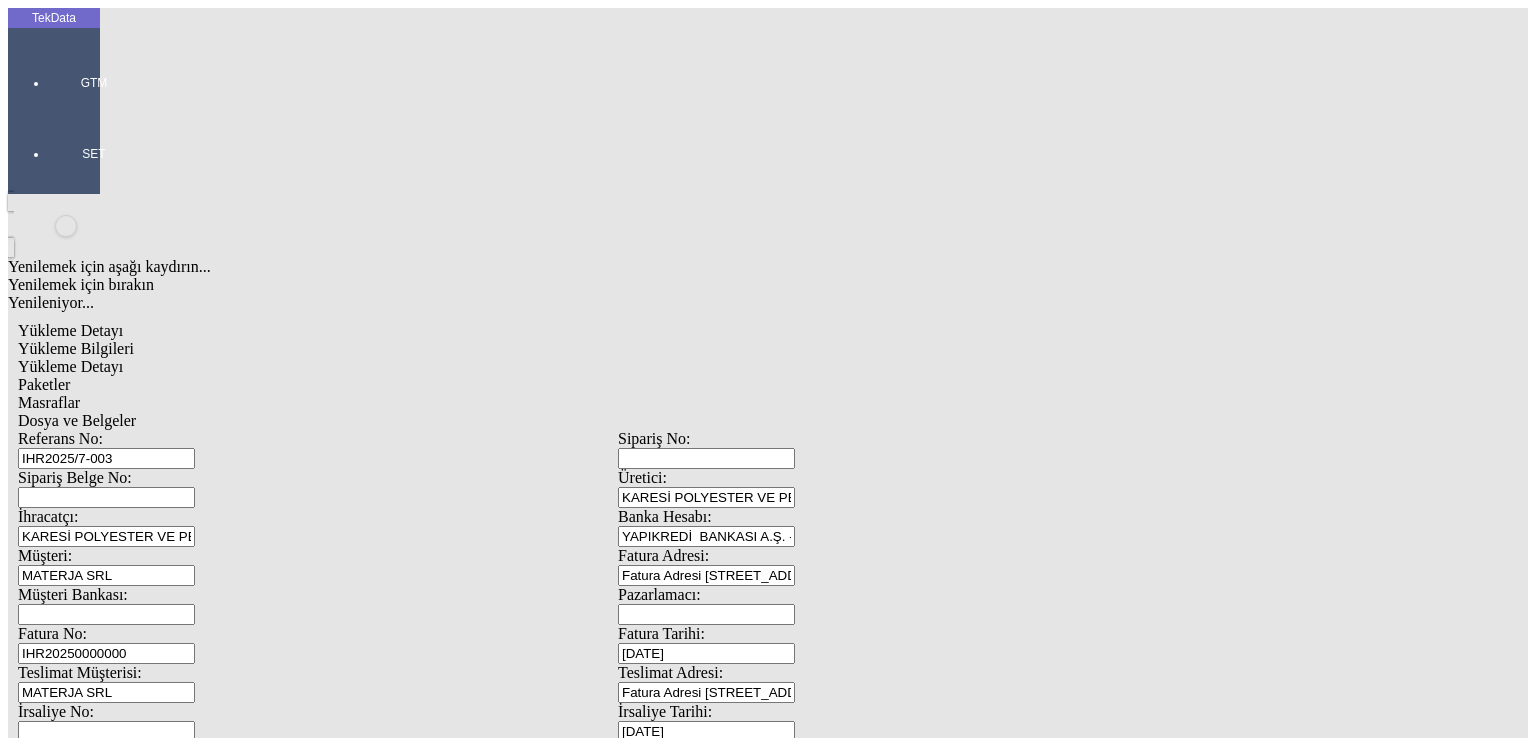 type on "IHR2025/7-003" 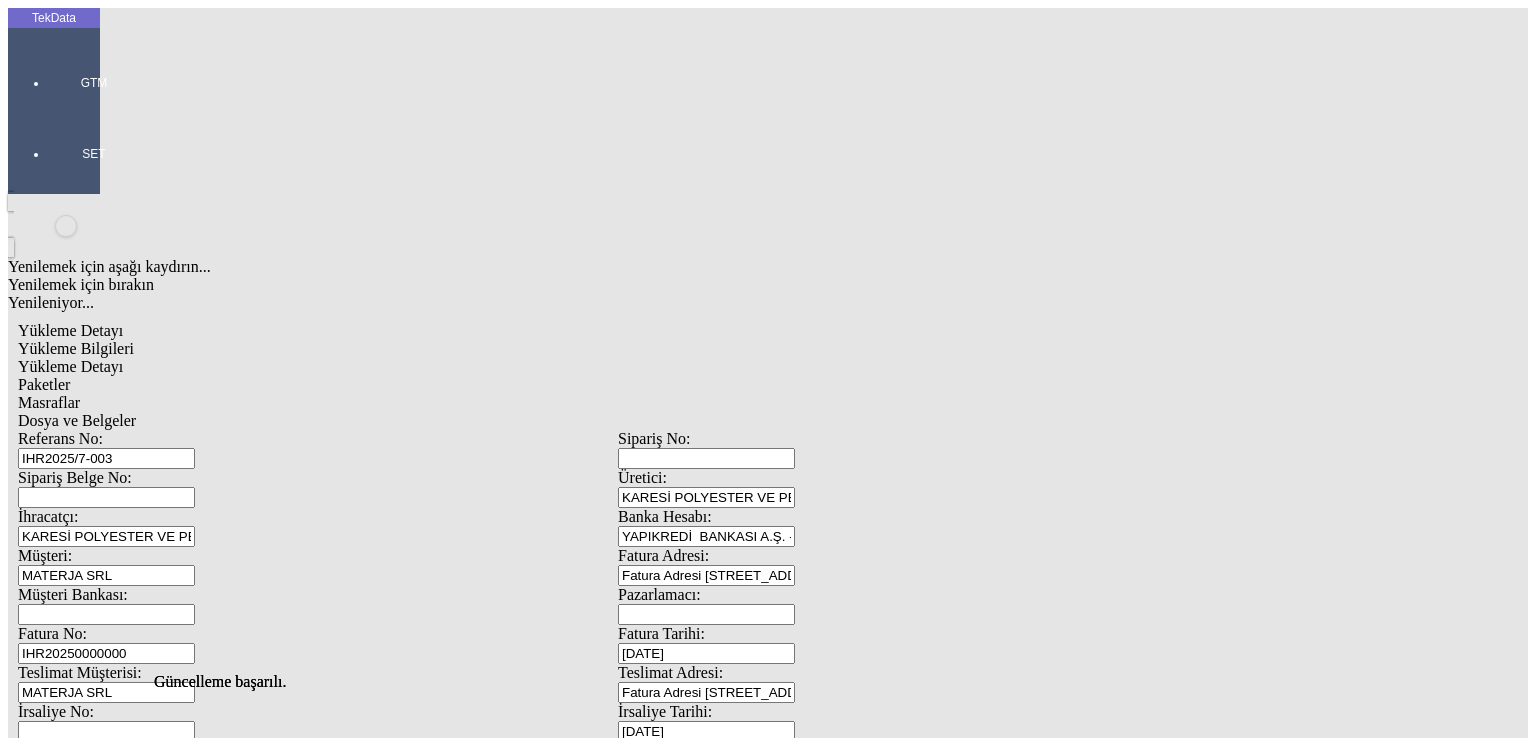 scroll, scrollTop: 0, scrollLeft: 0, axis: both 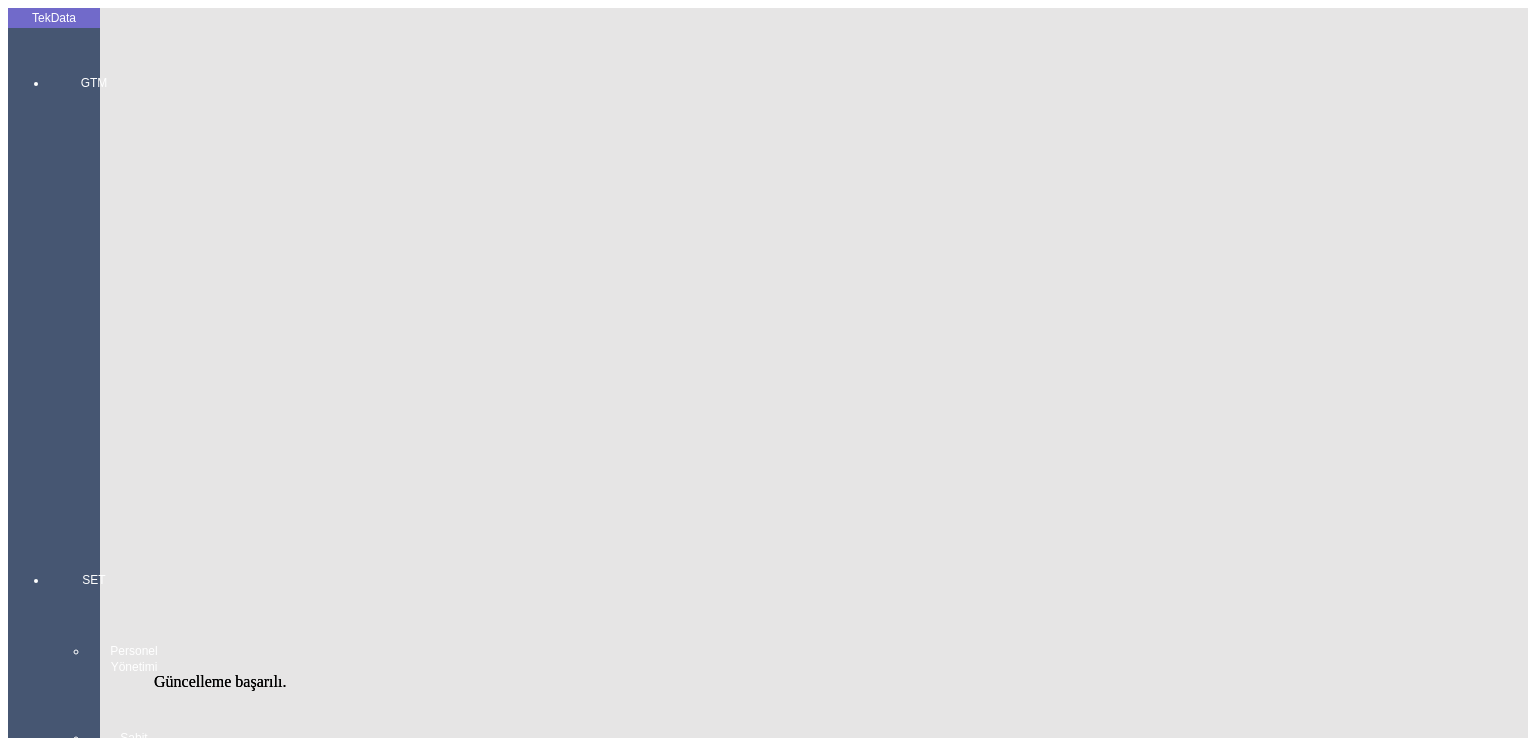 click on "GTM" at bounding box center [94, 75] 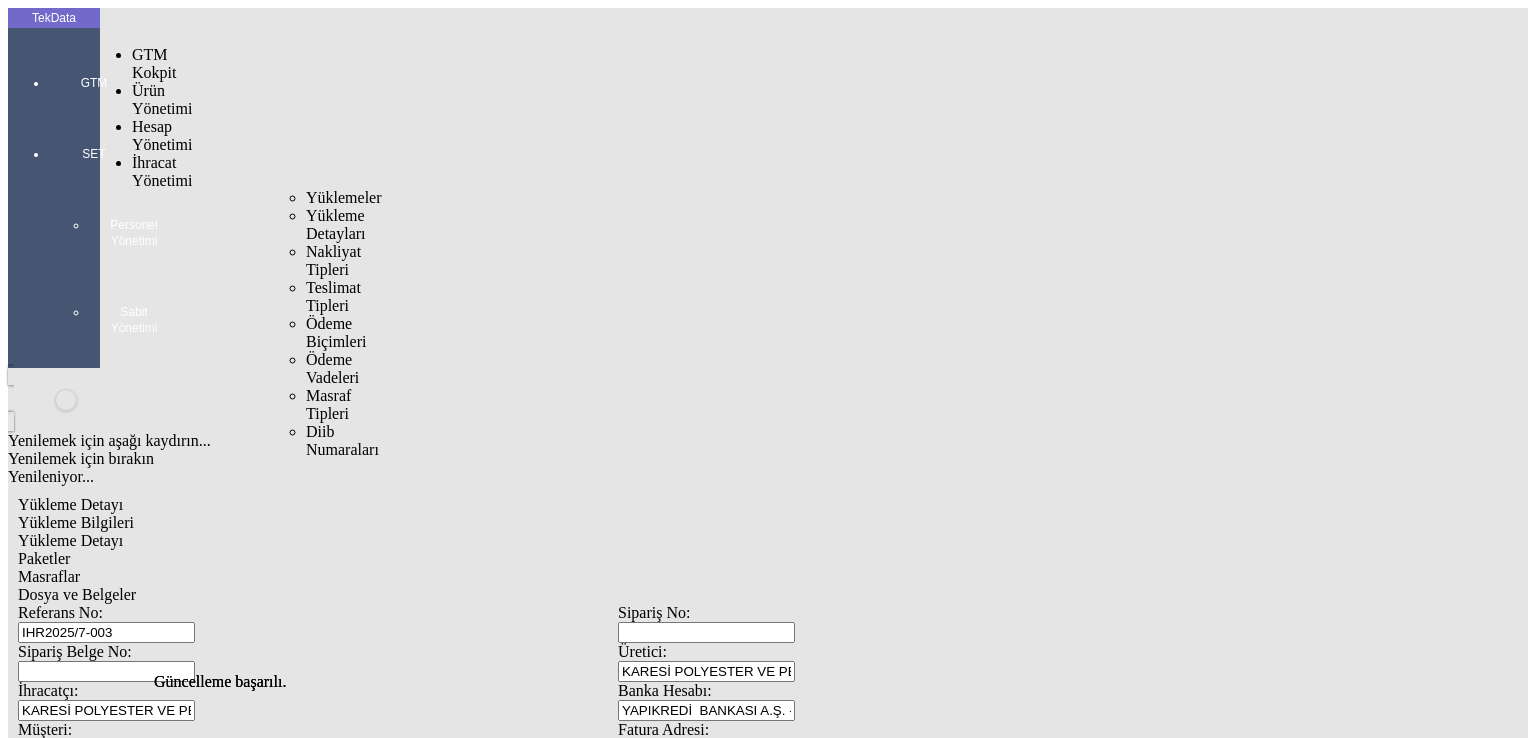click on "İhracat Yönetimi" at bounding box center (162, 171) 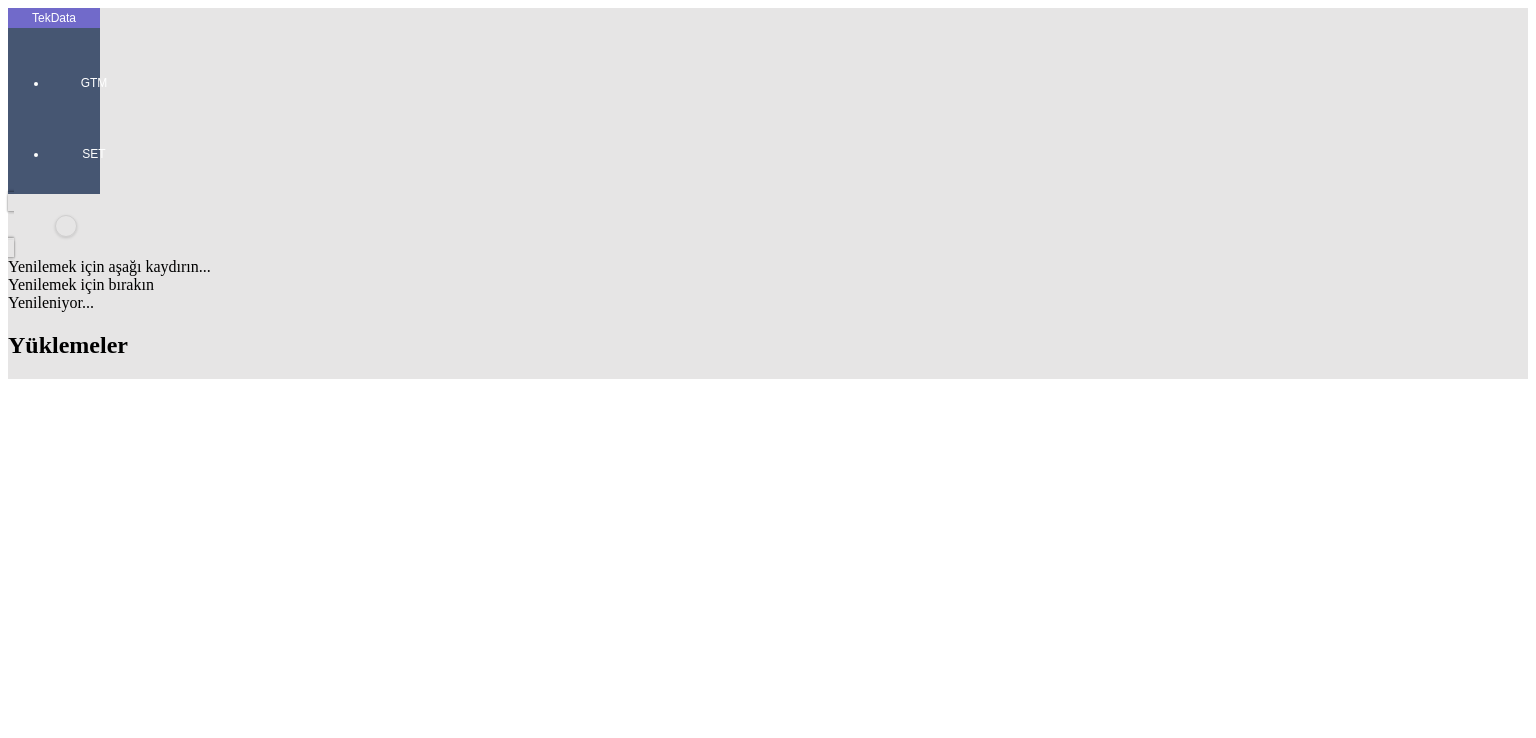 scroll, scrollTop: 900, scrollLeft: 0, axis: vertical 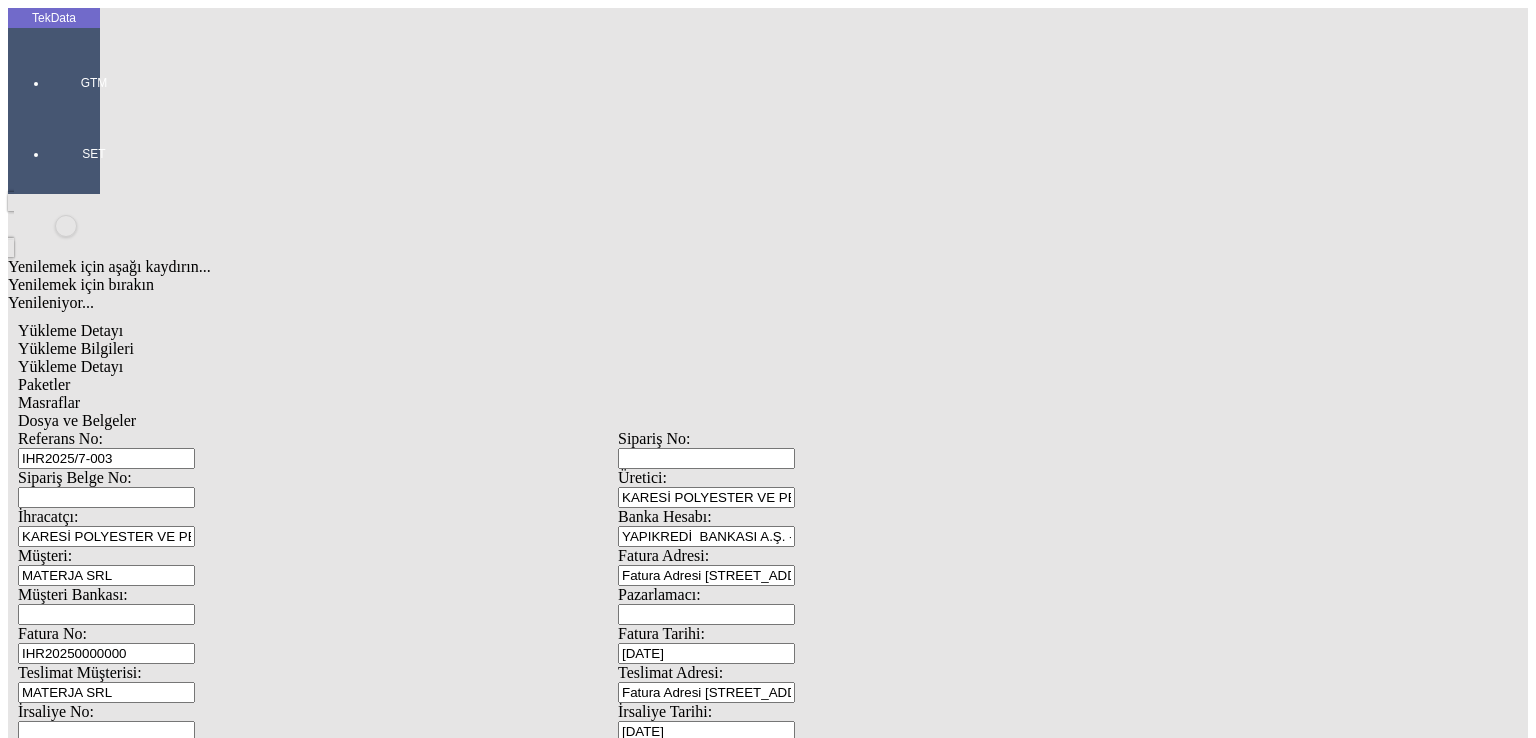 drag, startPoint x: 393, startPoint y: 138, endPoint x: 183, endPoint y: 137, distance: 210.00238 